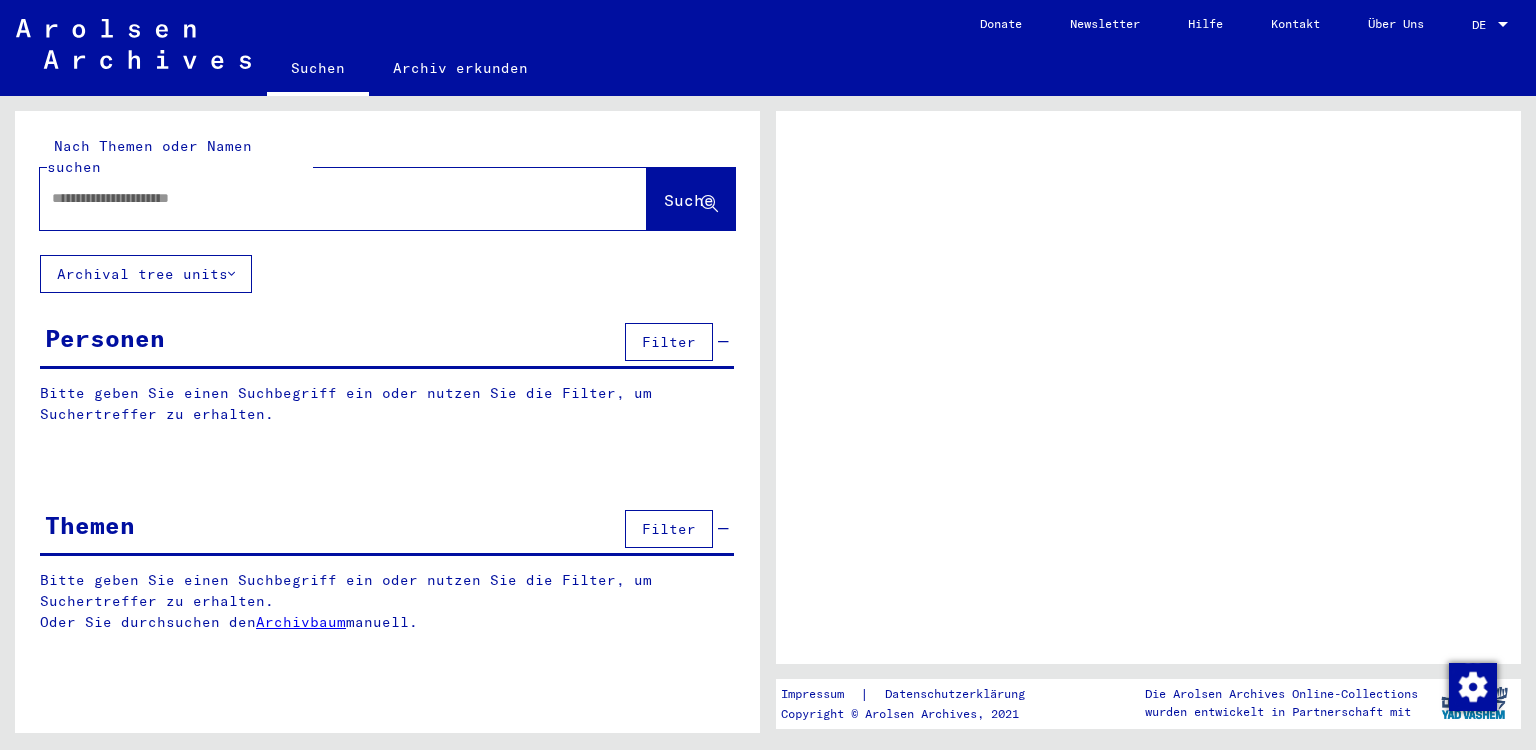 scroll, scrollTop: 0, scrollLeft: 0, axis: both 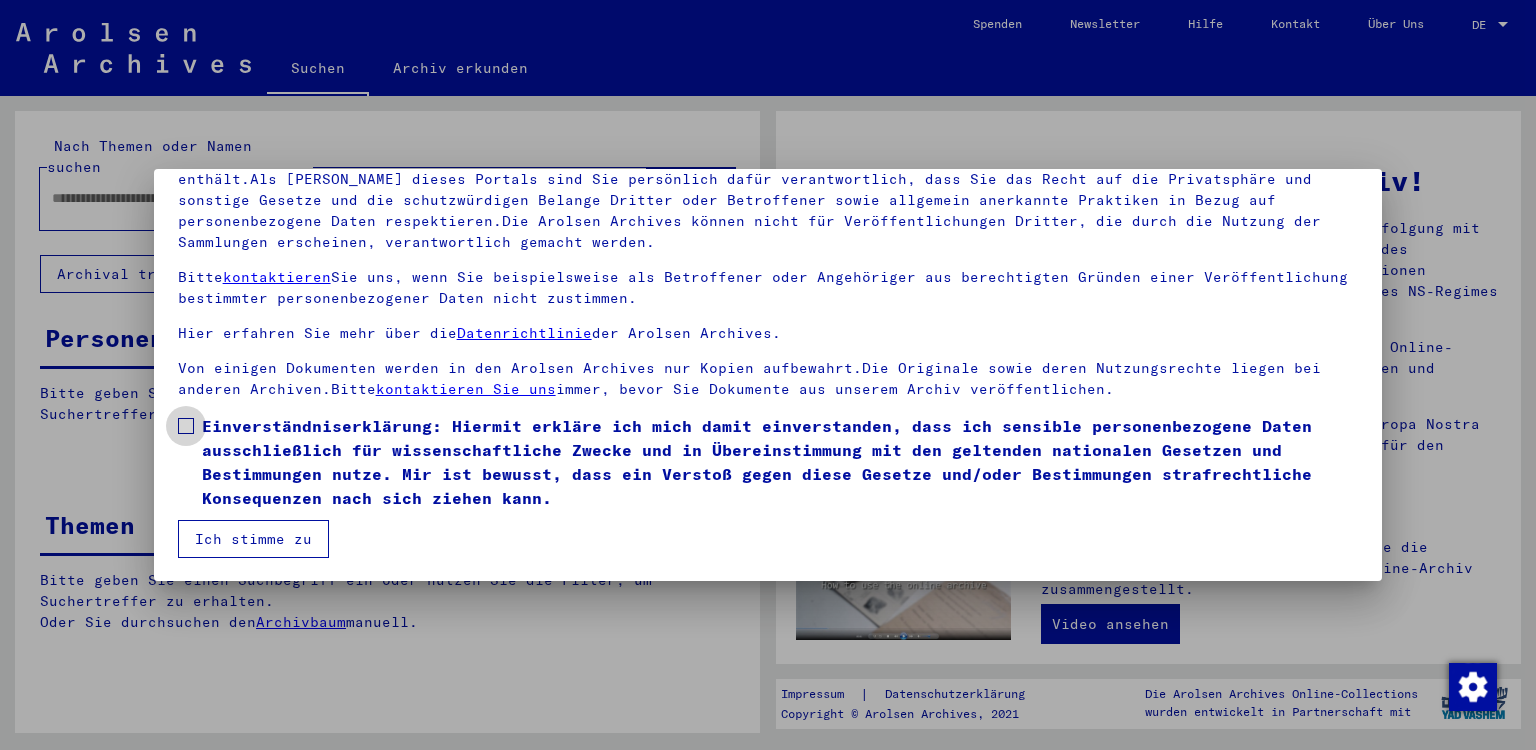 click at bounding box center (186, 426) 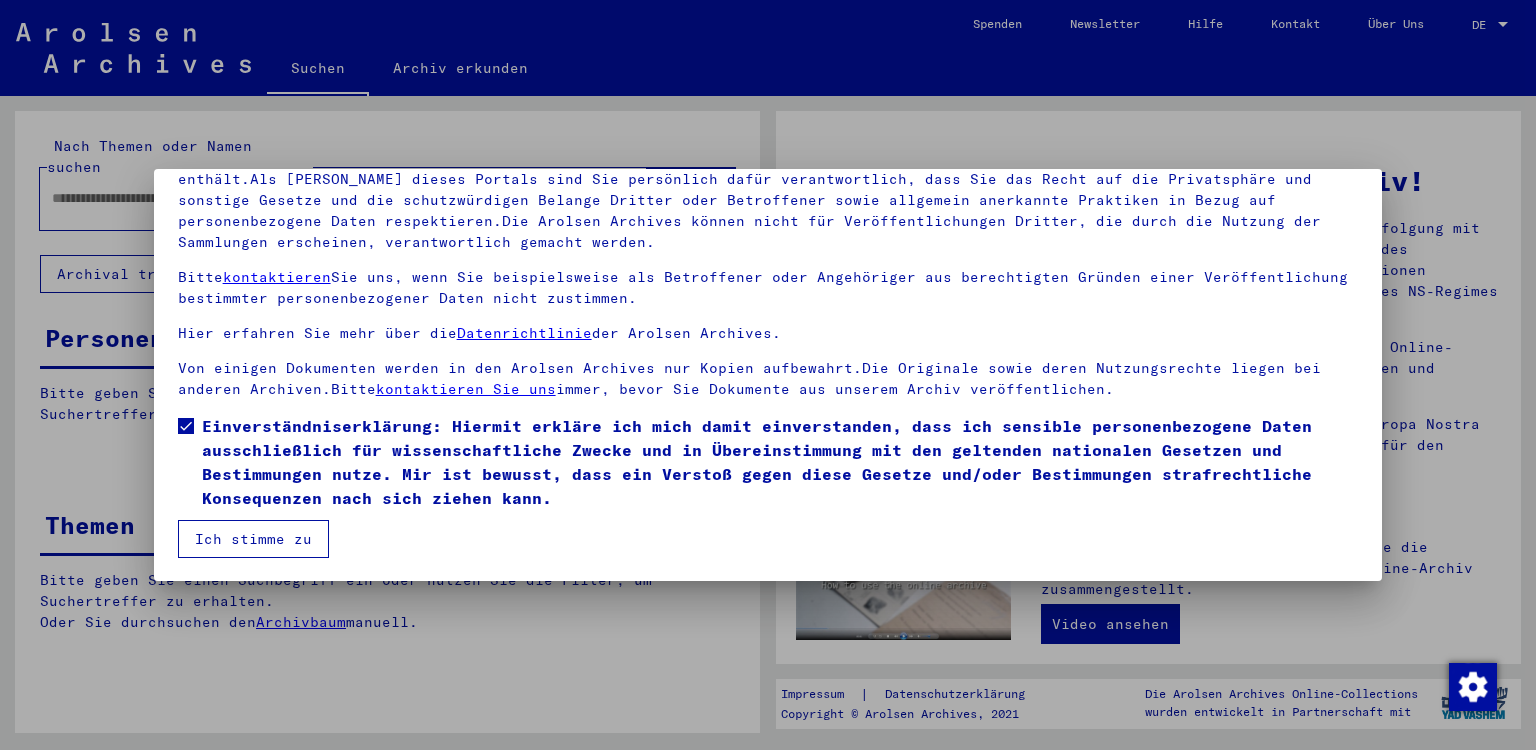 click on "Ich stimme zu" at bounding box center [253, 539] 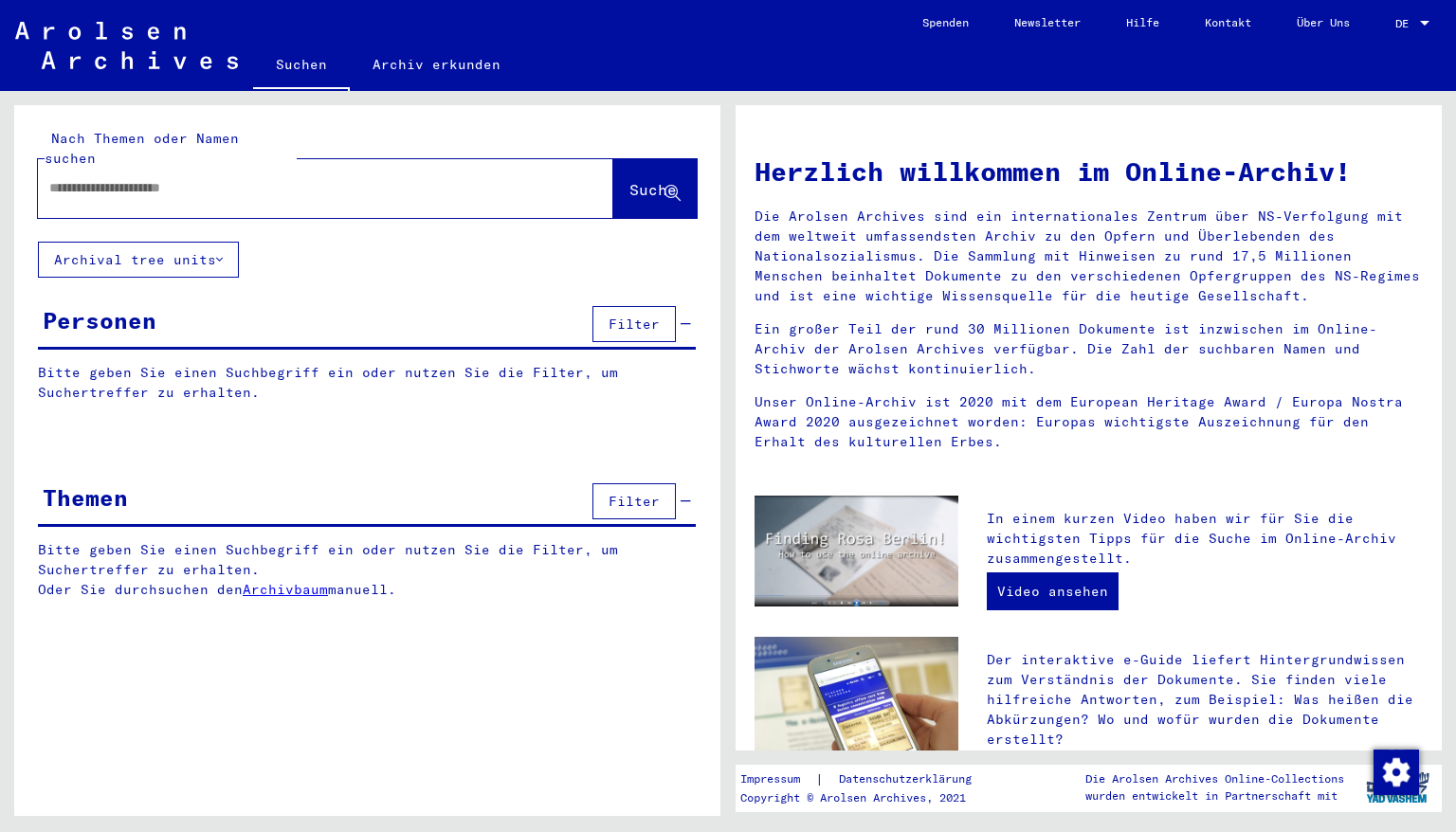 click at bounding box center [302, 188] 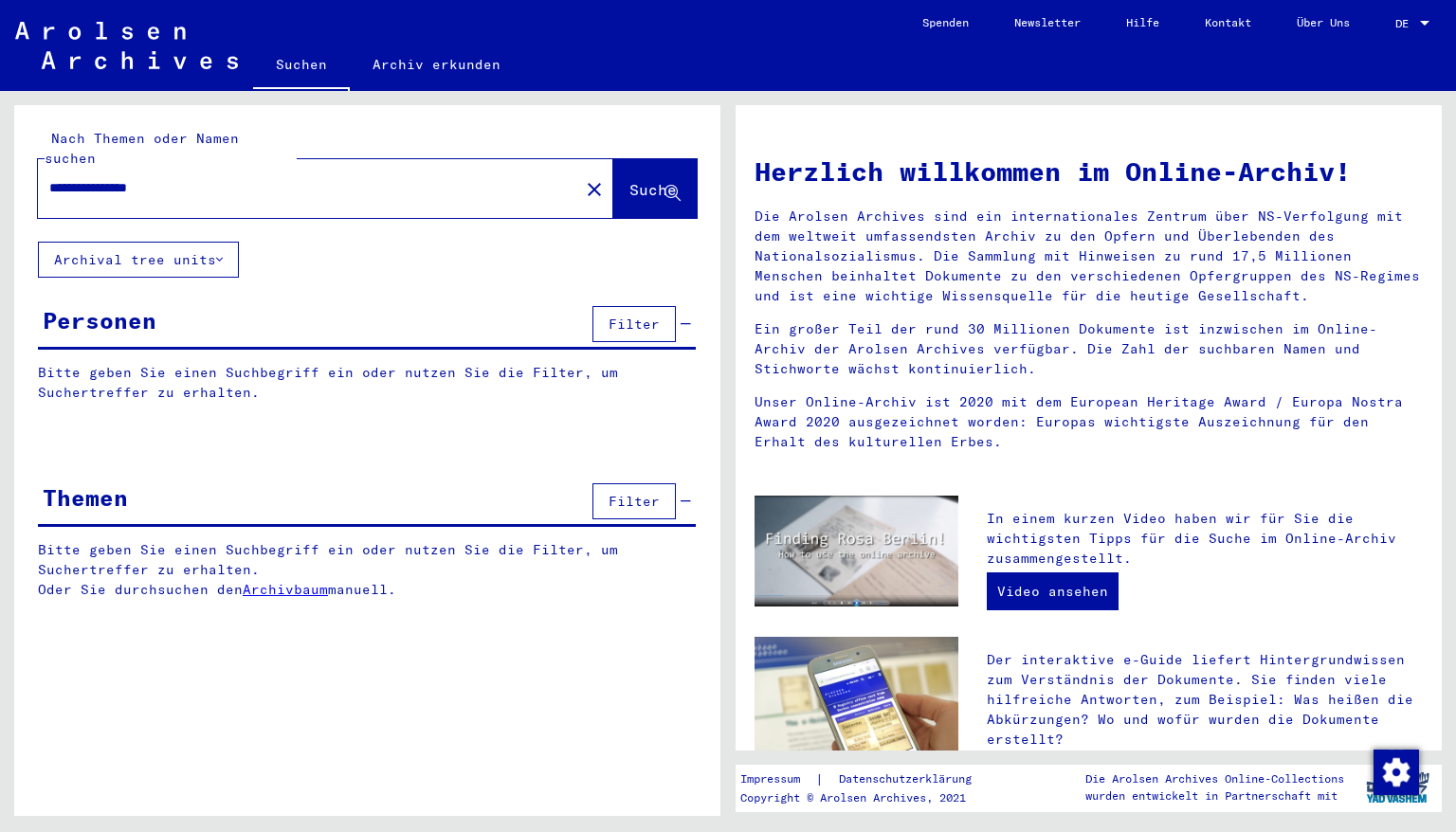 click on "Suche" 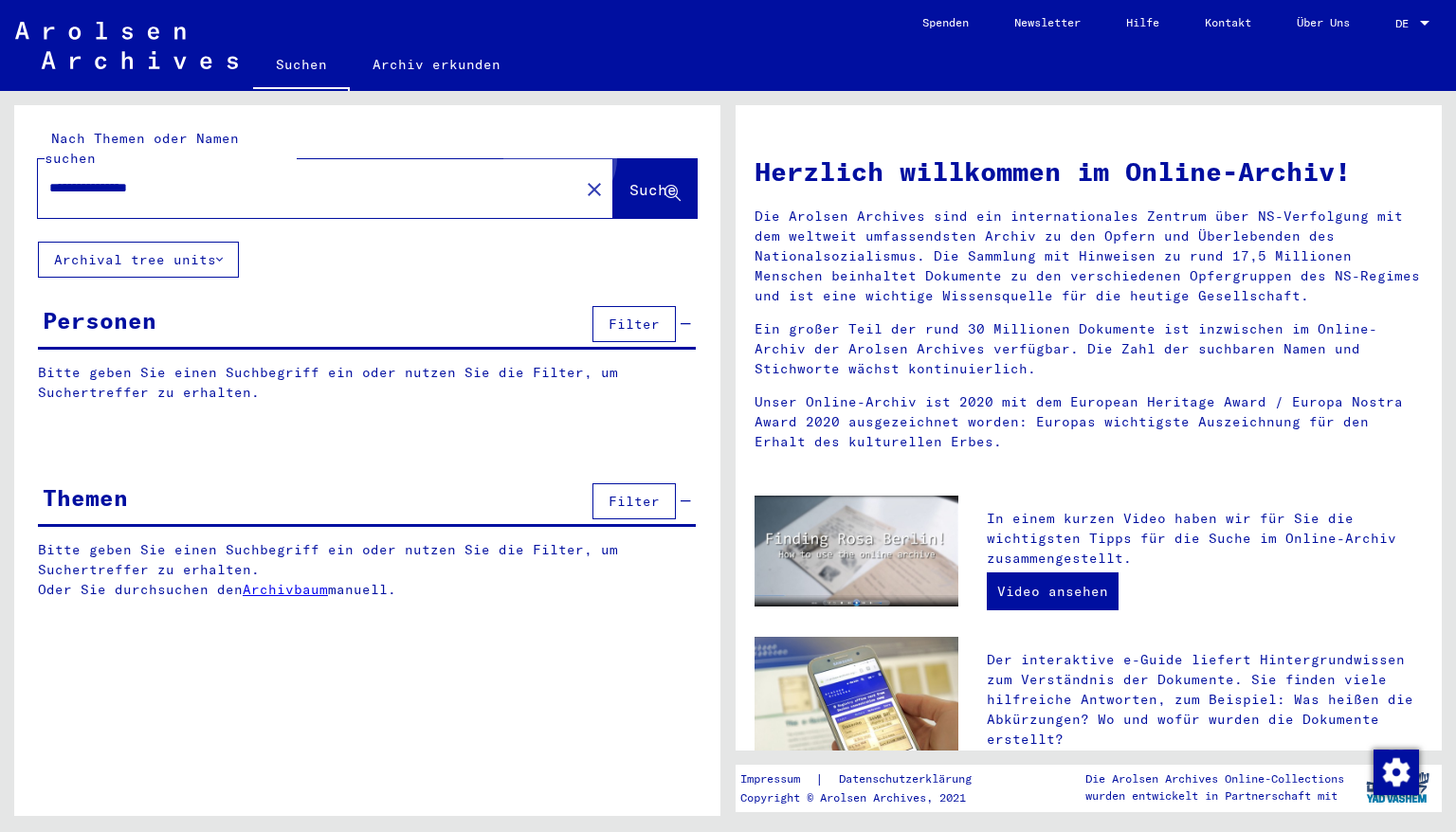 click on "Suche" 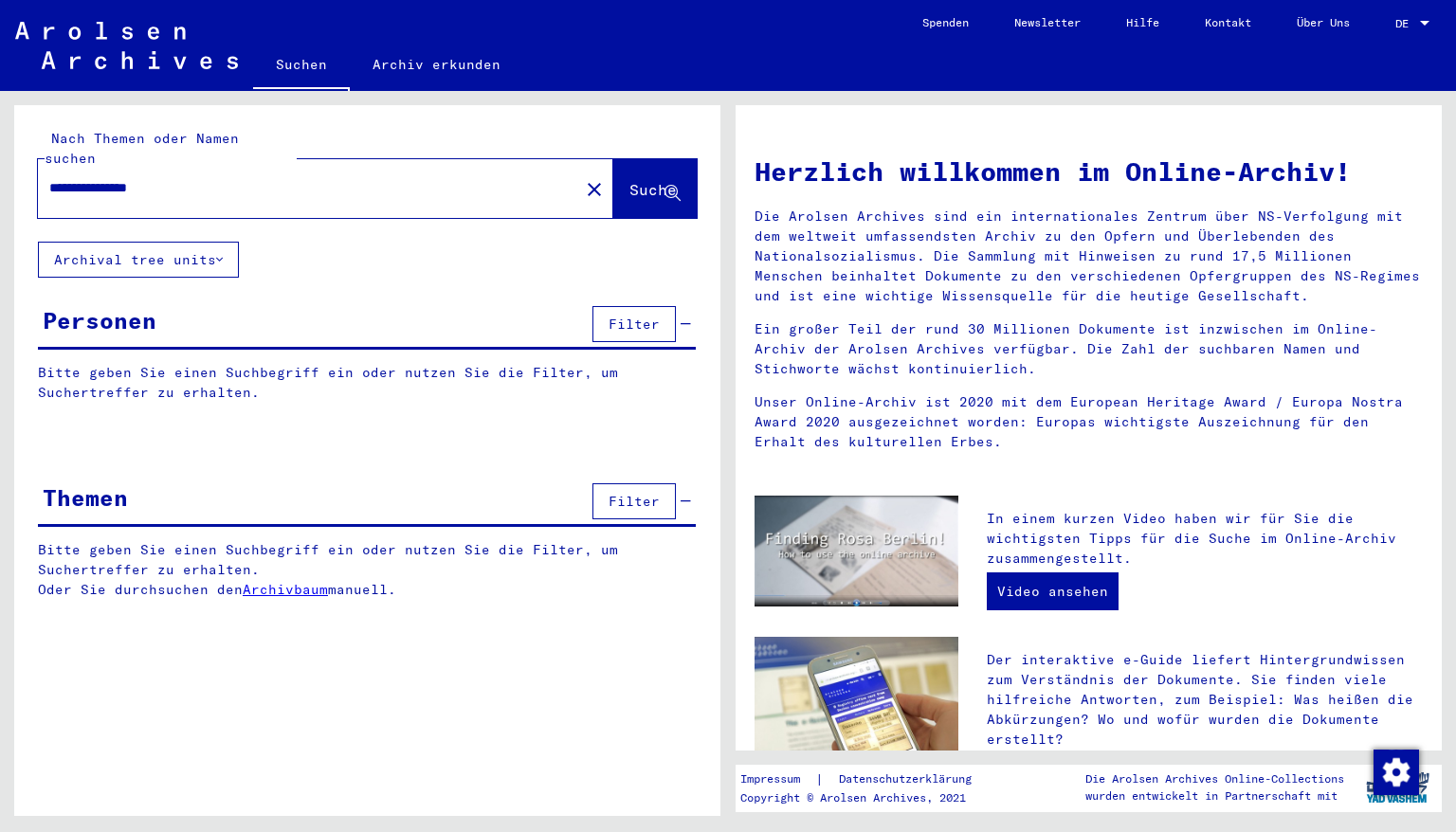 click on "**********" at bounding box center (302, 188) 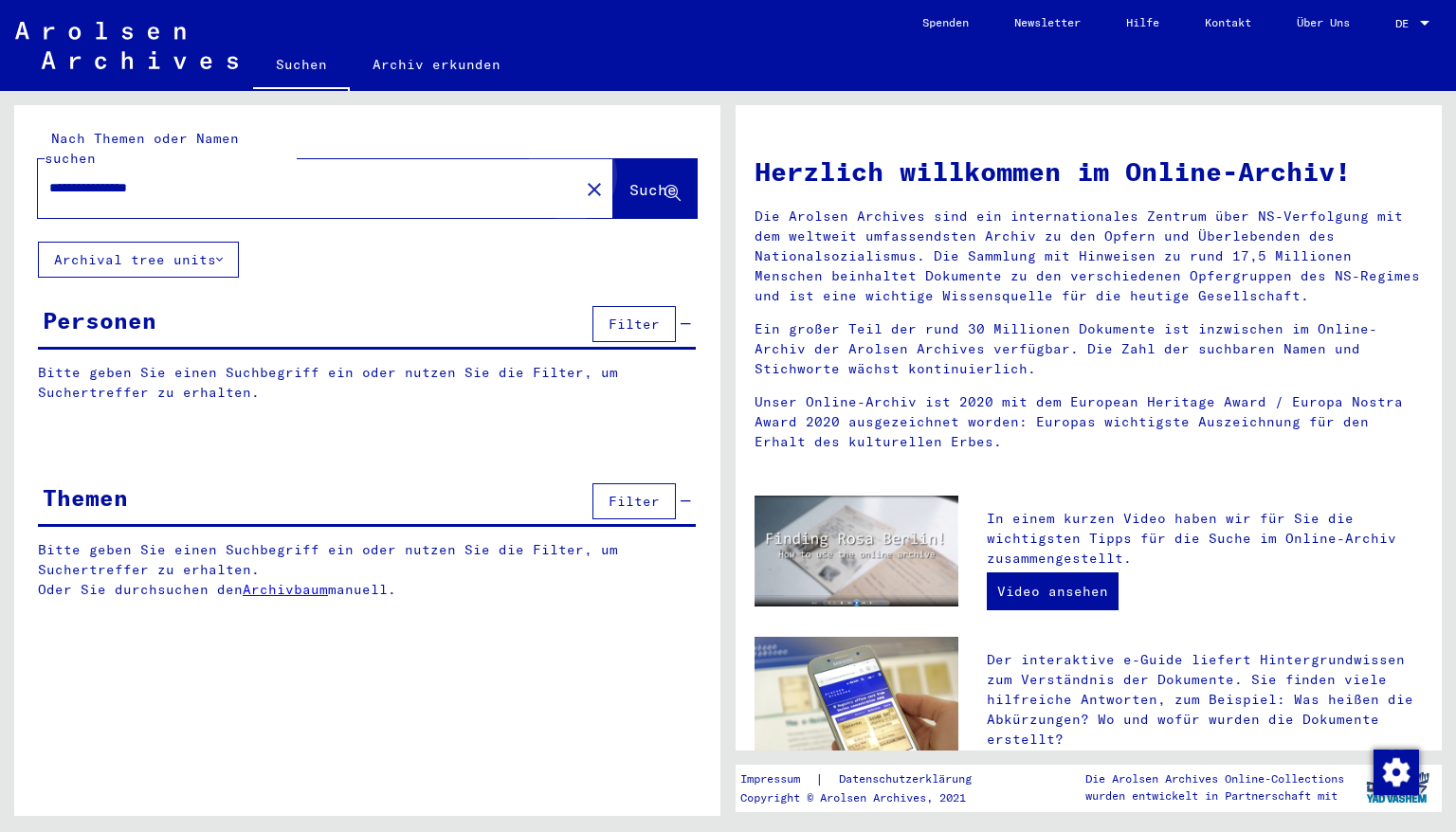 click on "Suche" 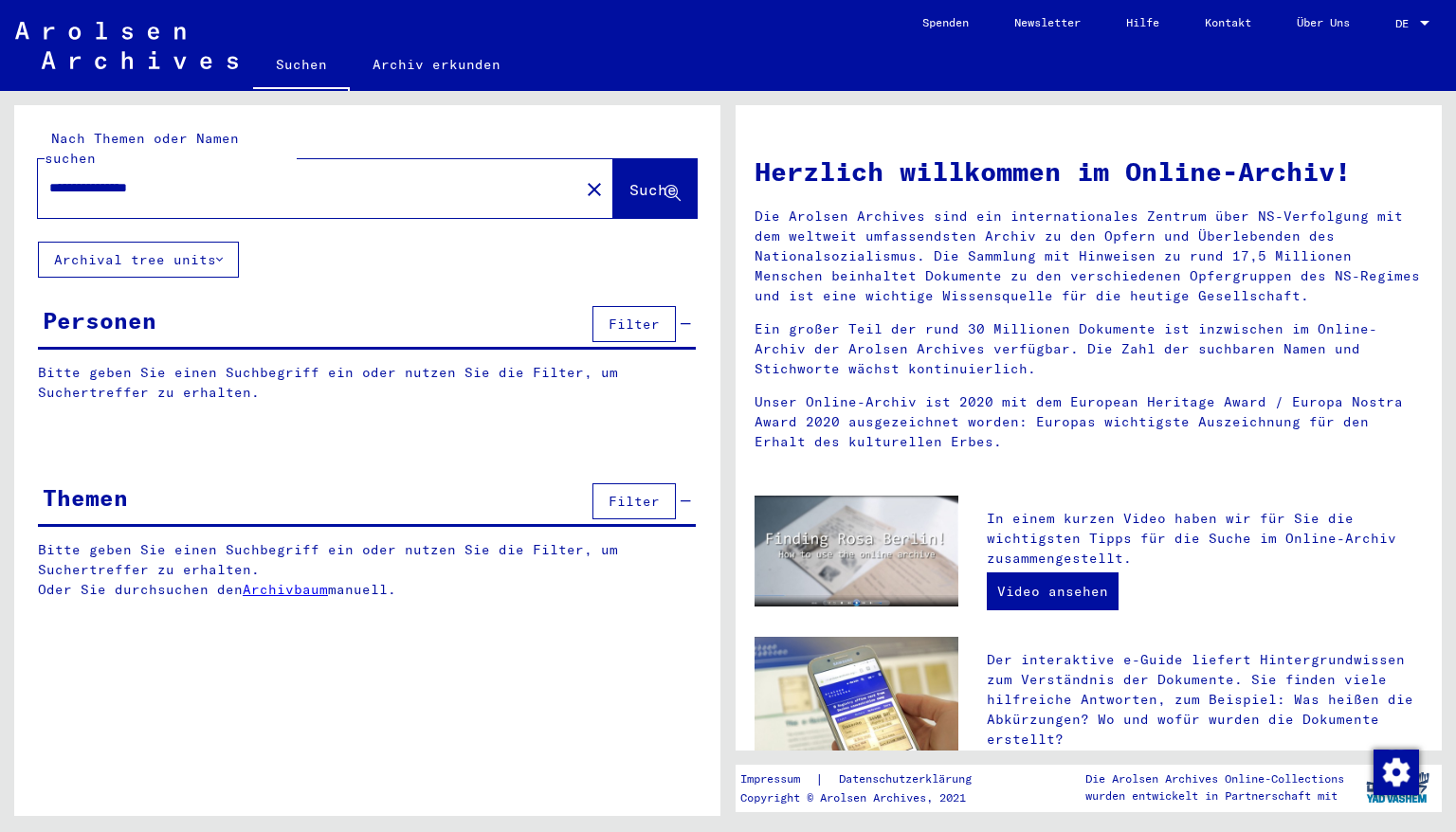 drag, startPoint x: 139, startPoint y: 174, endPoint x: 109, endPoint y: 195, distance: 36.619667 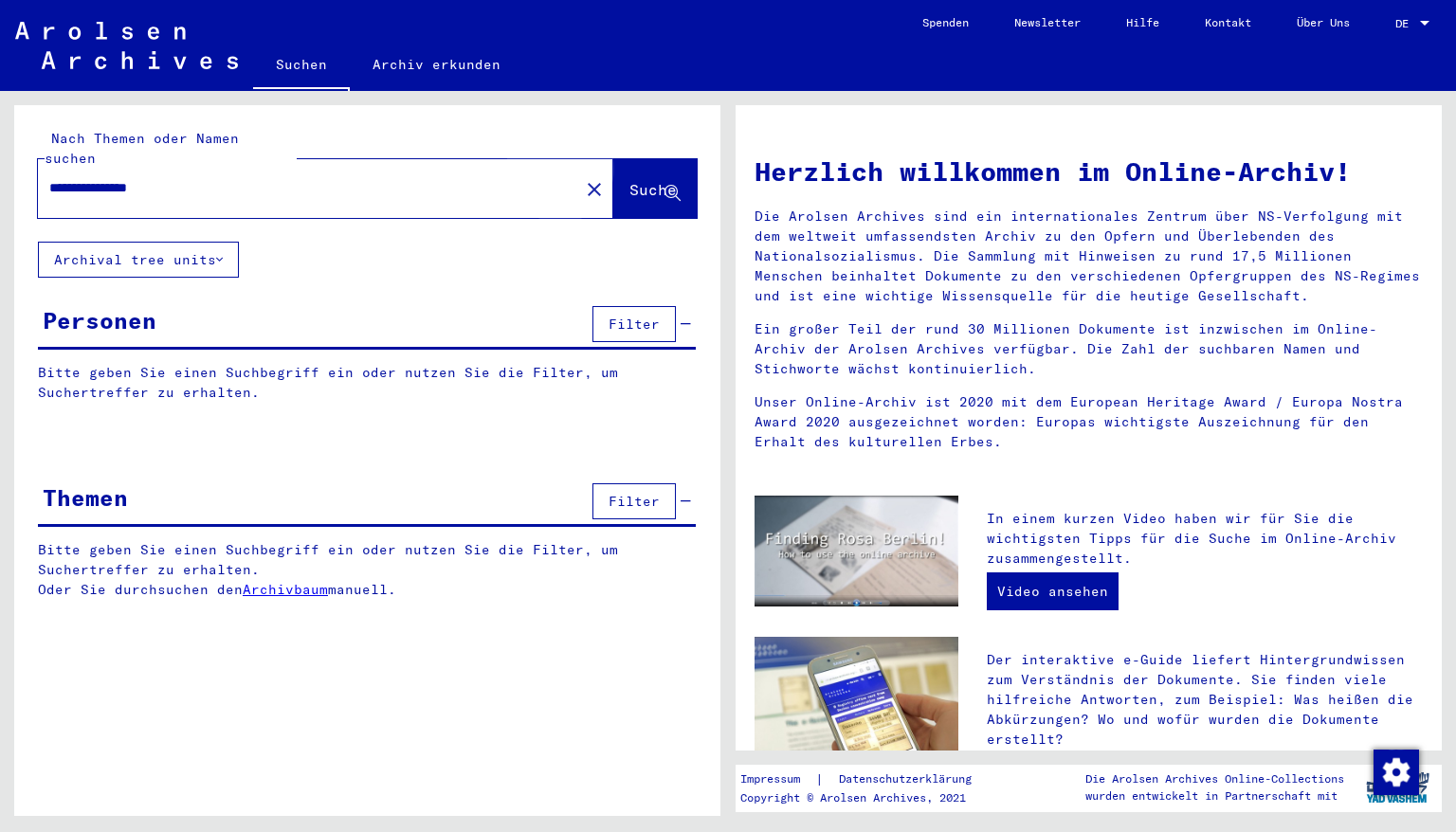 click on "Suche" 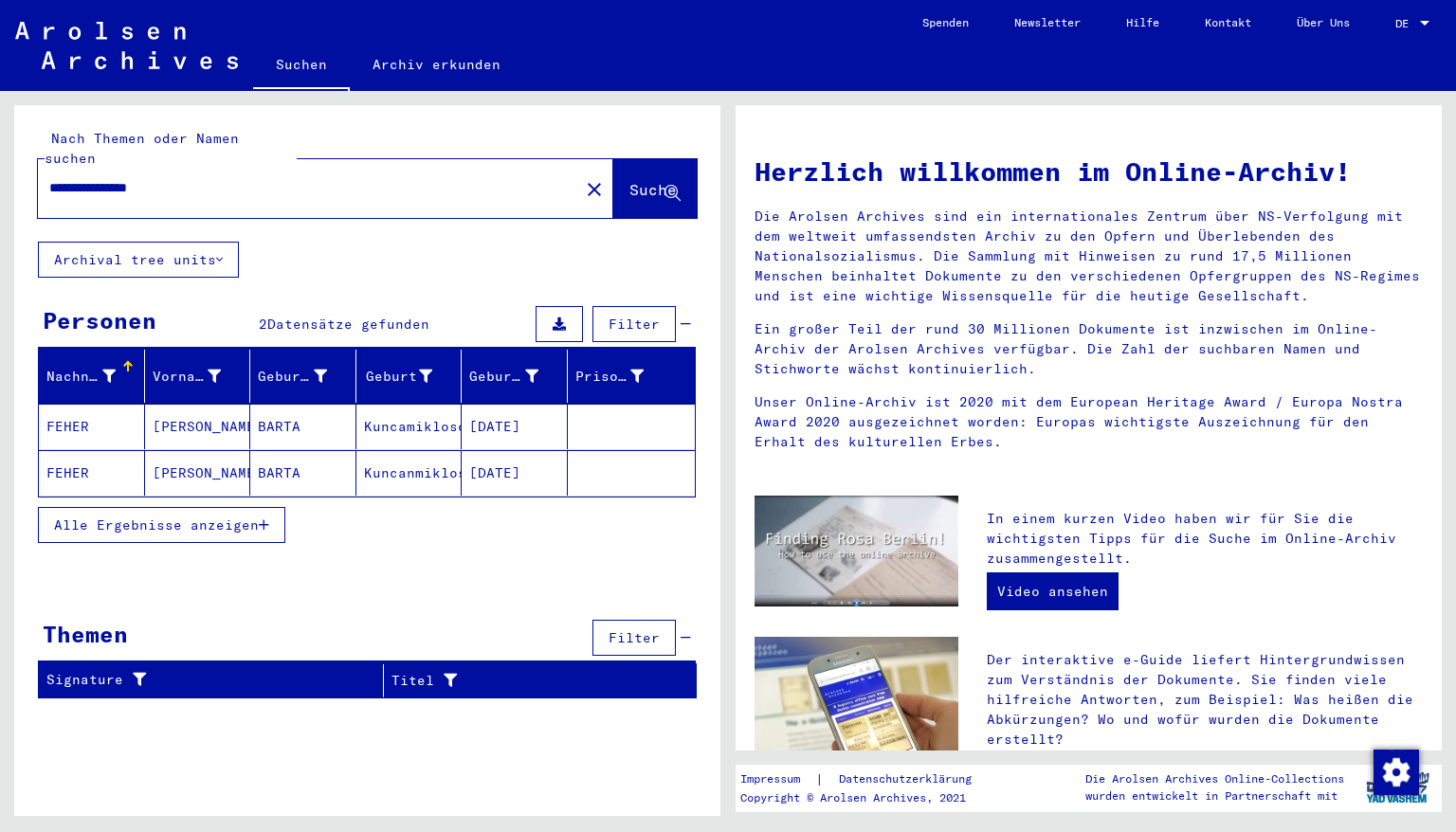 drag, startPoint x: 136, startPoint y: 172, endPoint x: 108, endPoint y: 176, distance: 28.284271 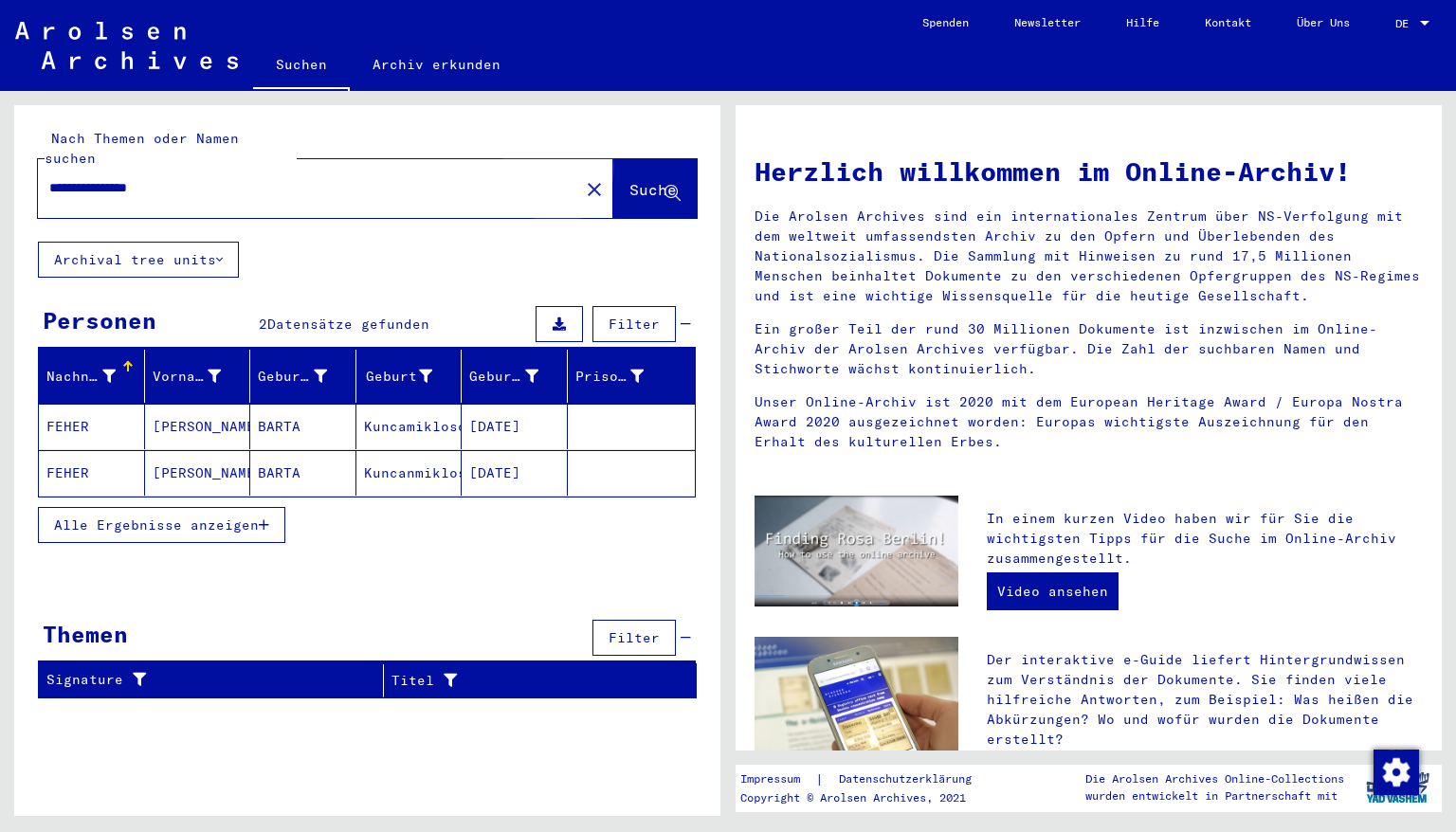 click on "Suche" 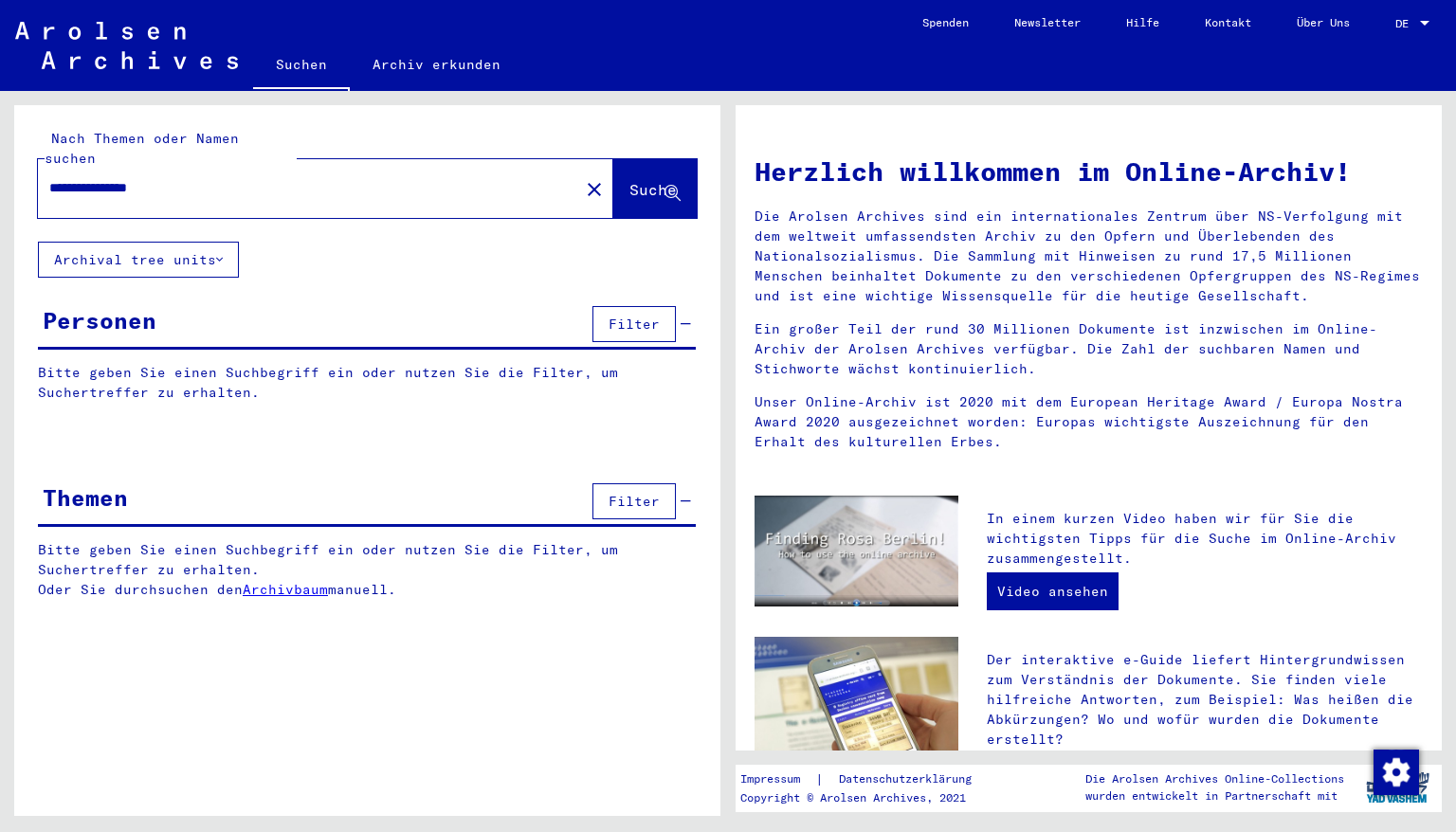 click on "Suche" 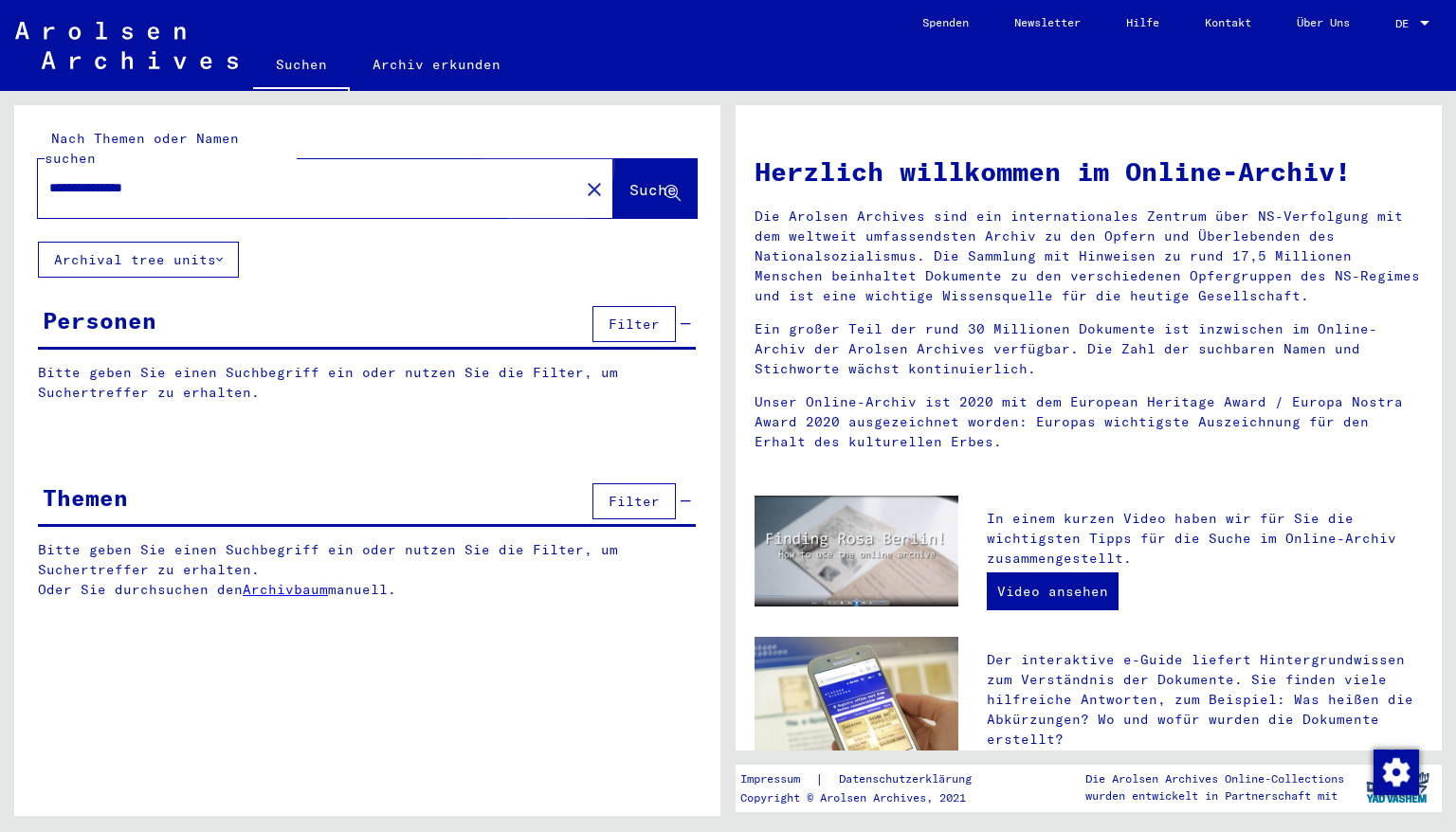click on "Suche" 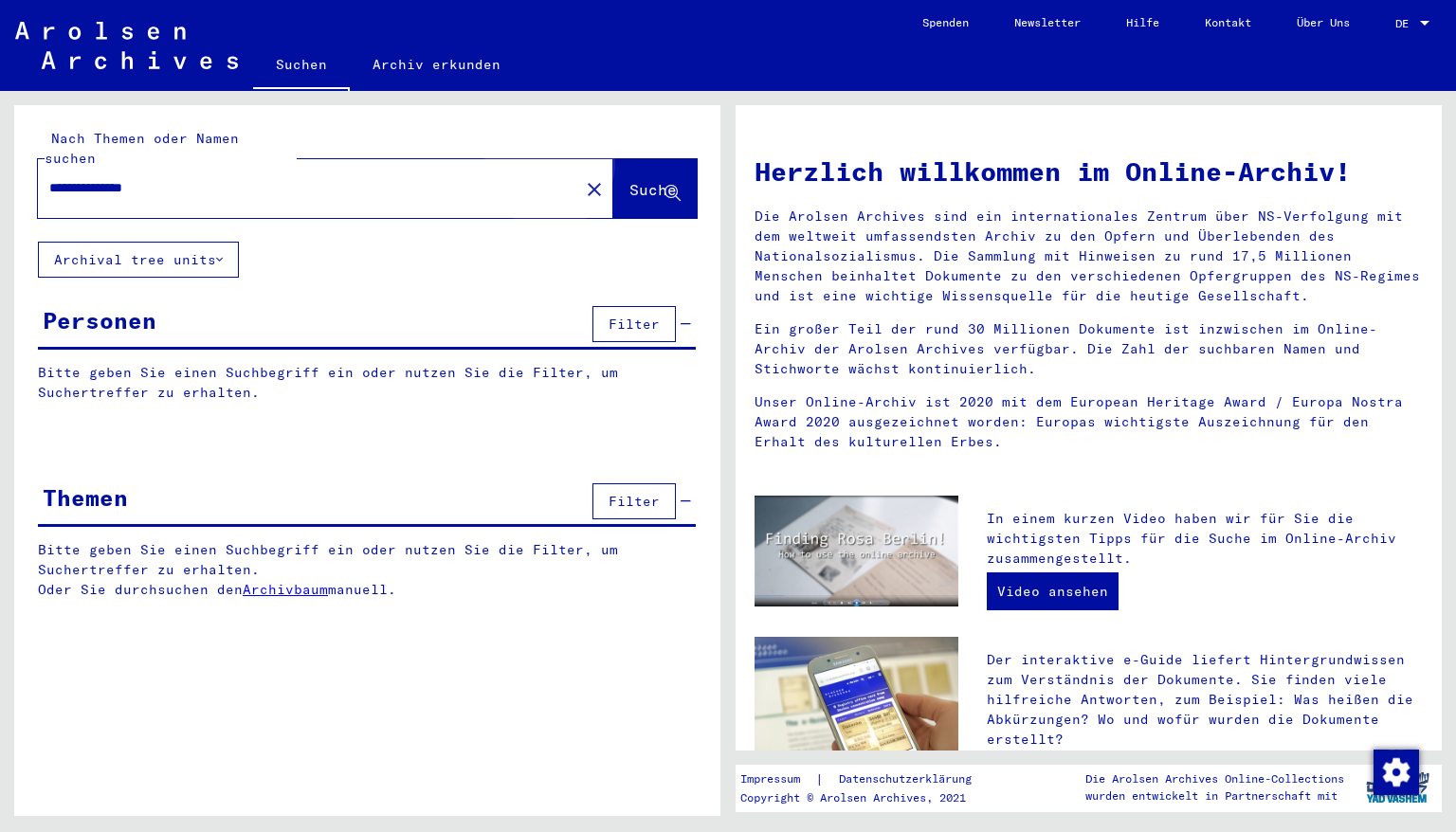 click on "Suche" 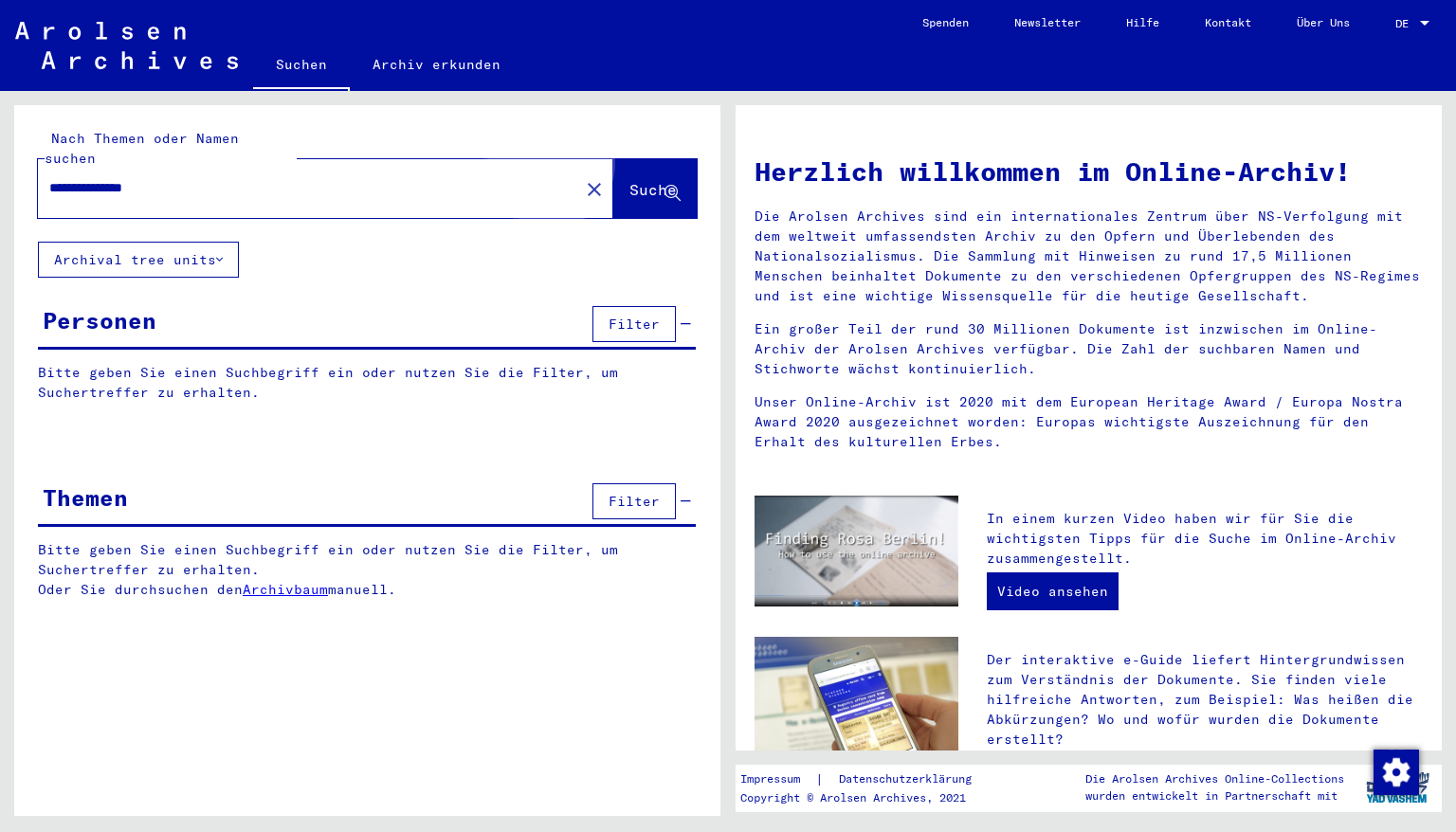 click on "Suche" 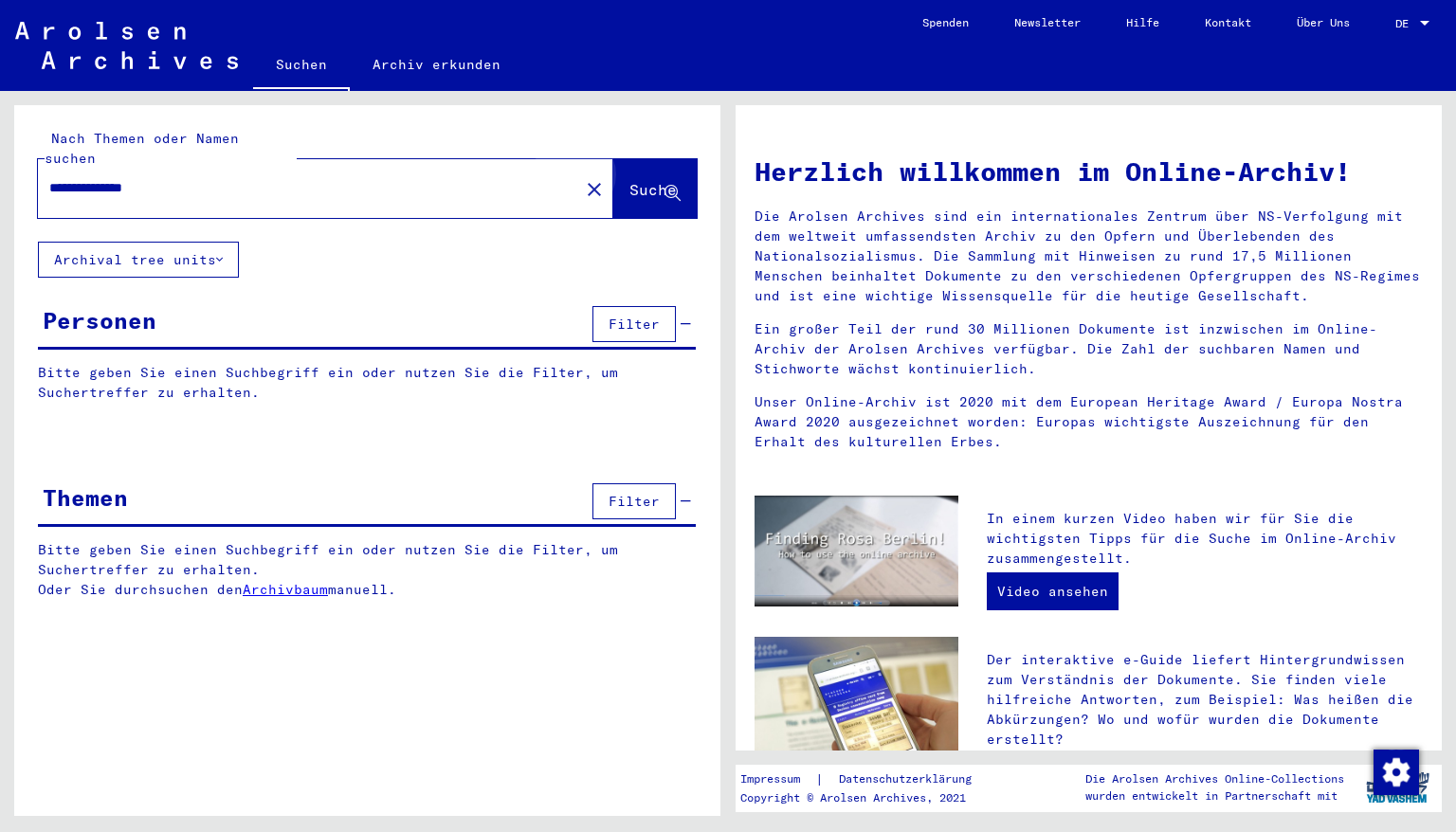 click on "Suche" 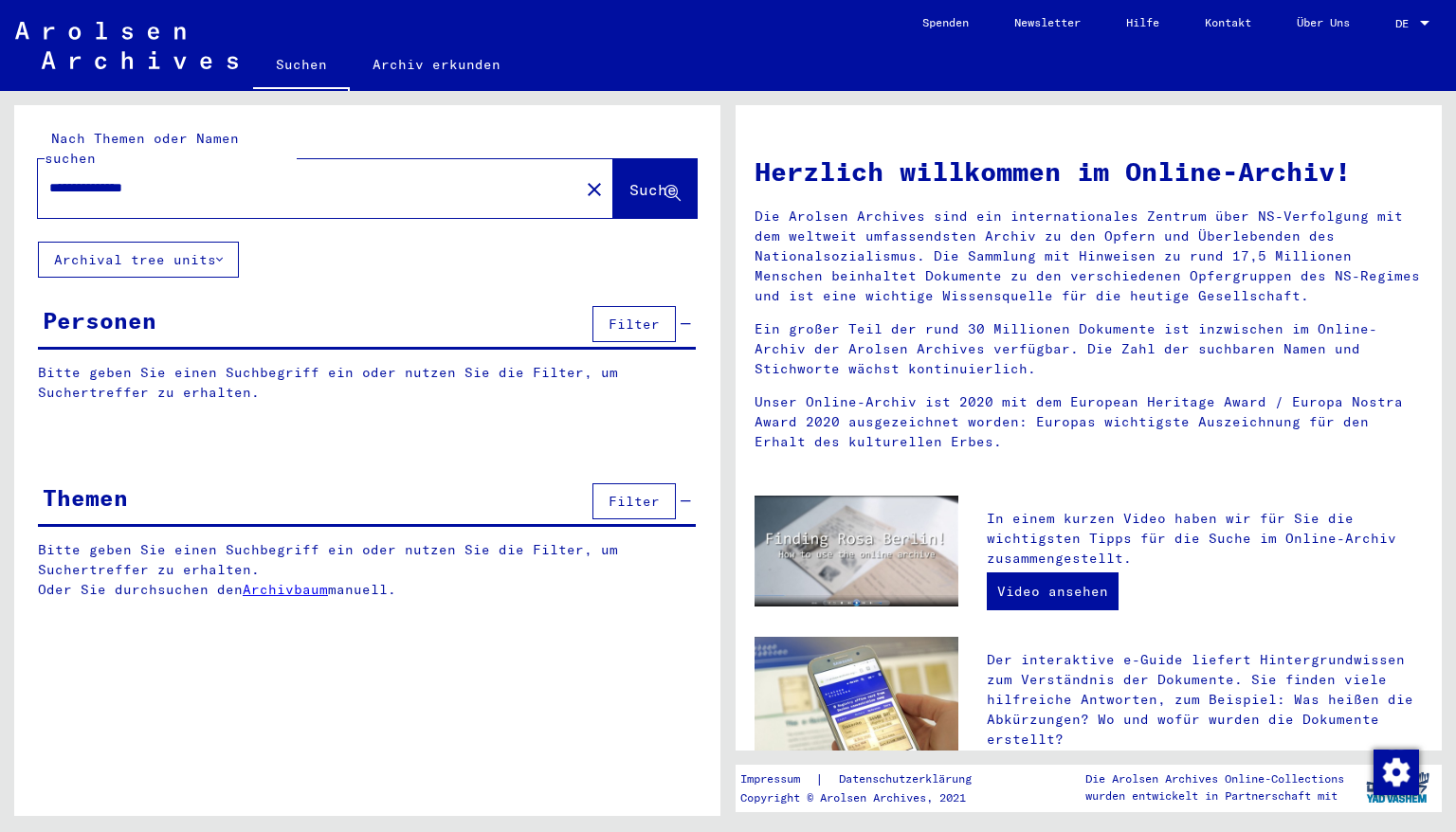 click on "Filter" at bounding box center (634, 324) 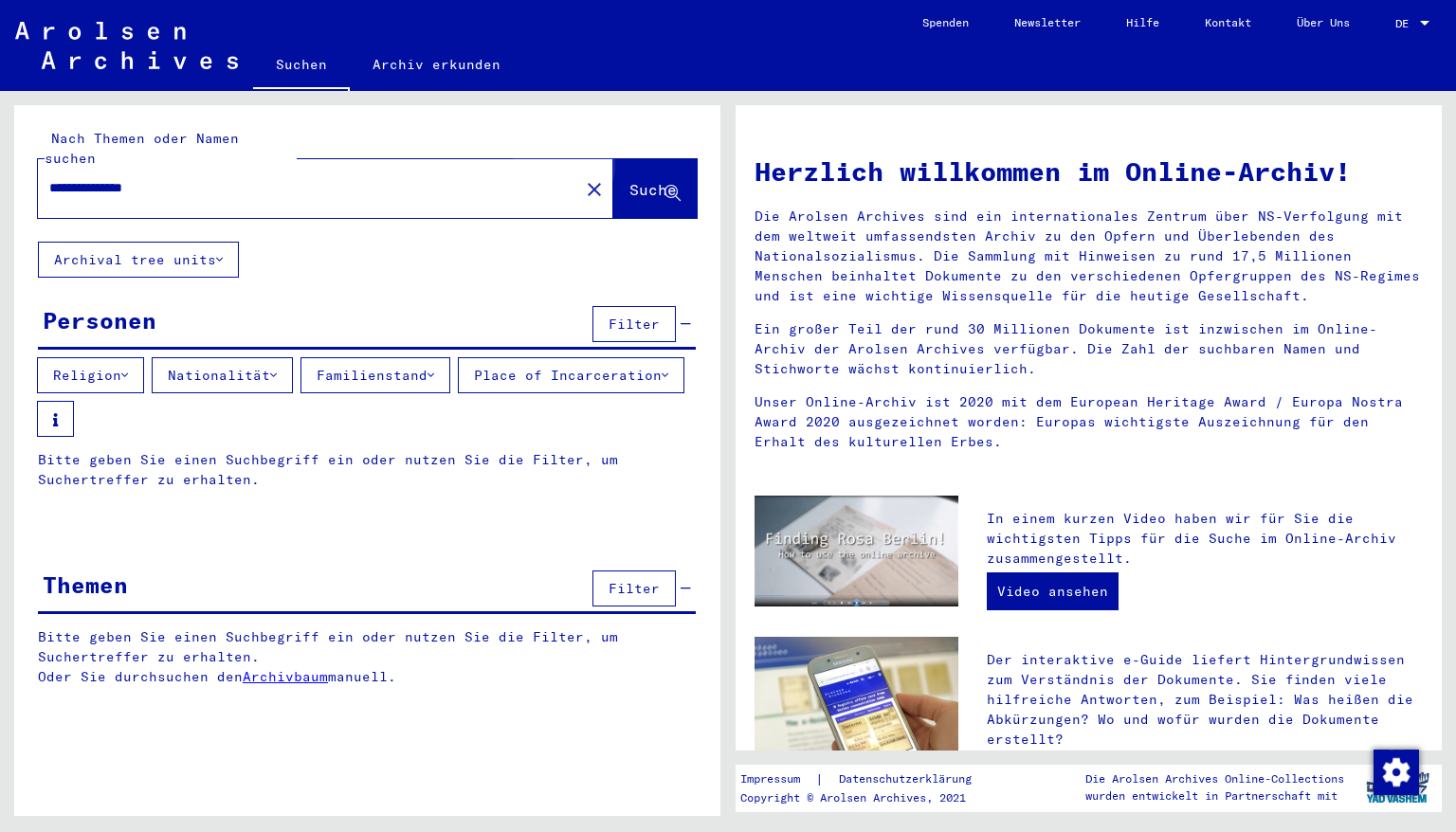 click on "Suche" 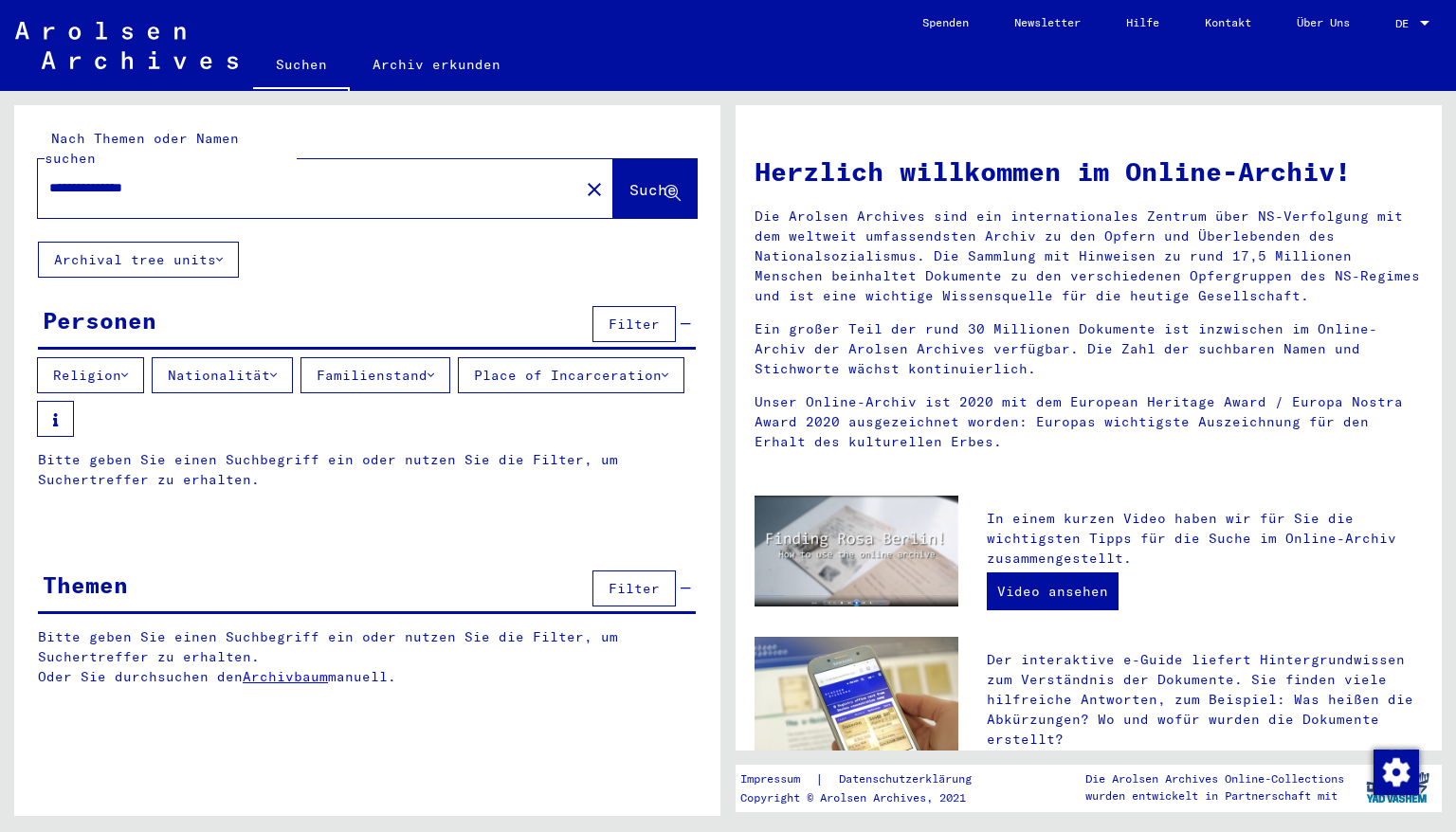 click on "Filter" at bounding box center [634, 324] 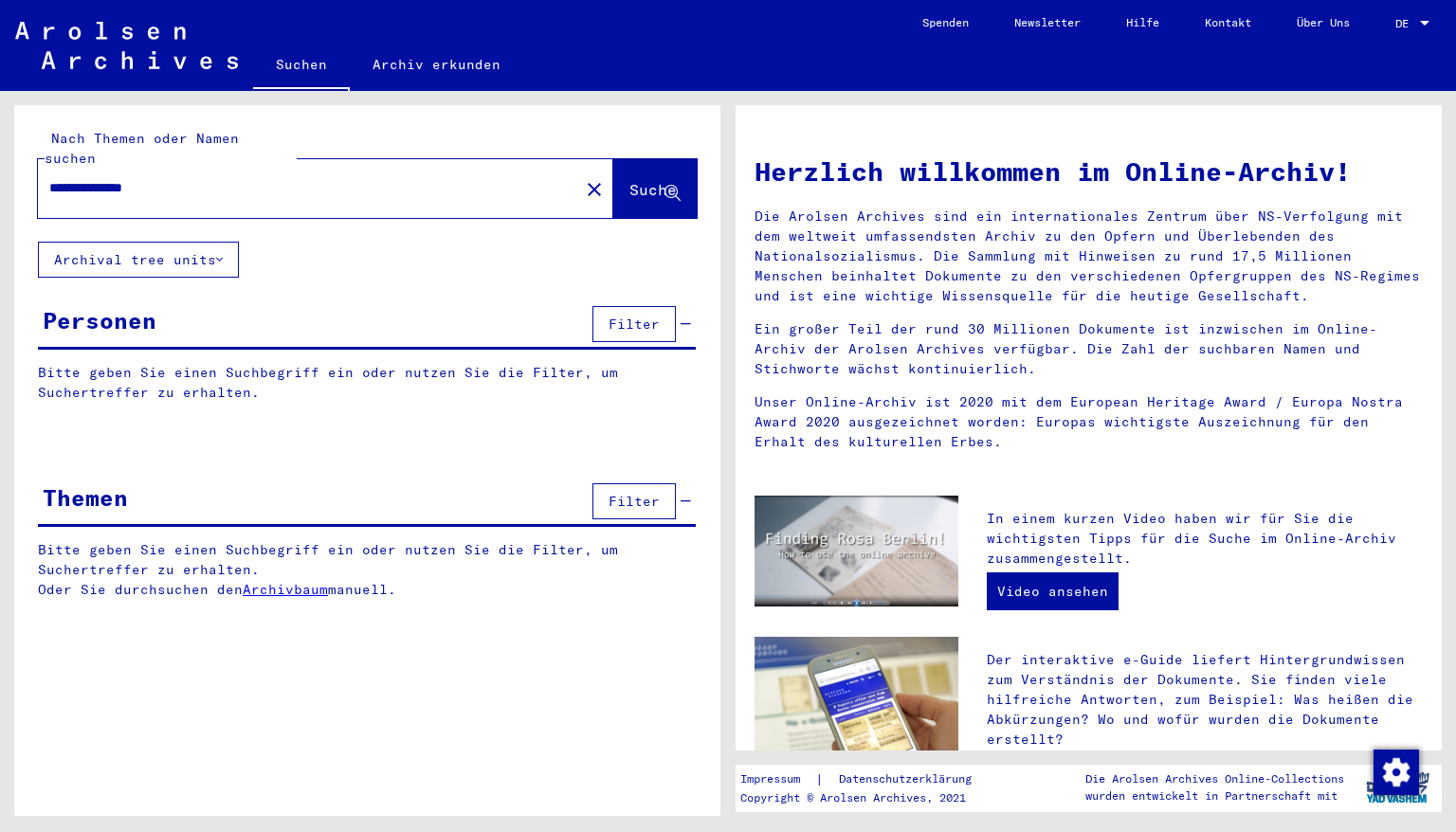 drag, startPoint x: 89, startPoint y: 169, endPoint x: 40, endPoint y: 181, distance: 50.447993 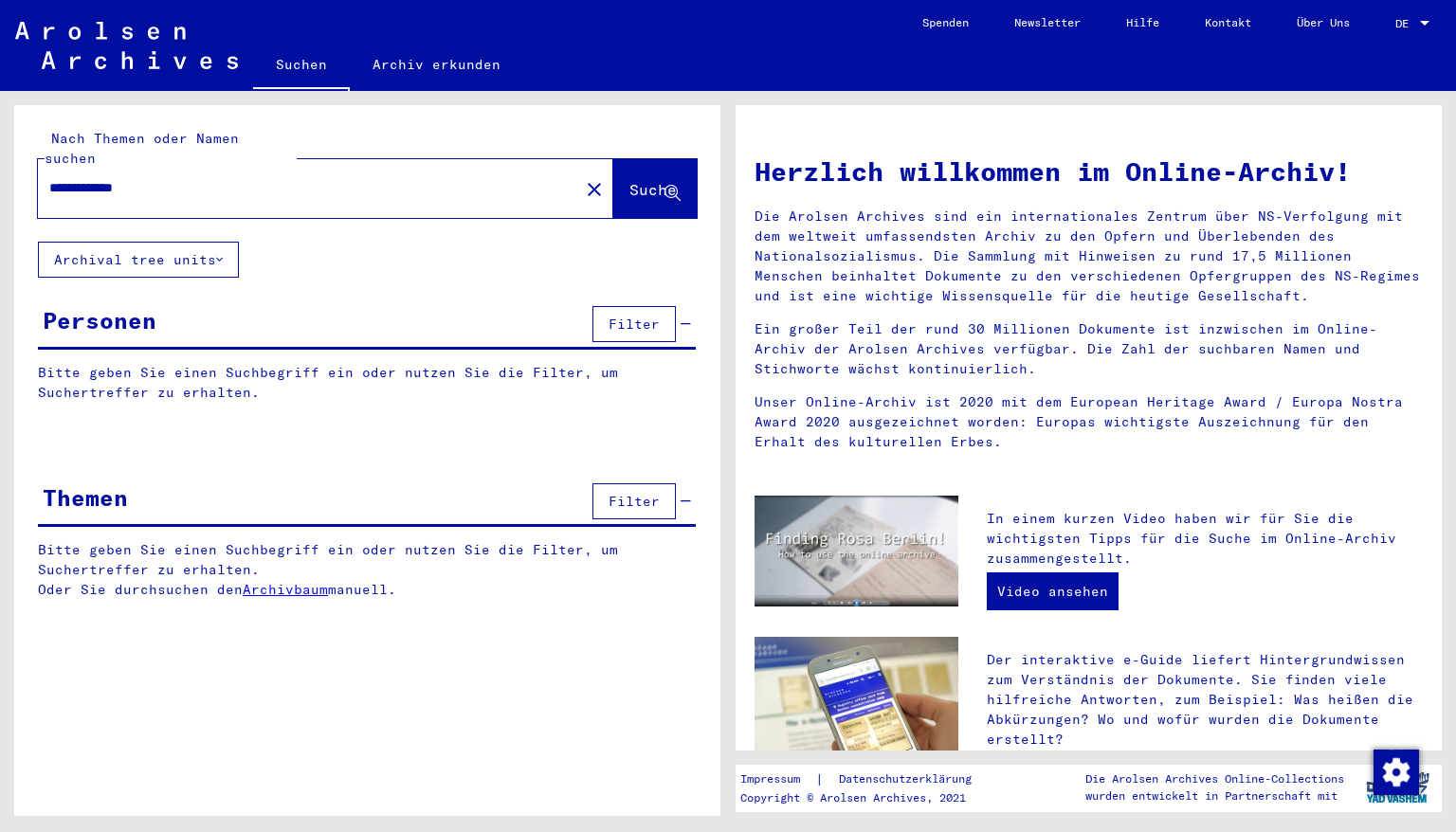 click on "Suche" 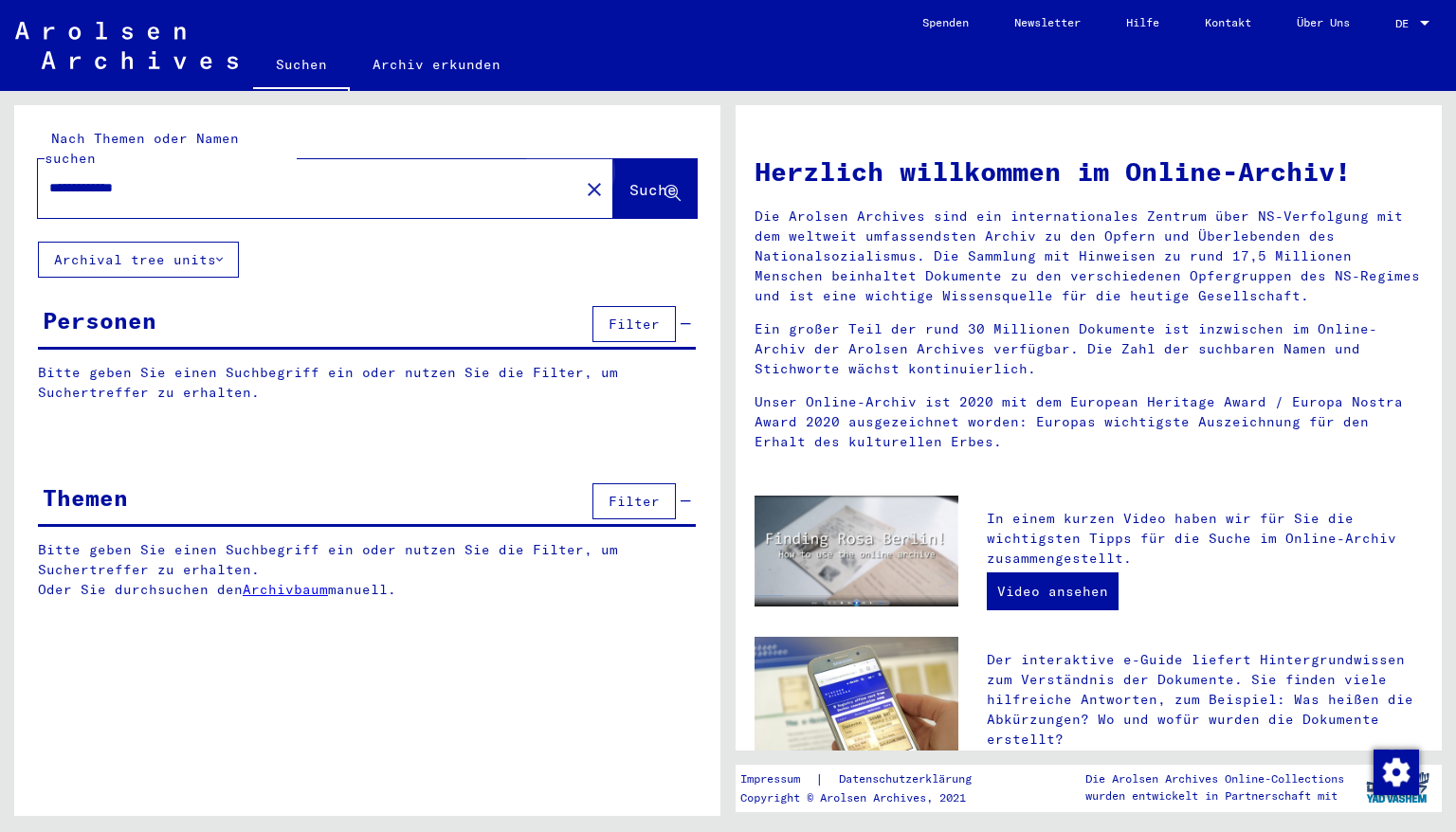 click on "Suche" 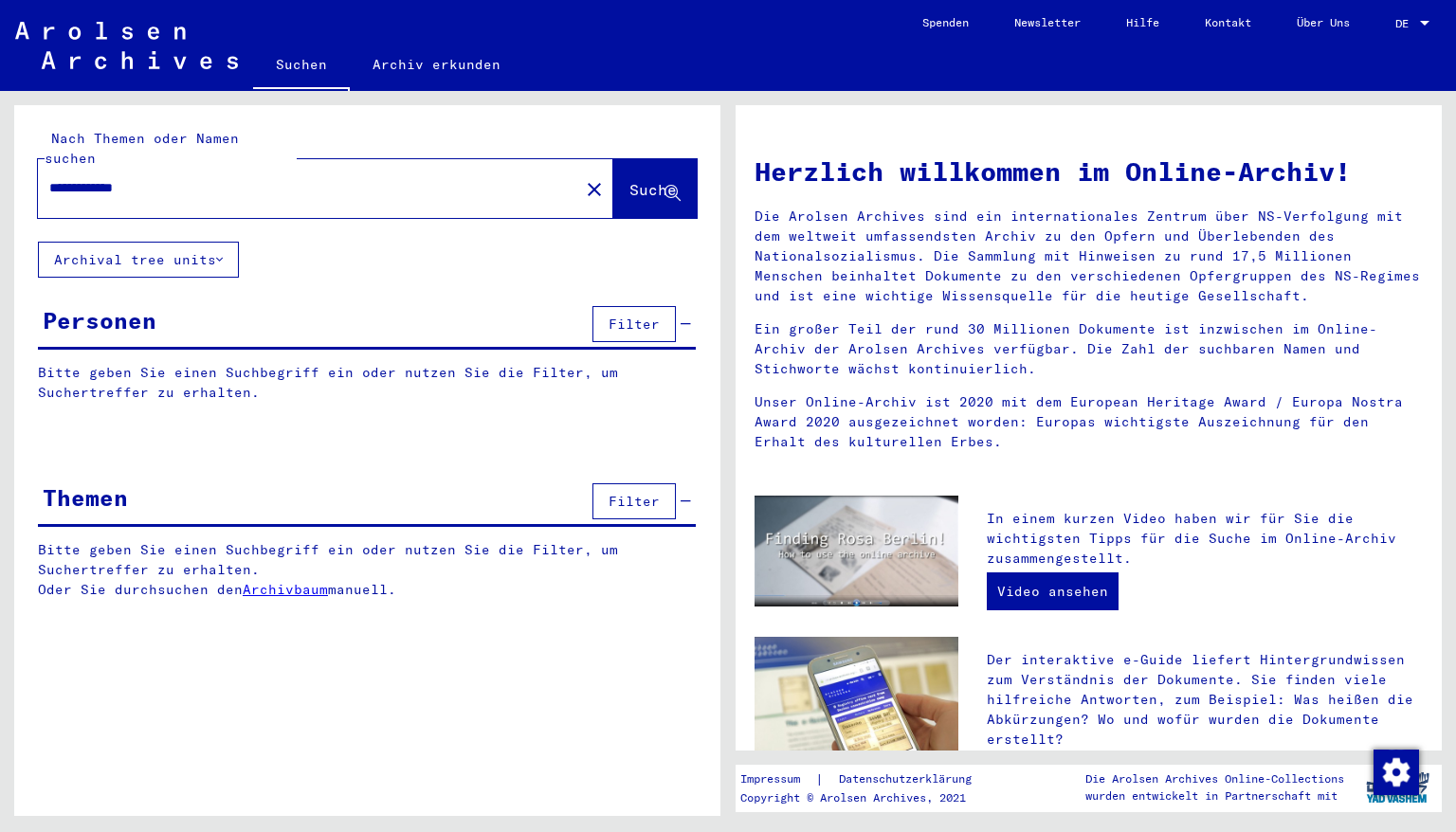 drag, startPoint x: 168, startPoint y: 166, endPoint x: -45, endPoint y: 162, distance: 213.0376 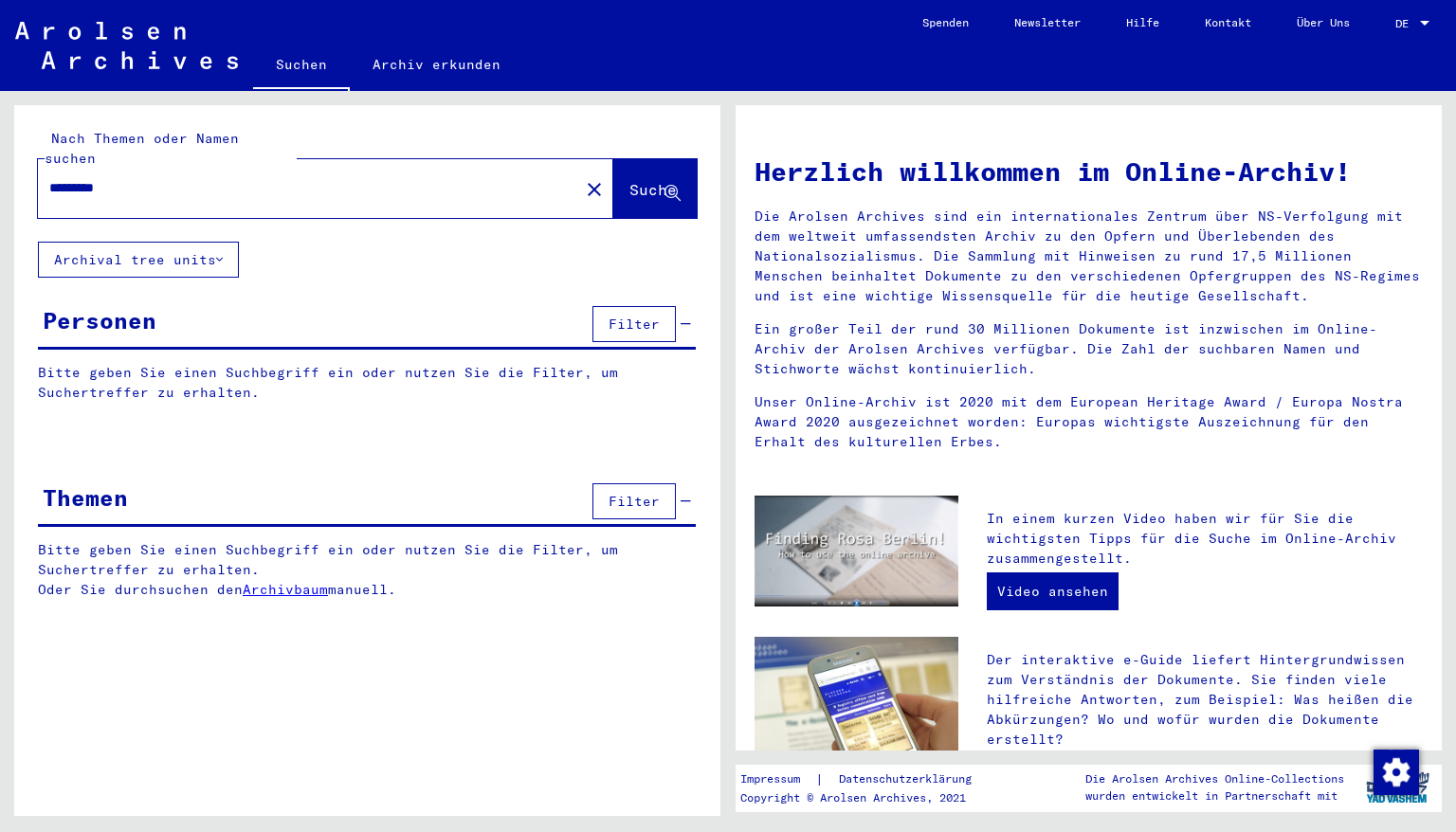 click on "Suche" 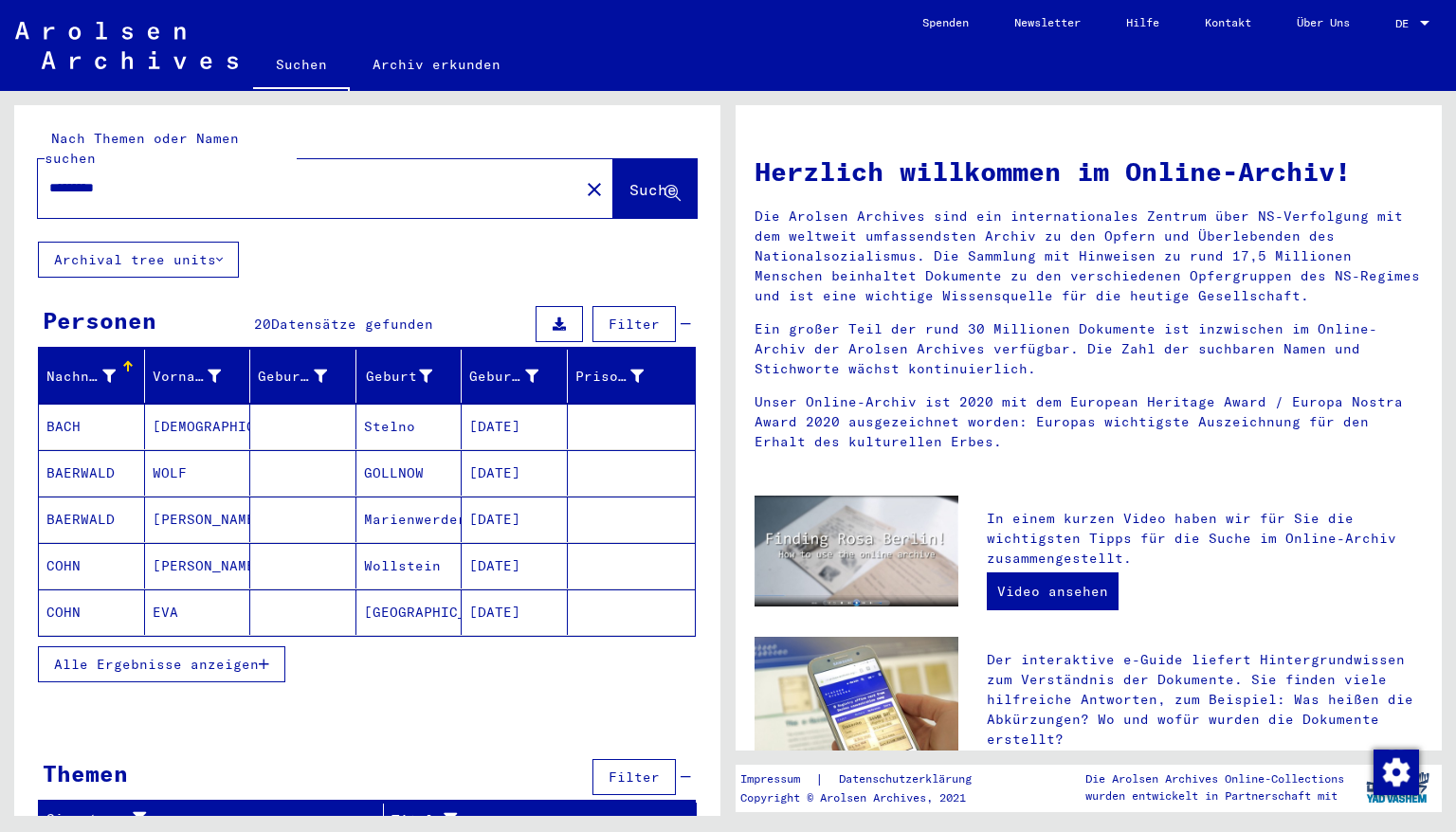 click at bounding box center (264, 664) 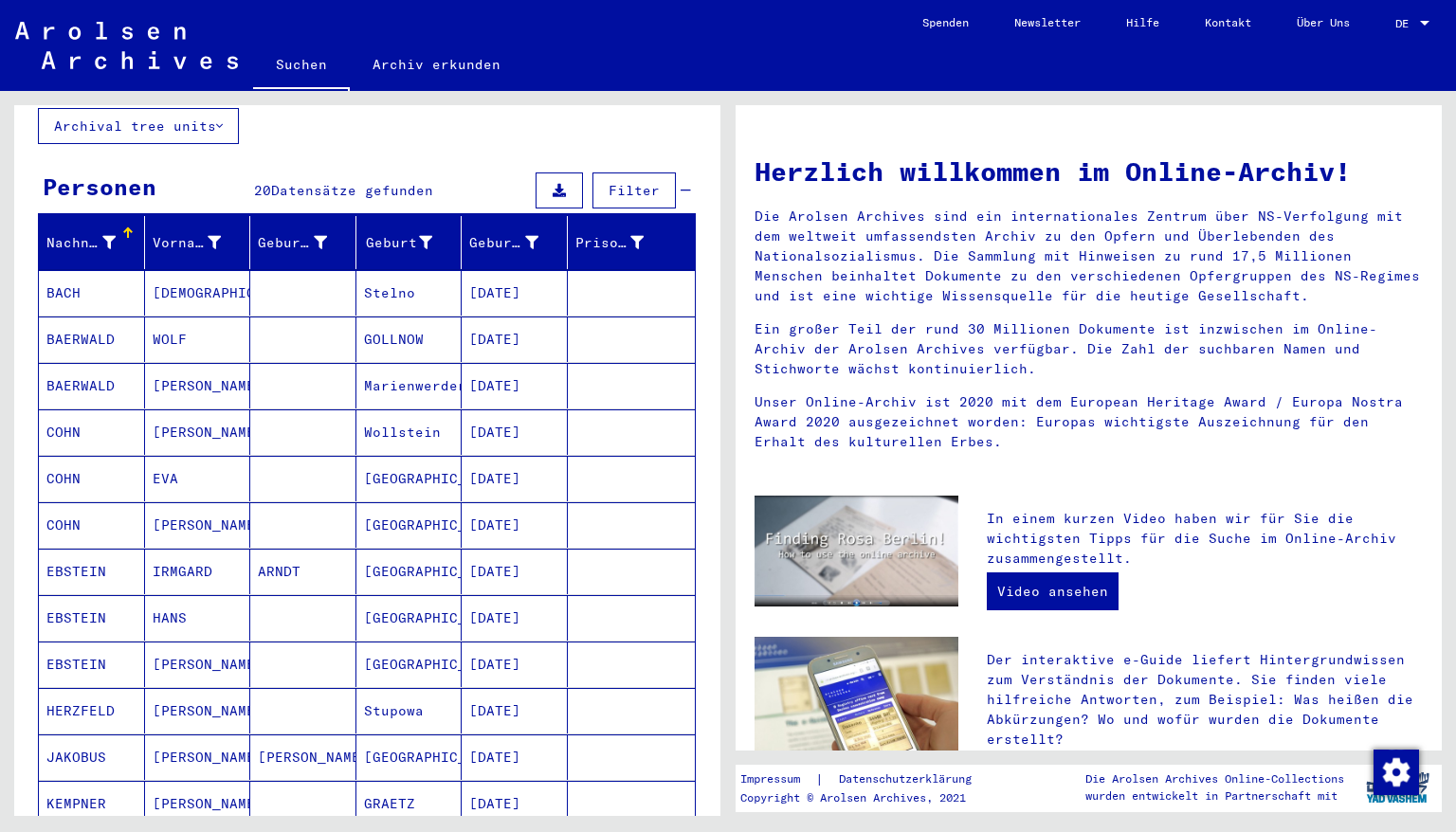 scroll, scrollTop: 152, scrollLeft: 0, axis: vertical 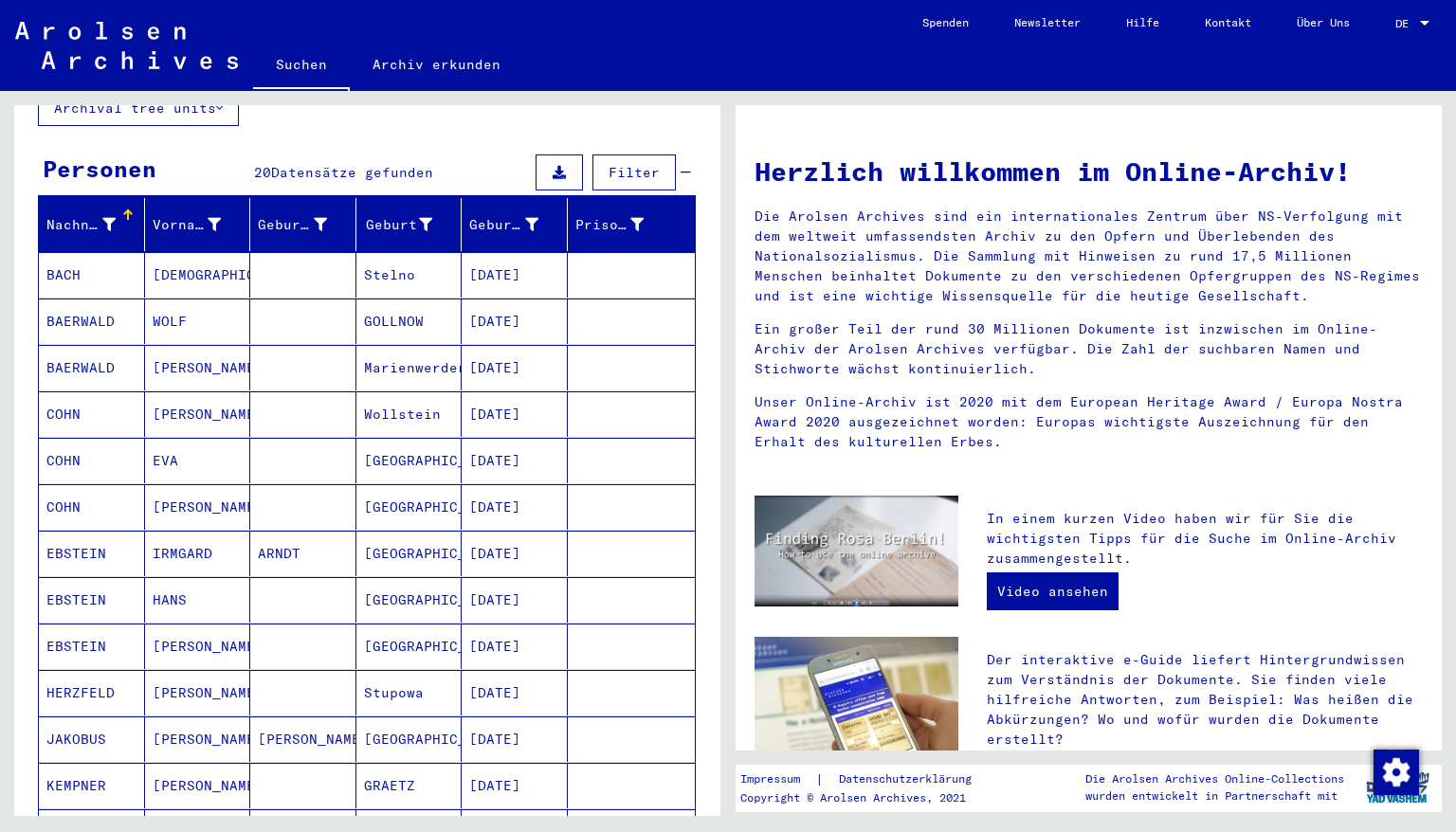click on "[DATE]" at bounding box center (515, 507) 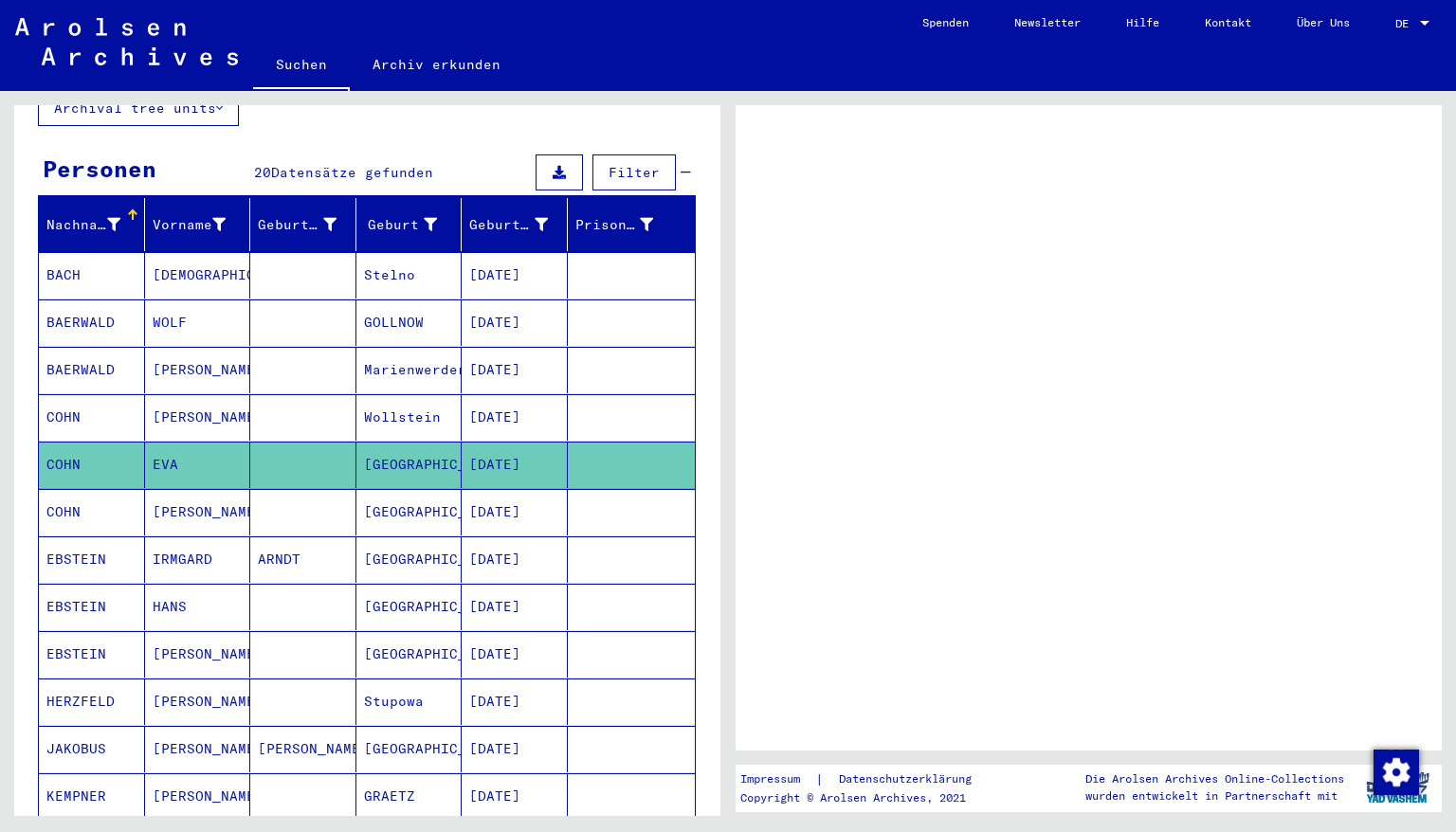 click 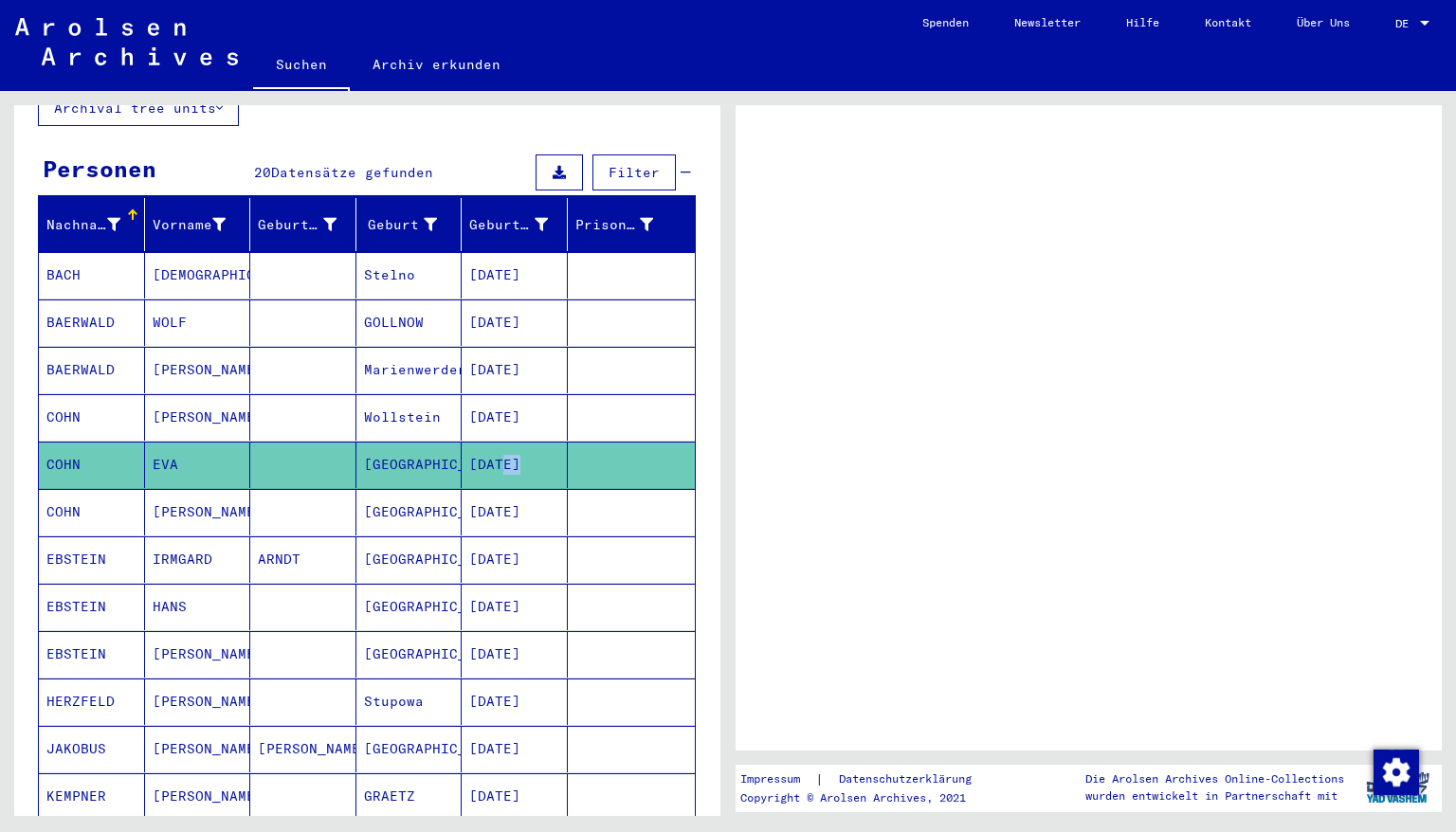 click on "[DATE]" 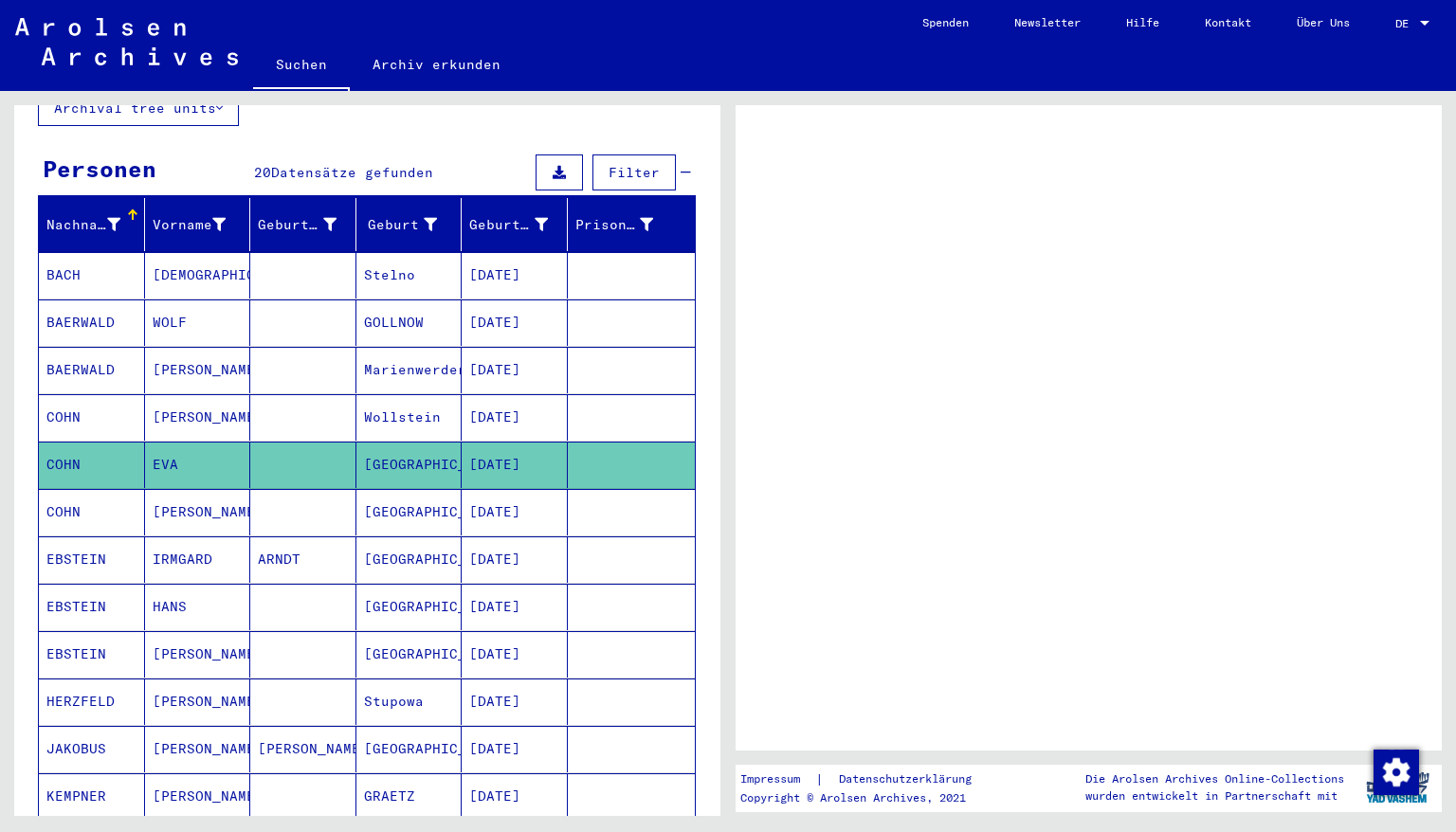 click 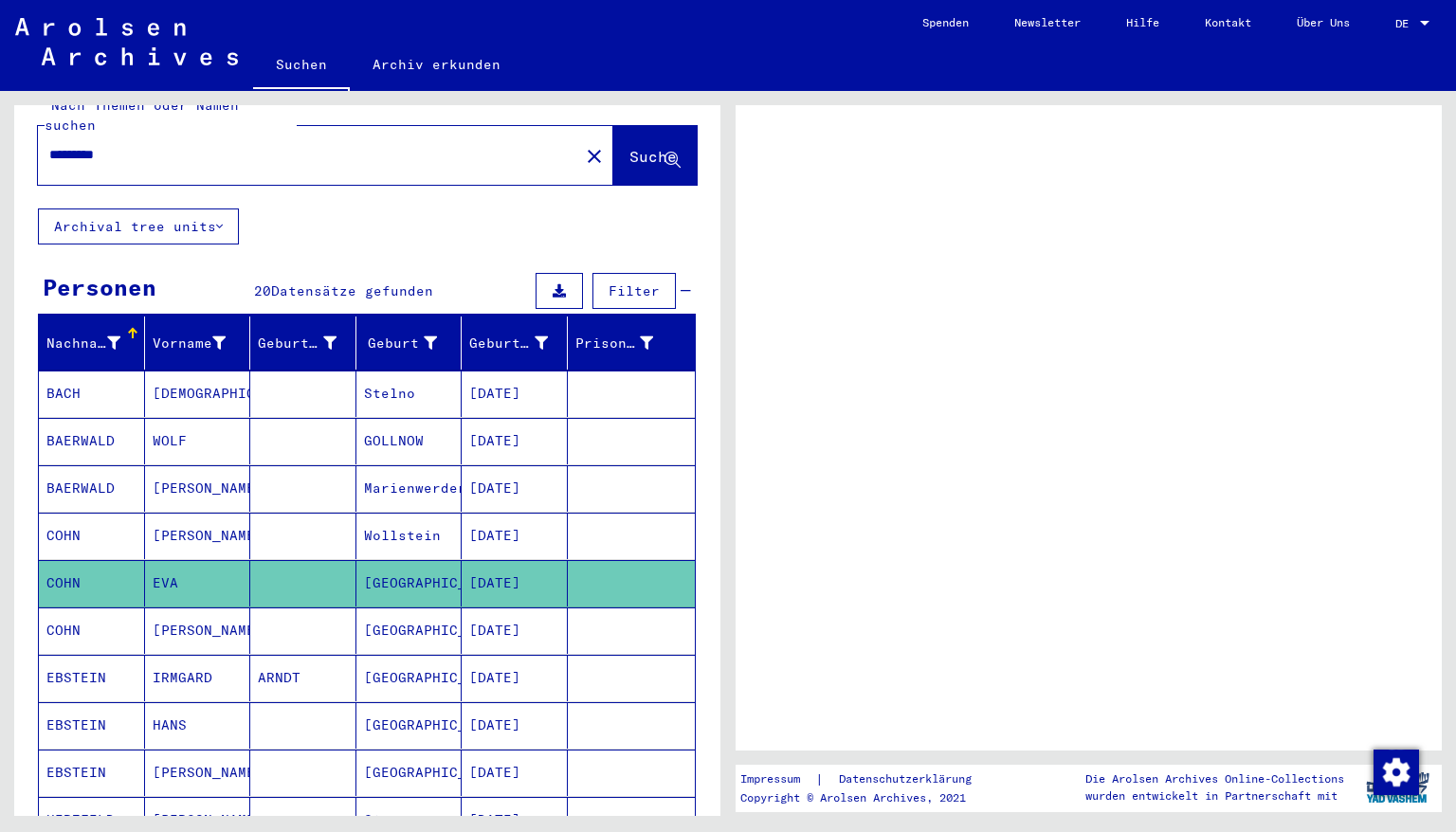 scroll, scrollTop: 0, scrollLeft: 0, axis: both 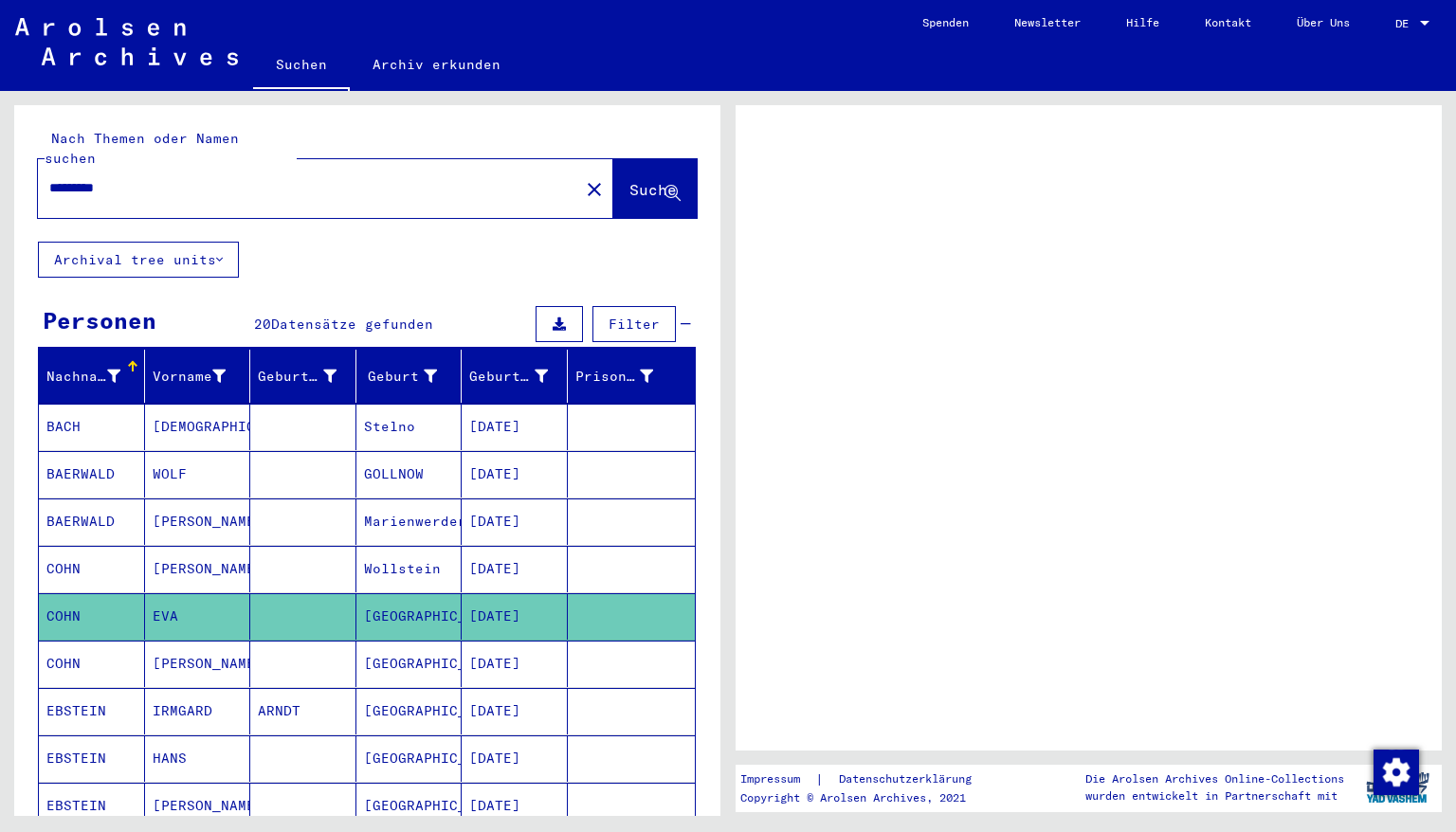 drag, startPoint x: 126, startPoint y: 165, endPoint x: -138, endPoint y: 144, distance: 264.83391 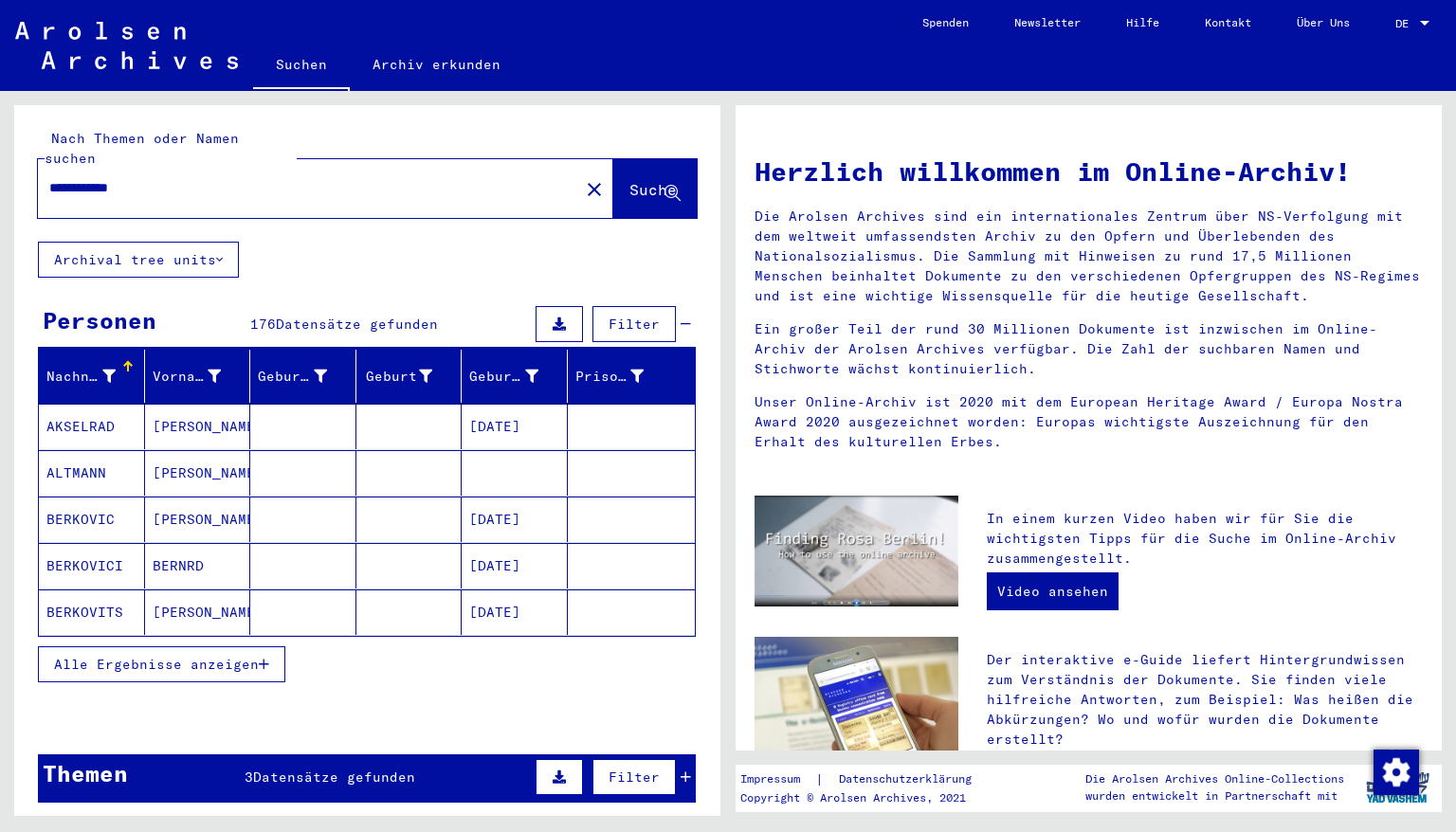 click at bounding box center [264, 664] 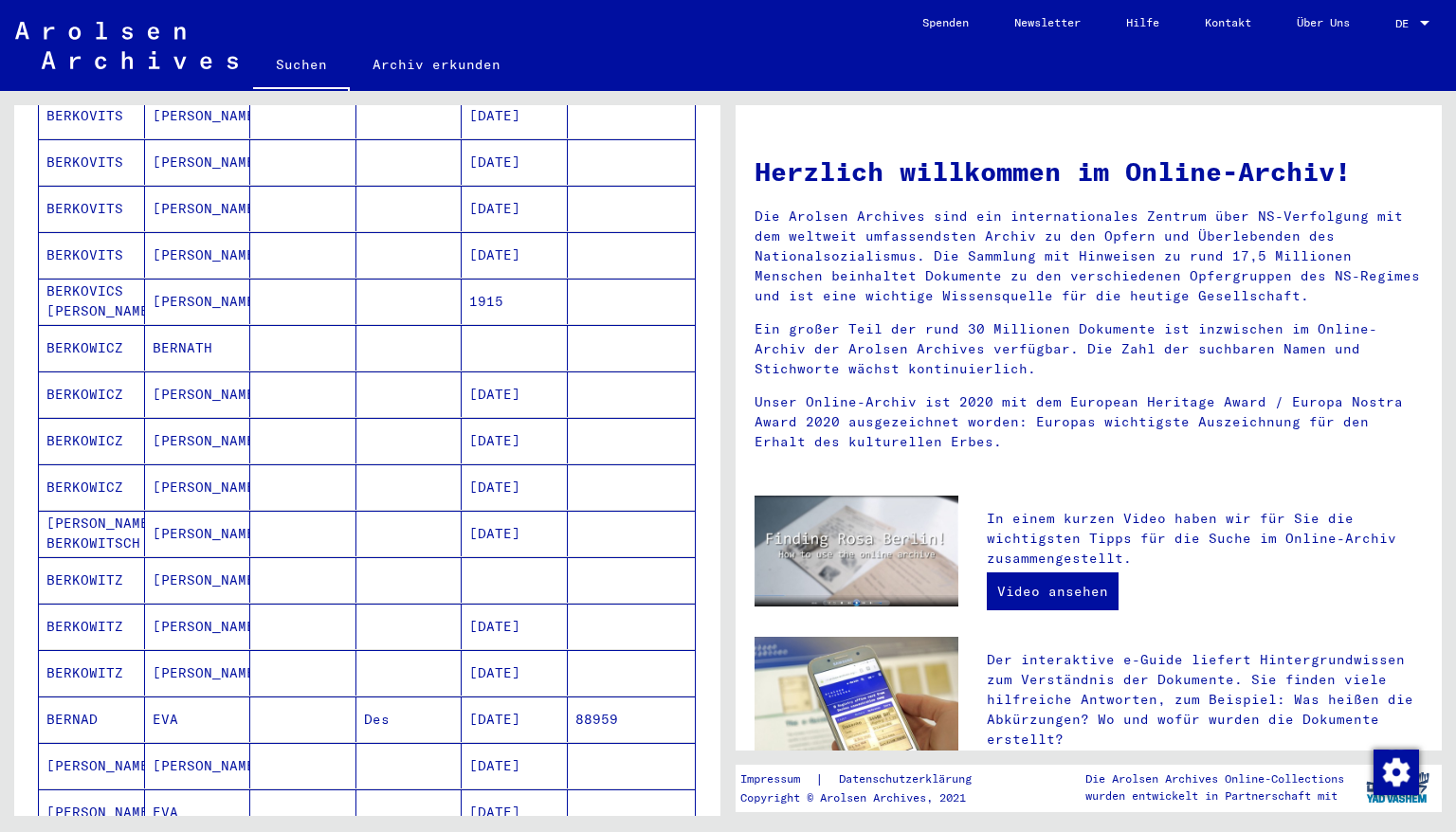 scroll, scrollTop: 682, scrollLeft: 0, axis: vertical 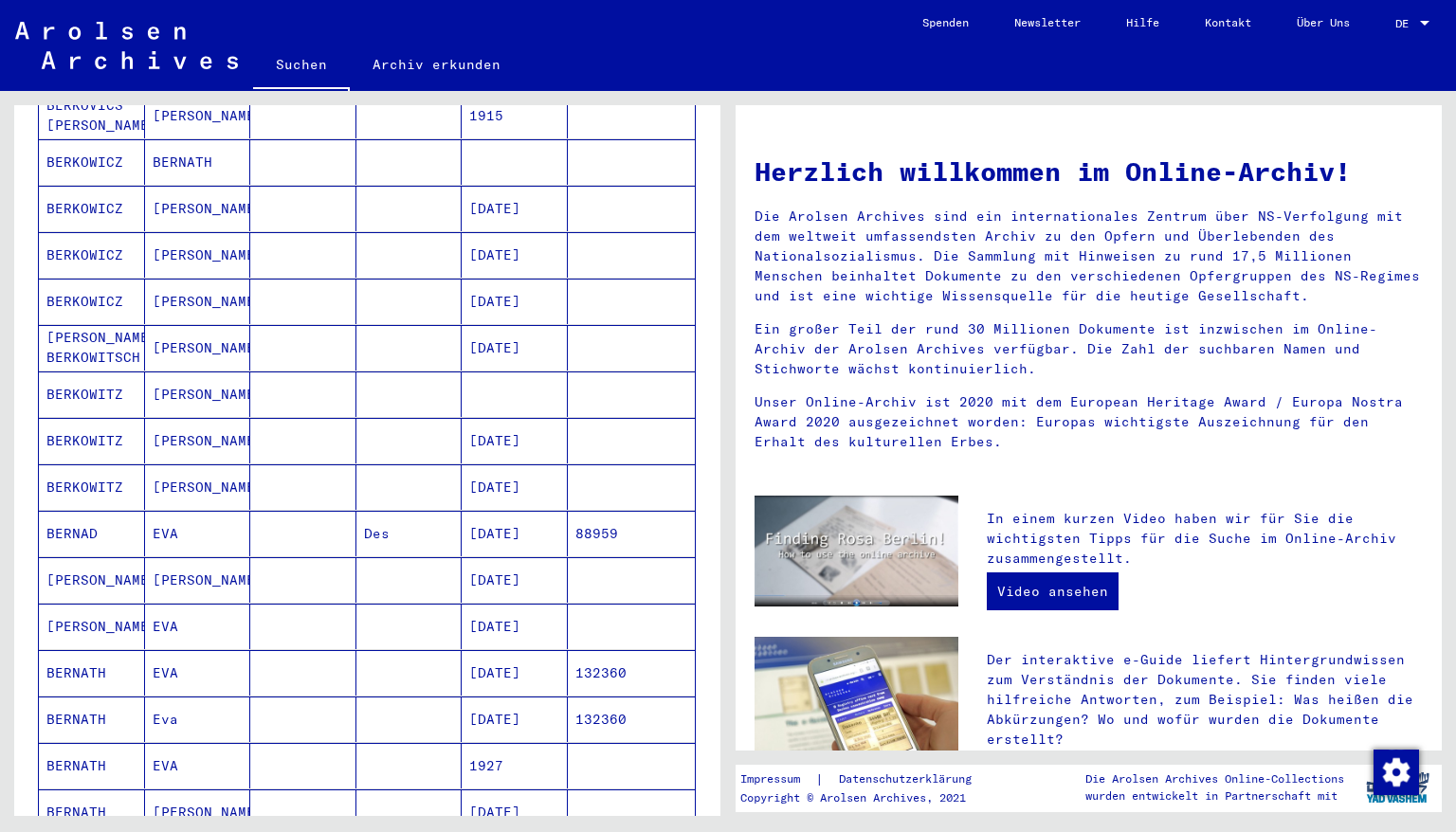 click on "[DATE]" at bounding box center [515, 673] 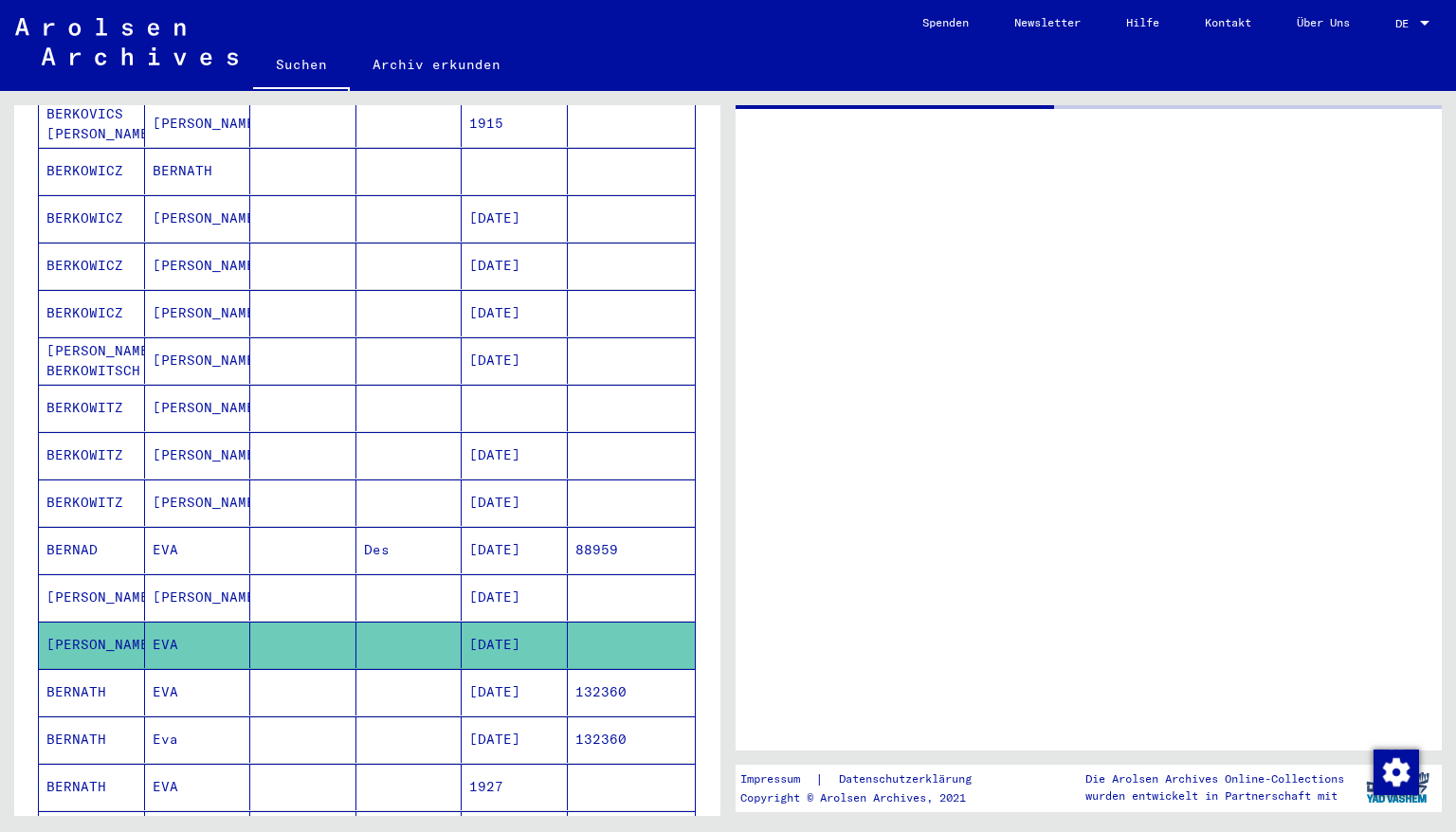 scroll, scrollTop: 688, scrollLeft: 0, axis: vertical 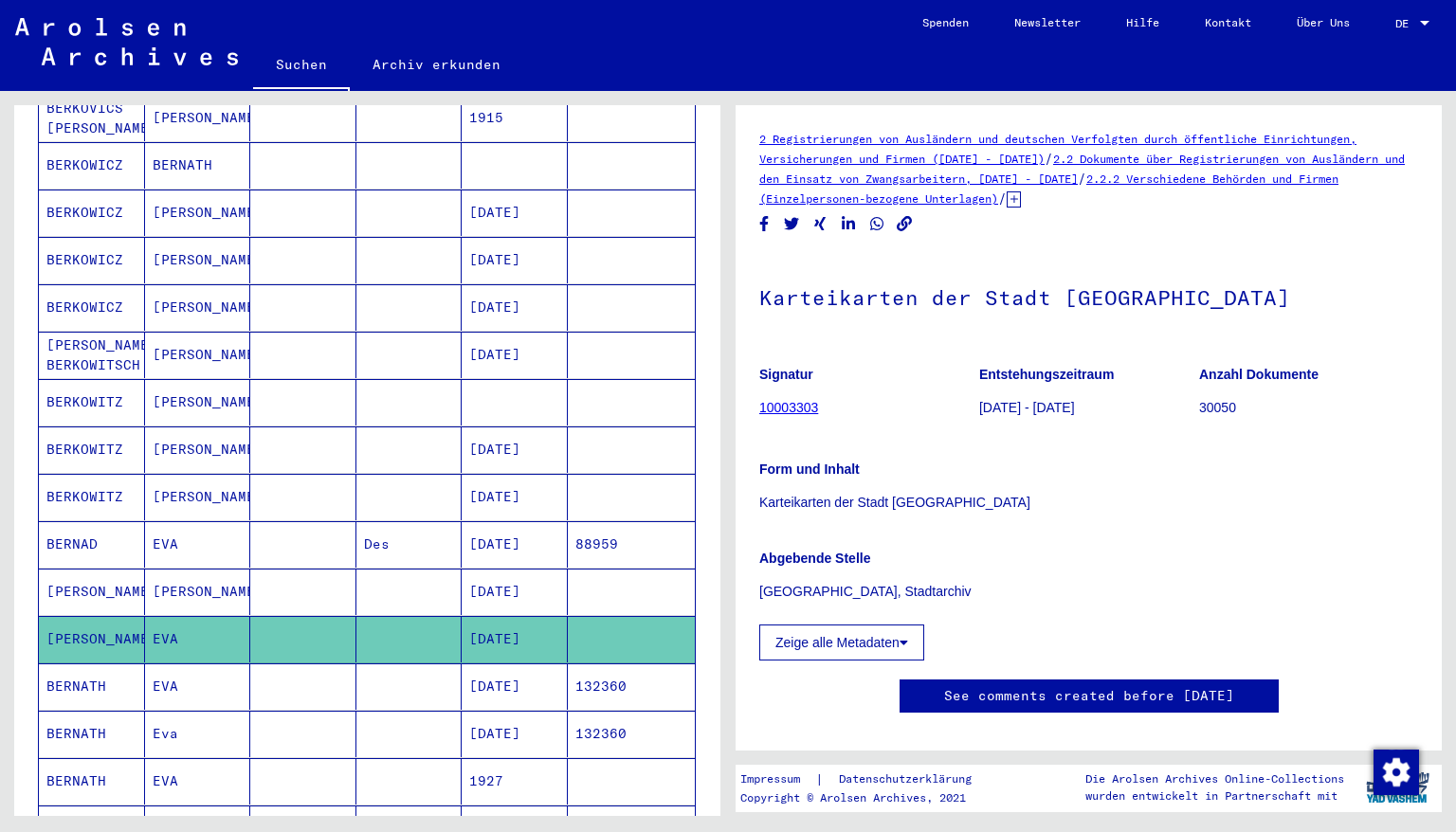 click on "Karteikarten der Stadt [GEOGRAPHIC_DATA]" 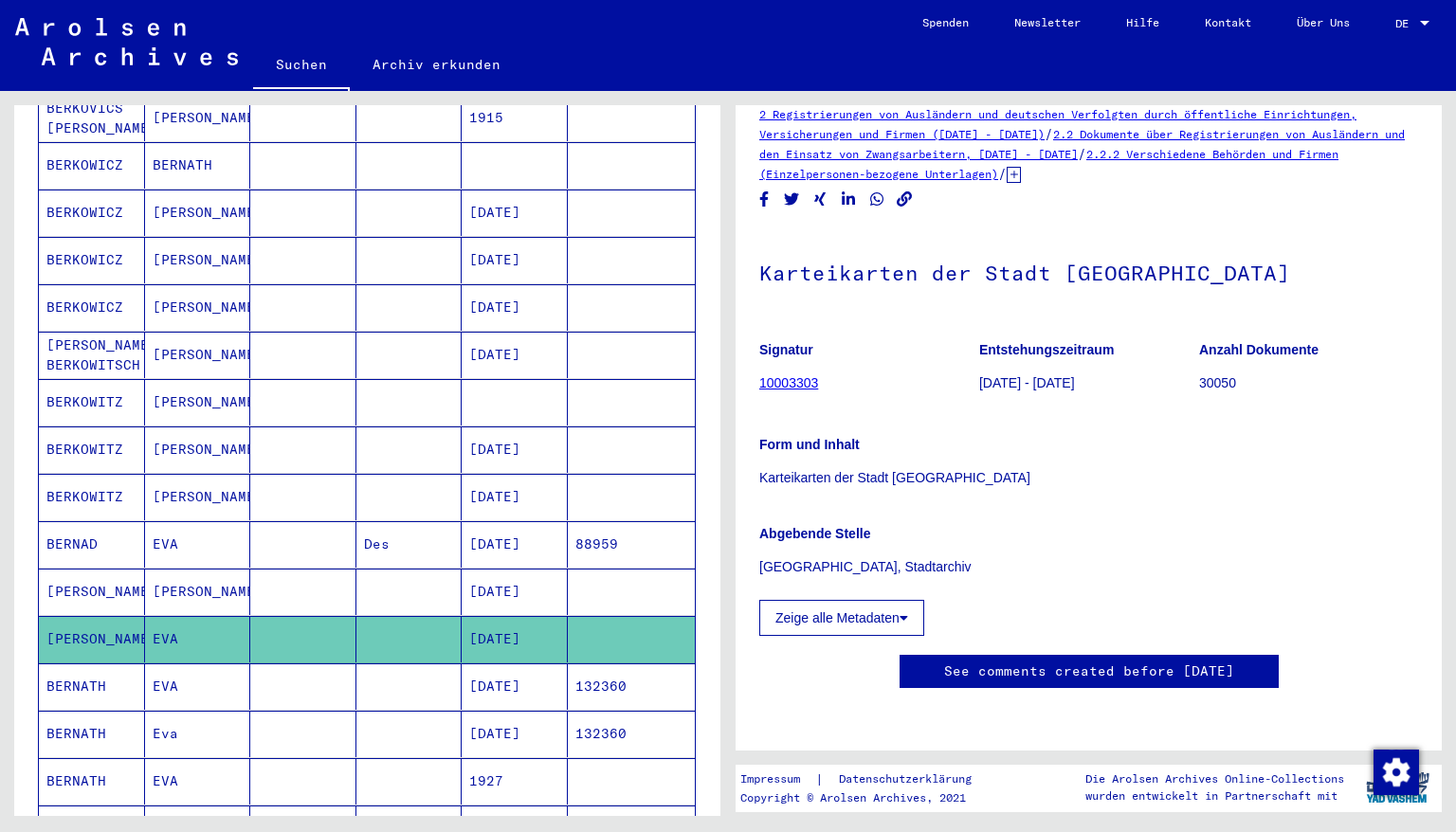 scroll, scrollTop: 56, scrollLeft: 0, axis: vertical 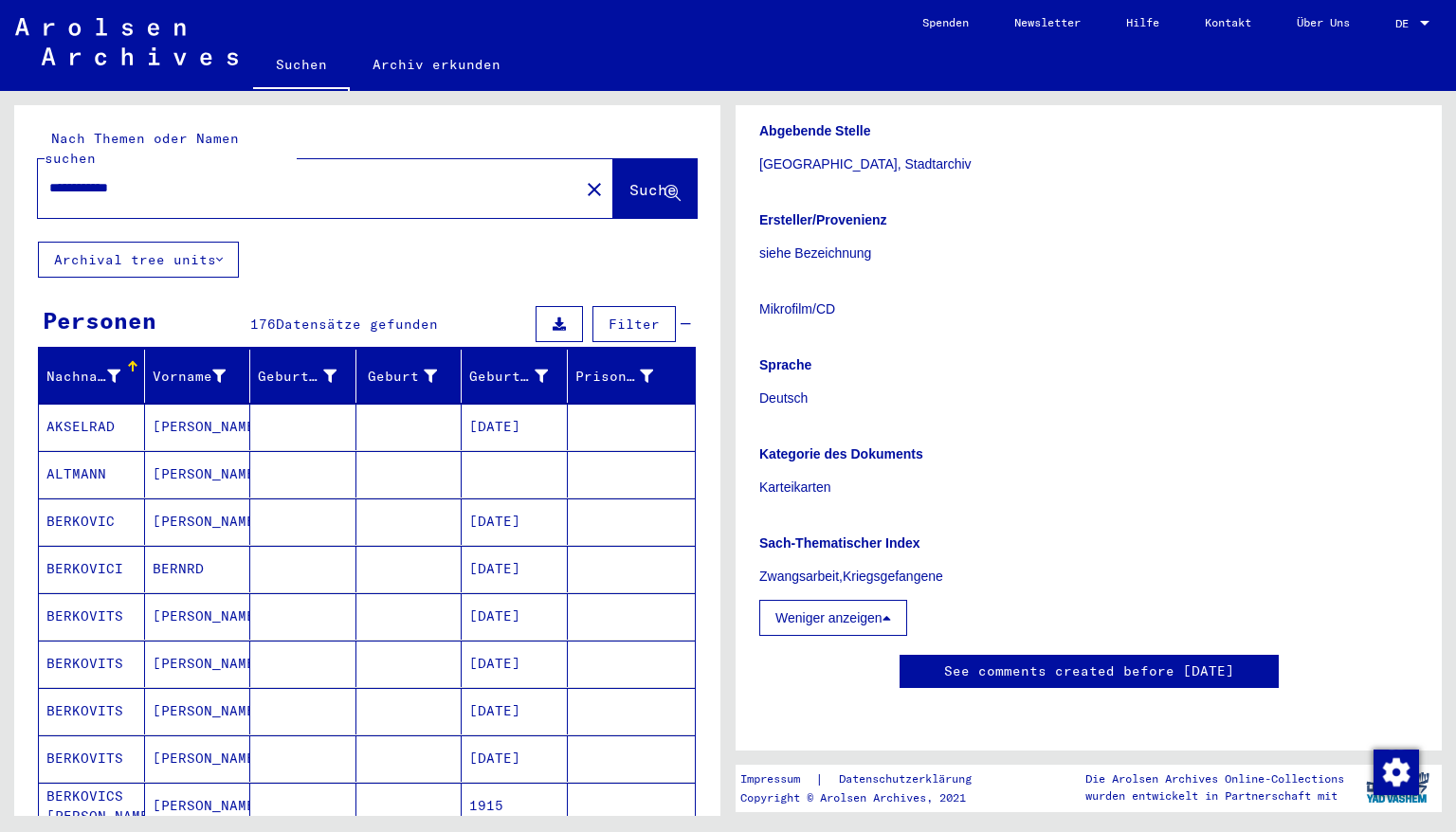 drag, startPoint x: 160, startPoint y: 172, endPoint x: 8, endPoint y: 162, distance: 152.32859 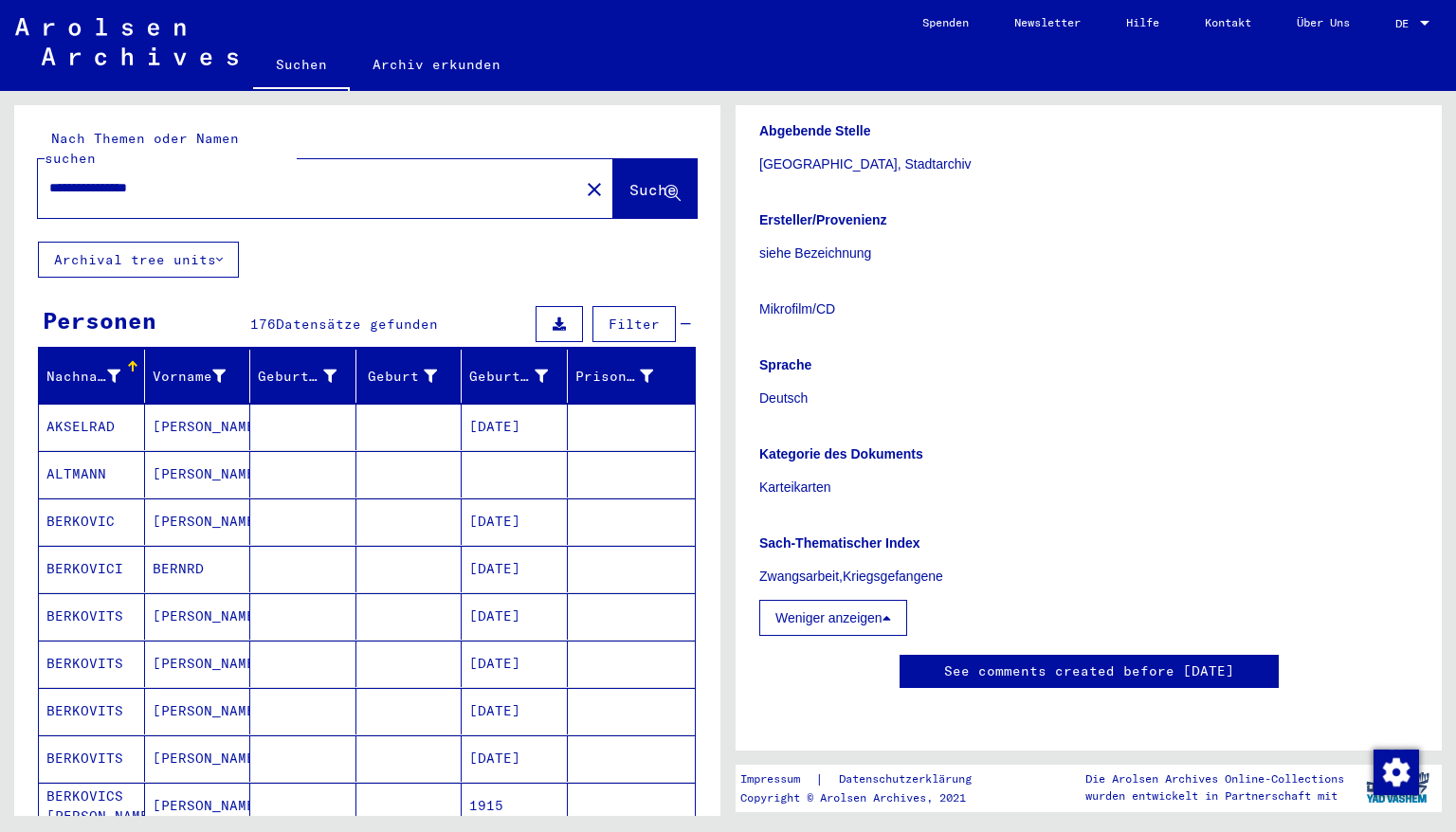 click on "Suche" 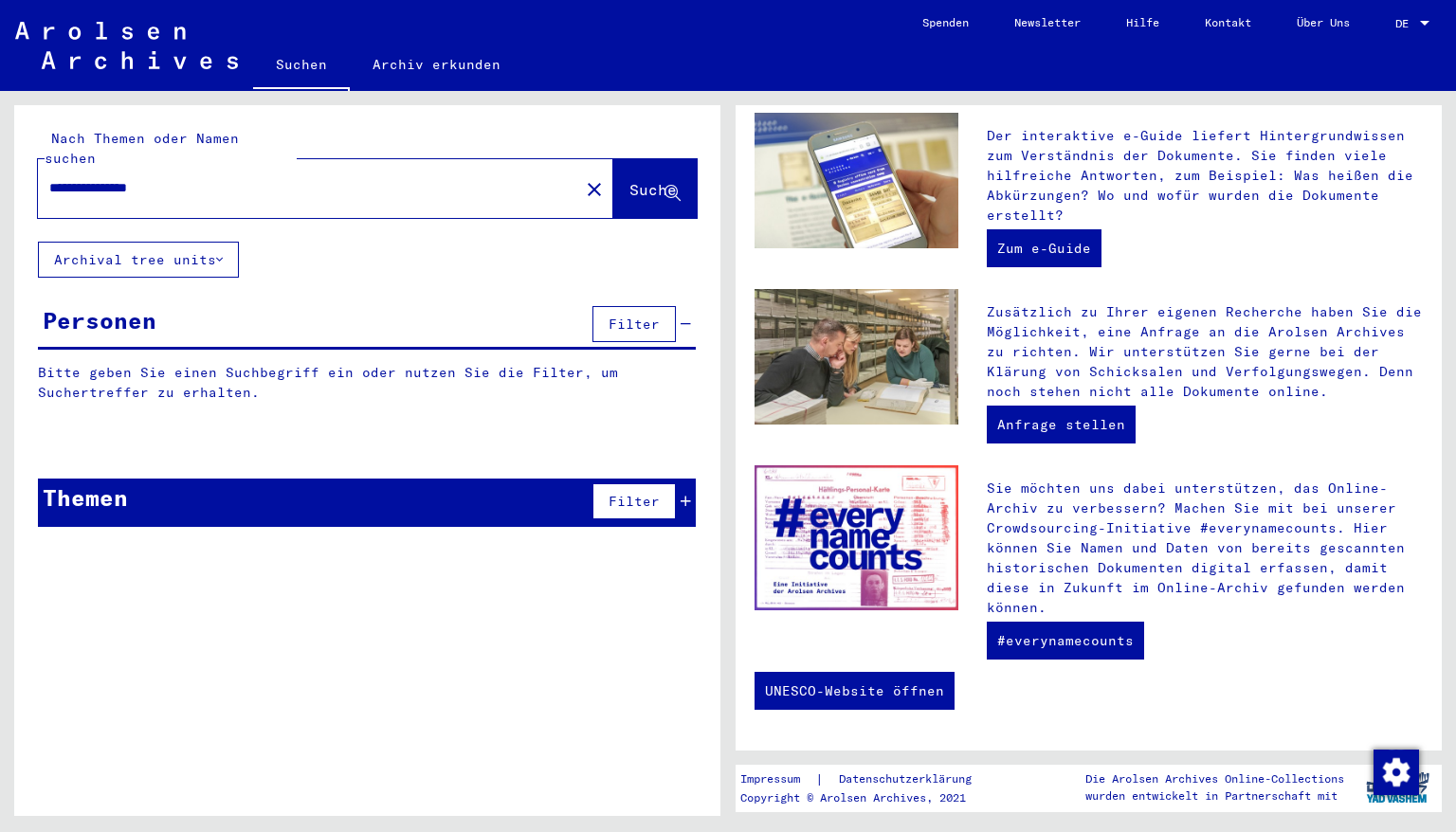 scroll, scrollTop: 0, scrollLeft: 0, axis: both 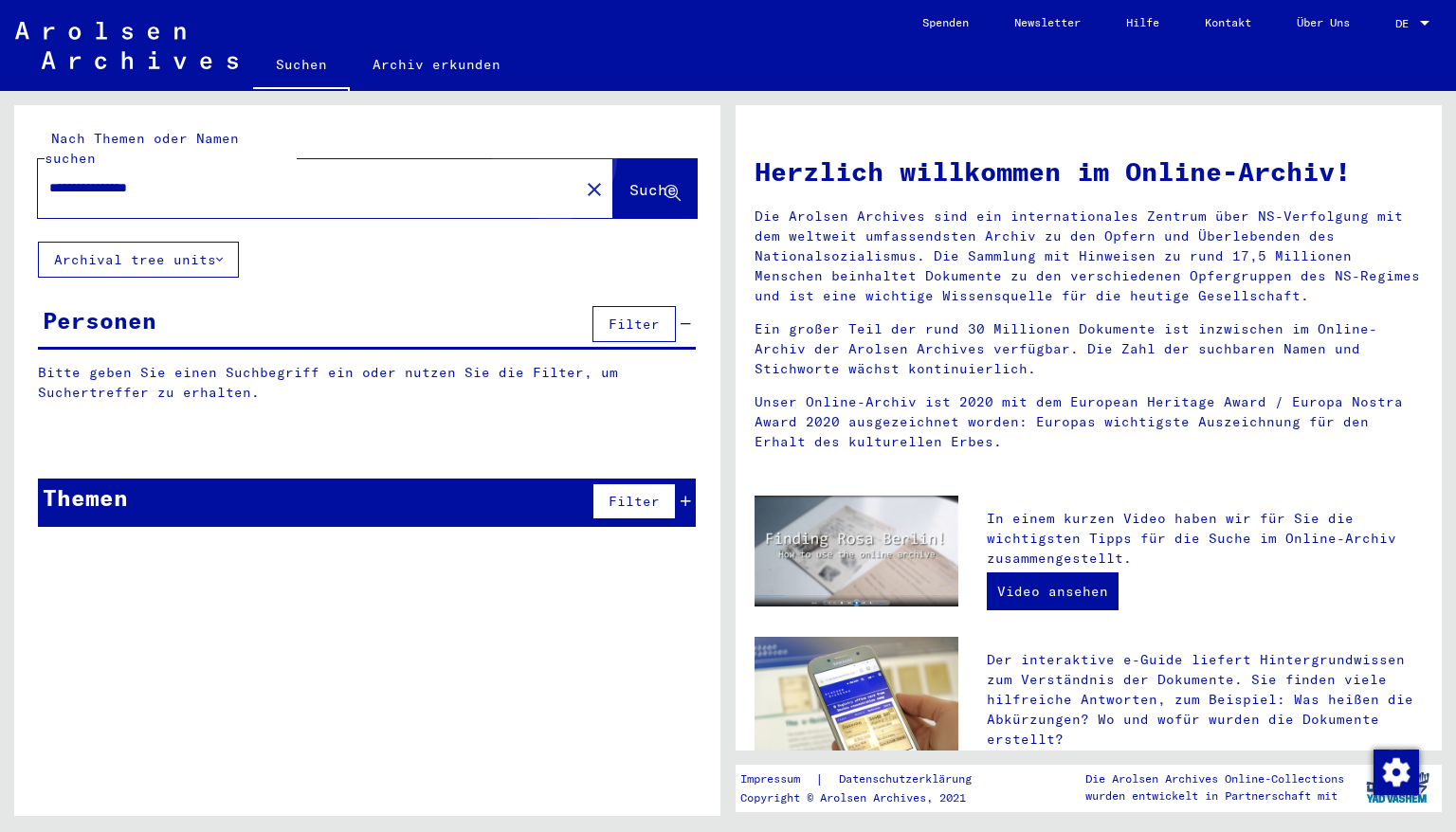 click on "Suche" 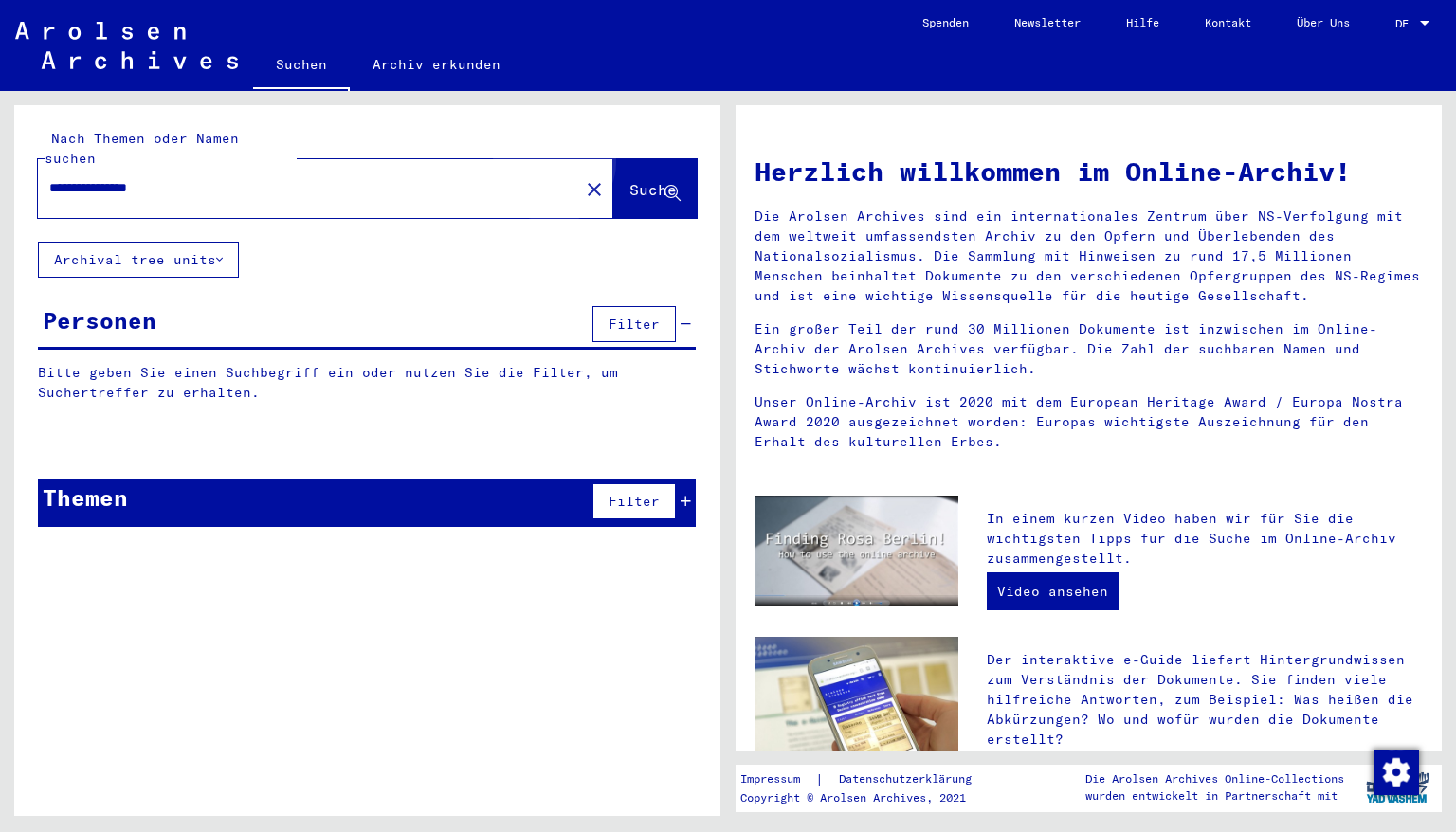 click on "Suche" 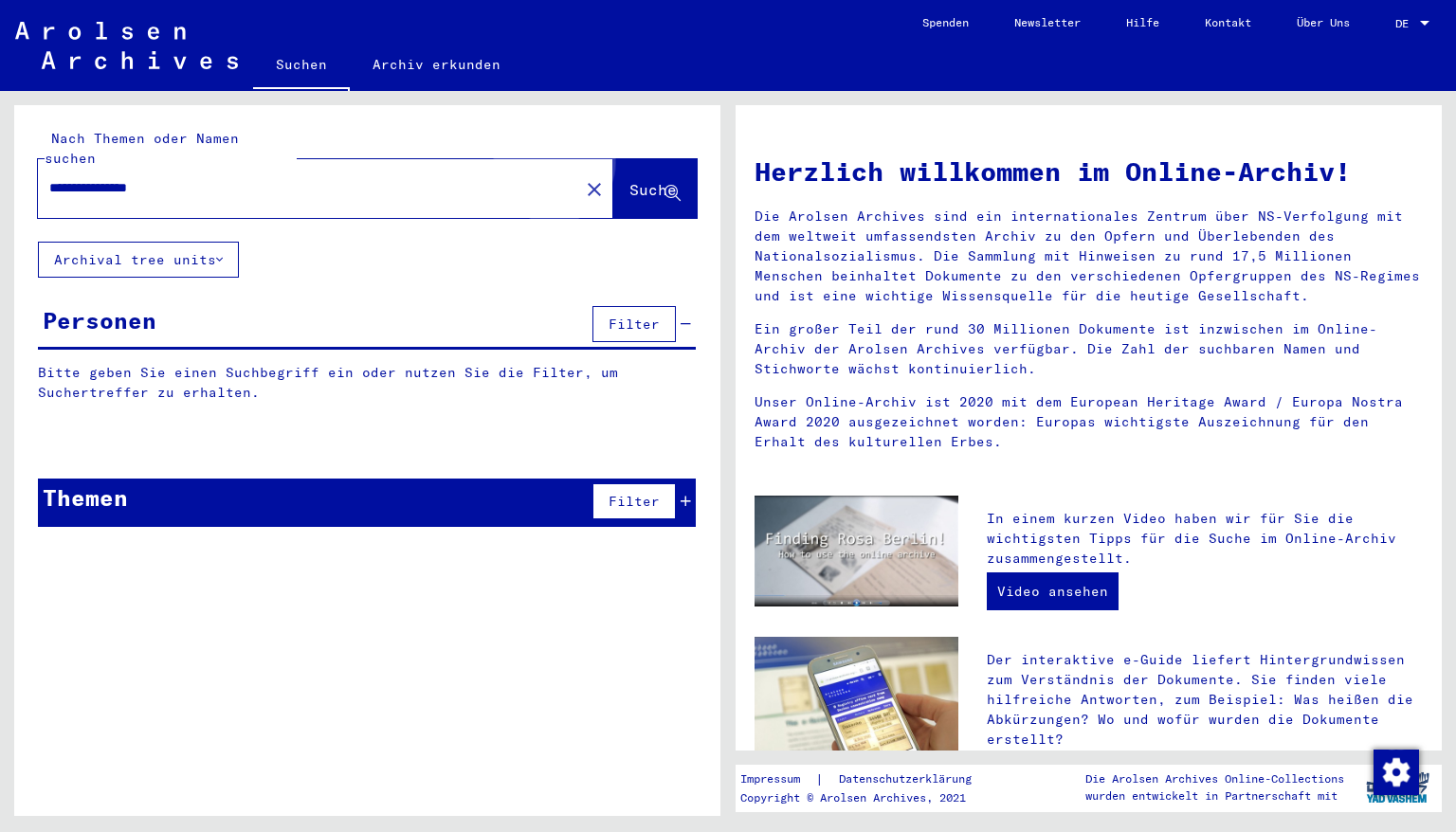 click on "Suche" 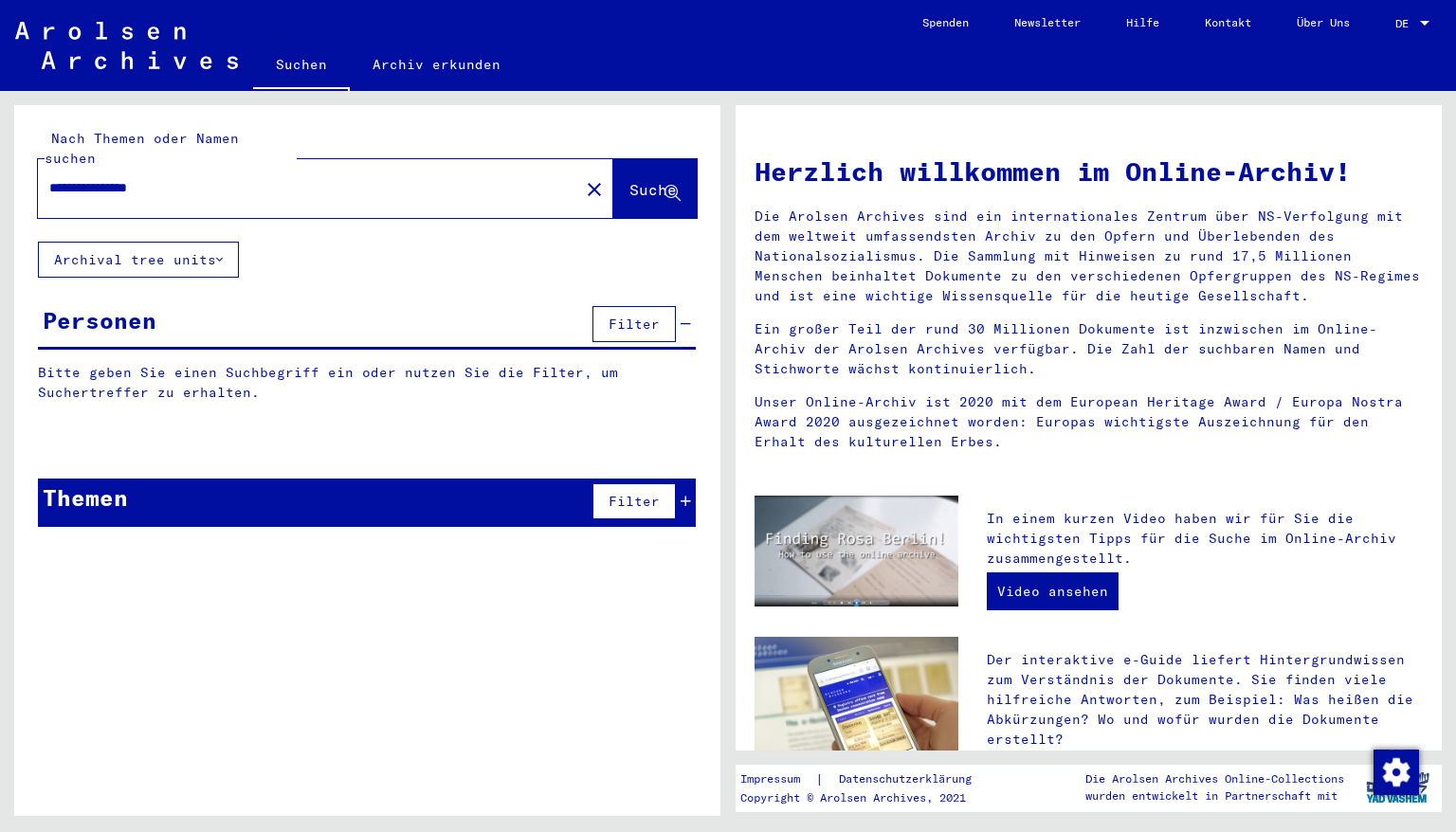 drag, startPoint x: 96, startPoint y: 171, endPoint x: 30, endPoint y: 176, distance: 66.189123 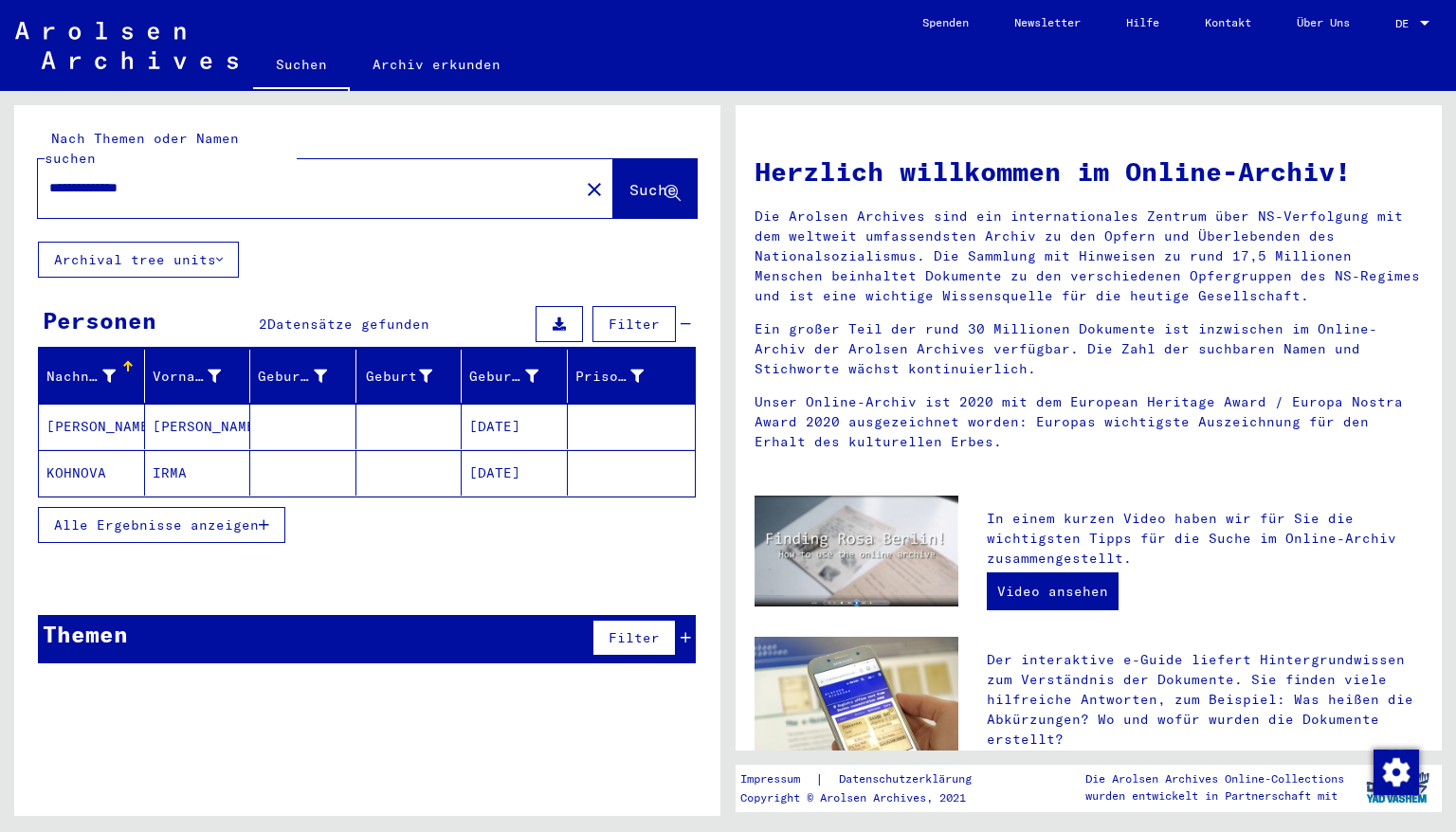 click on "**********" at bounding box center [302, 188] 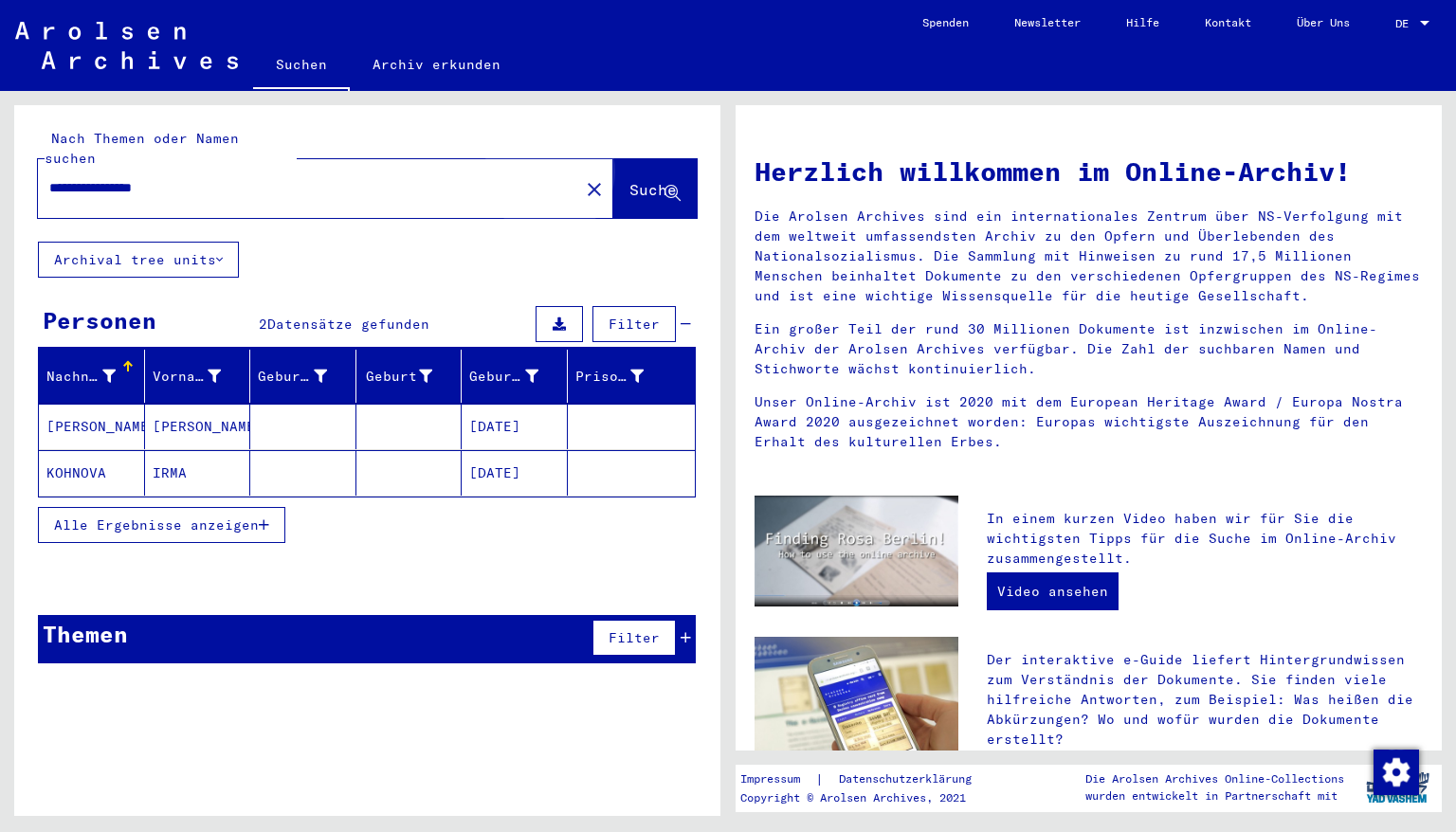 click on "Suche" 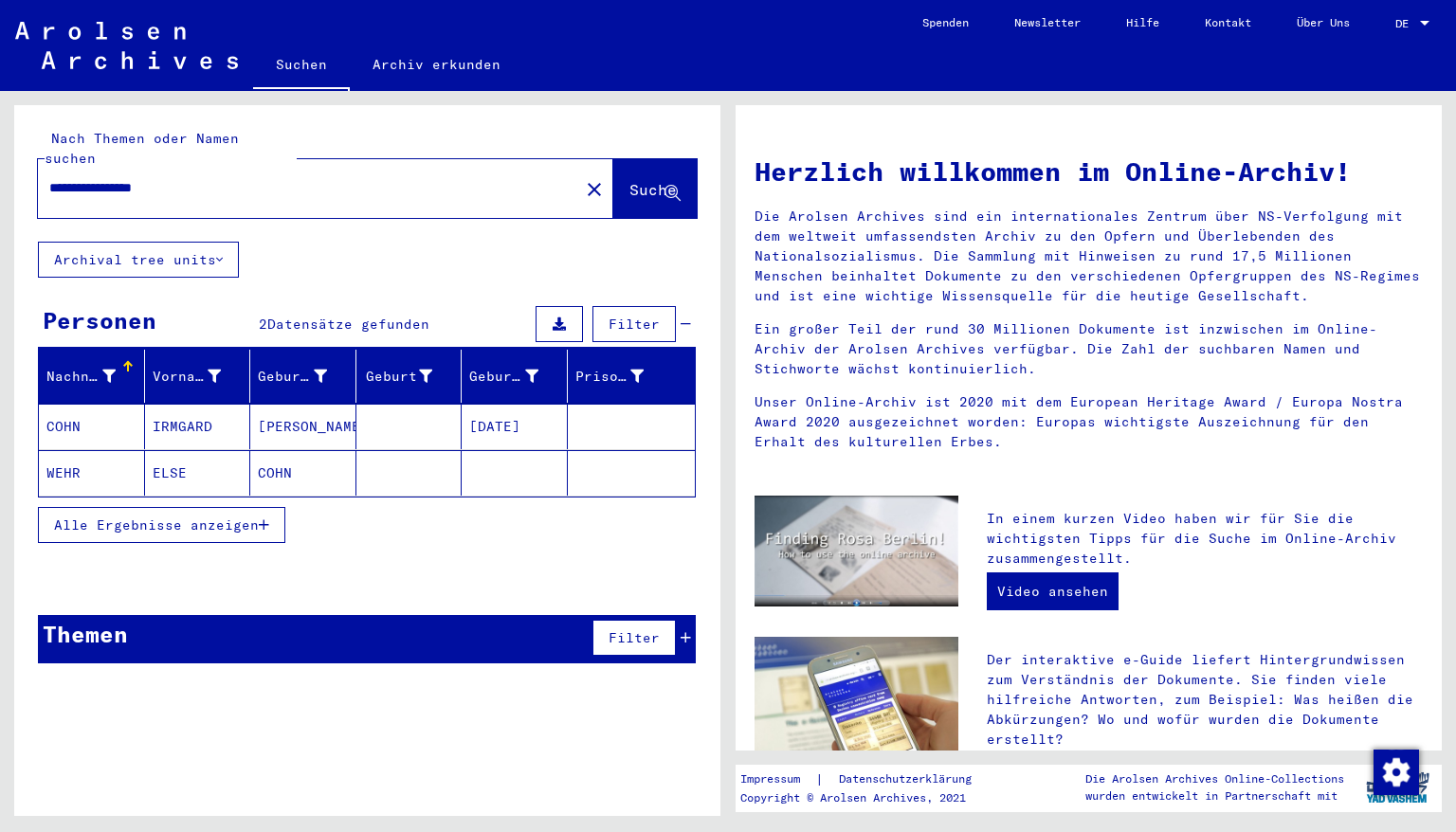 click on "[DATE]" at bounding box center [515, 473] 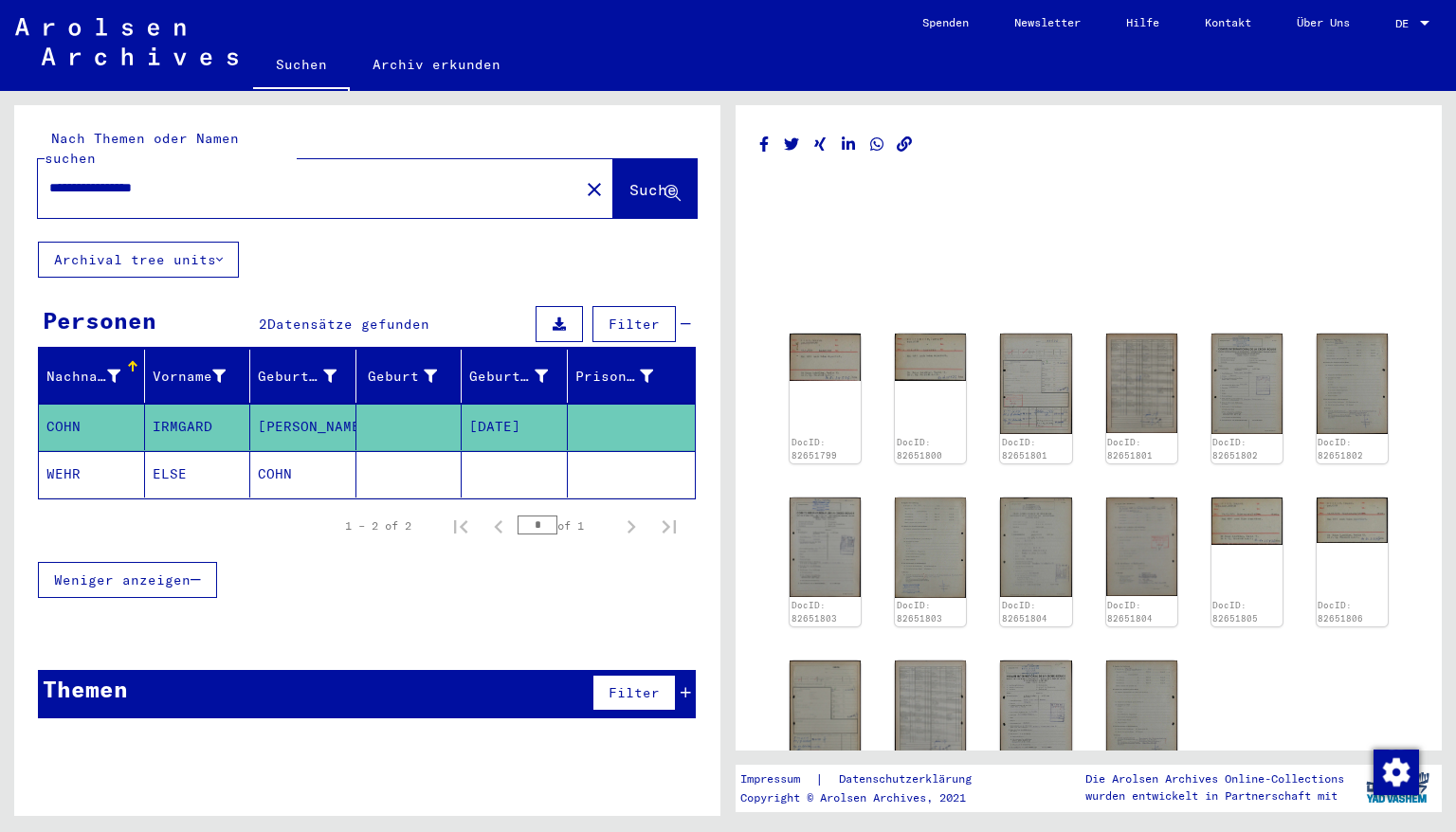 scroll, scrollTop: 0, scrollLeft: 0, axis: both 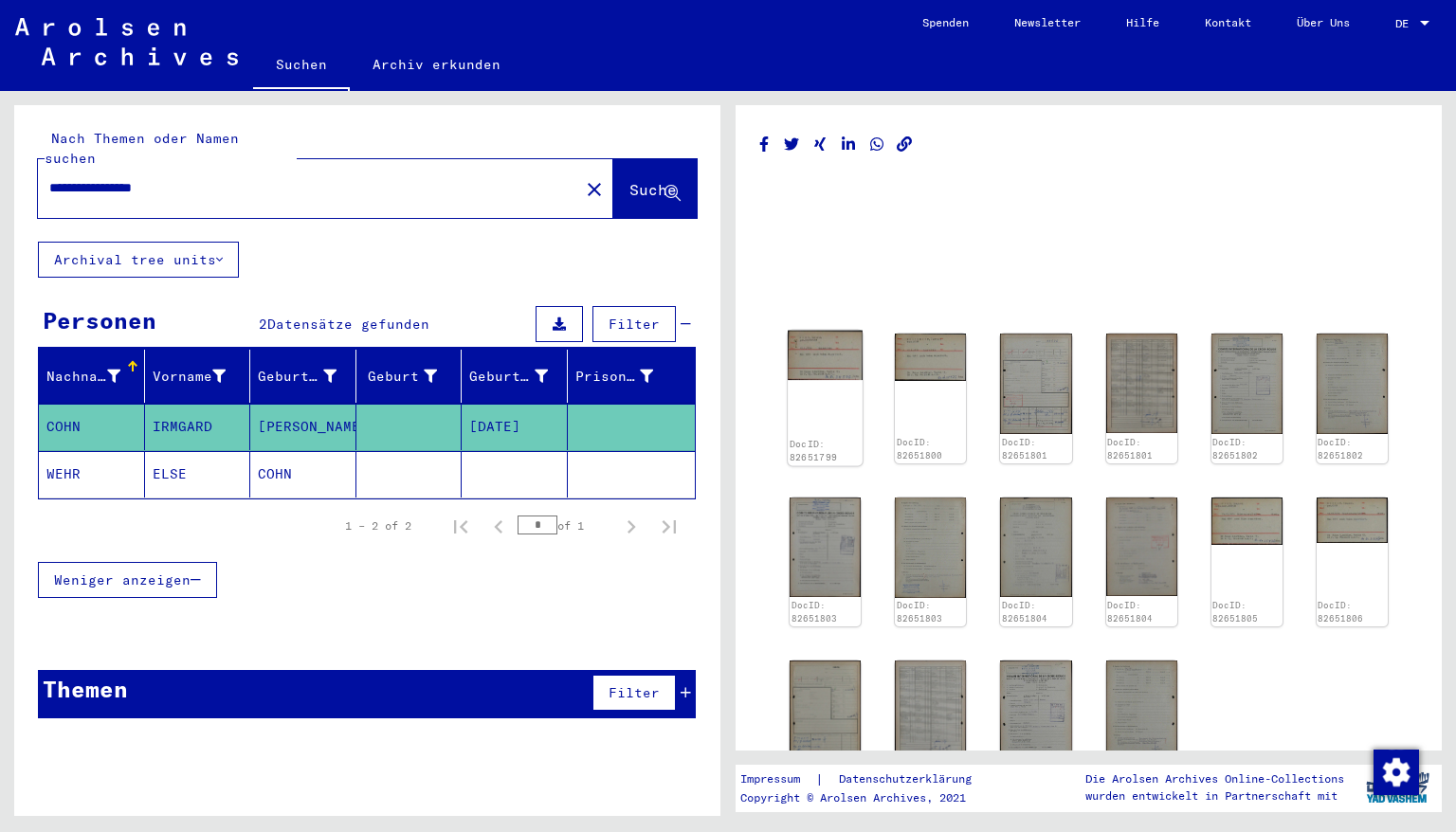 click 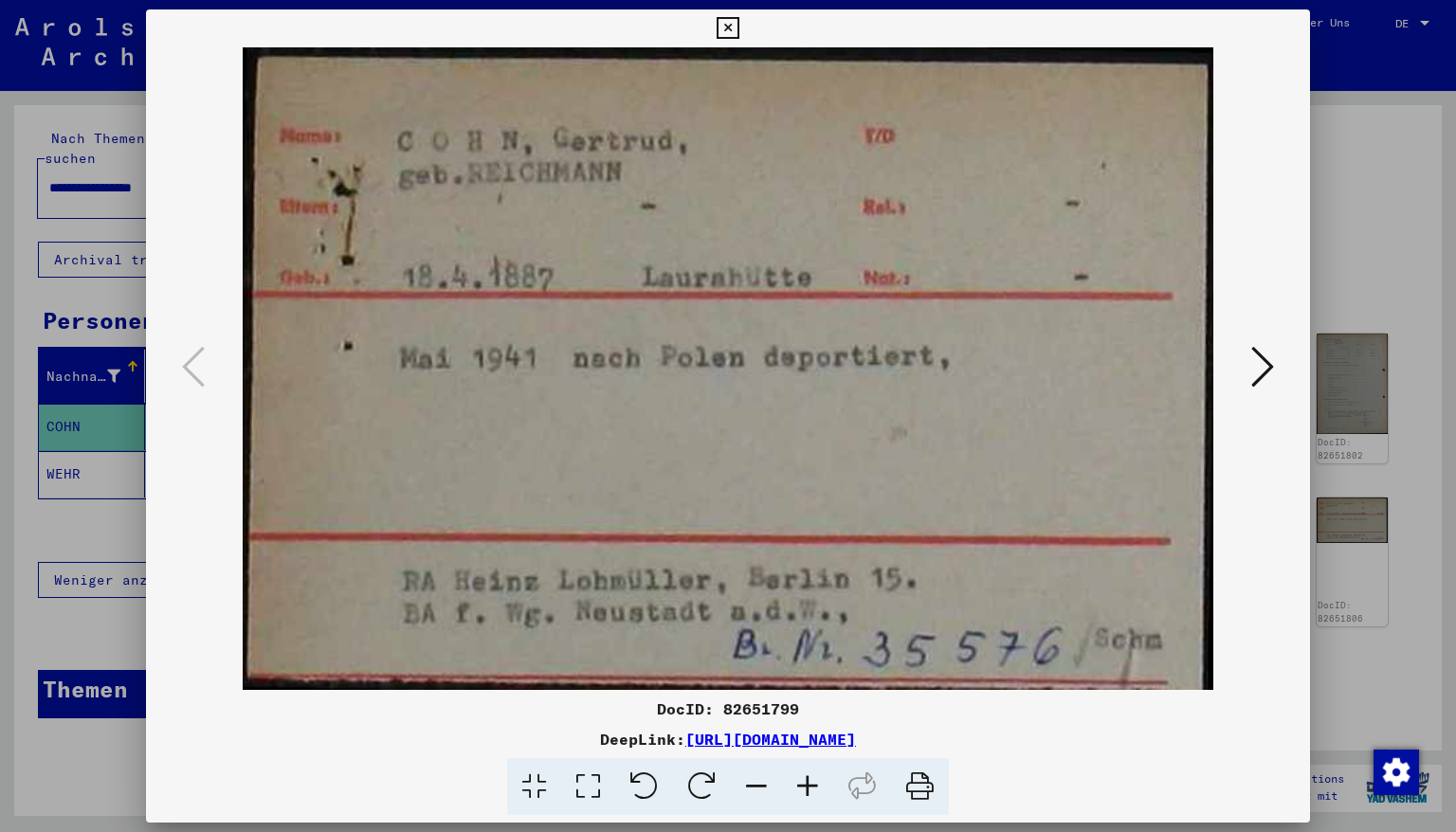 drag, startPoint x: 654, startPoint y: 489, endPoint x: 606, endPoint y: 371, distance: 127.38917 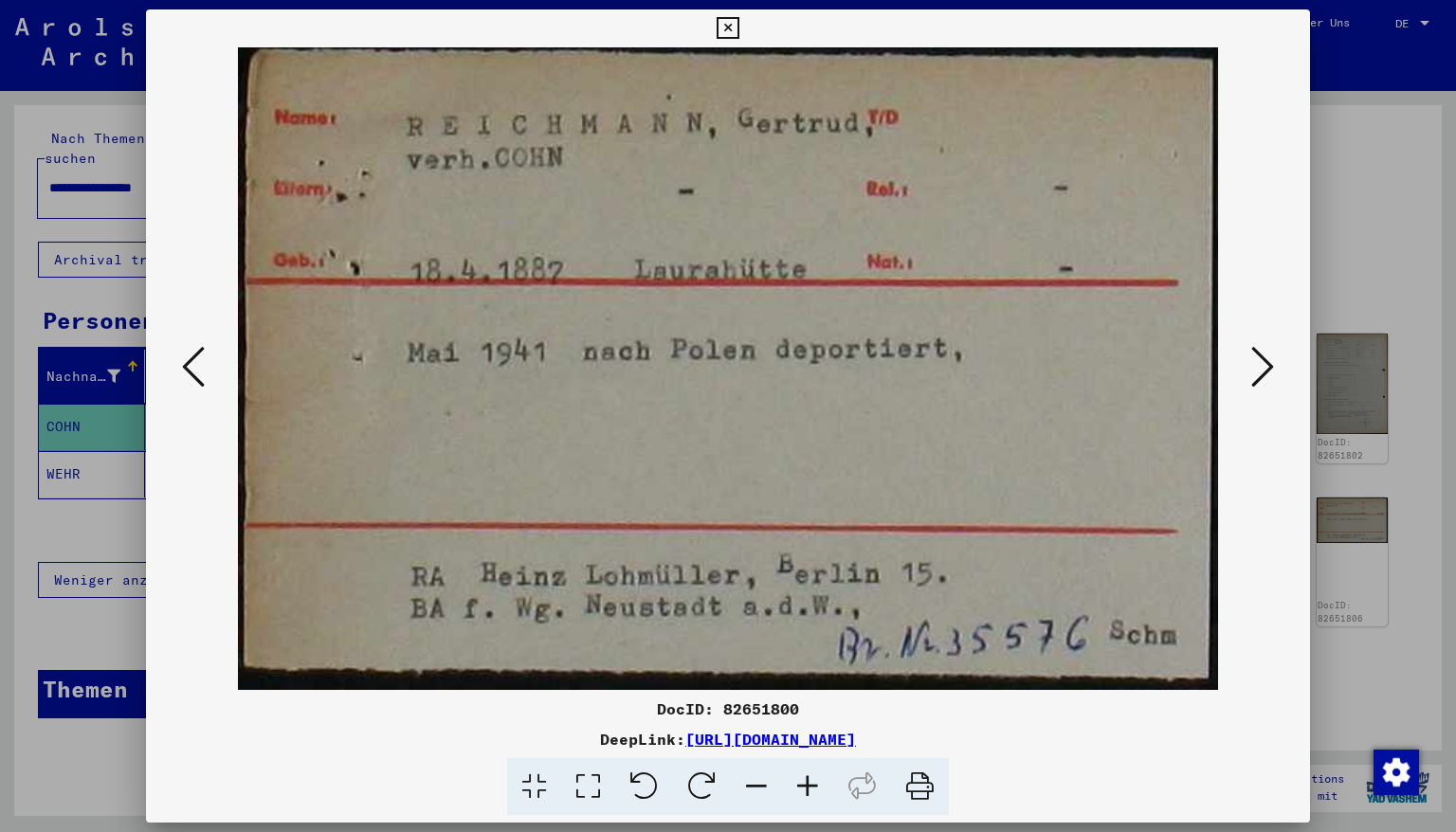 click at bounding box center (1263, 367) 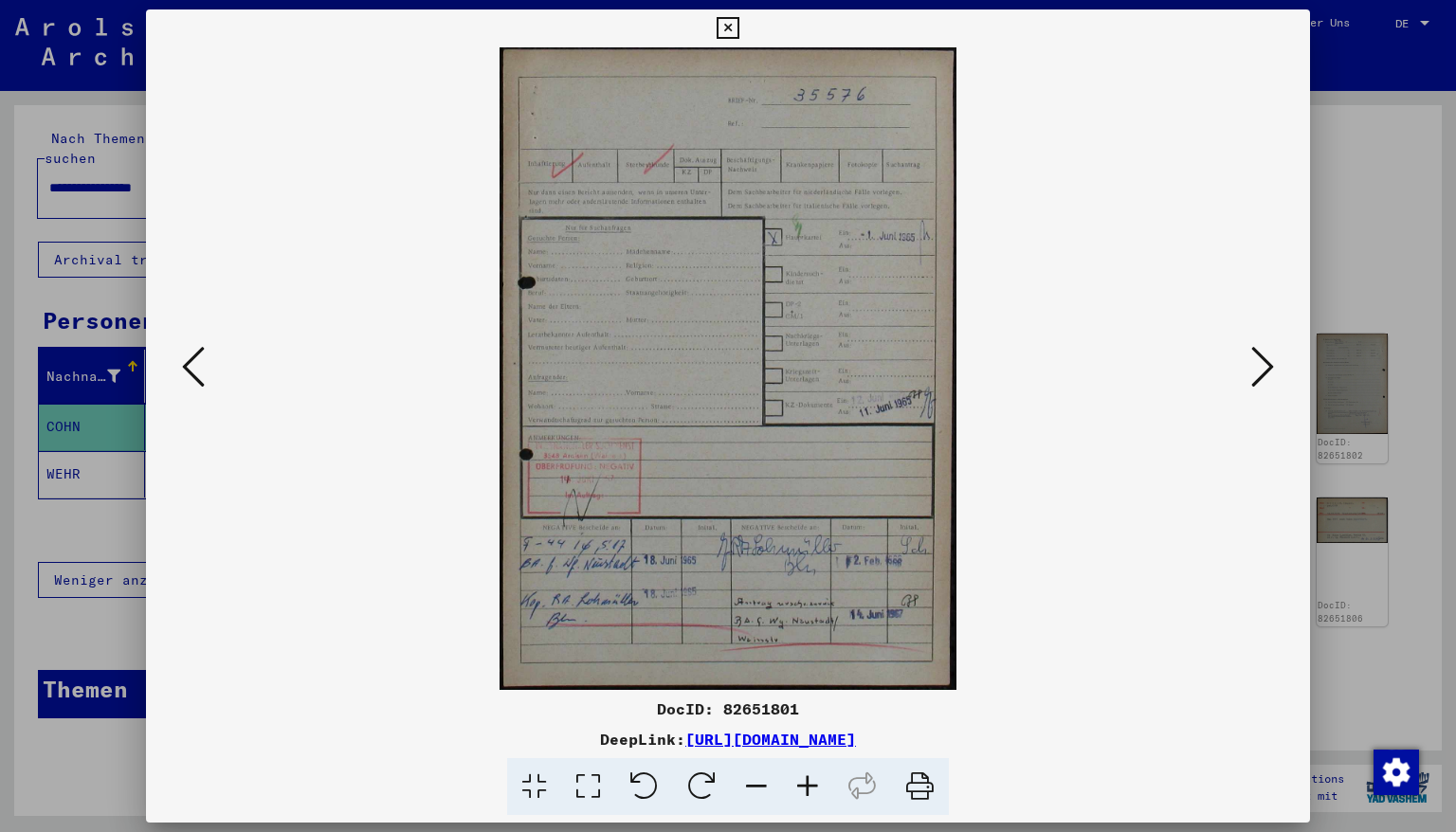 click at bounding box center (728, 369) 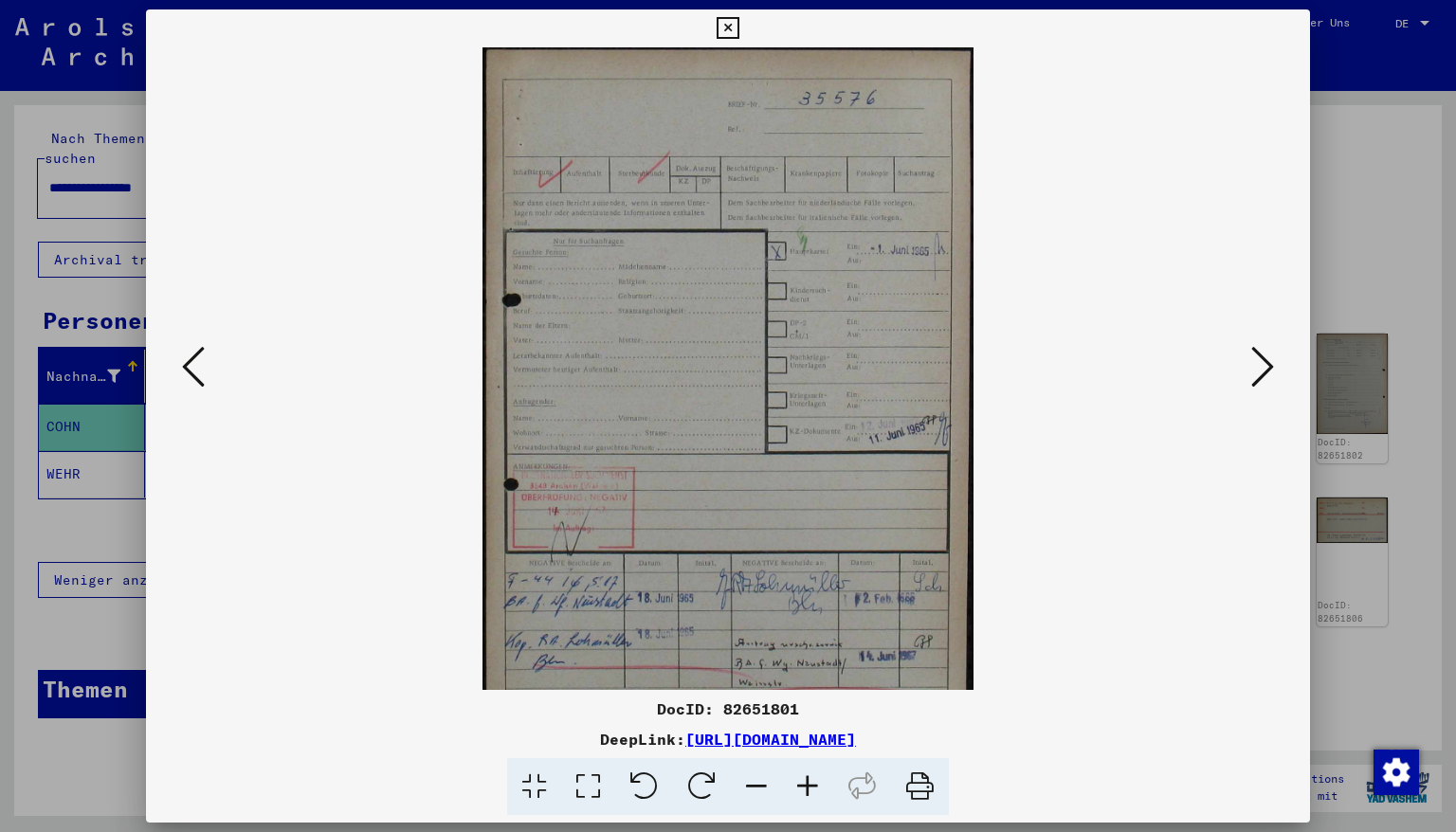 click at bounding box center [808, 787] 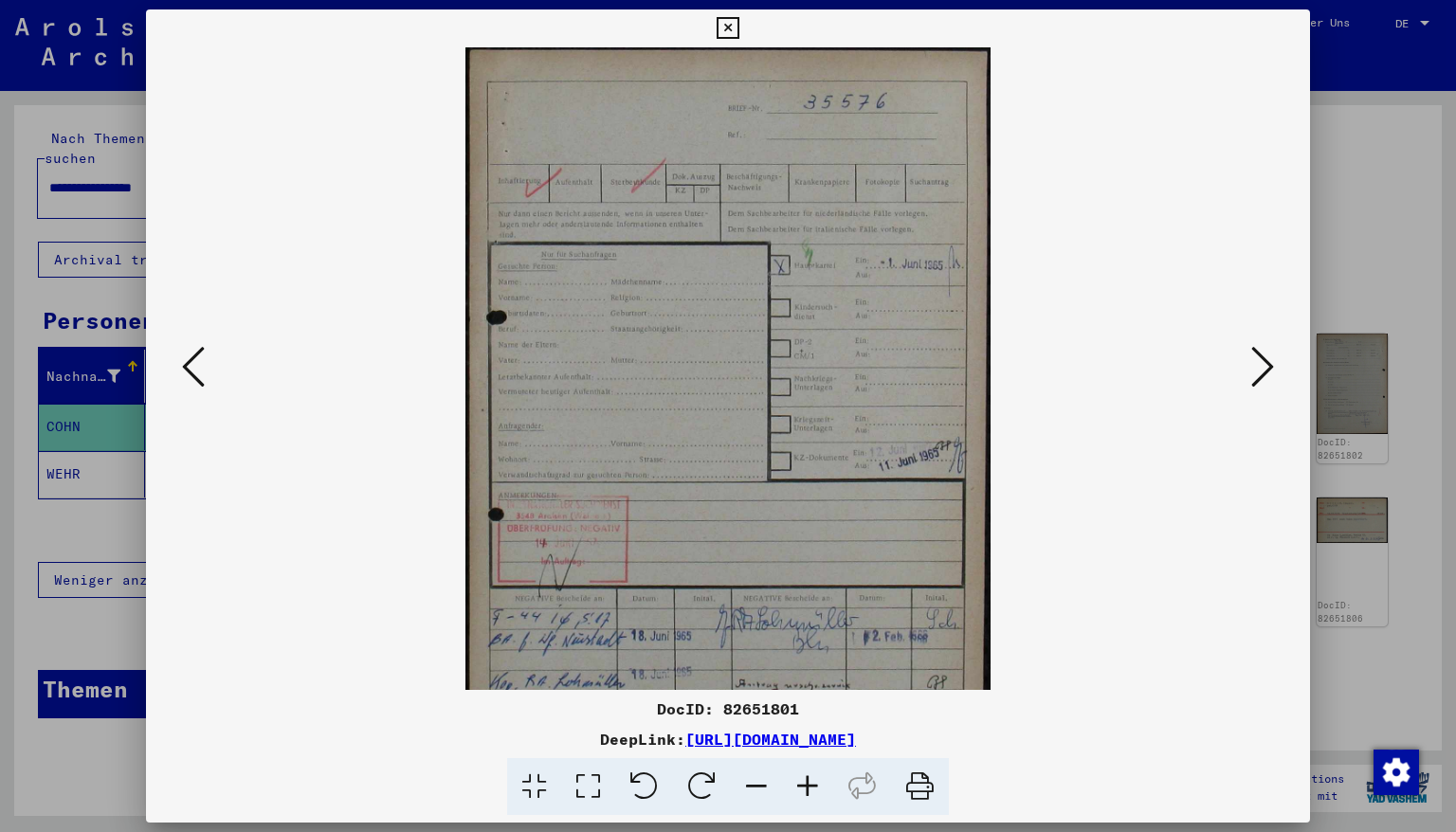 click at bounding box center (808, 787) 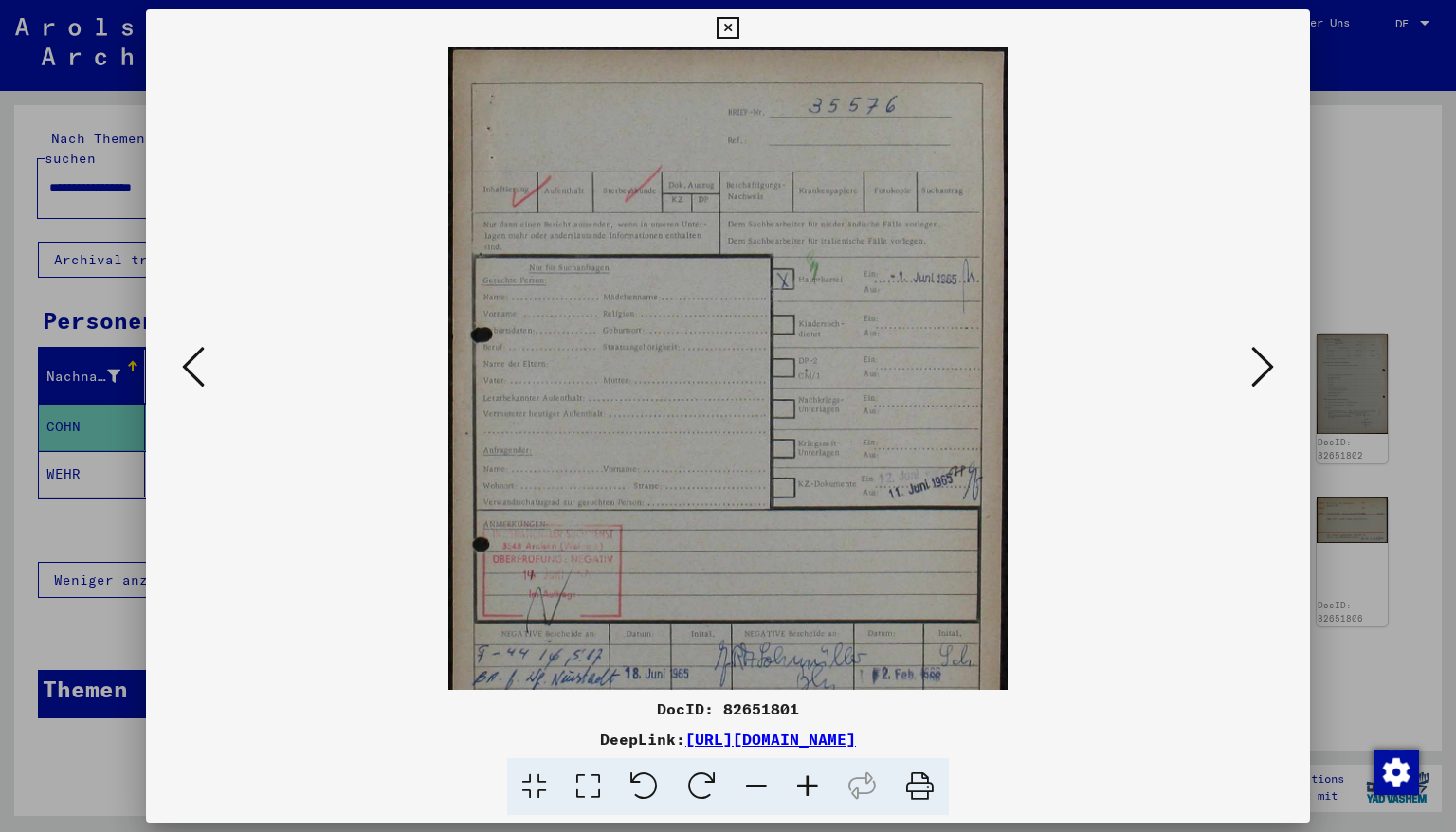click at bounding box center (808, 787) 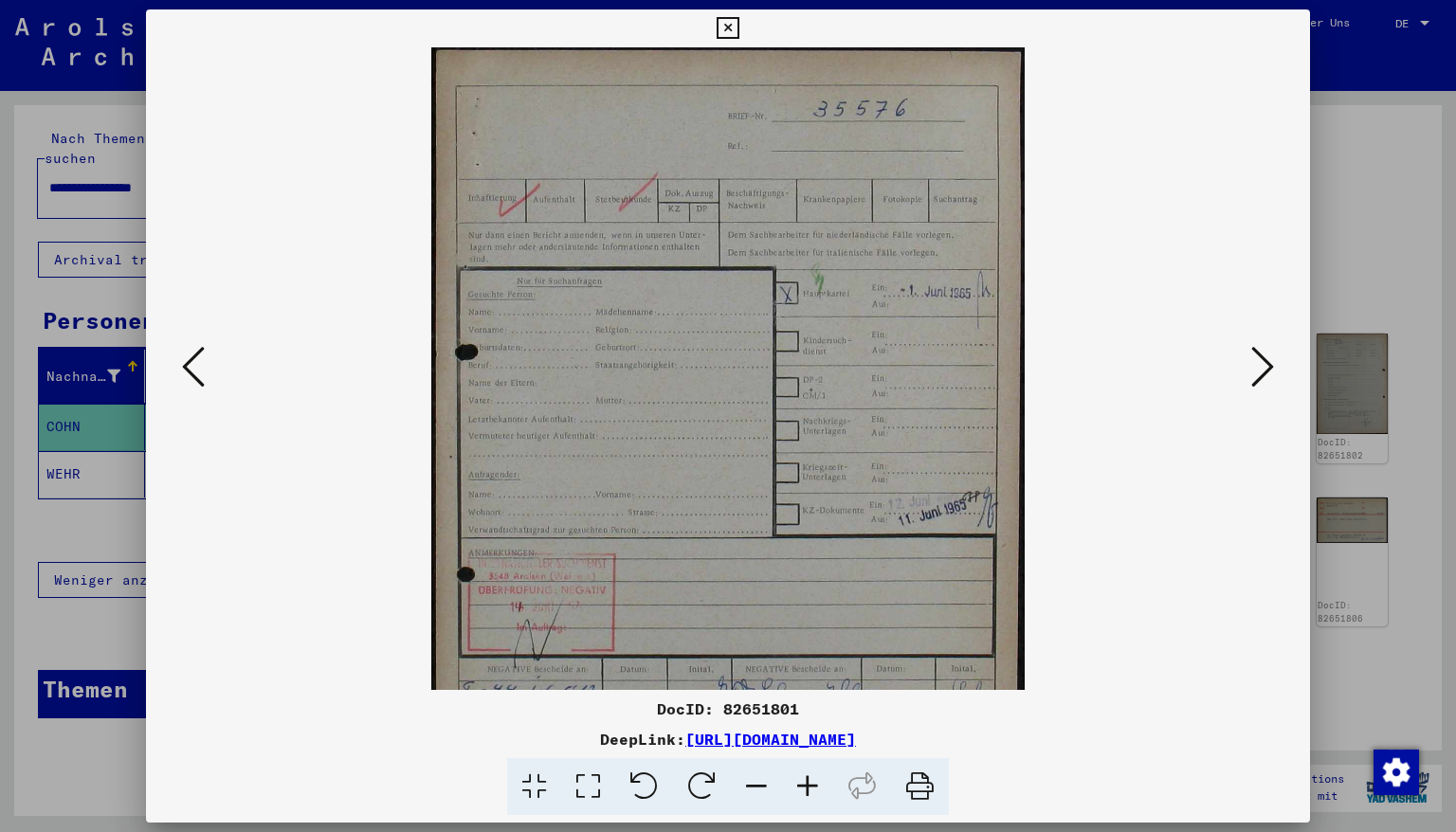 click at bounding box center [808, 787] 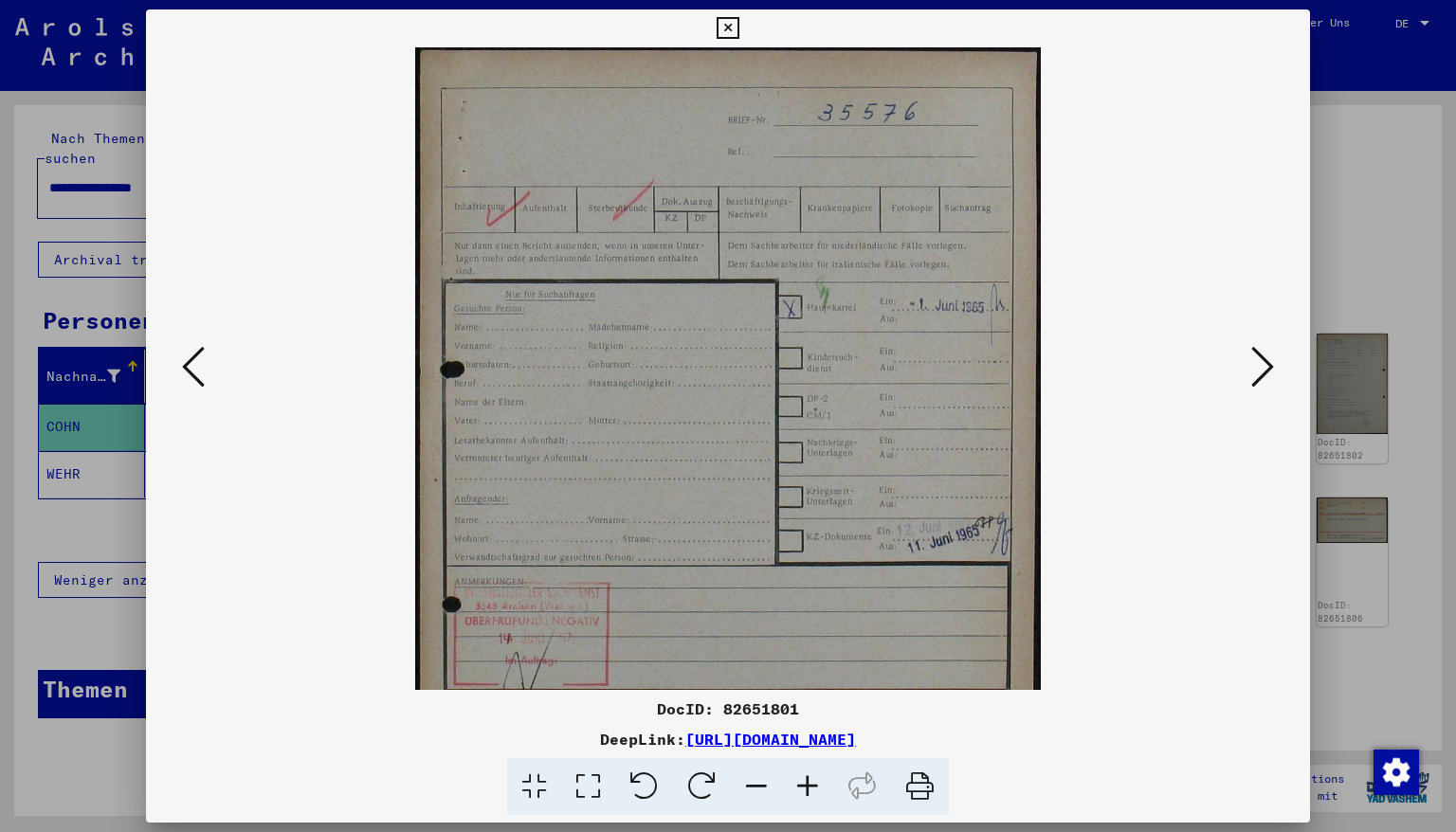 click at bounding box center [808, 787] 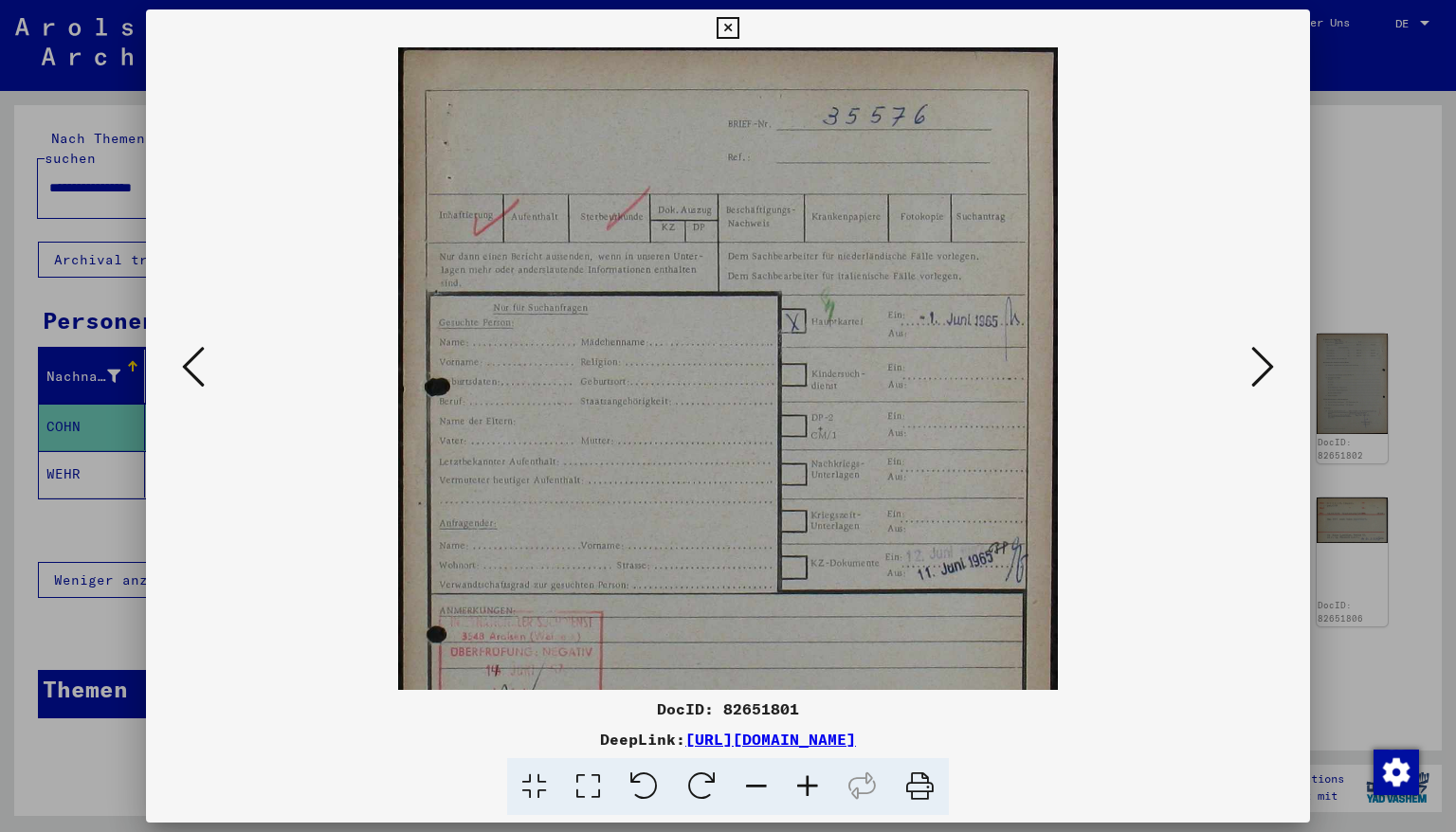 click at bounding box center (808, 787) 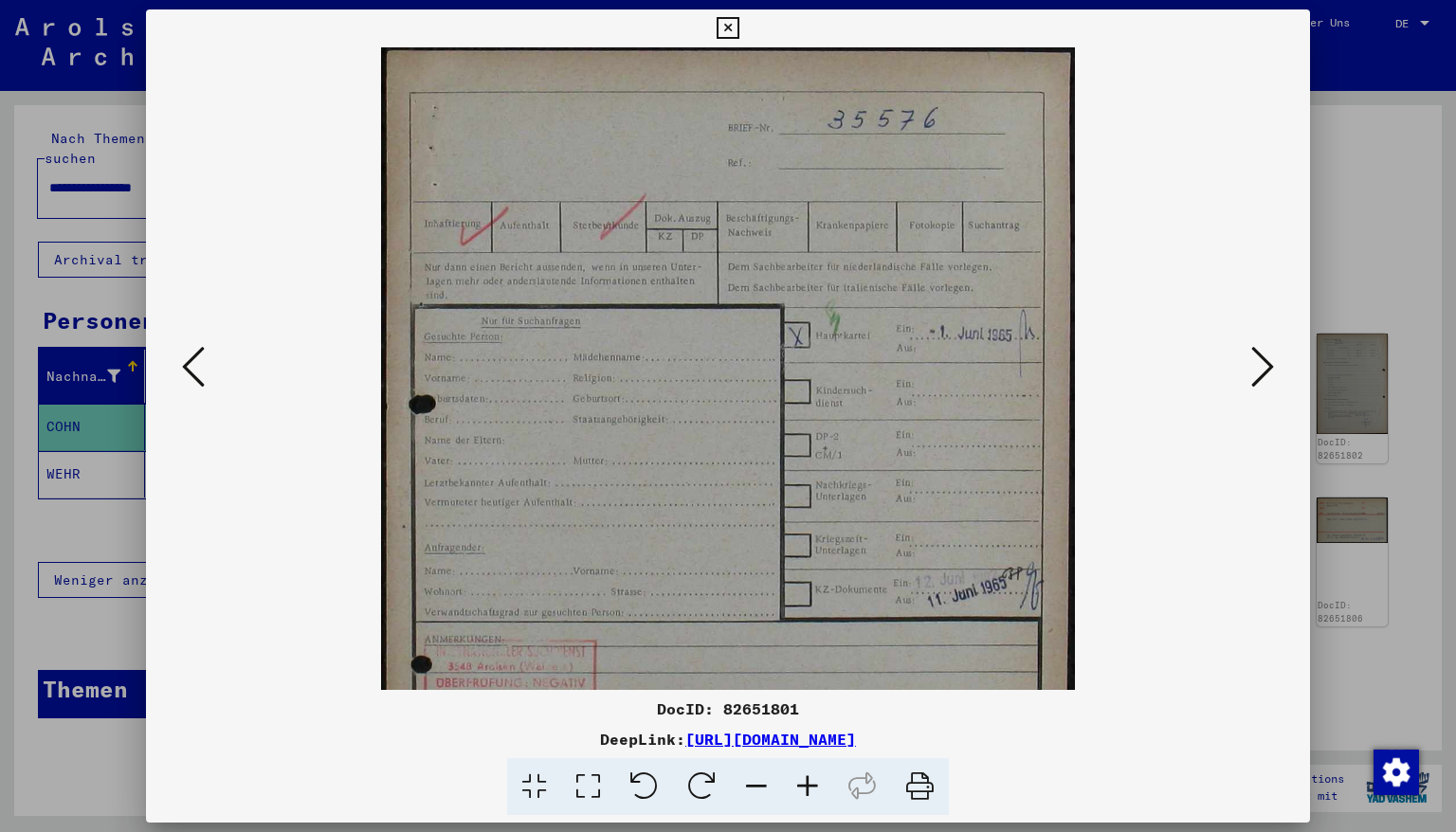 click at bounding box center (808, 787) 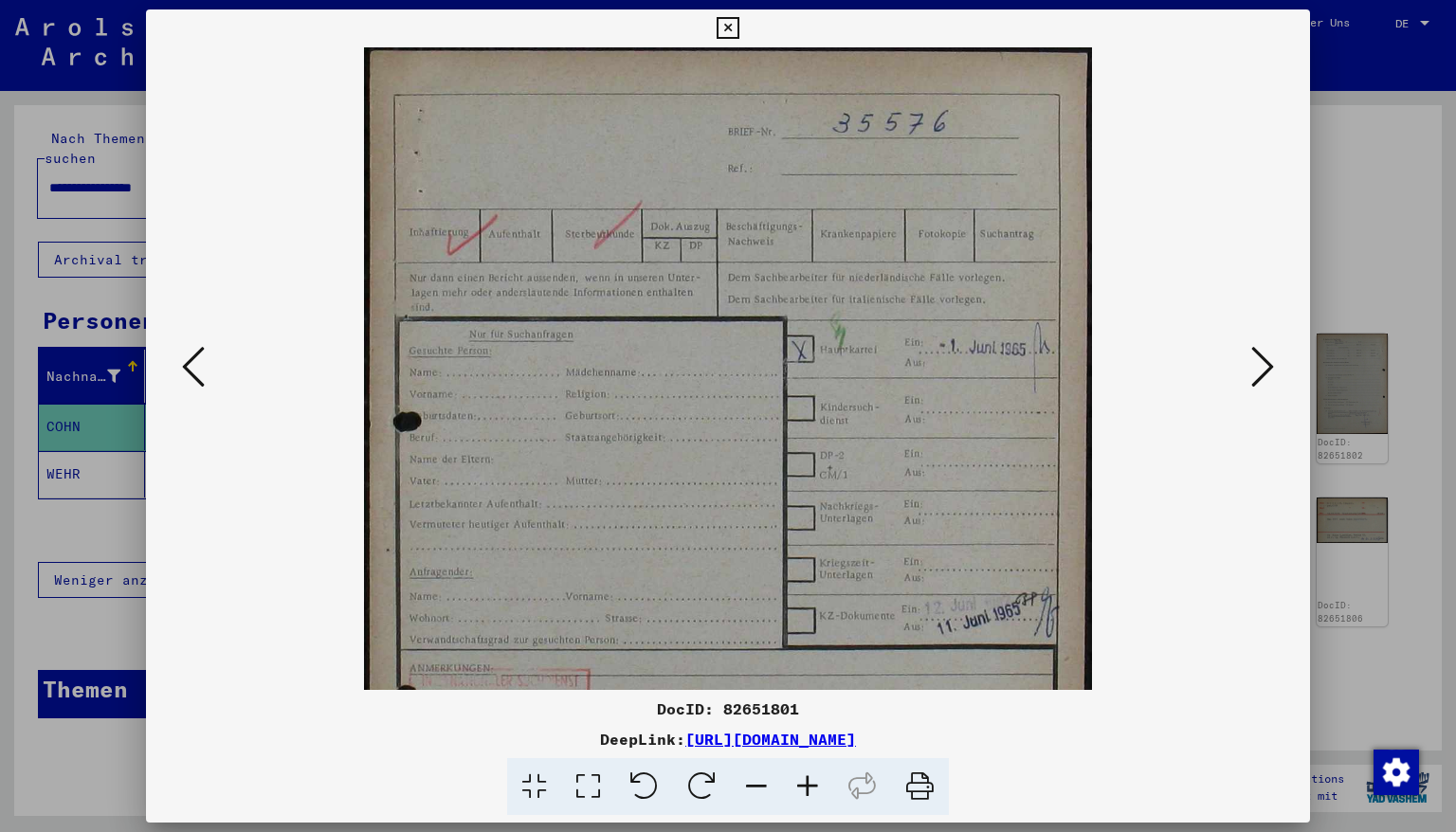 click at bounding box center [808, 787] 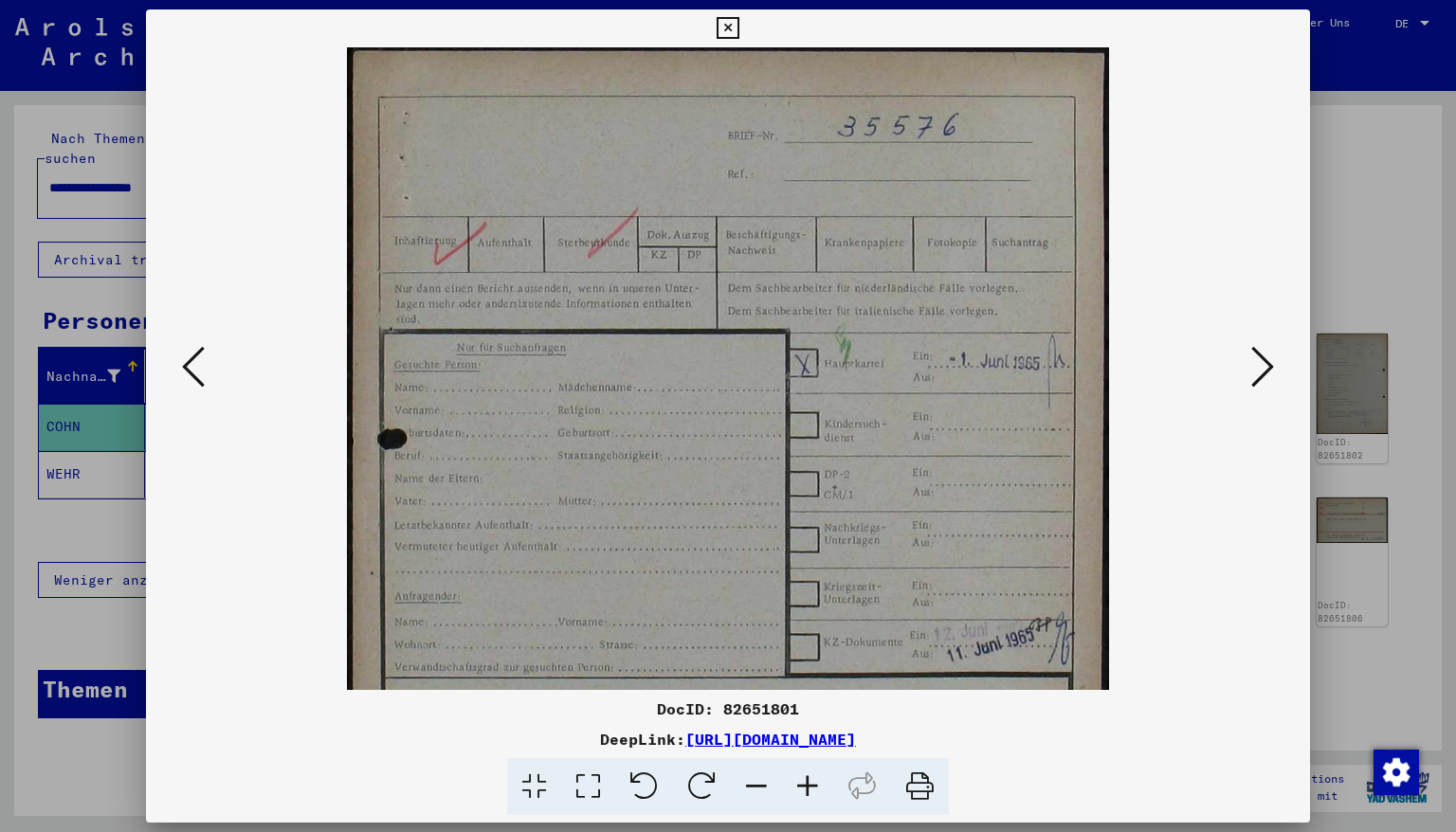 click at bounding box center (808, 787) 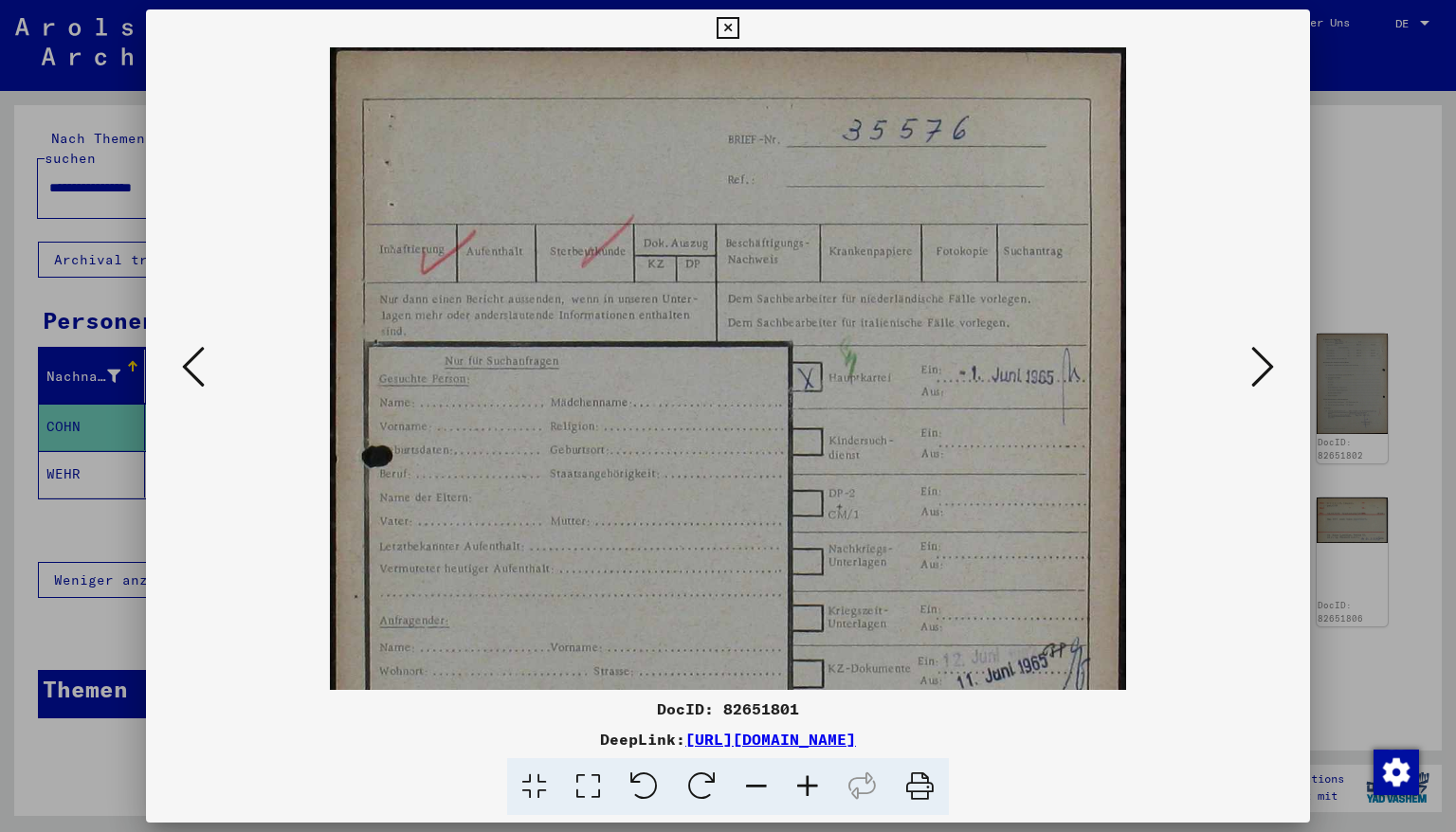 click at bounding box center [808, 787] 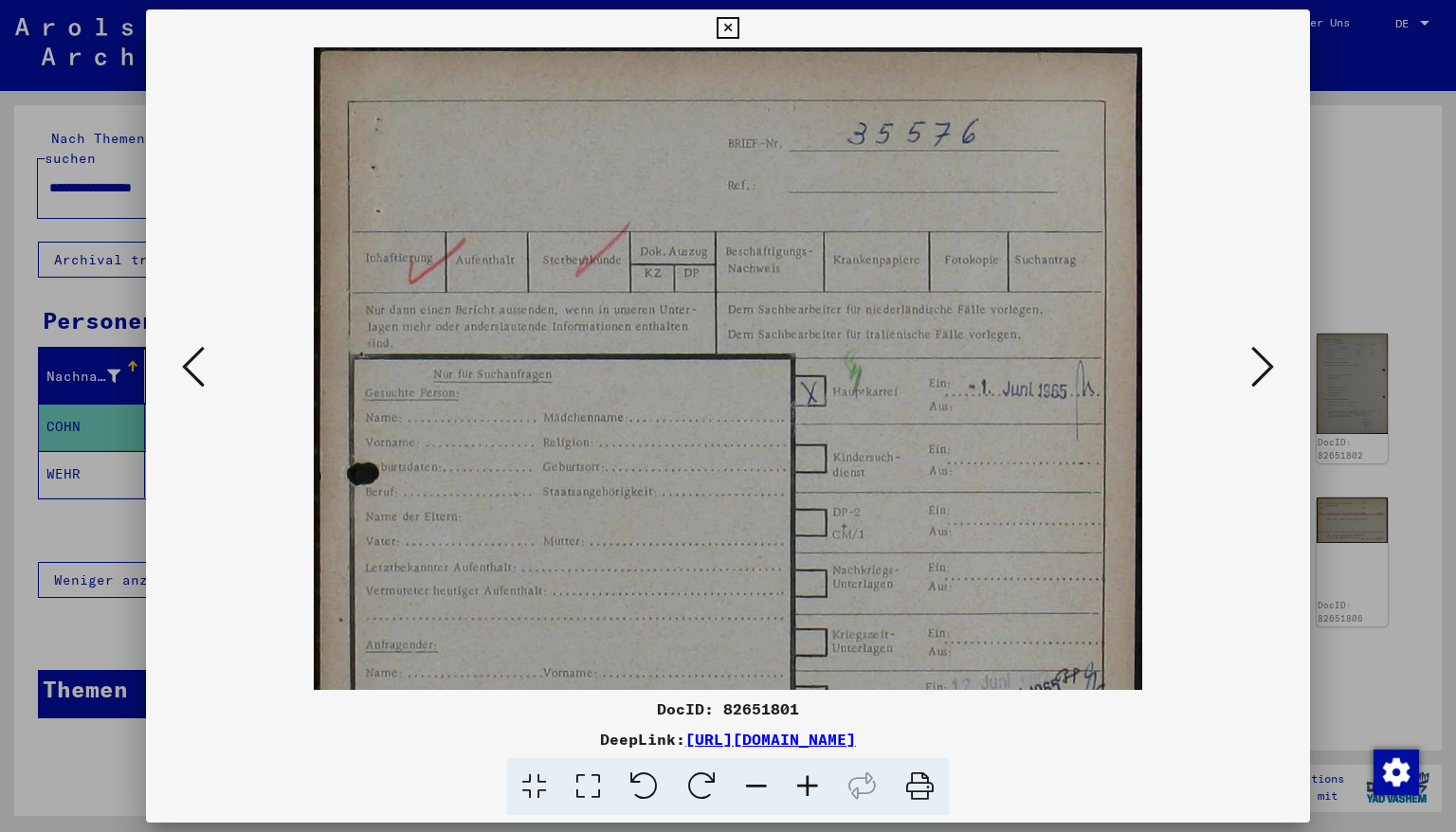 click at bounding box center [808, 787] 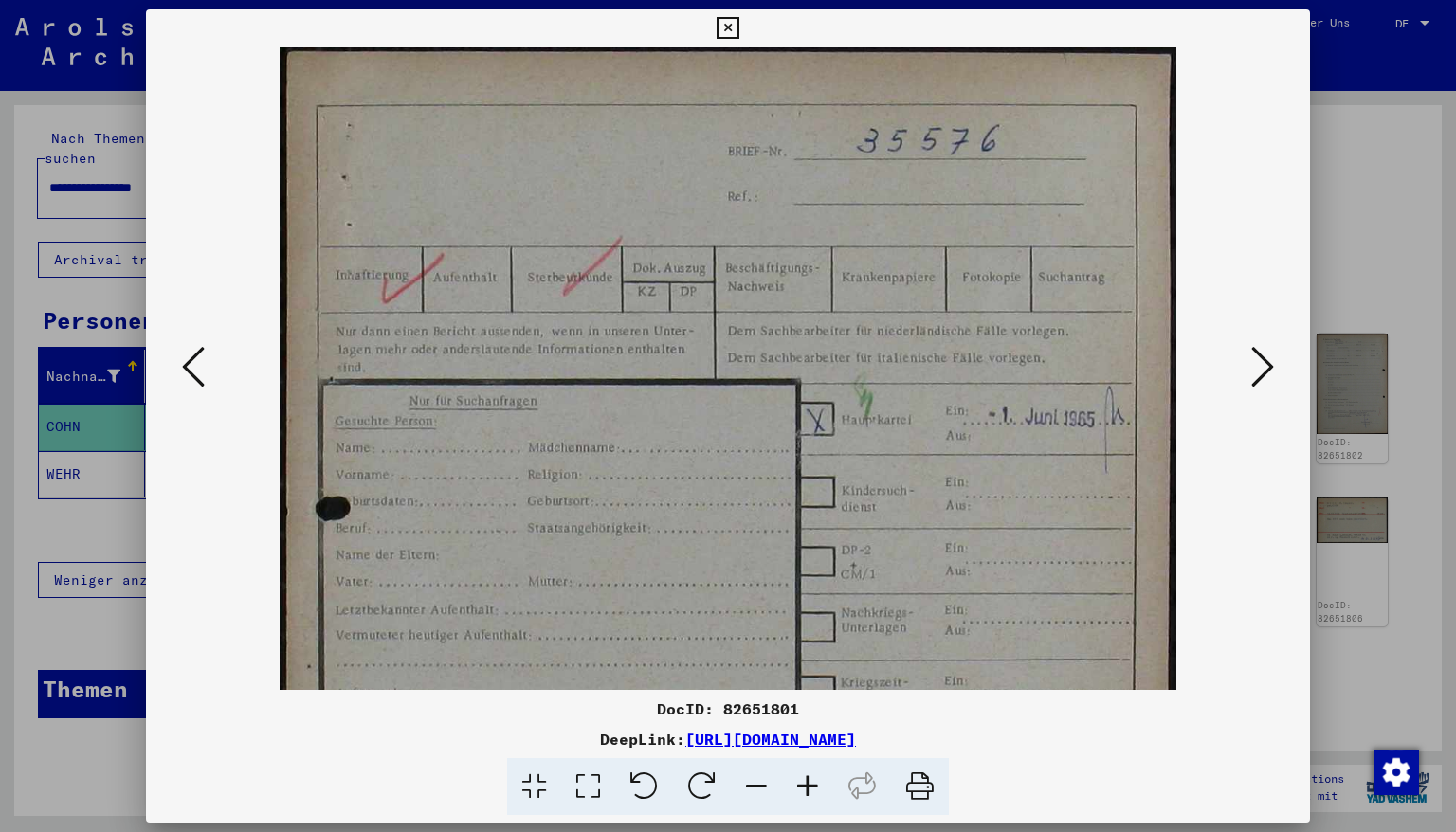 click at bounding box center (808, 787) 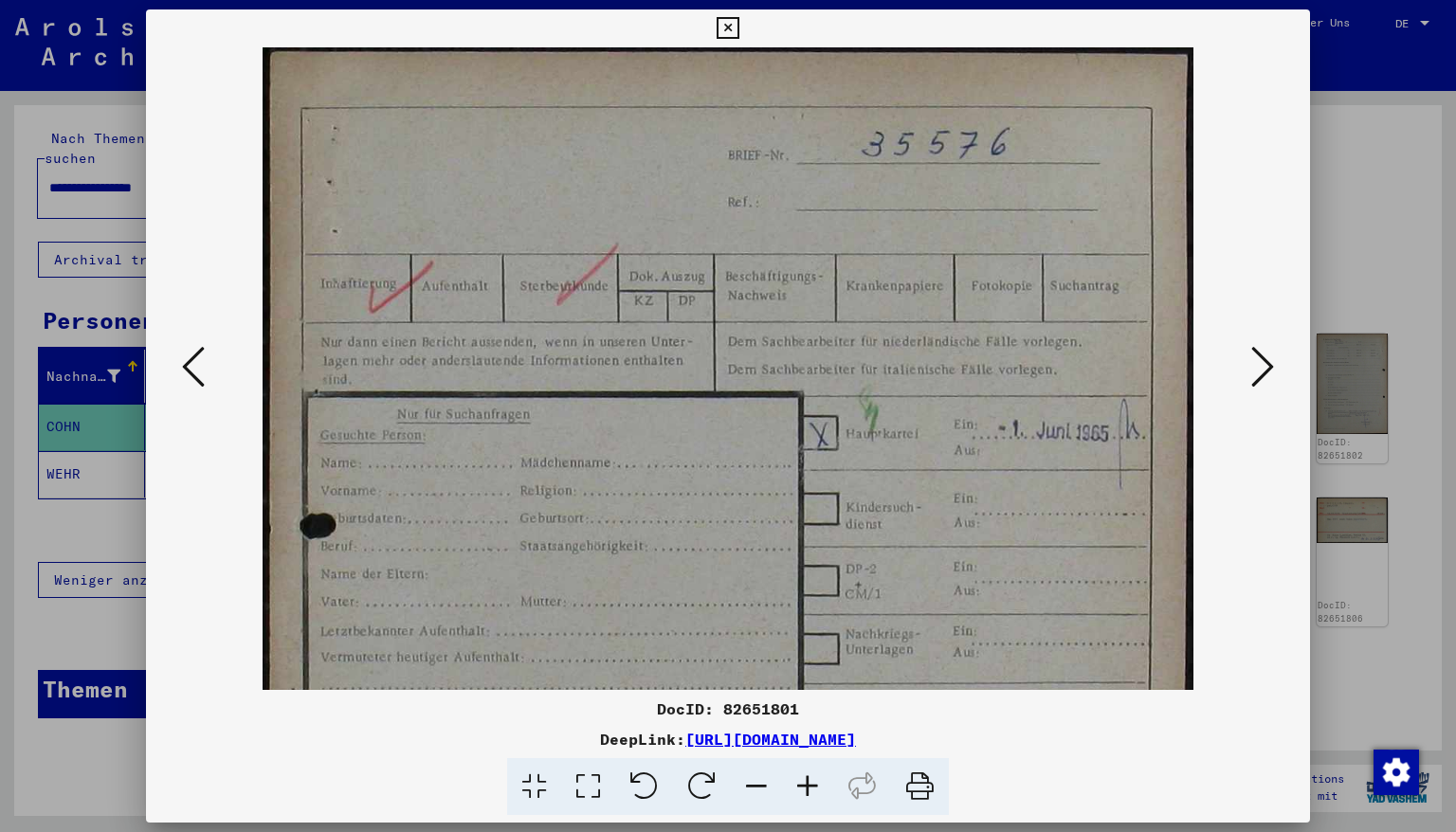 click at bounding box center [808, 787] 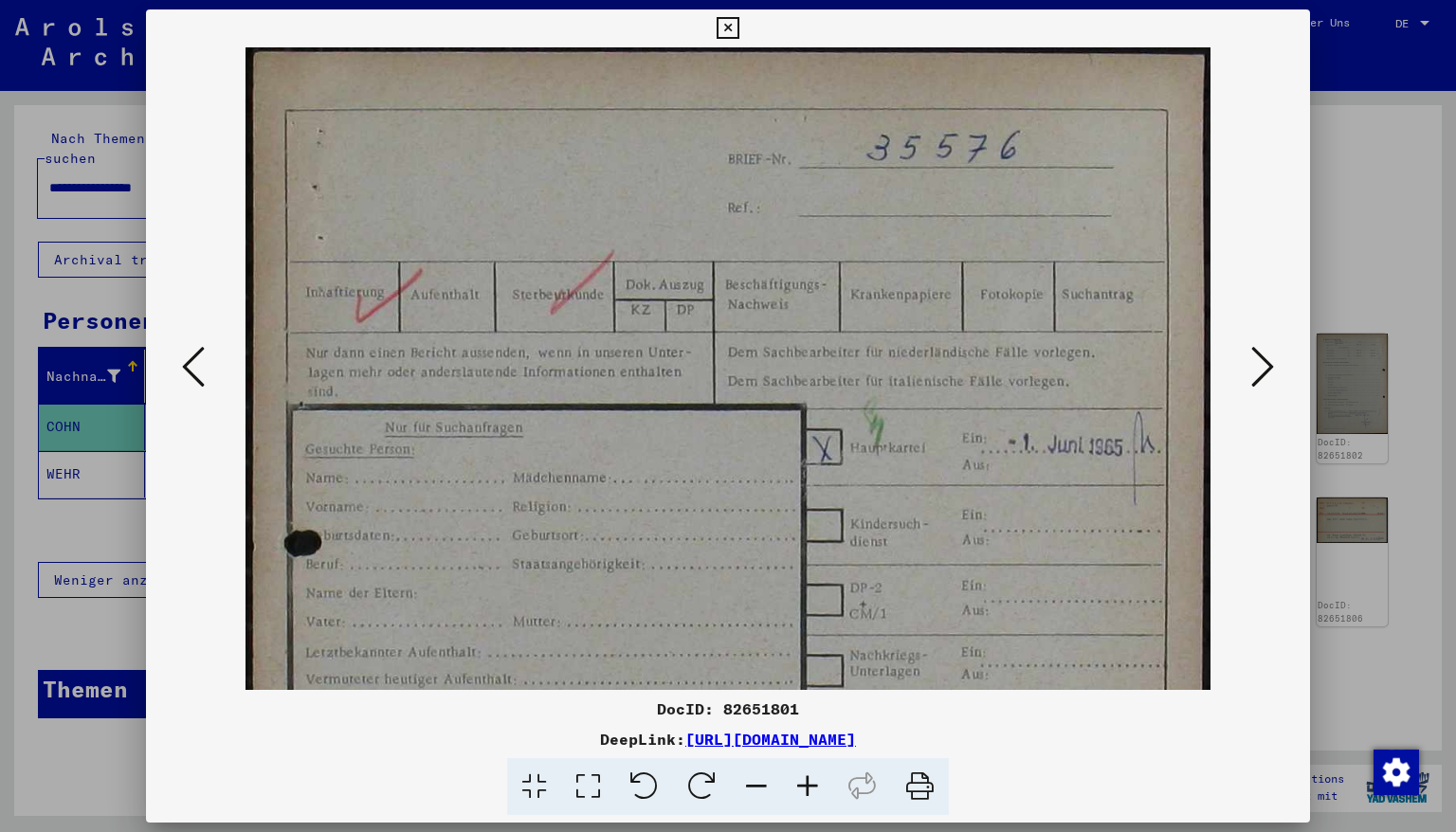 click at bounding box center (808, 787) 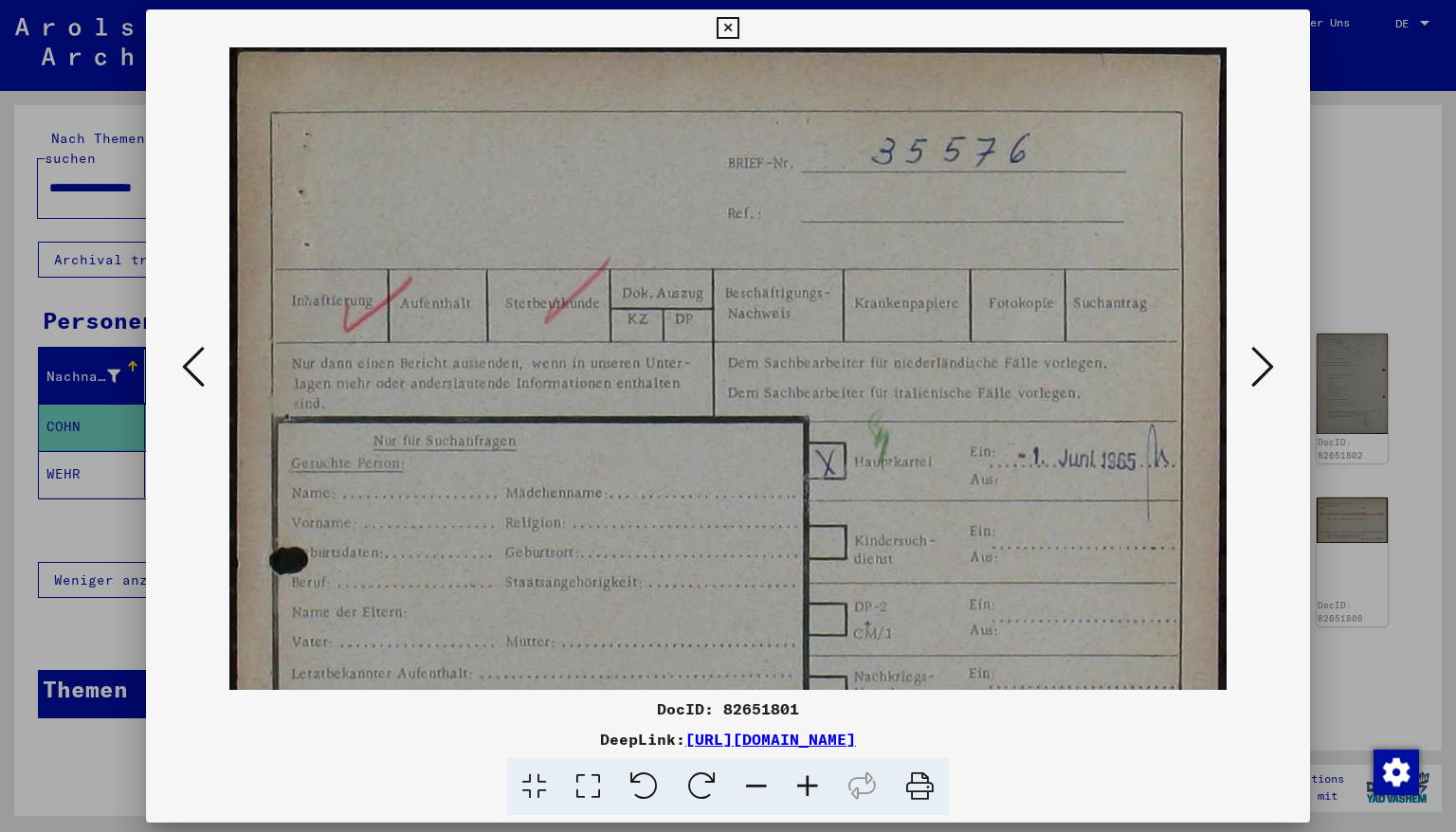 click at bounding box center [808, 787] 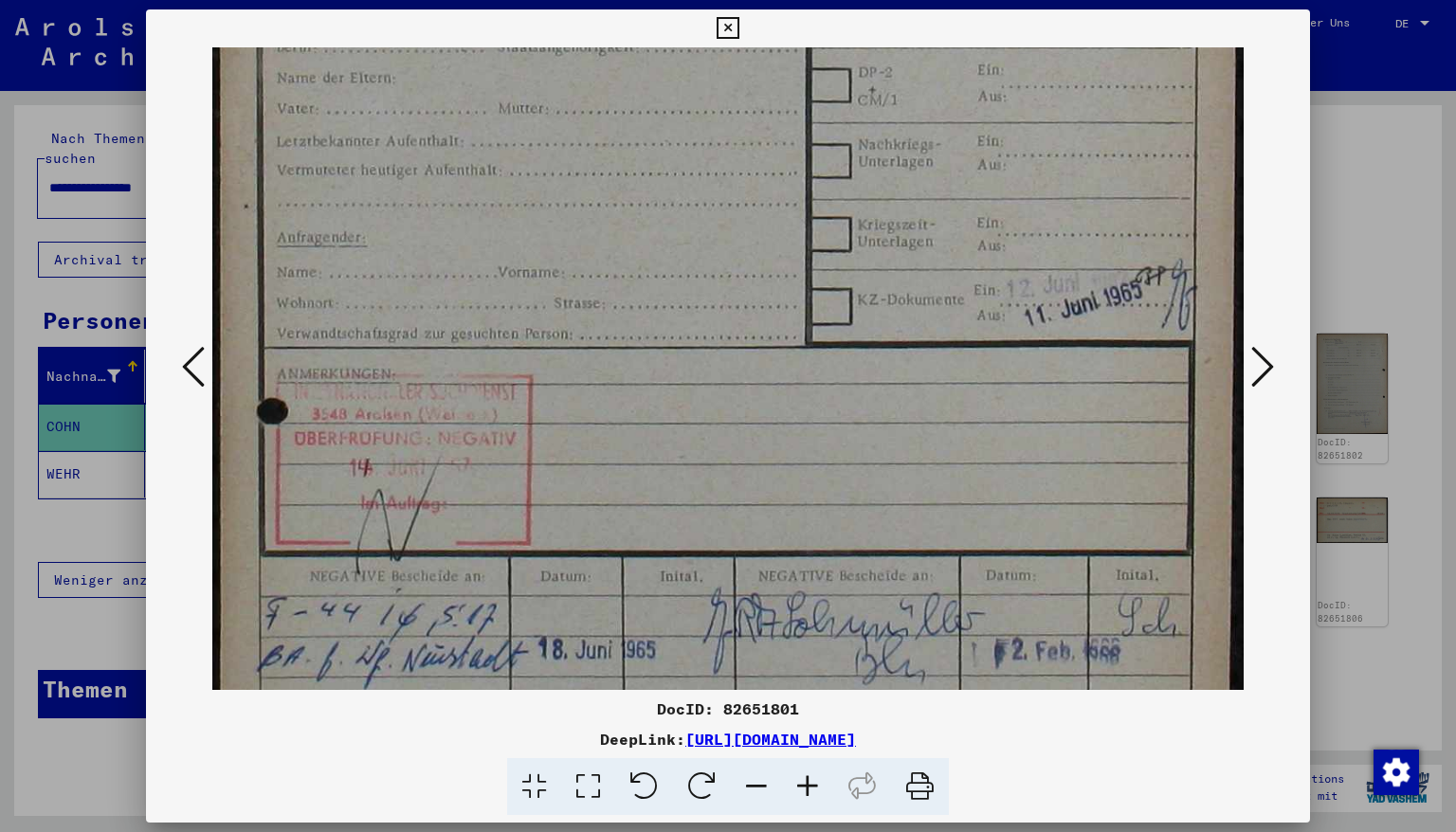 drag, startPoint x: 709, startPoint y: 557, endPoint x: 701, endPoint y: -8, distance: 565.0566 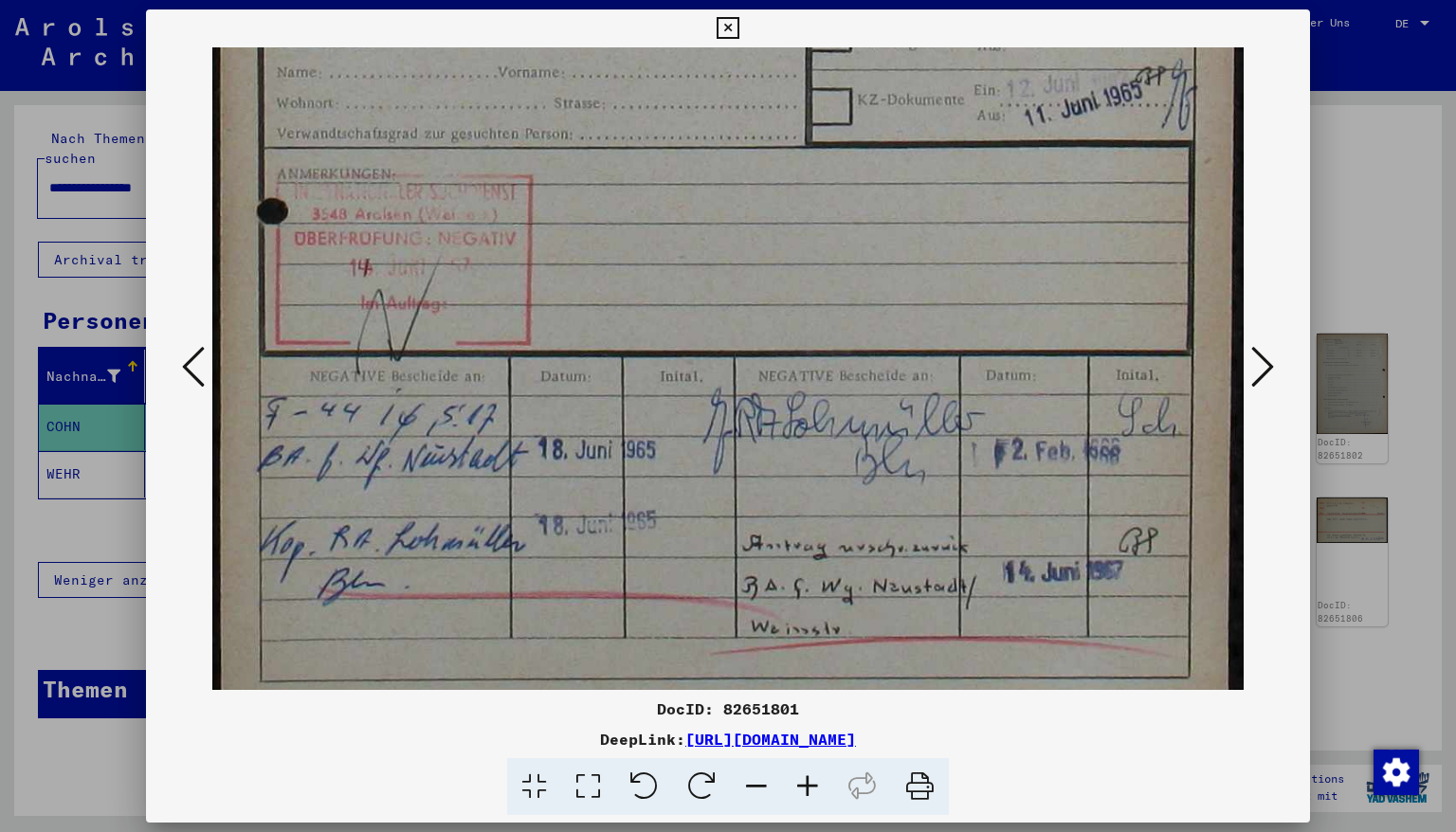 scroll, scrollTop: 755, scrollLeft: 0, axis: vertical 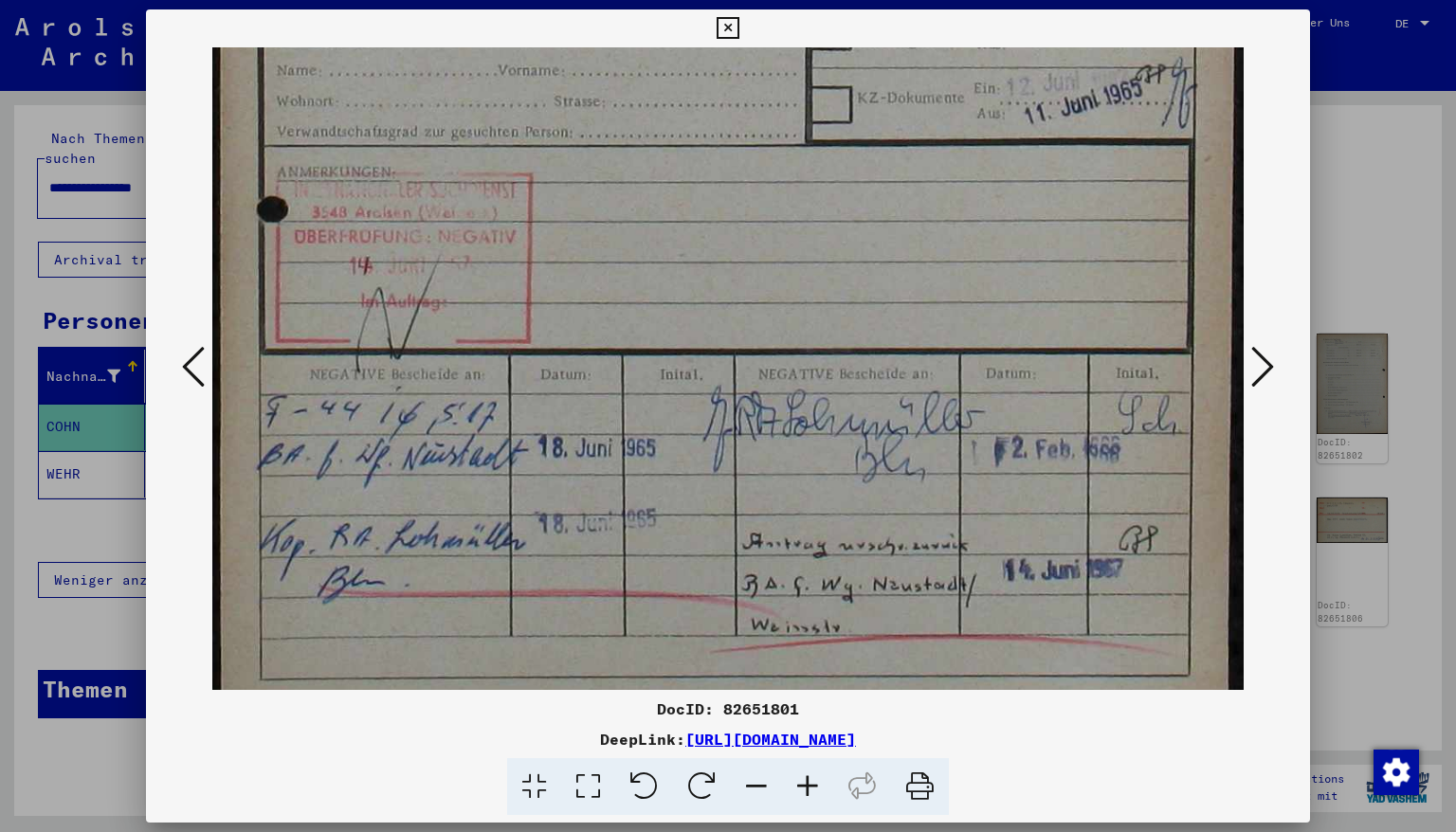 drag, startPoint x: 764, startPoint y: 518, endPoint x: 732, endPoint y: 303, distance: 217.36835 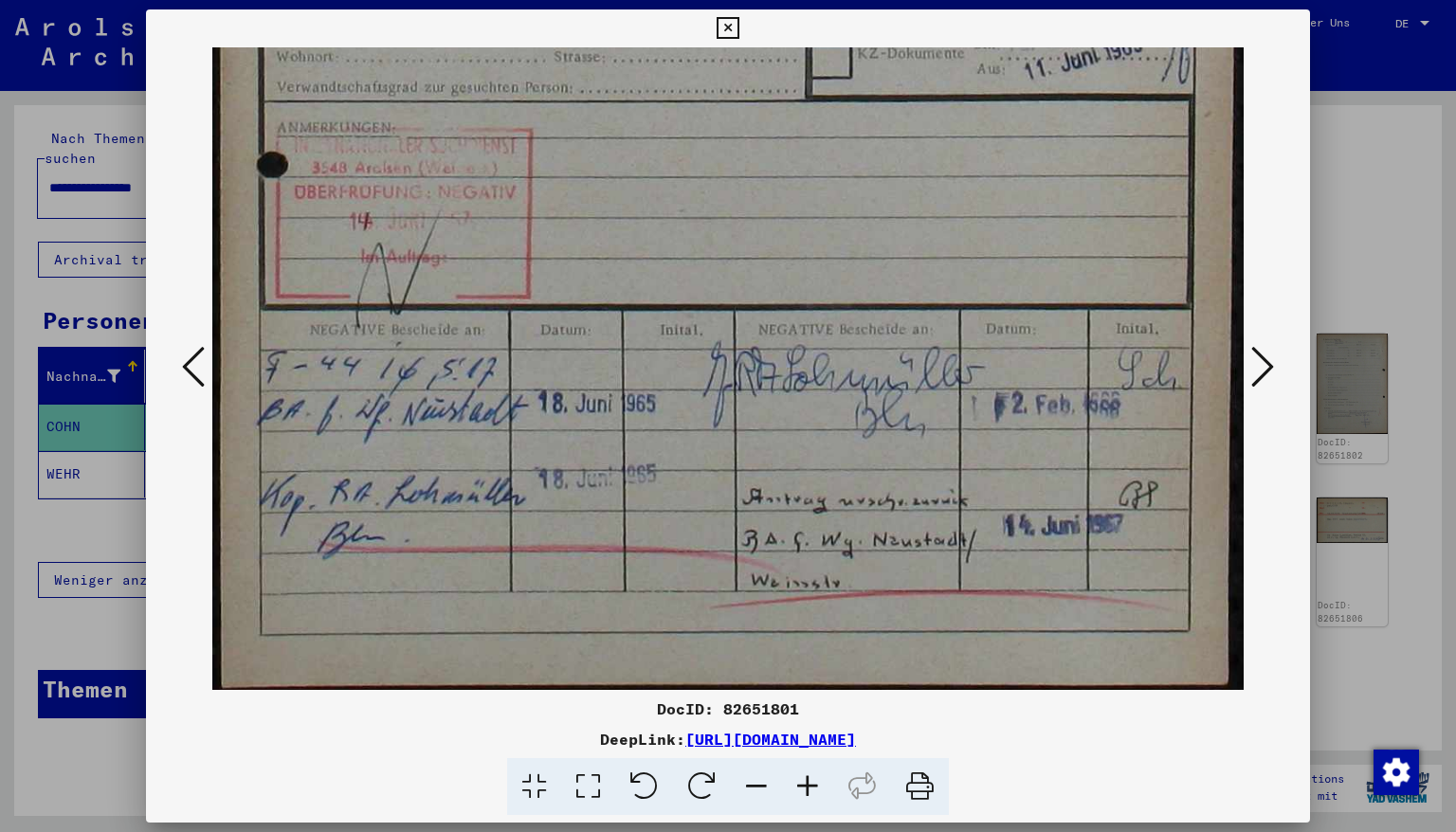 scroll, scrollTop: 805, scrollLeft: 0, axis: vertical 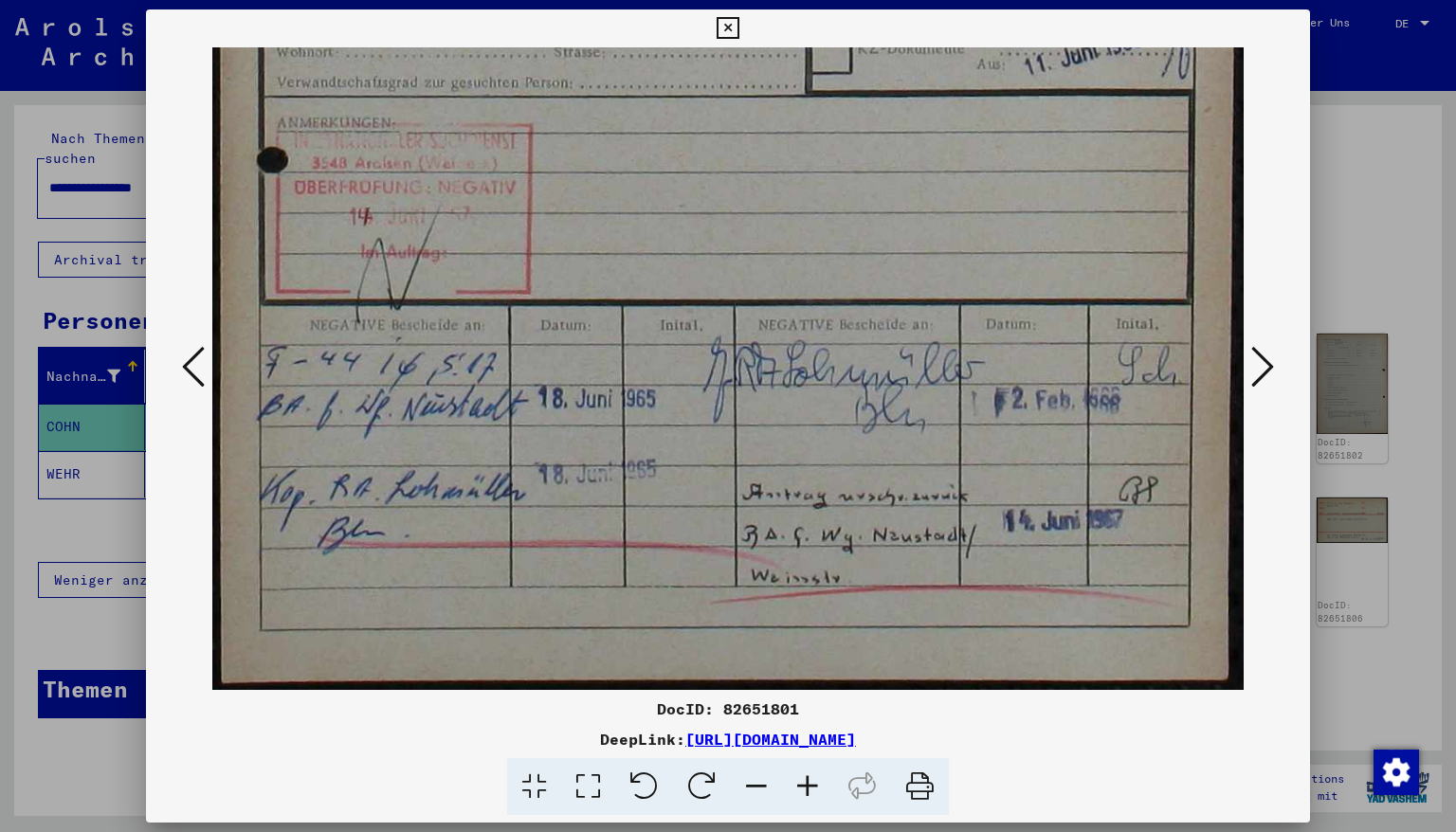 drag, startPoint x: 711, startPoint y: 492, endPoint x: 705, endPoint y: 394, distance: 98.1835 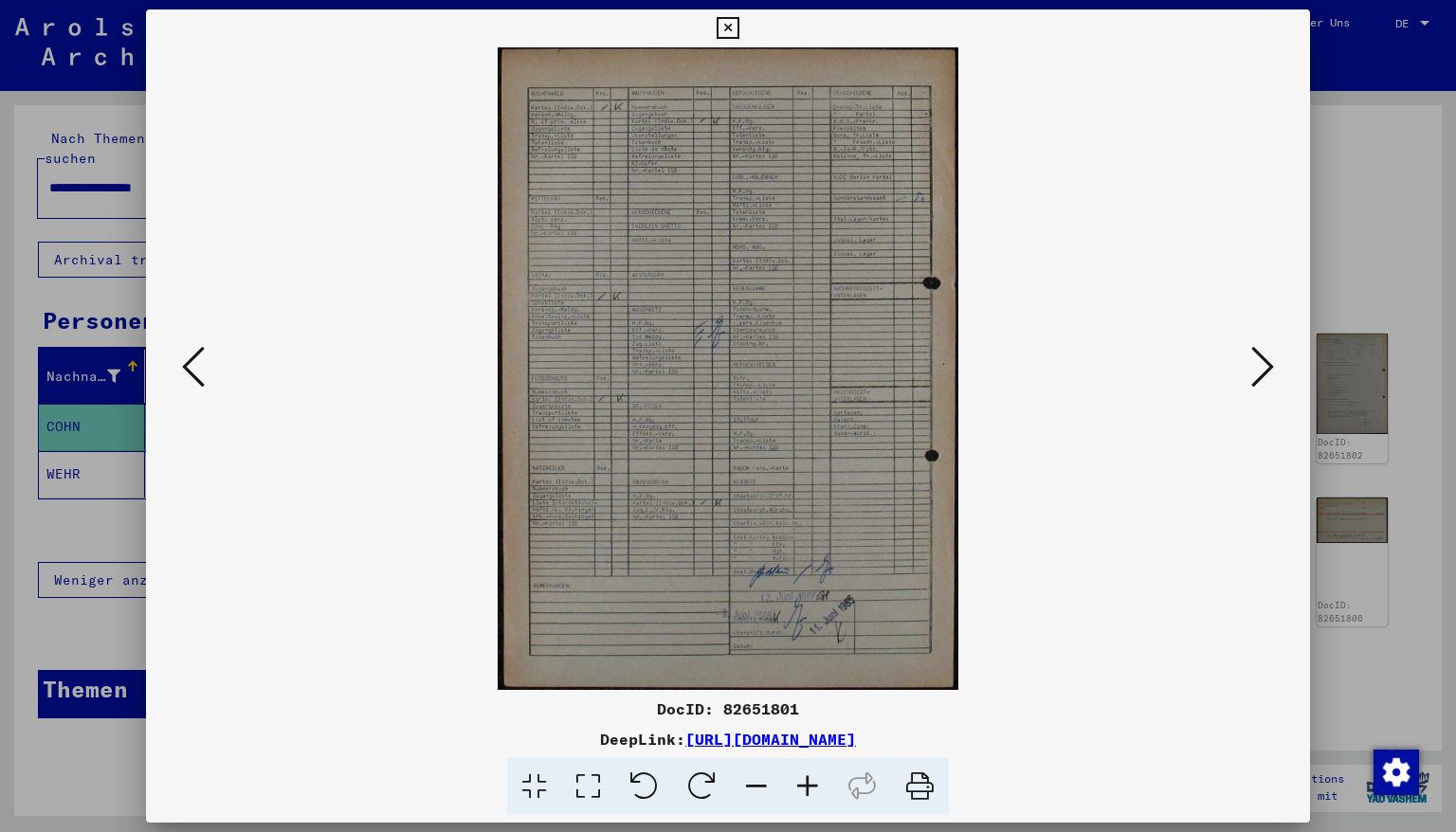 click at bounding box center (808, 787) 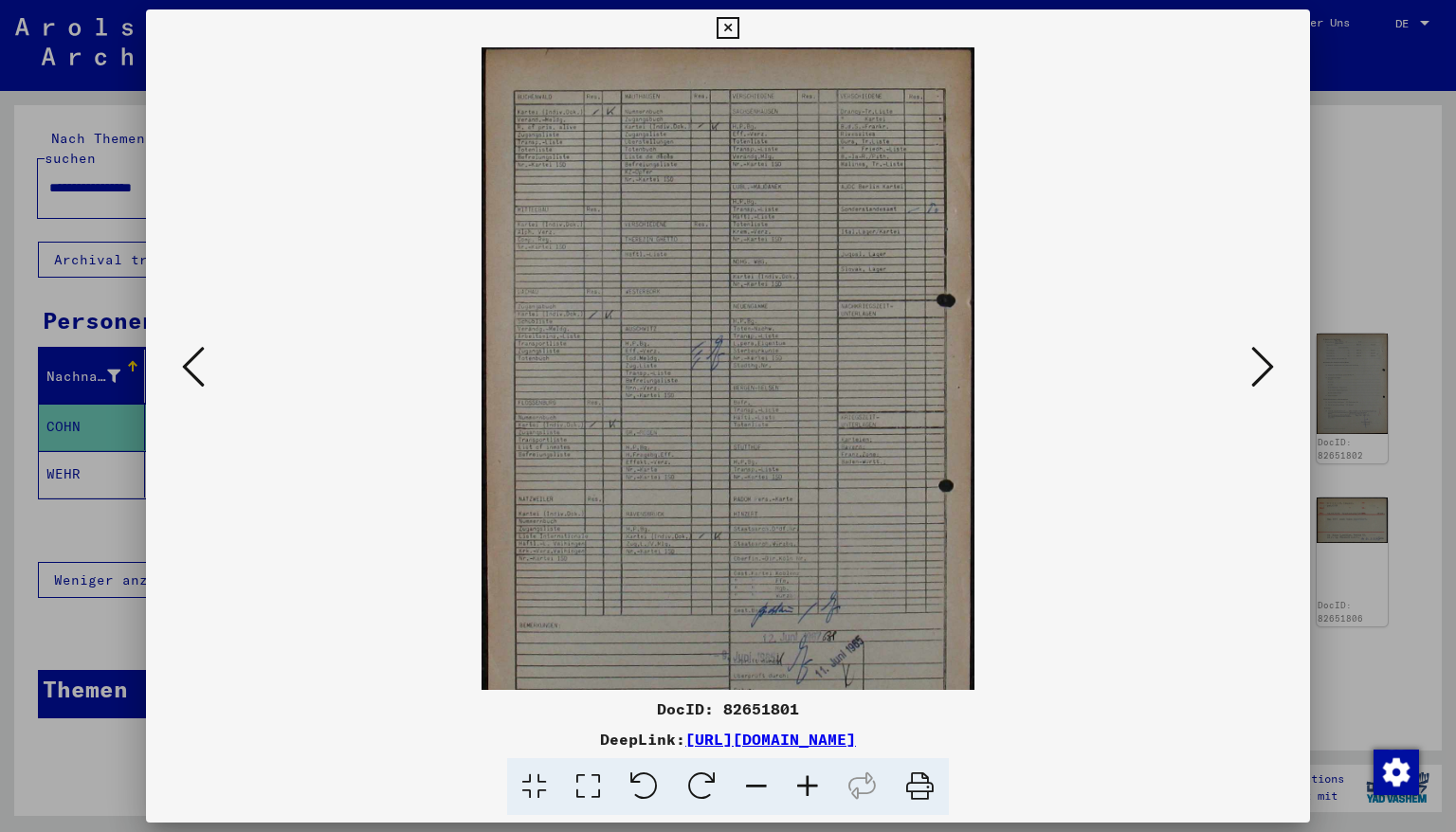 click at bounding box center (808, 787) 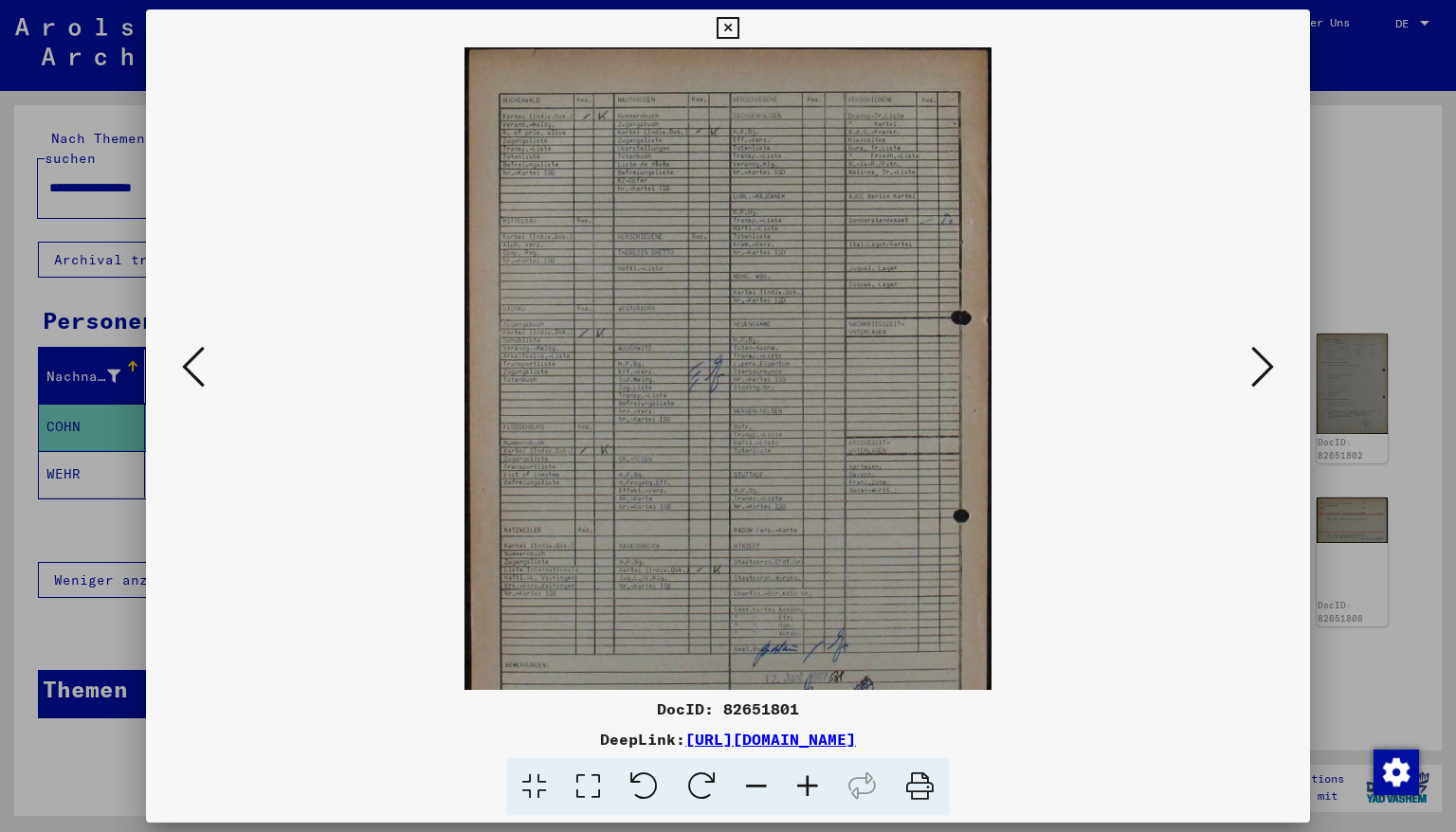click at bounding box center (808, 787) 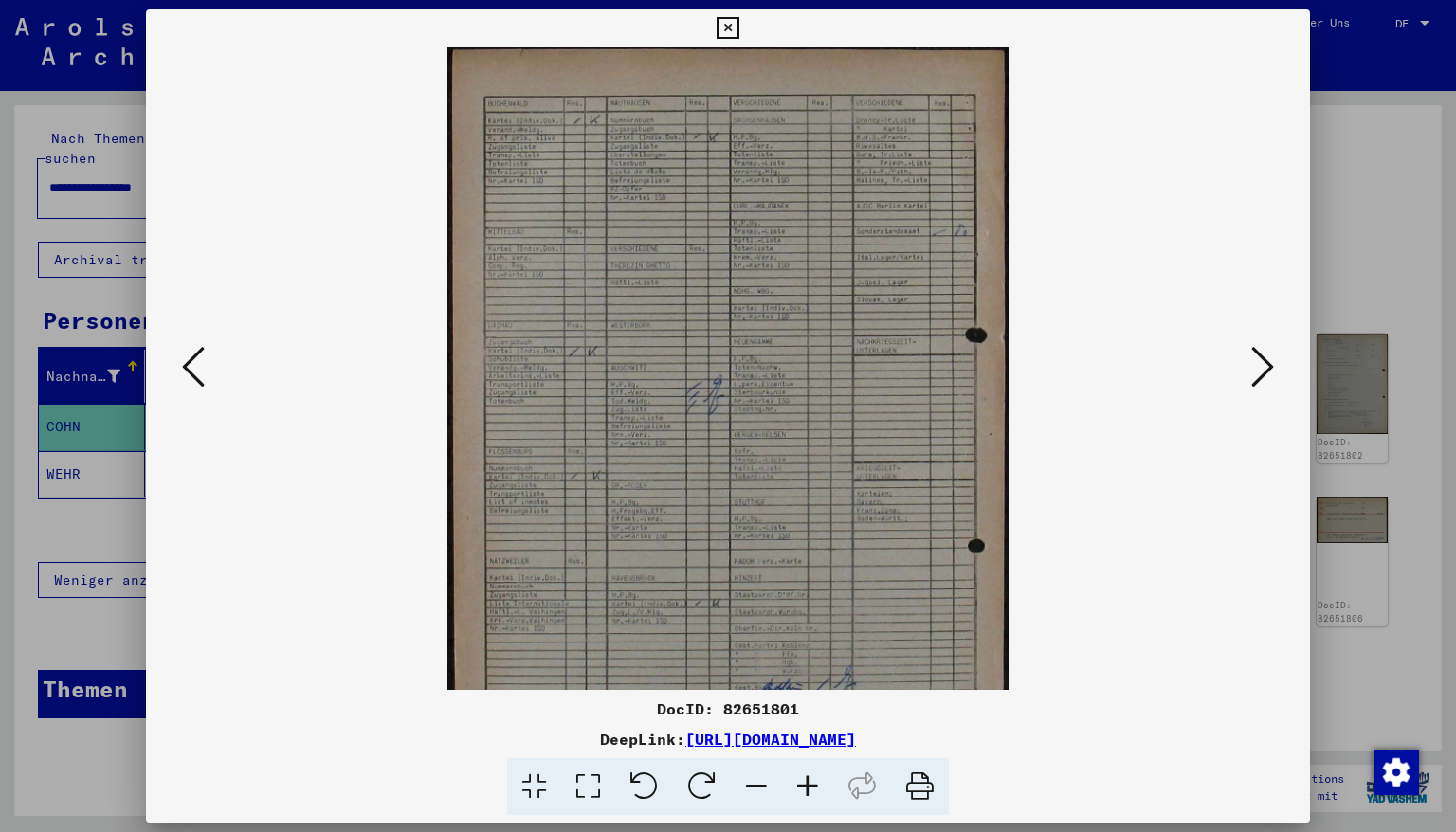 click at bounding box center (808, 787) 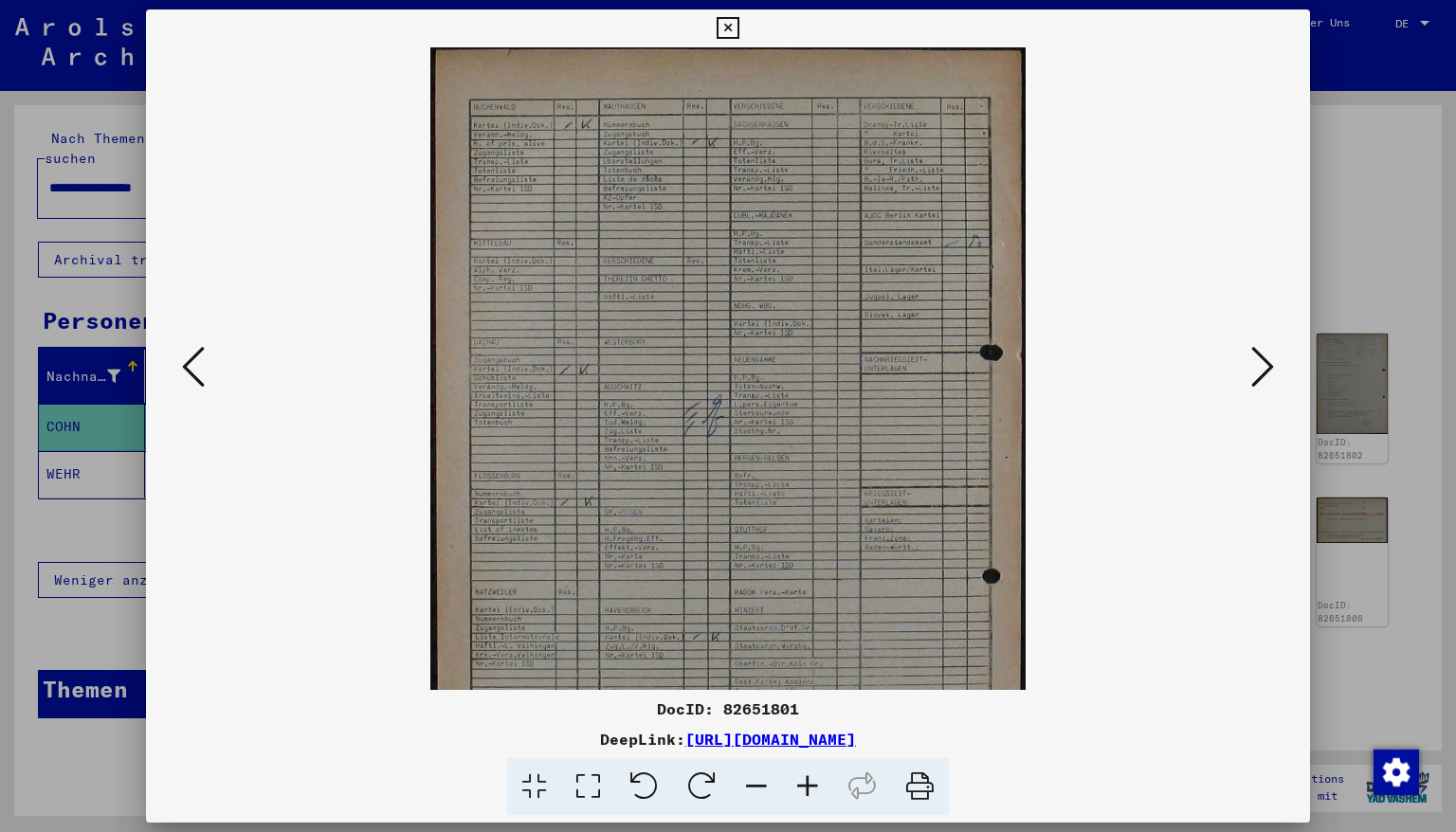 click at bounding box center (808, 787) 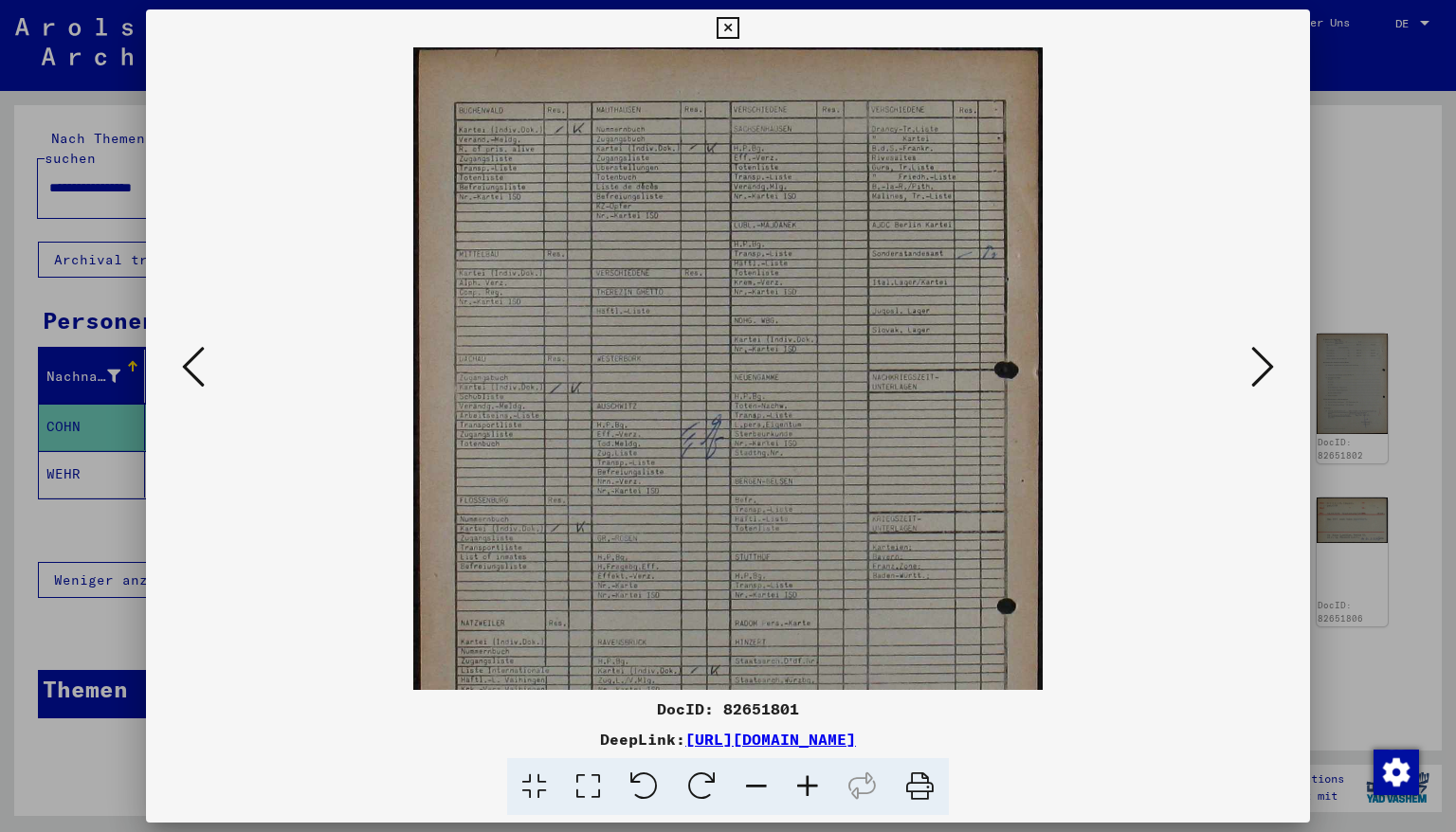 click at bounding box center (808, 787) 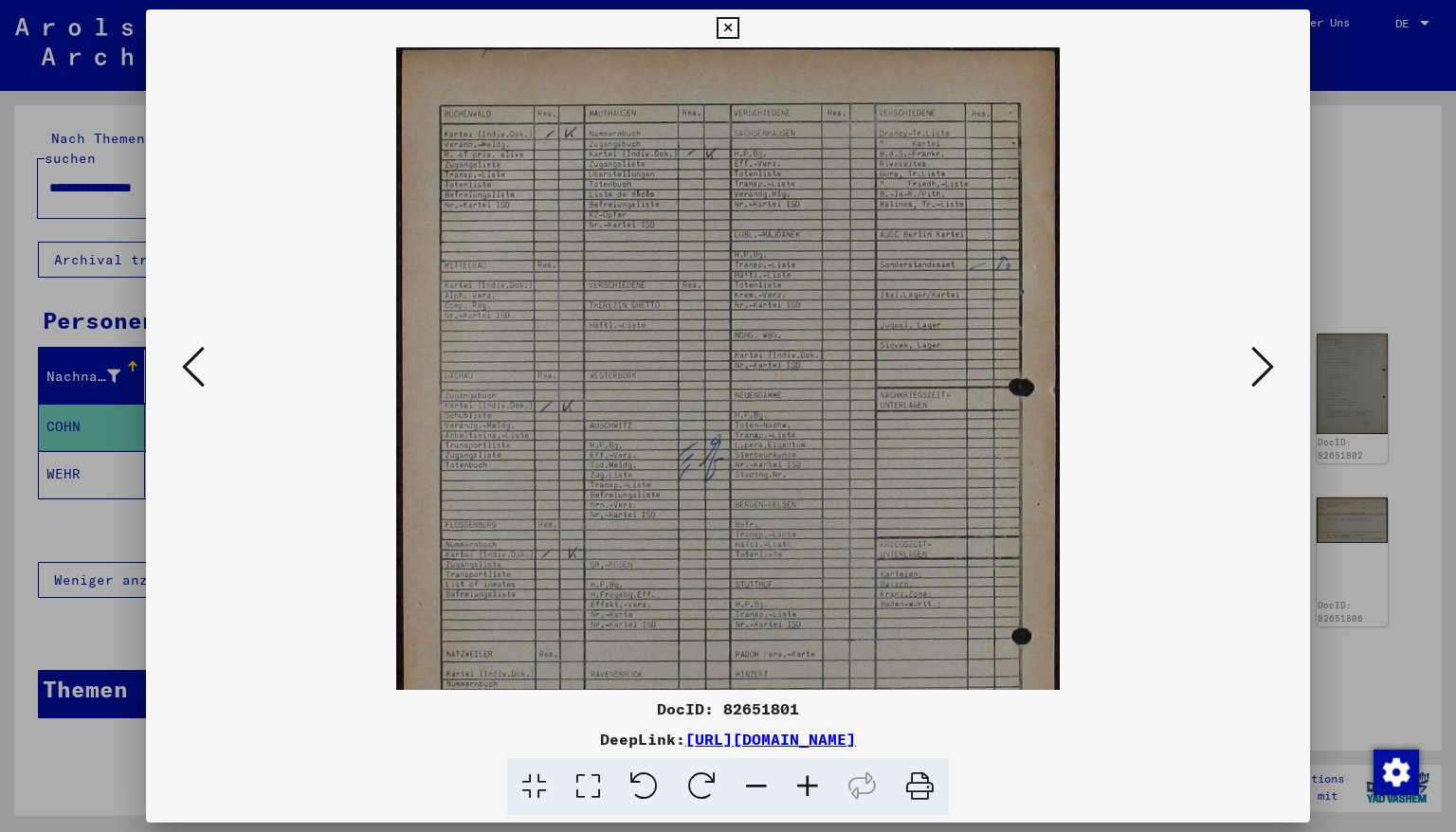 click at bounding box center [808, 787] 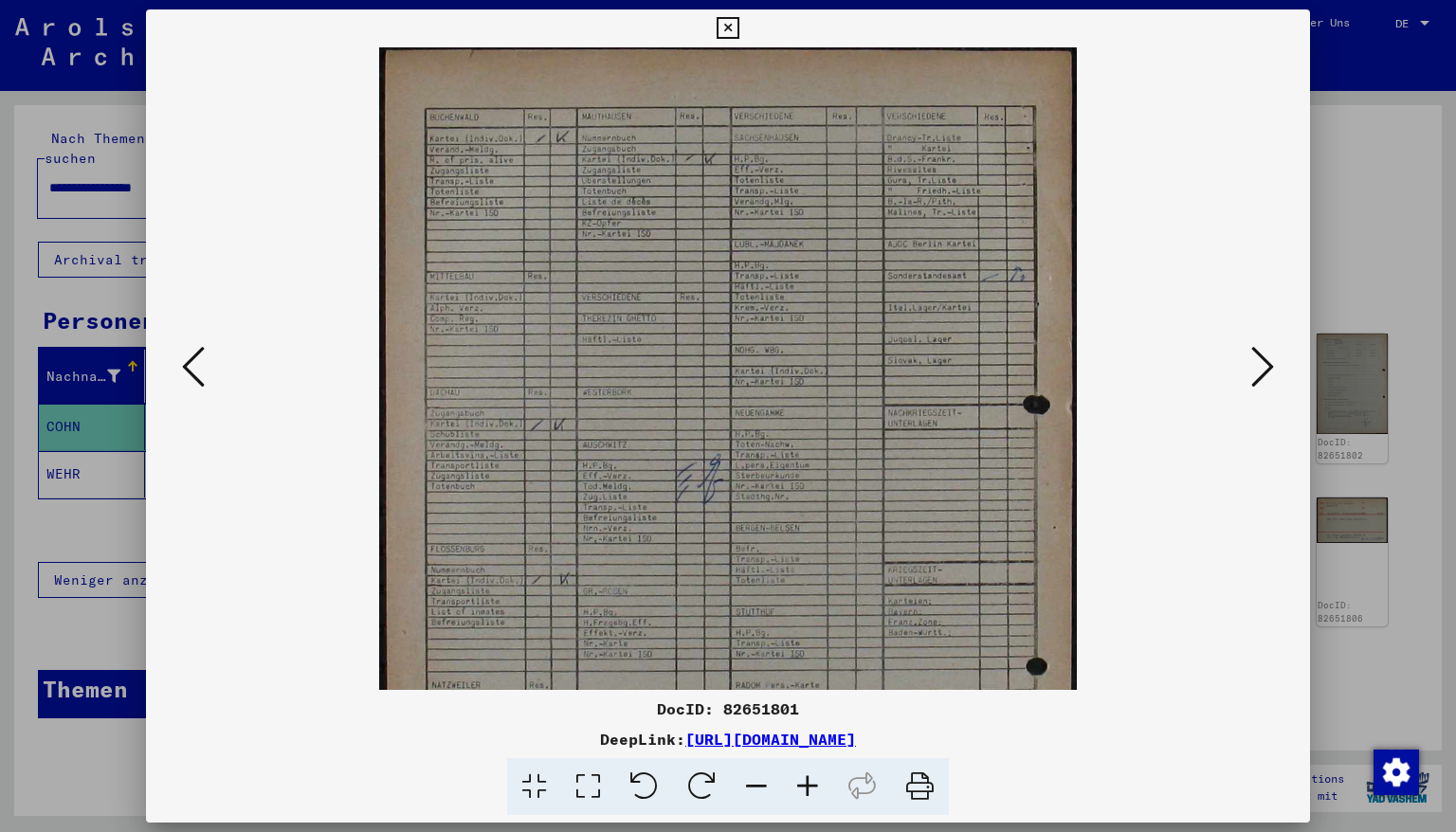 click at bounding box center (808, 787) 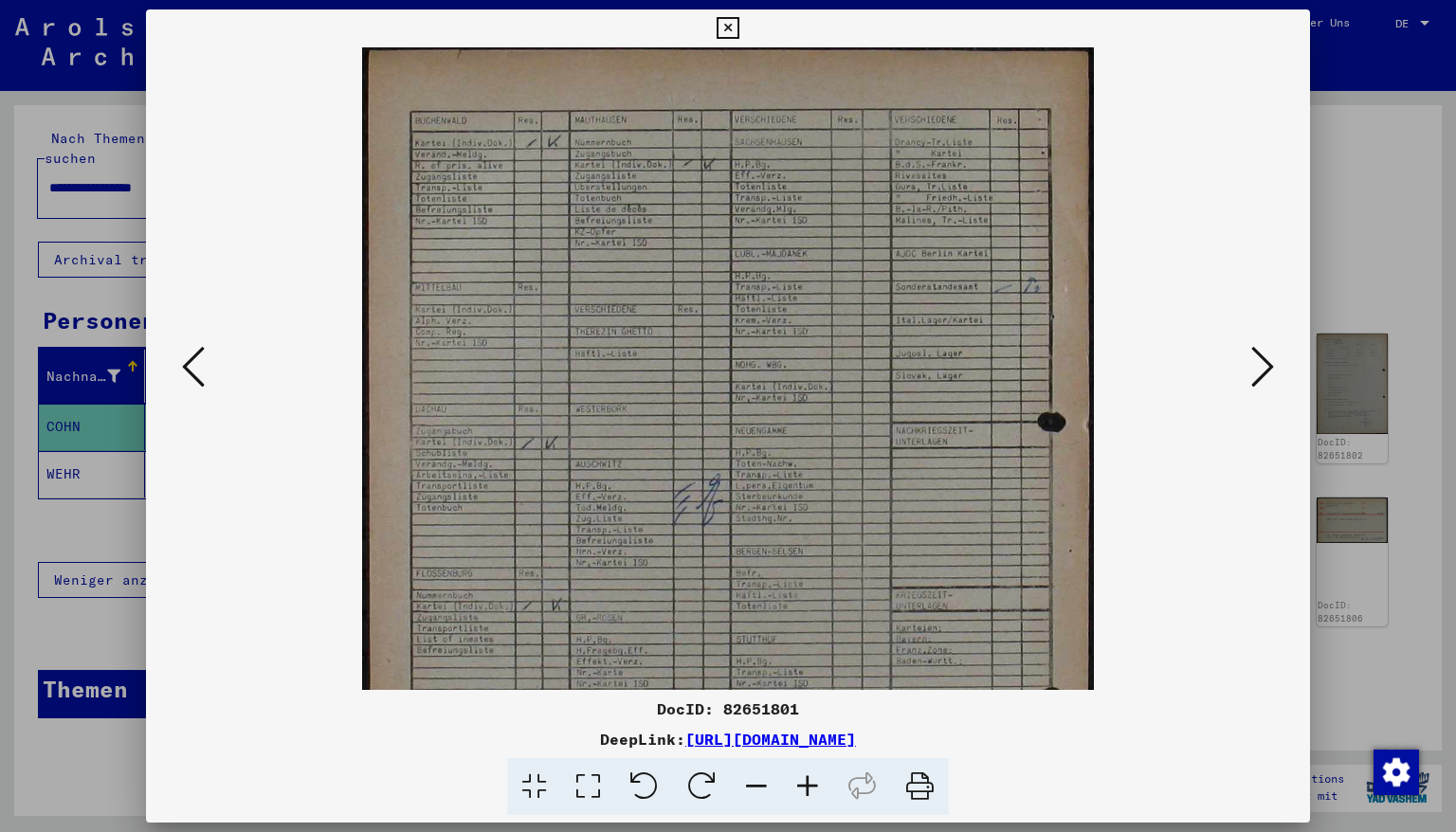 click at bounding box center [808, 787] 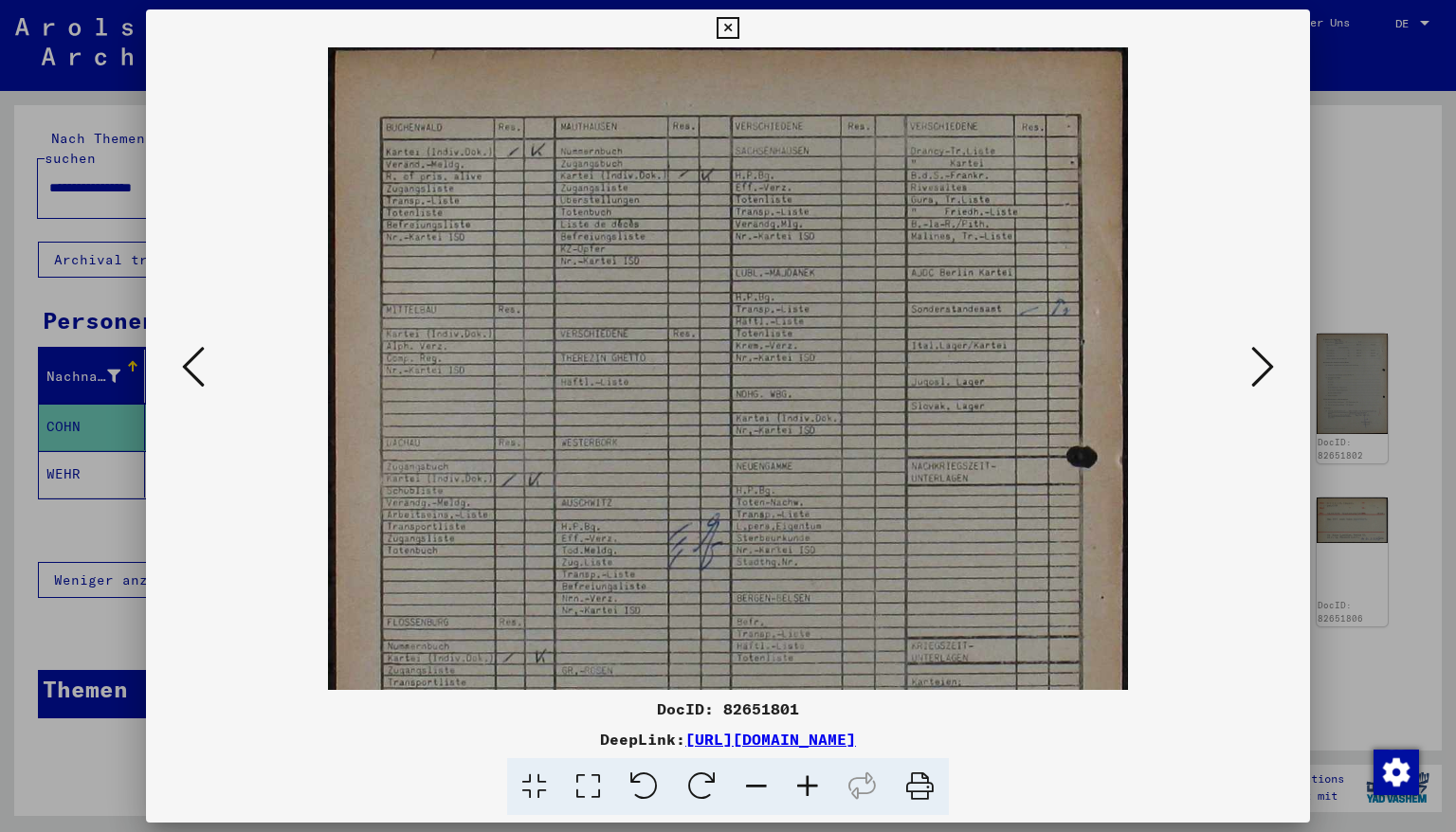 click at bounding box center (808, 787) 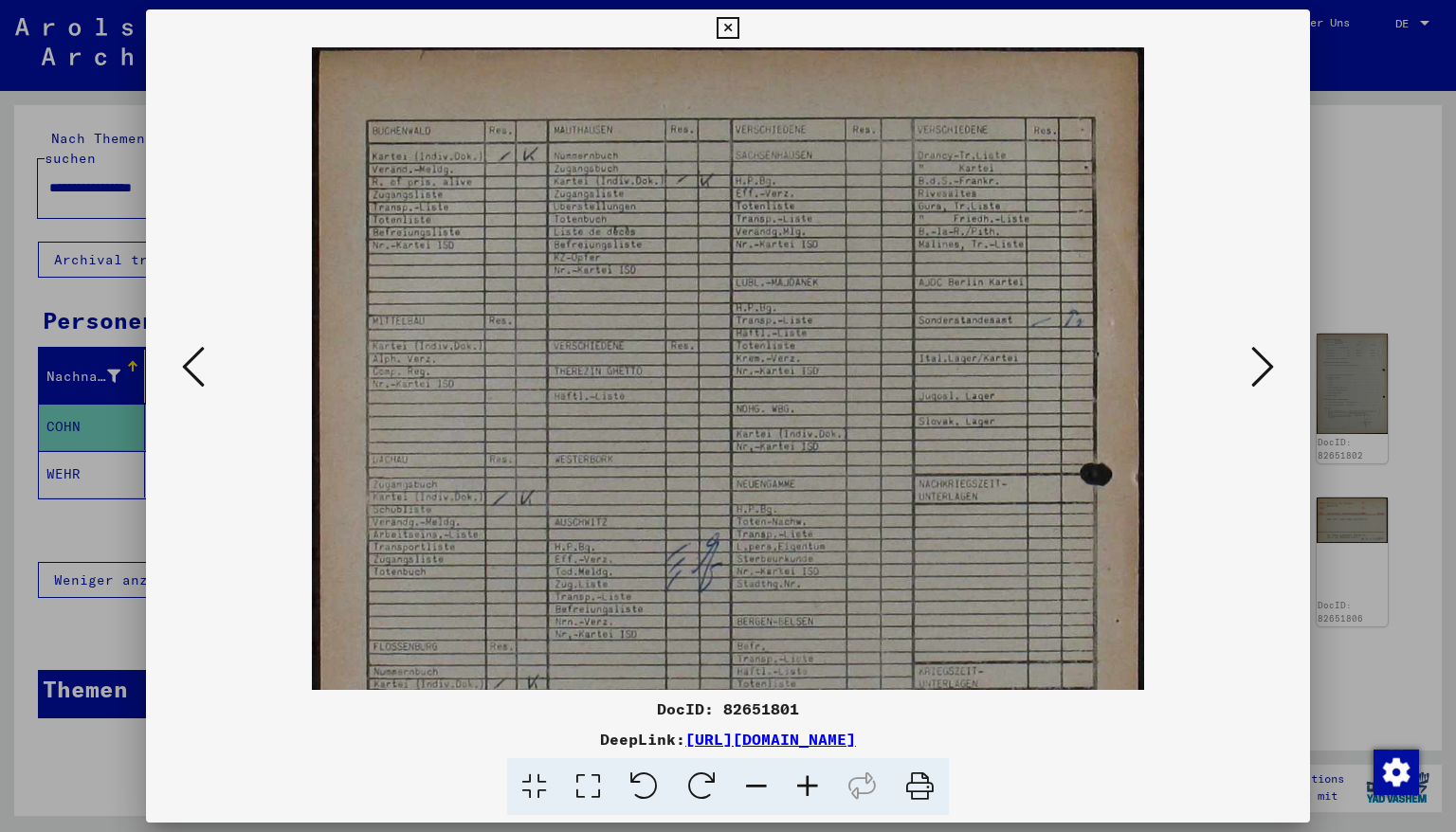 click at bounding box center (808, 787) 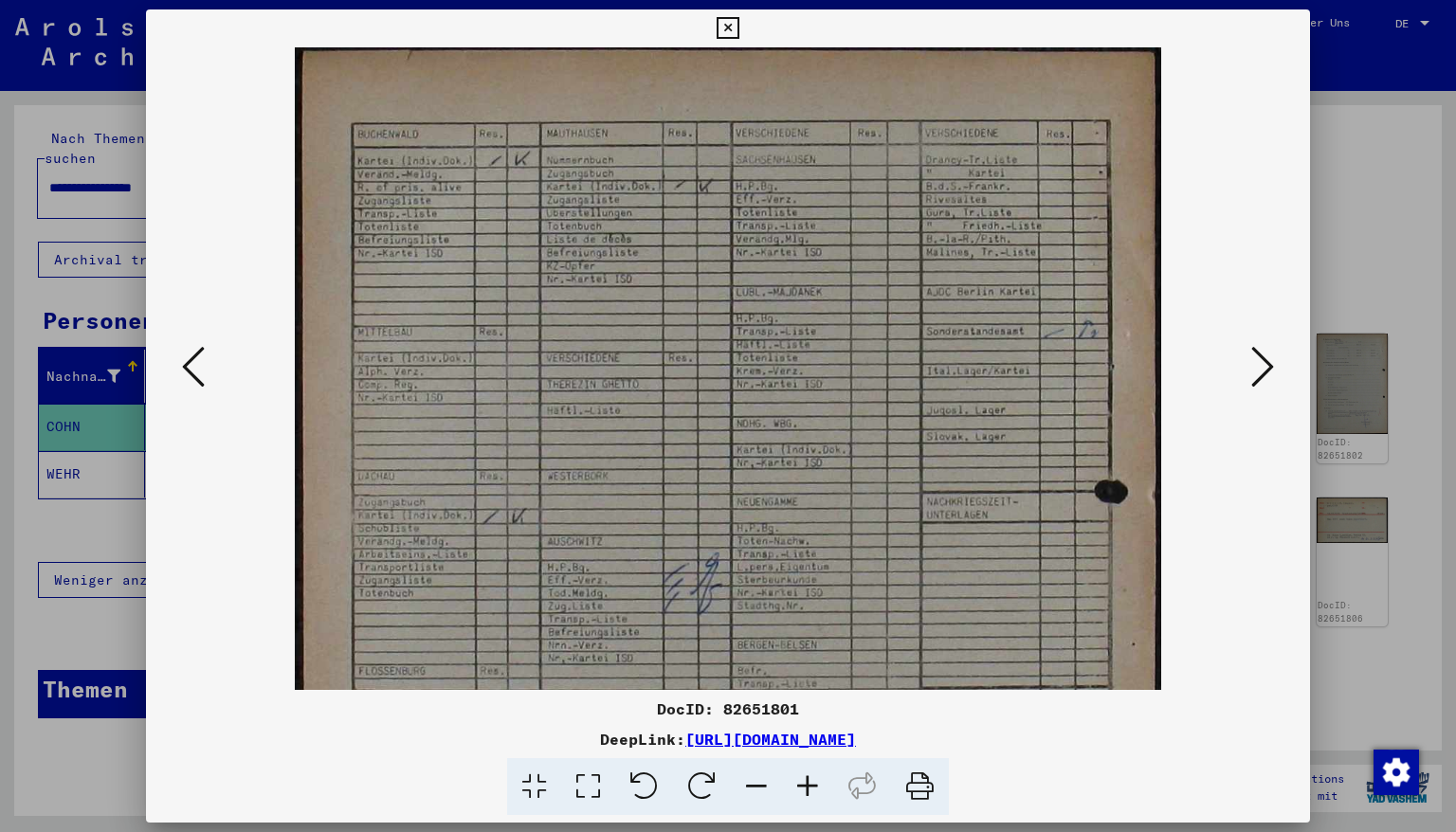 click at bounding box center [808, 787] 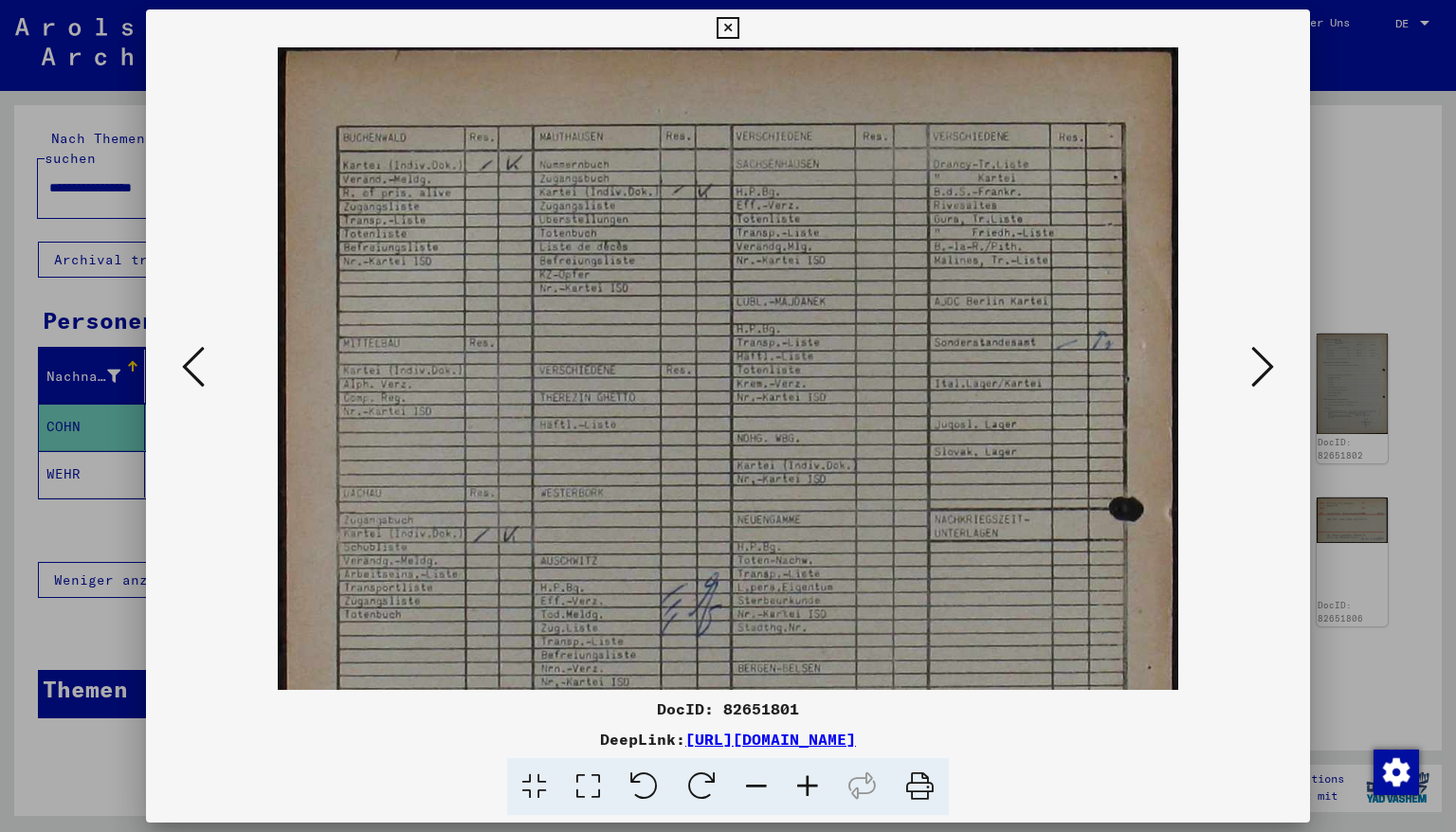 click at bounding box center (808, 787) 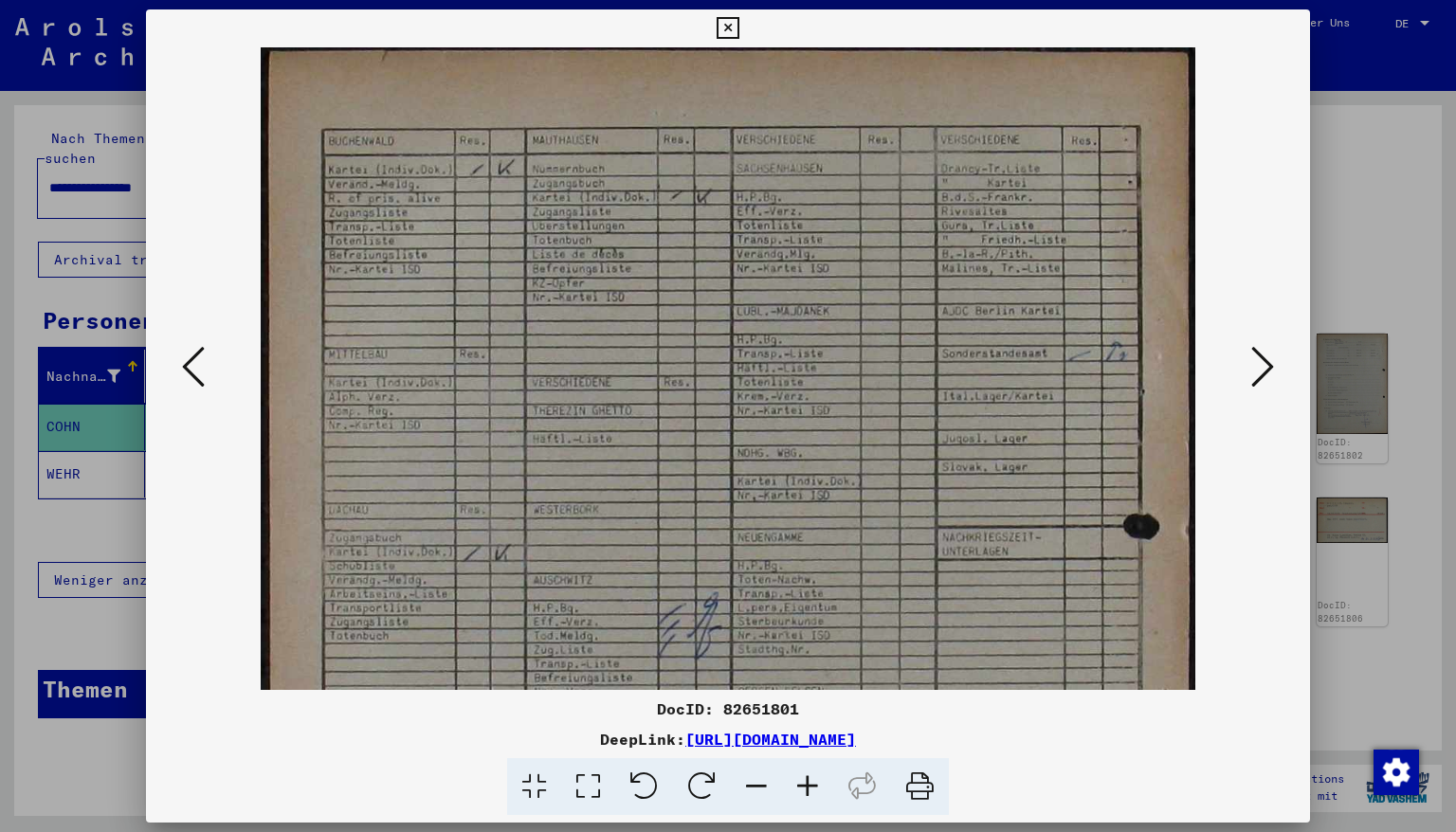 click at bounding box center (808, 787) 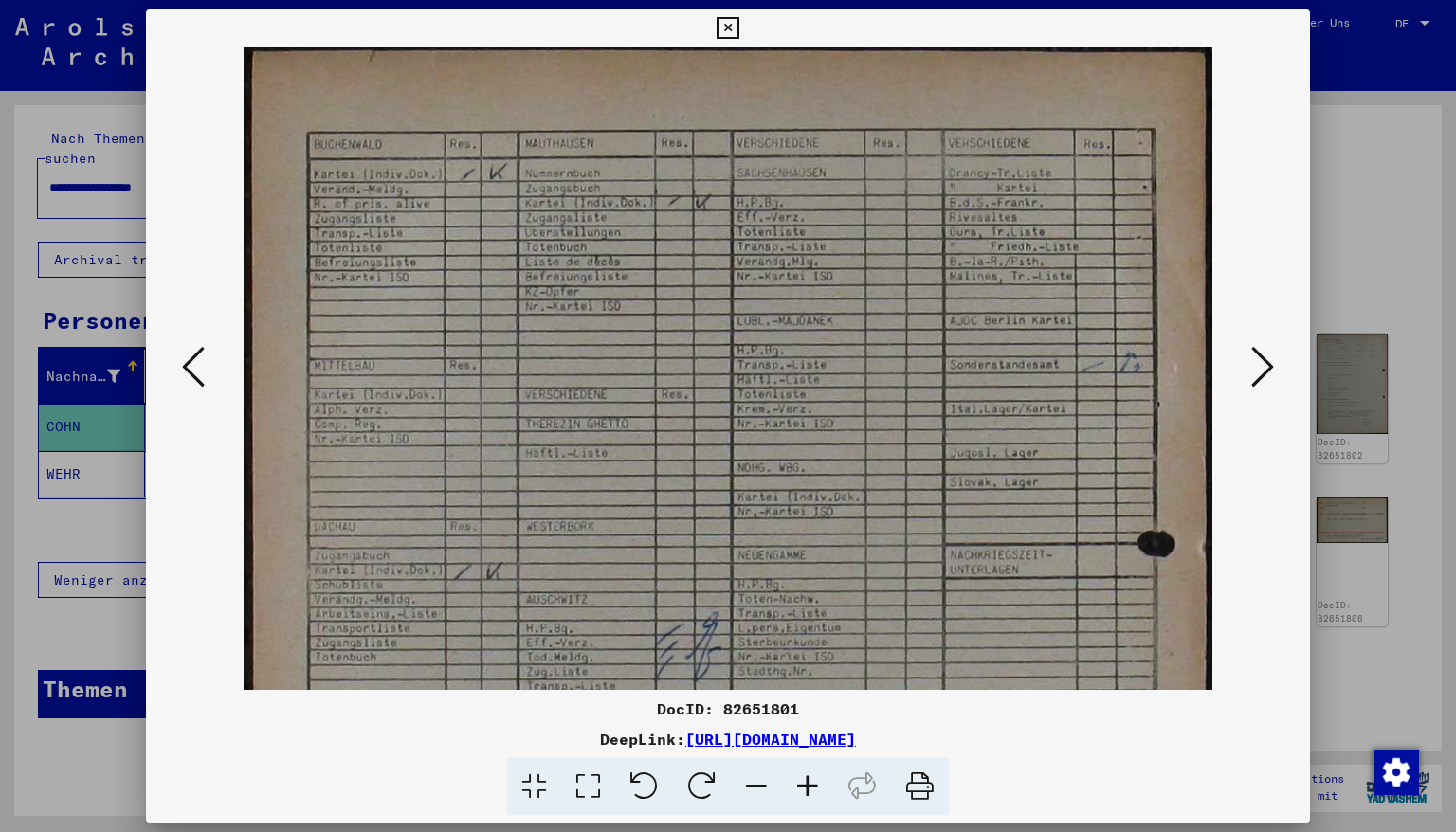 click at bounding box center (808, 787) 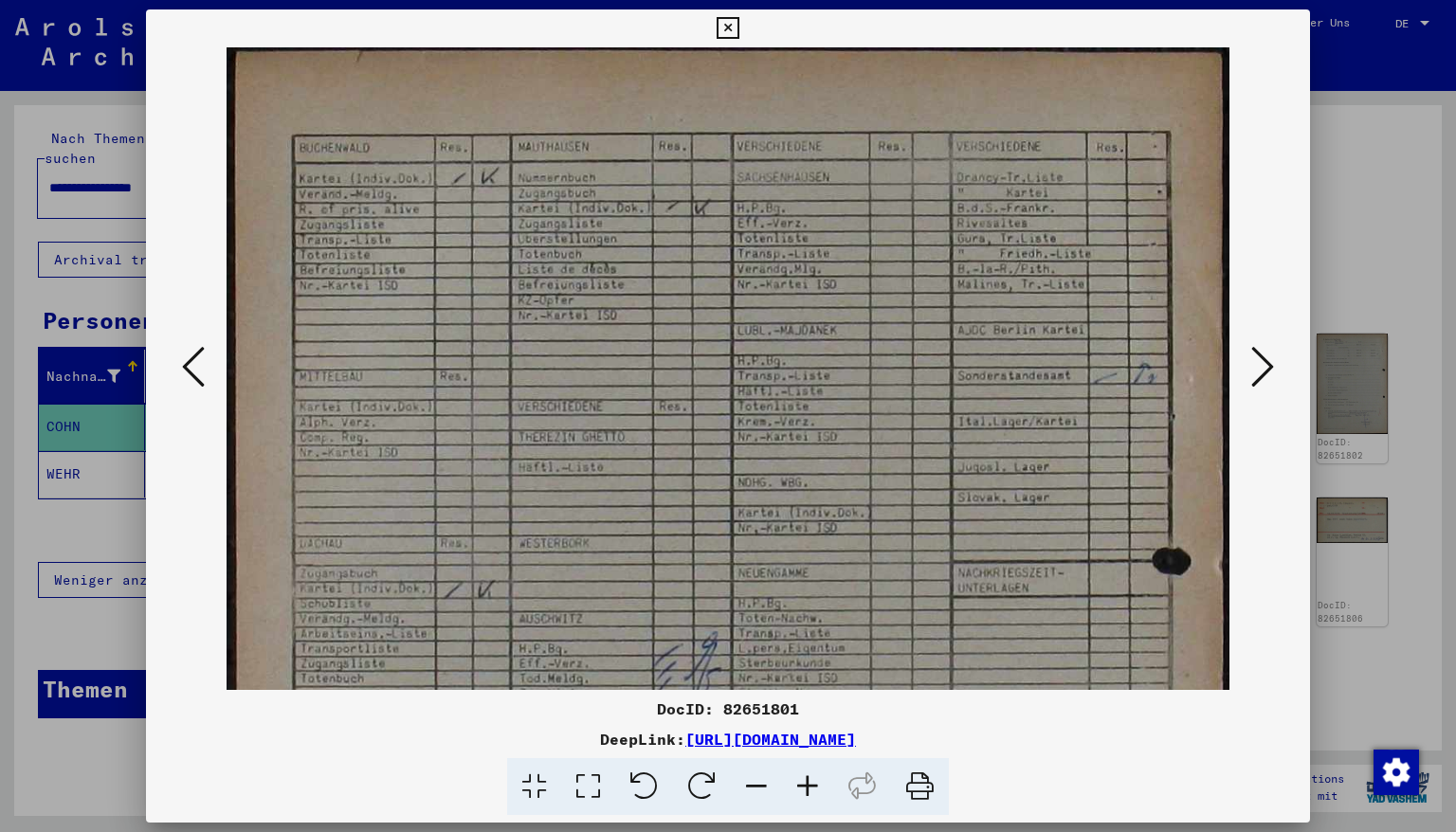 click at bounding box center [808, 787] 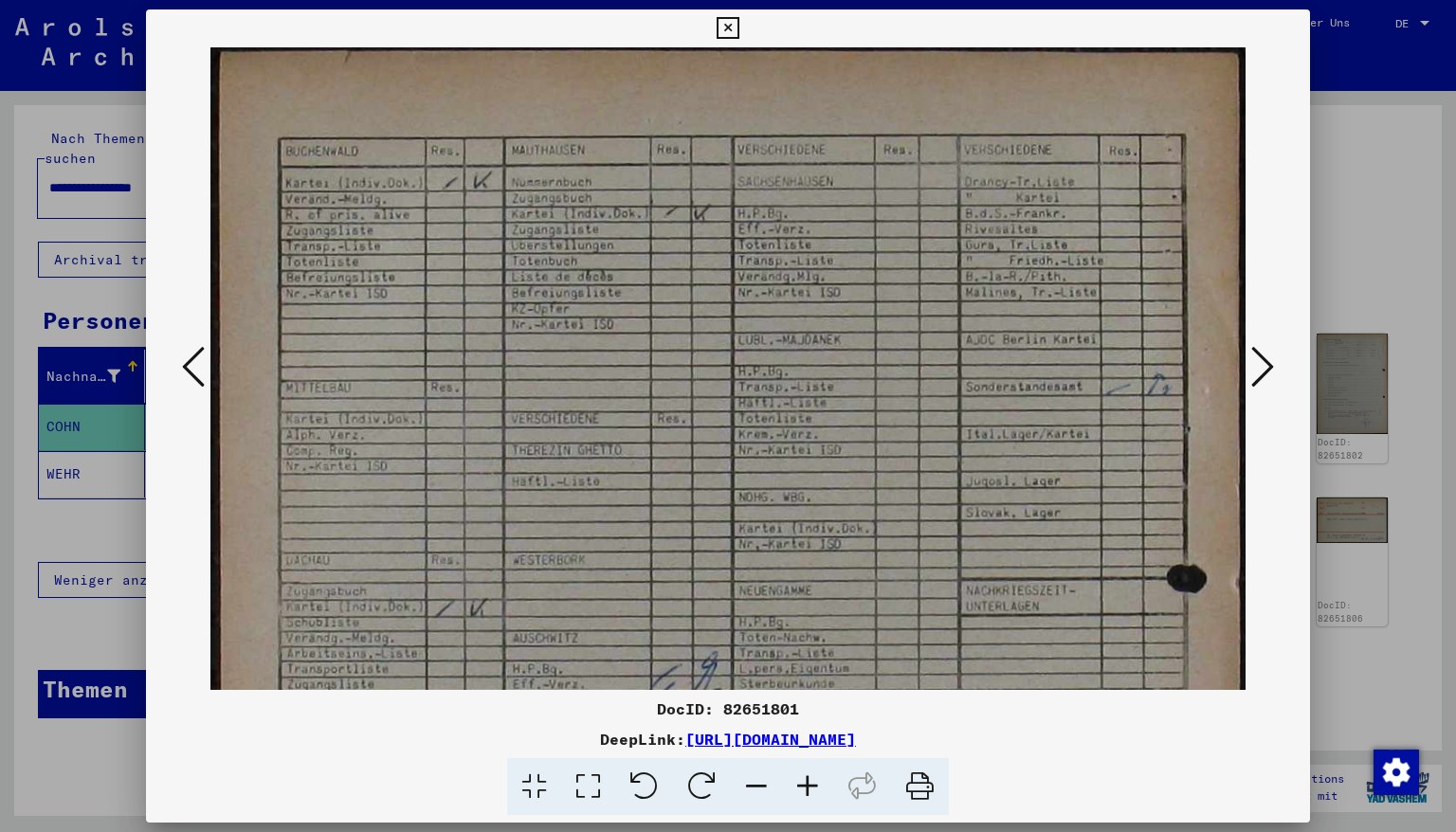 click at bounding box center (808, 787) 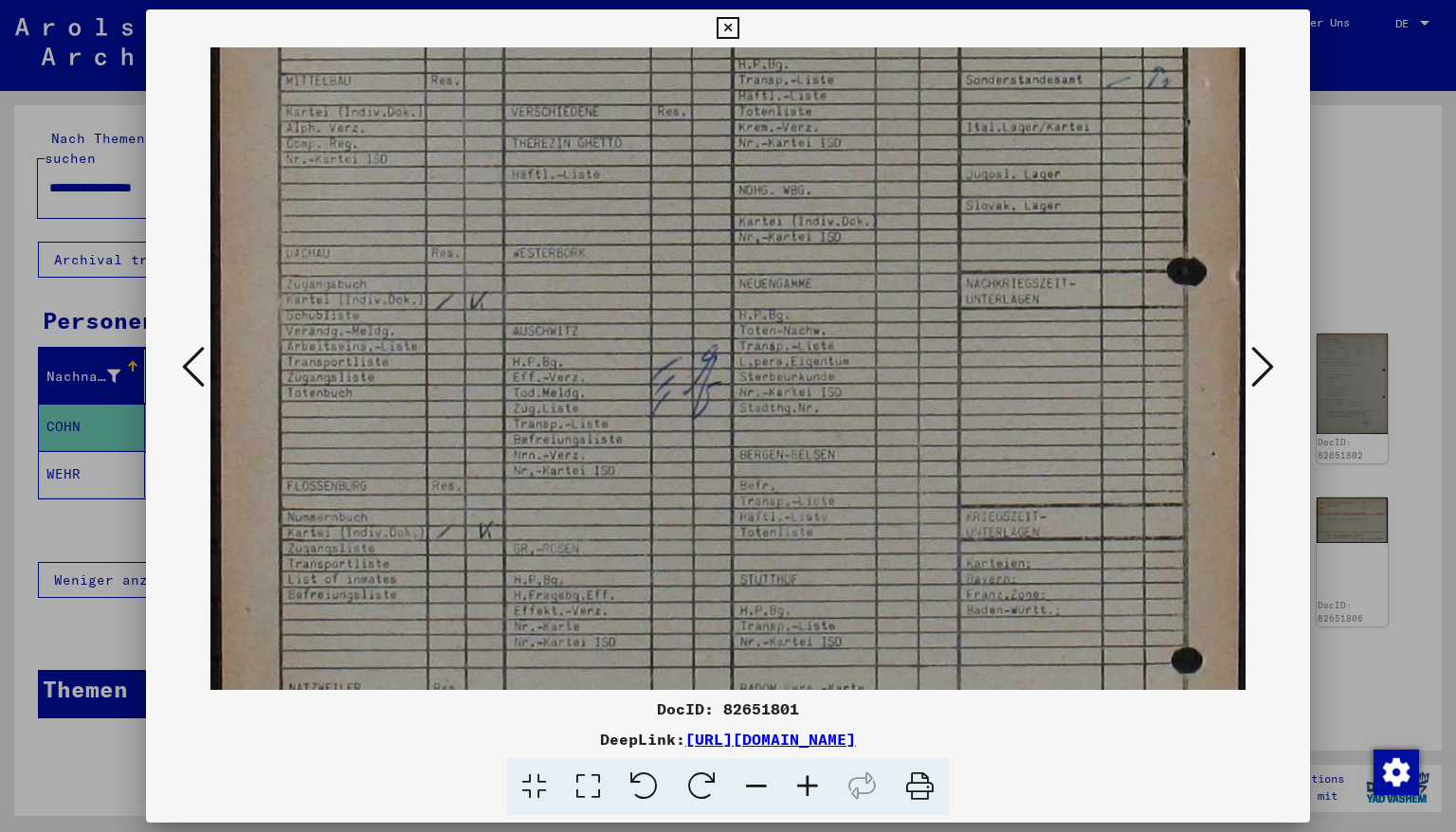 drag, startPoint x: 661, startPoint y: 377, endPoint x: 747, endPoint y: 57, distance: 331.3548 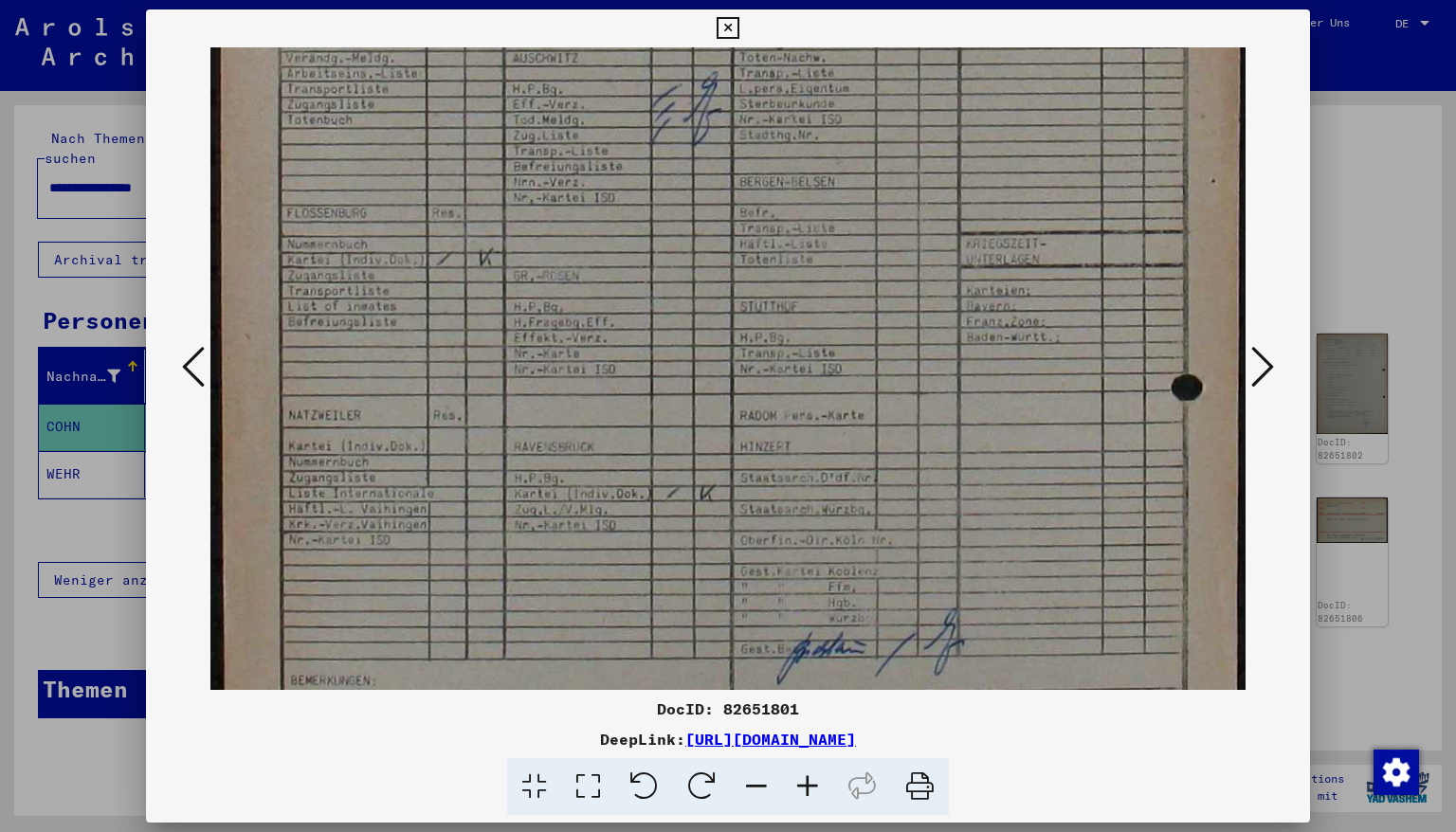 scroll, scrollTop: 580, scrollLeft: 0, axis: vertical 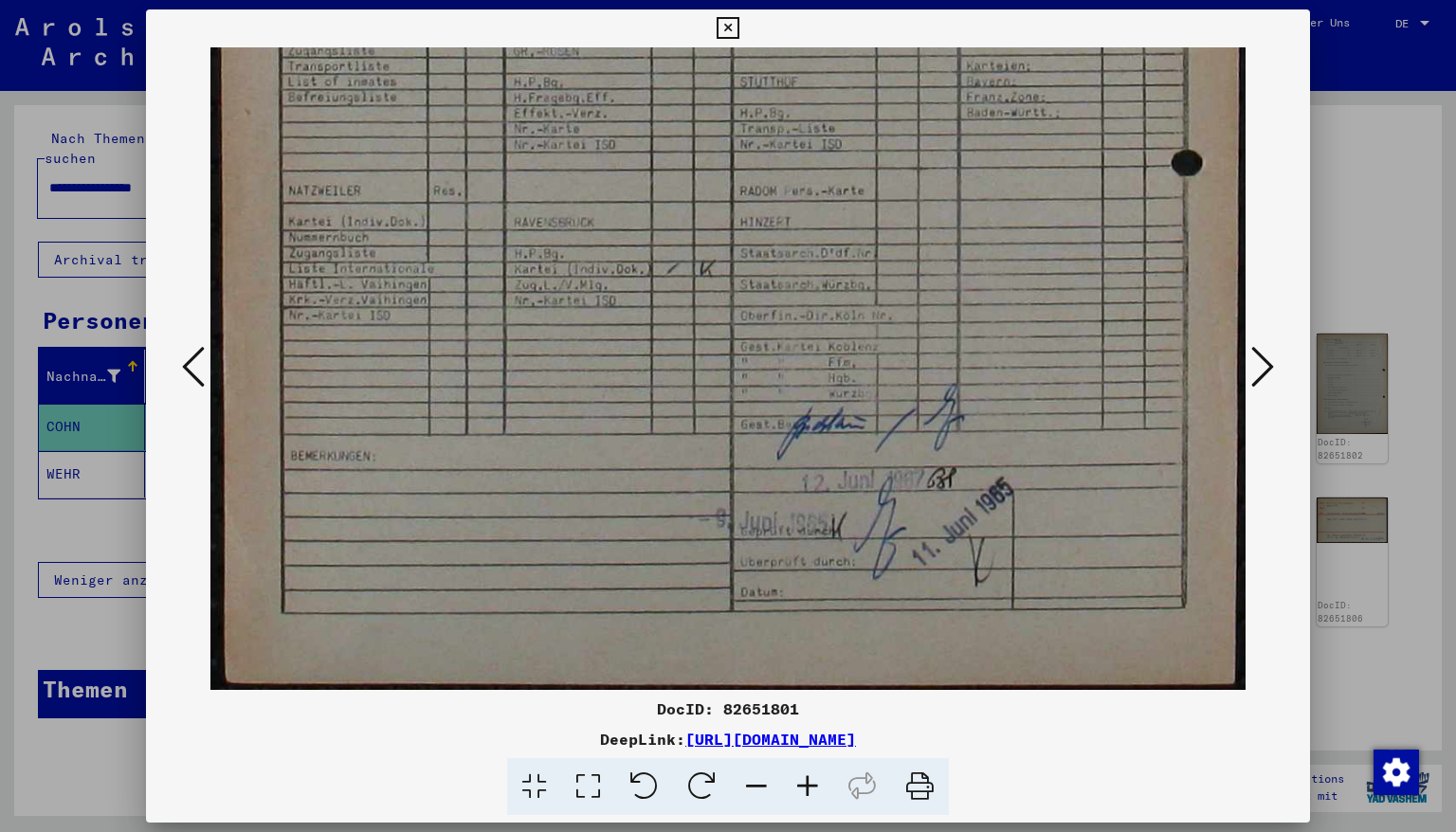 drag, startPoint x: 641, startPoint y: 432, endPoint x: 719, endPoint y: 156, distance: 286.81004 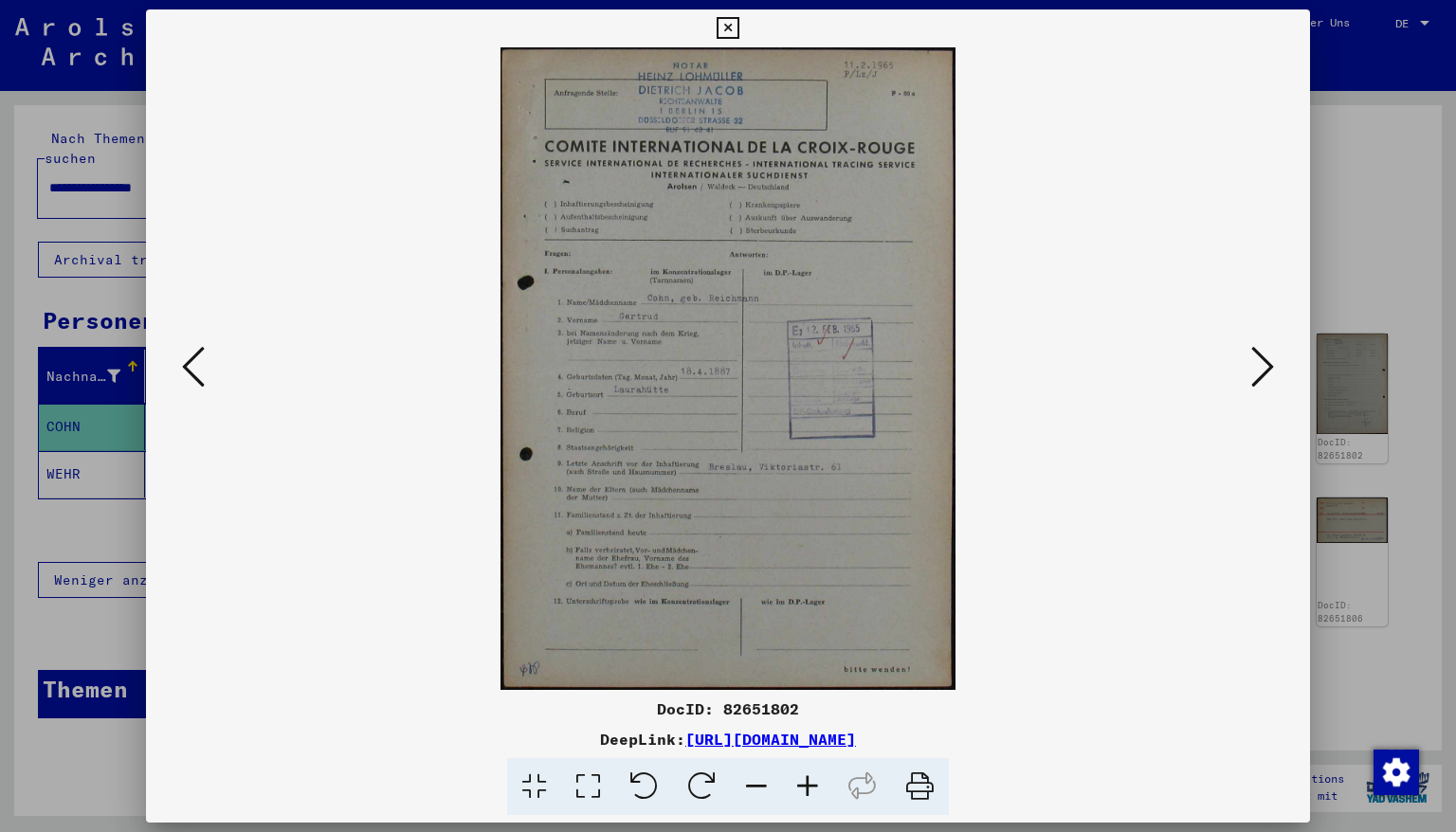 scroll, scrollTop: 0, scrollLeft: 0, axis: both 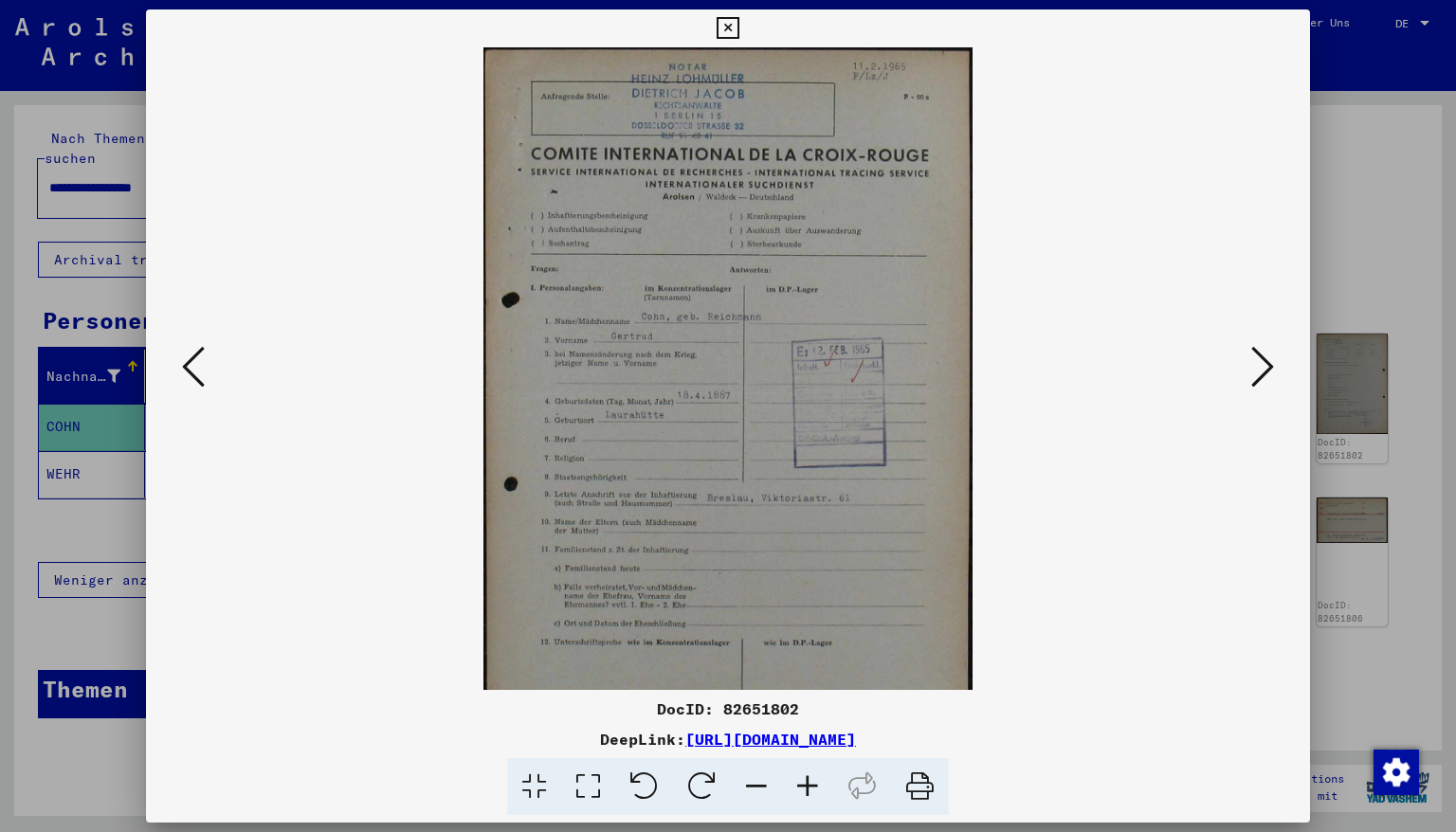 click at bounding box center [808, 787] 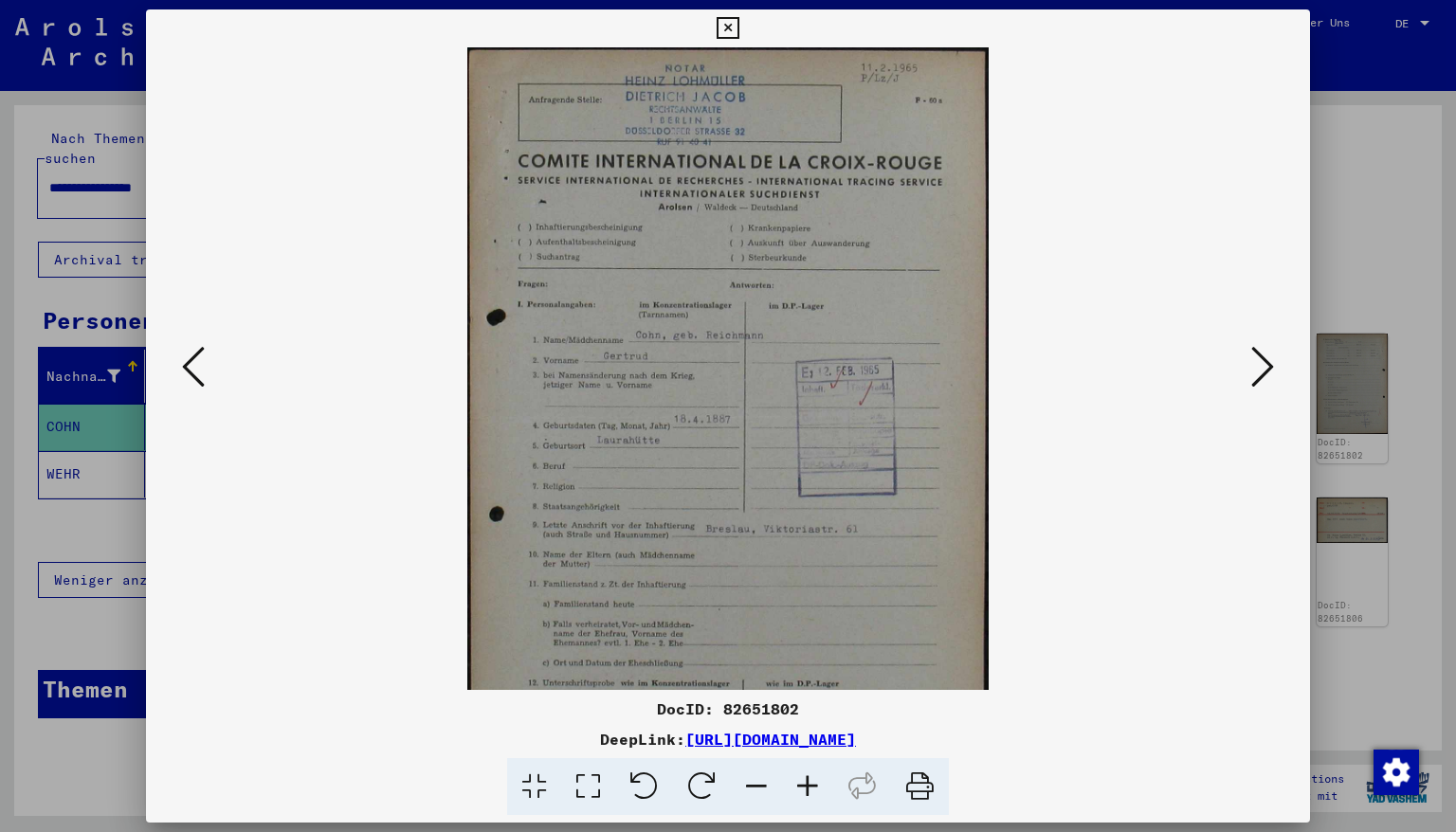 click at bounding box center [808, 787] 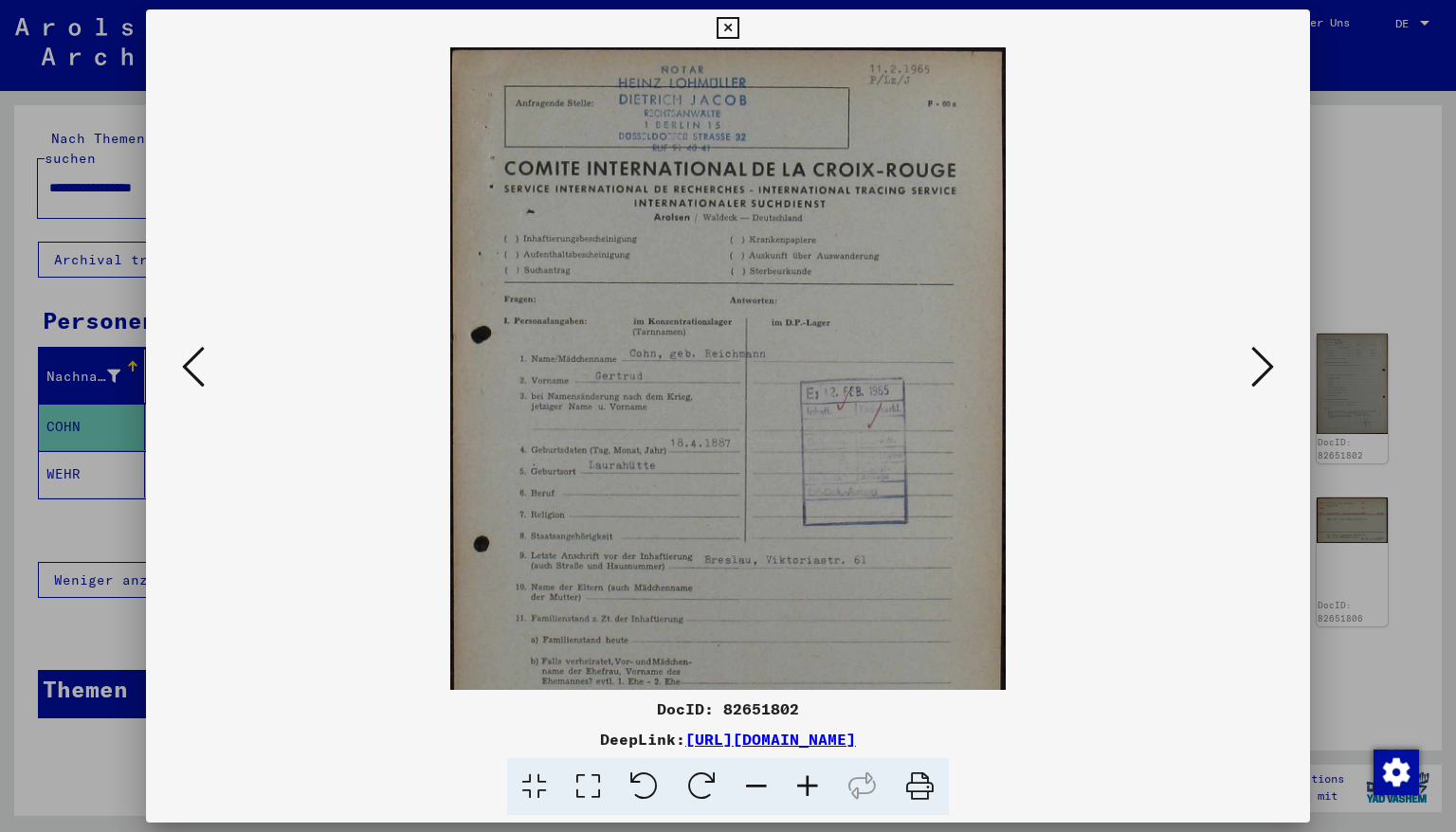 click at bounding box center (808, 787) 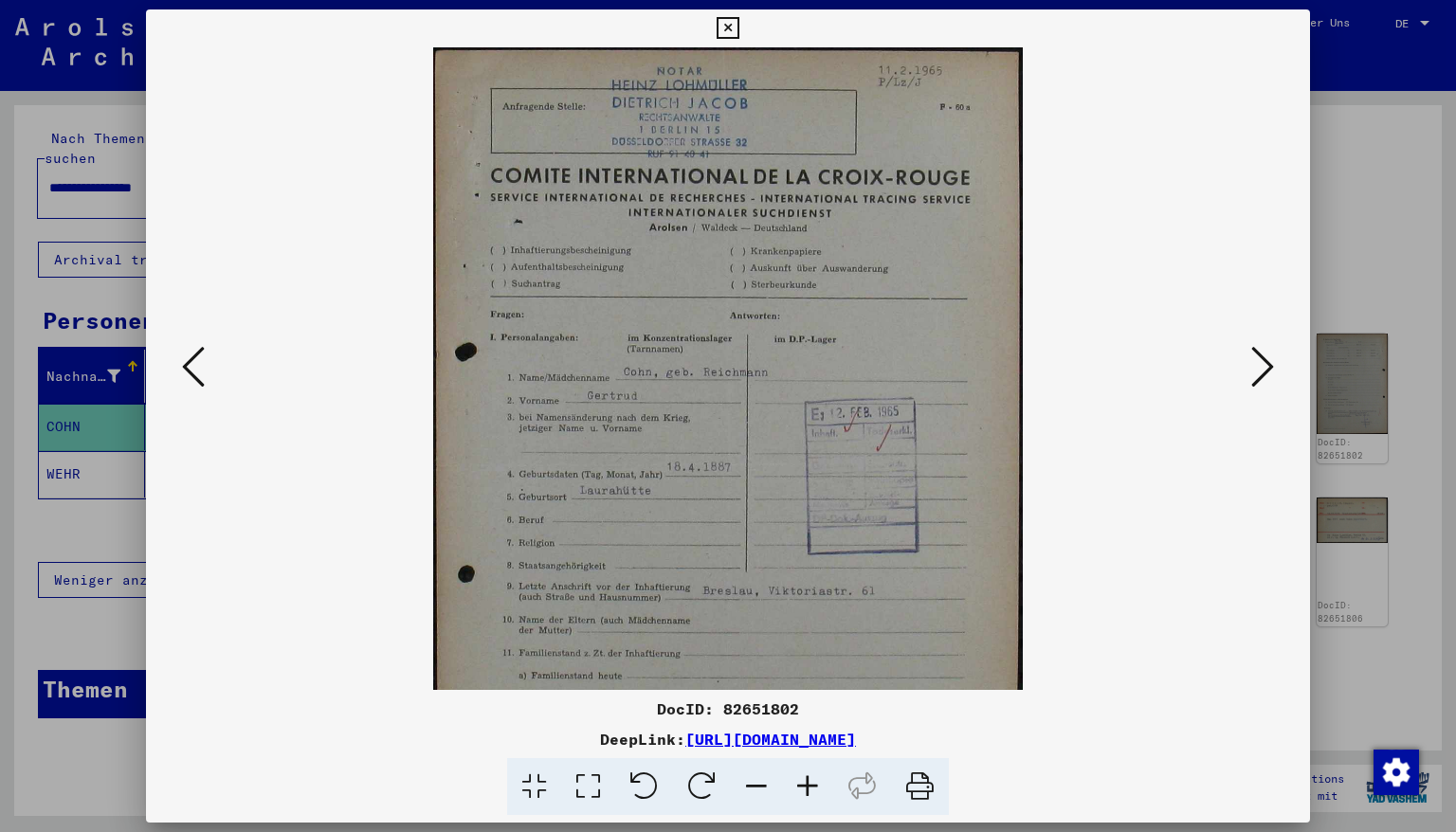 click at bounding box center (808, 787) 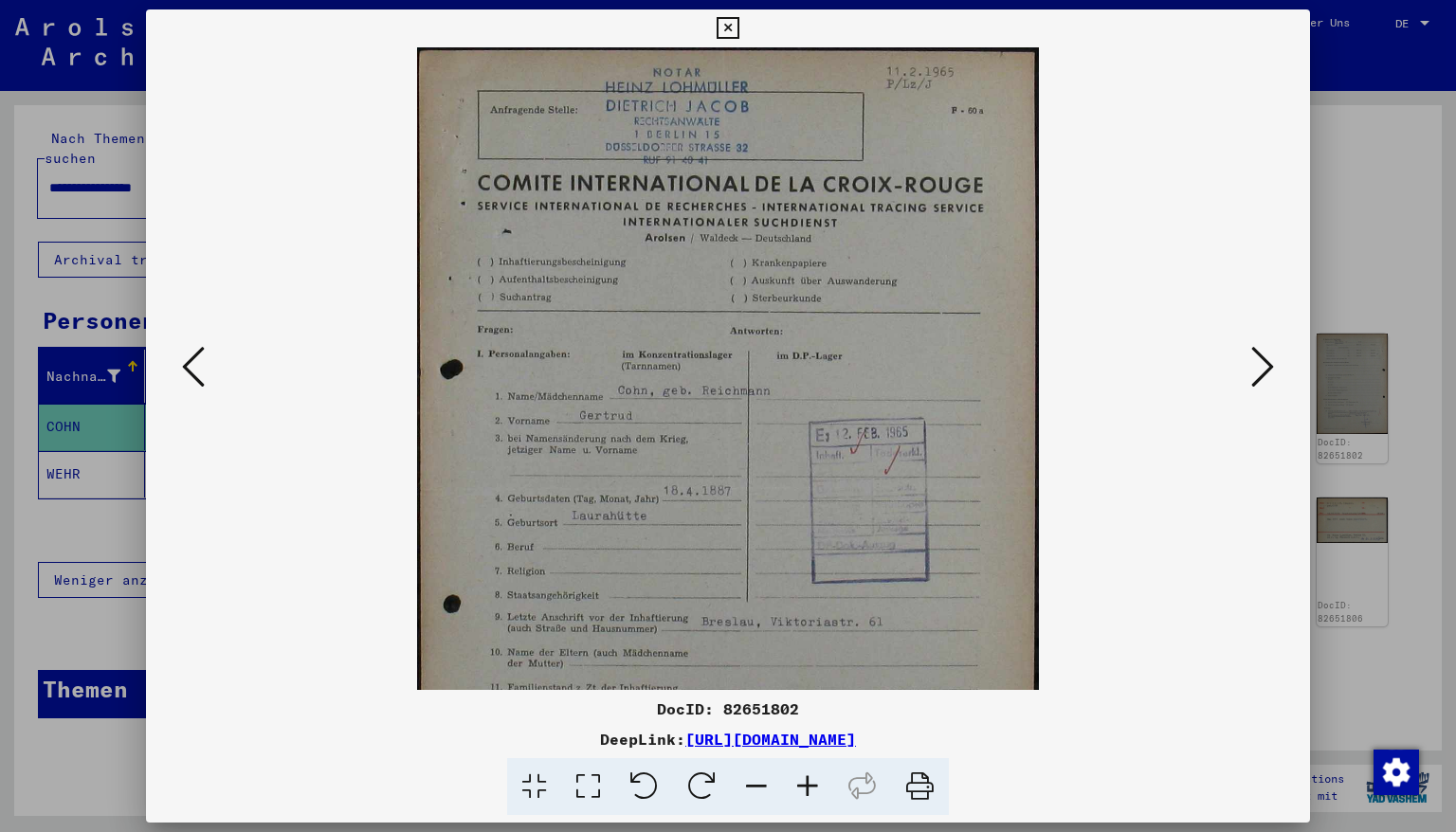 click at bounding box center [808, 787] 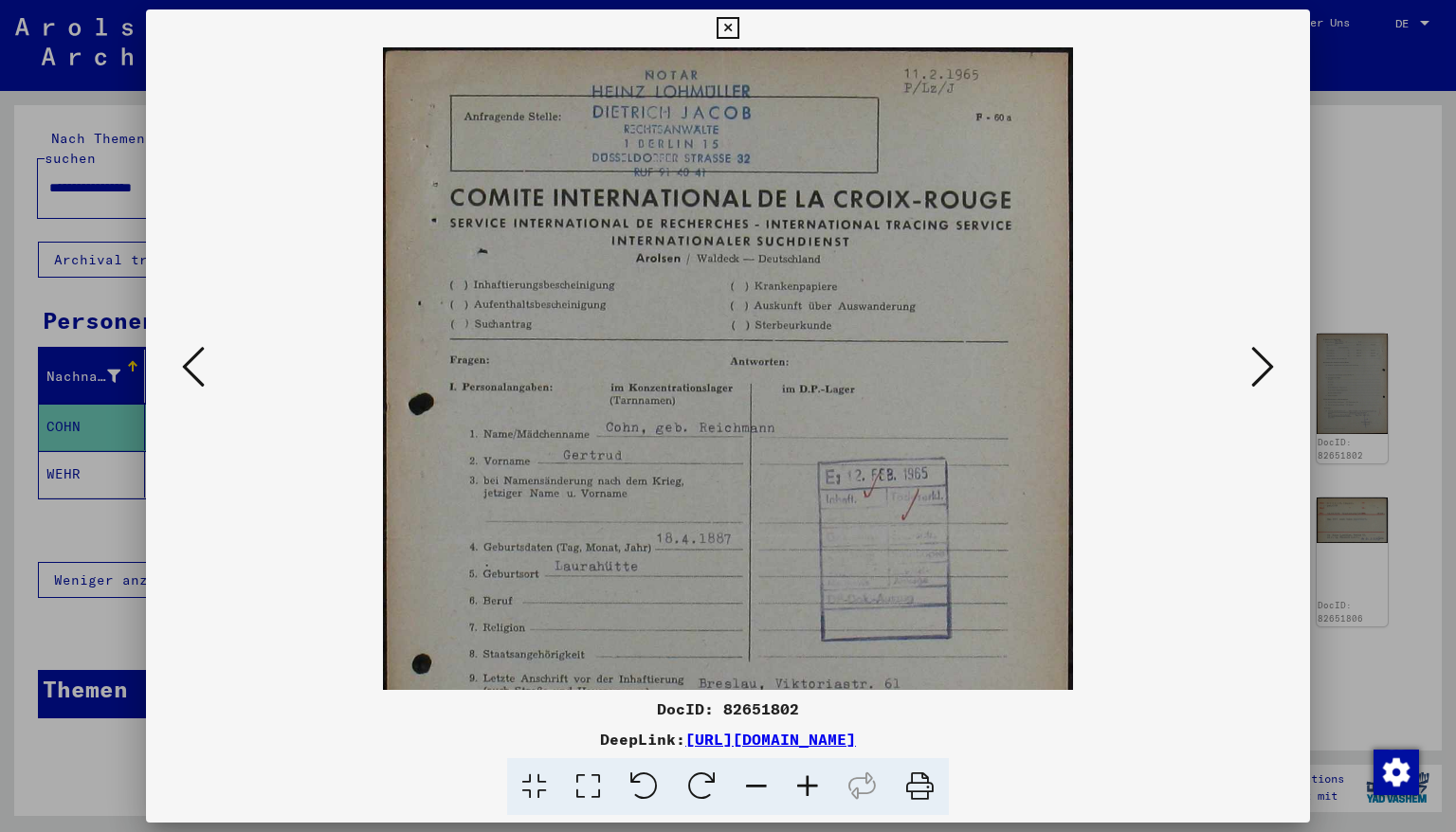 click at bounding box center (808, 787) 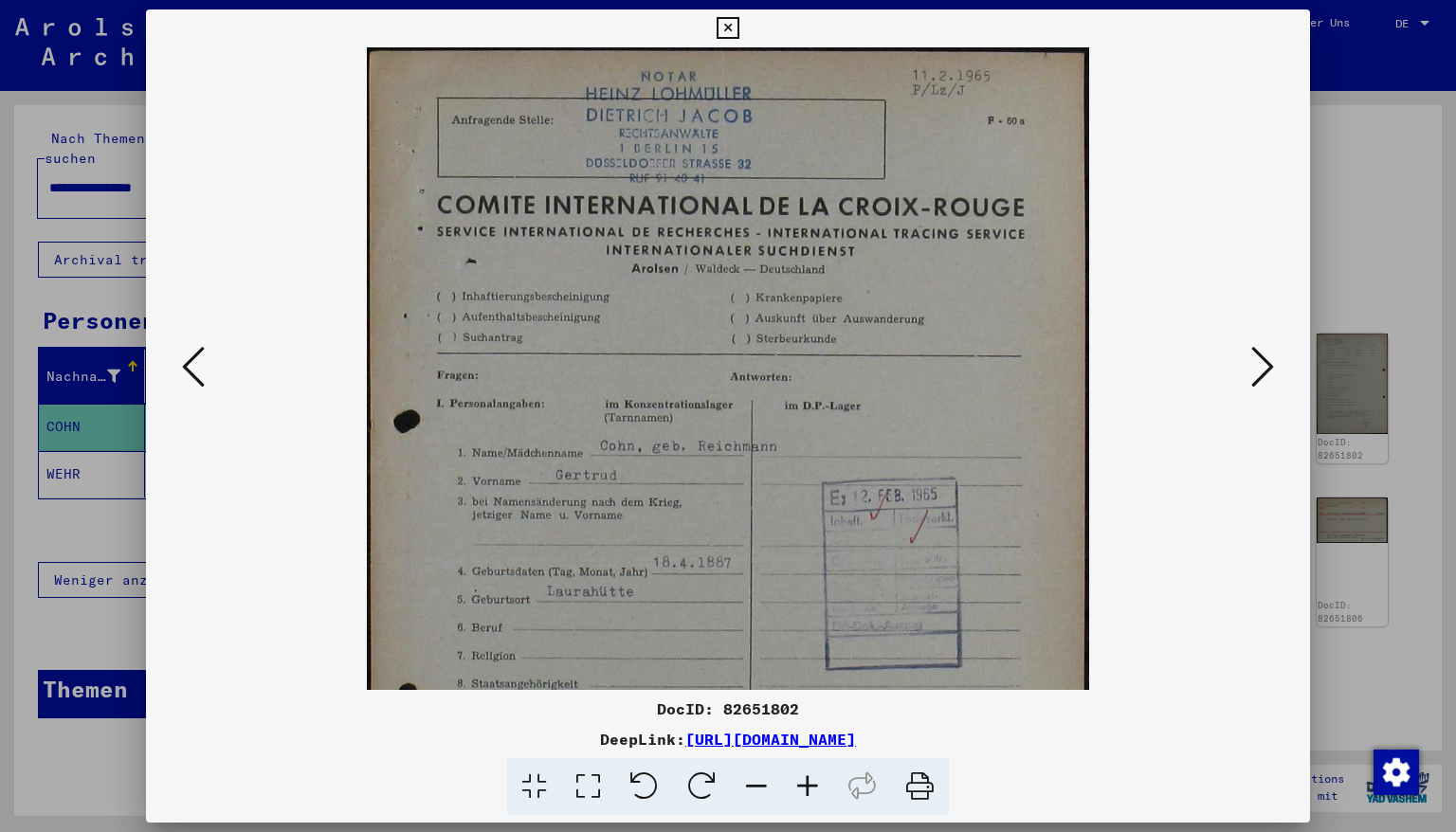 click at bounding box center [808, 787] 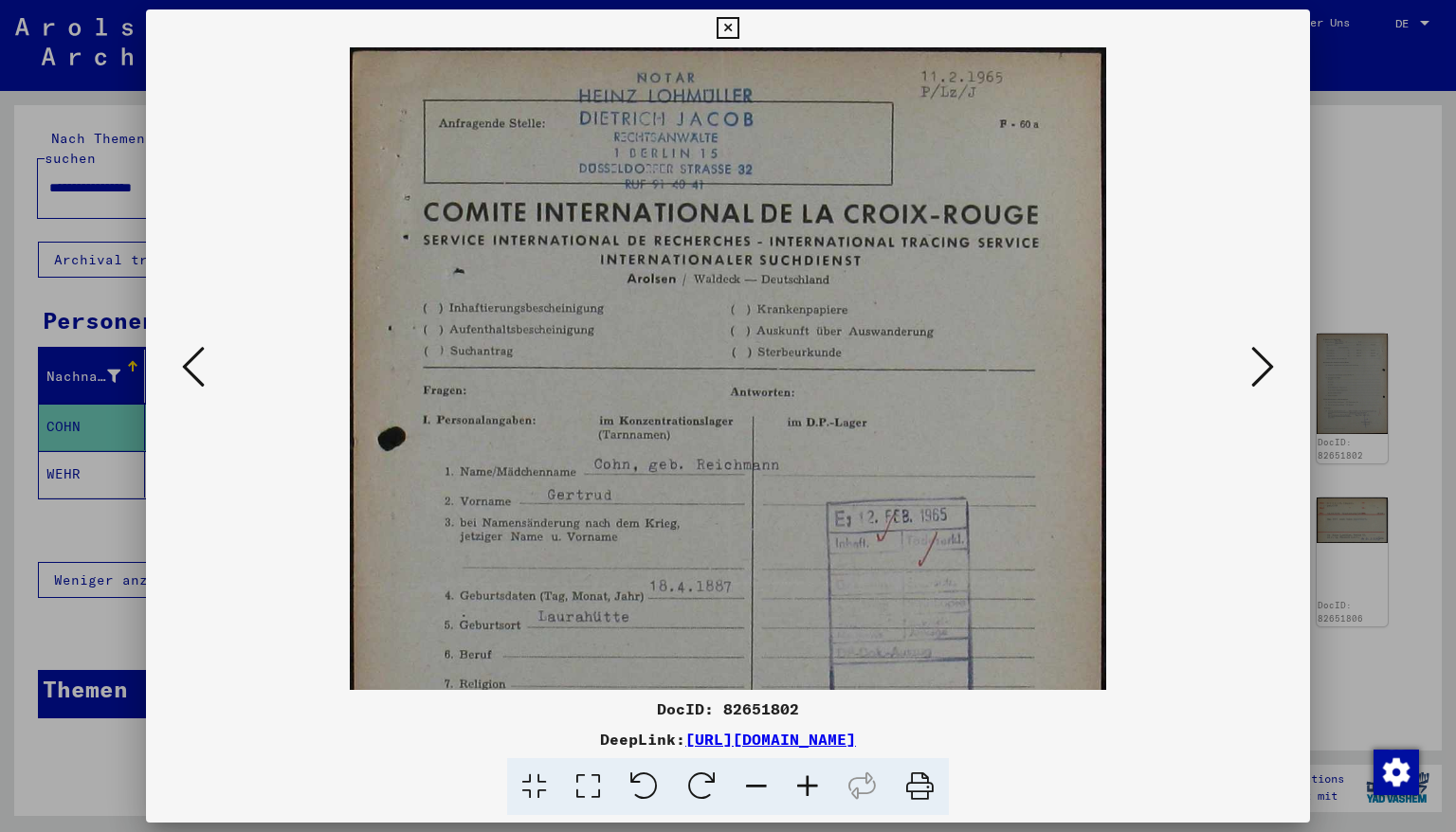 click at bounding box center [808, 787] 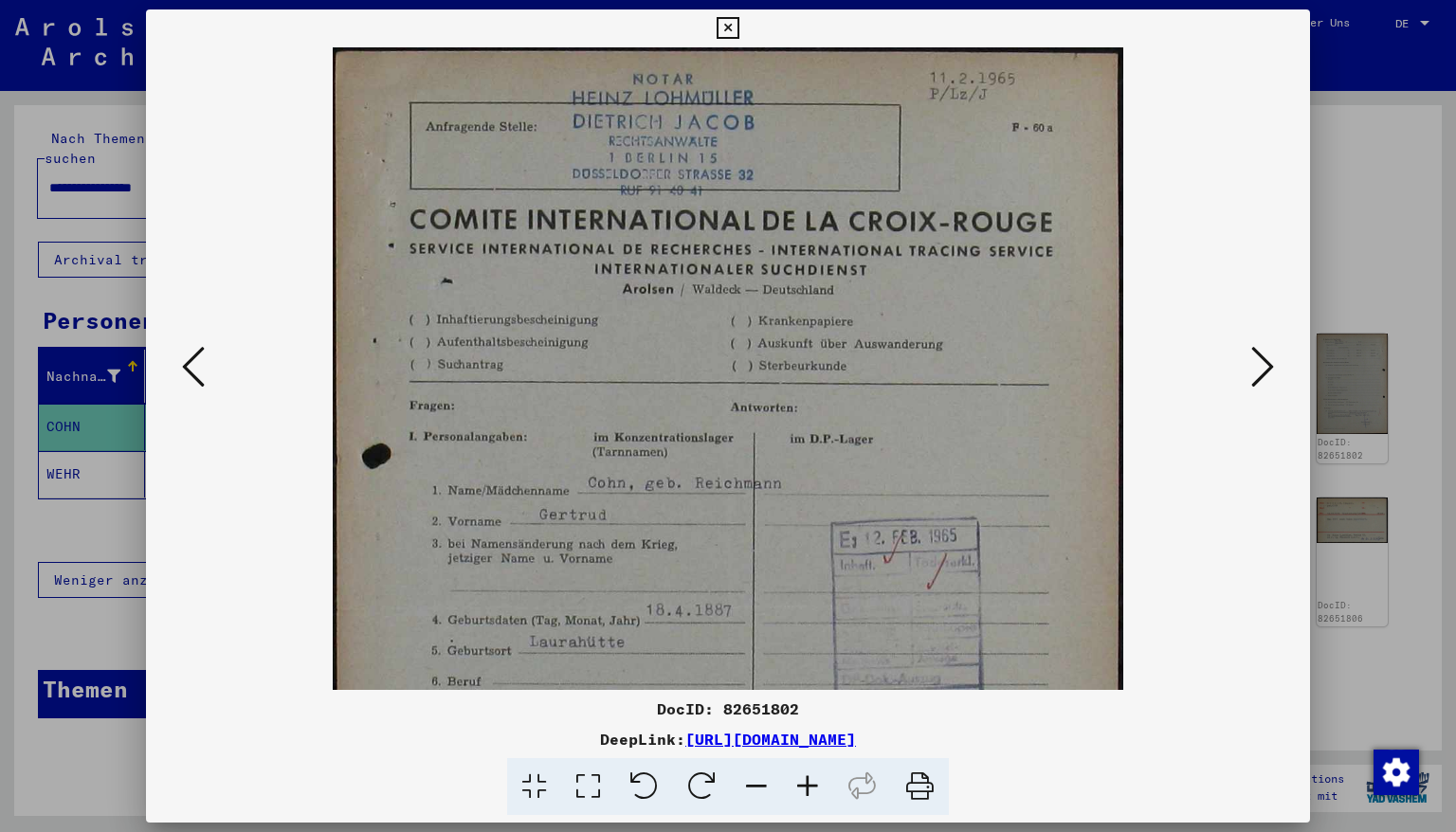 click at bounding box center (808, 787) 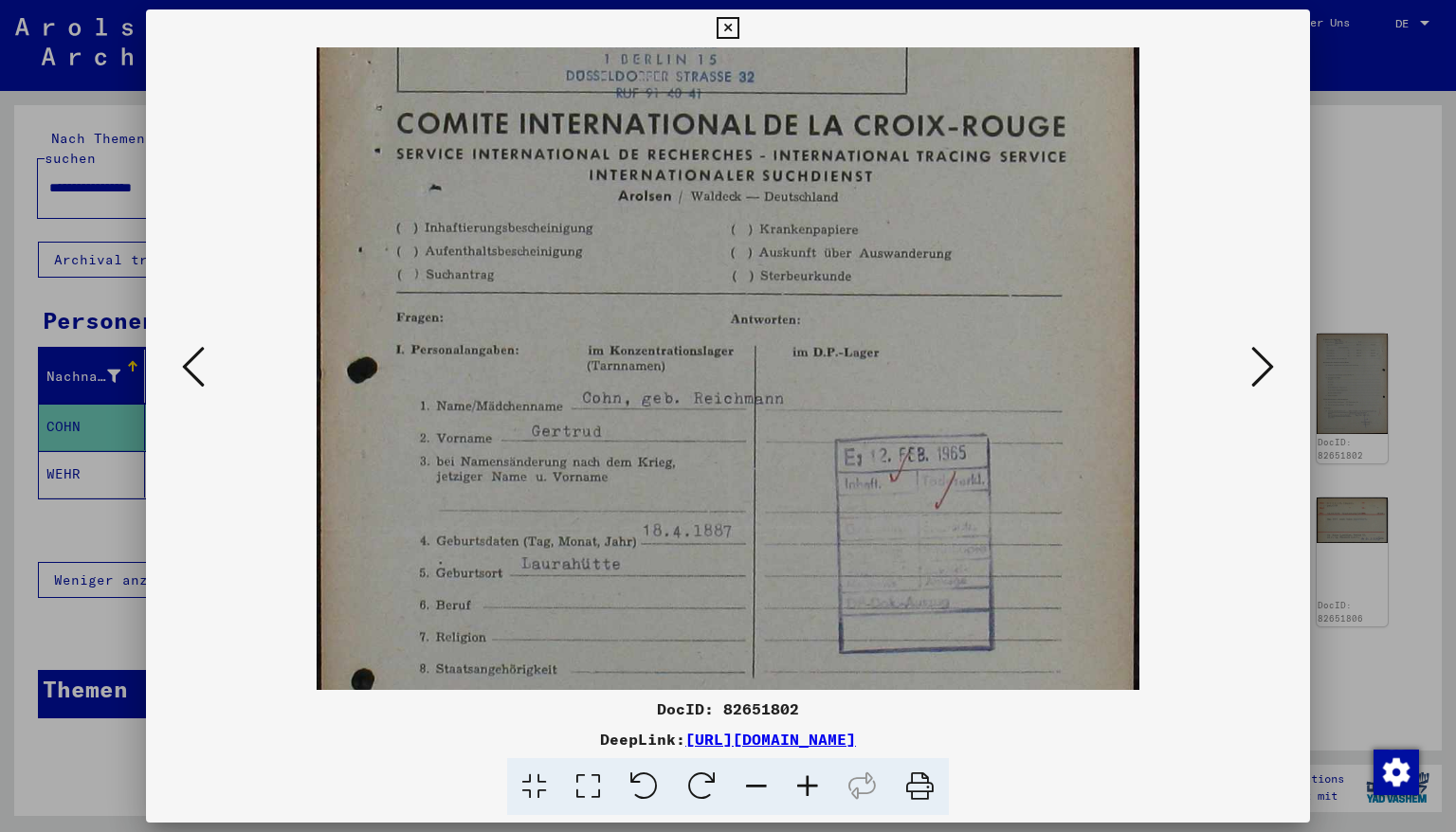 scroll, scrollTop: 104, scrollLeft: 0, axis: vertical 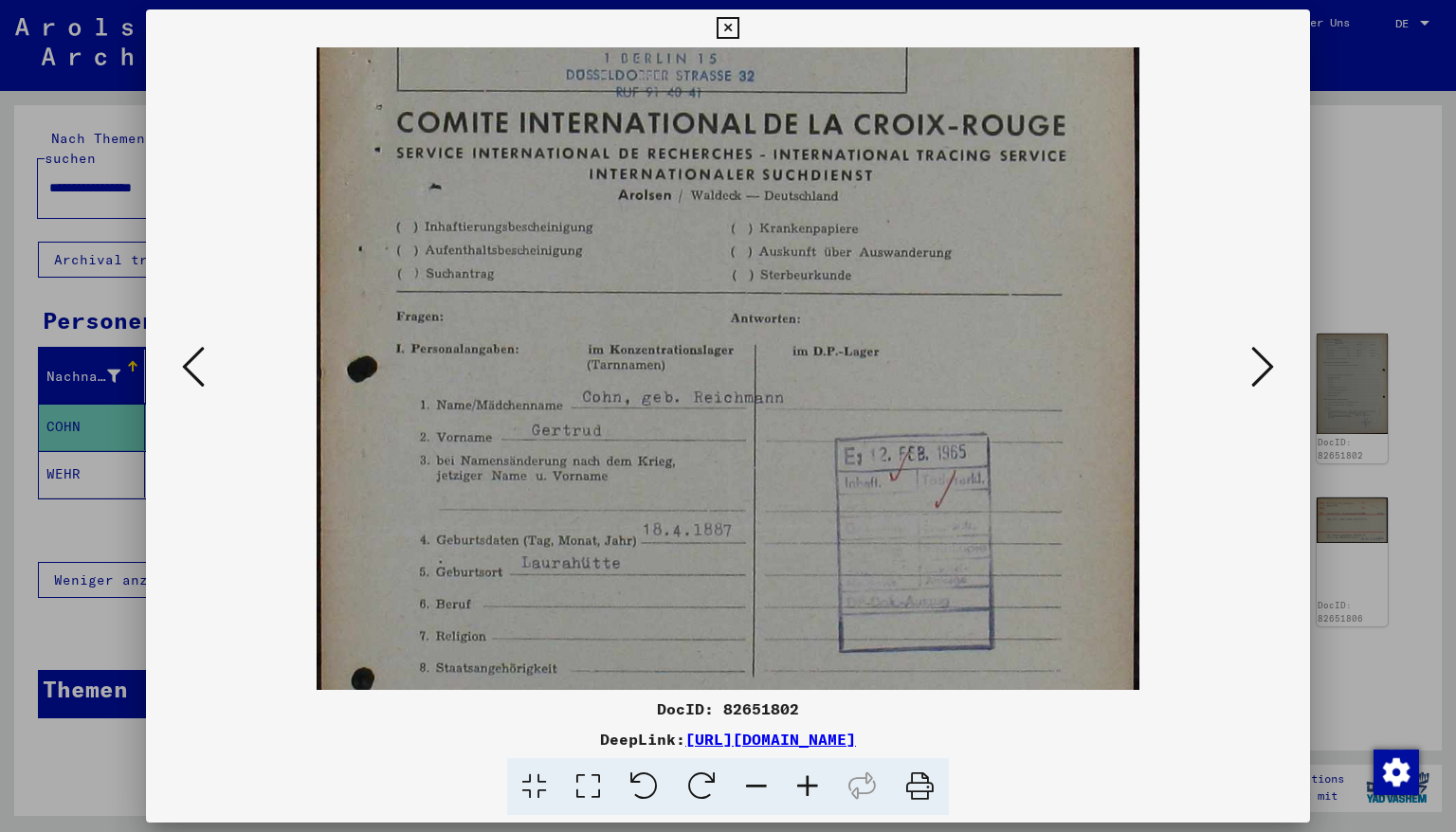 drag, startPoint x: 660, startPoint y: 574, endPoint x: 698, endPoint y: 459, distance: 121.11565 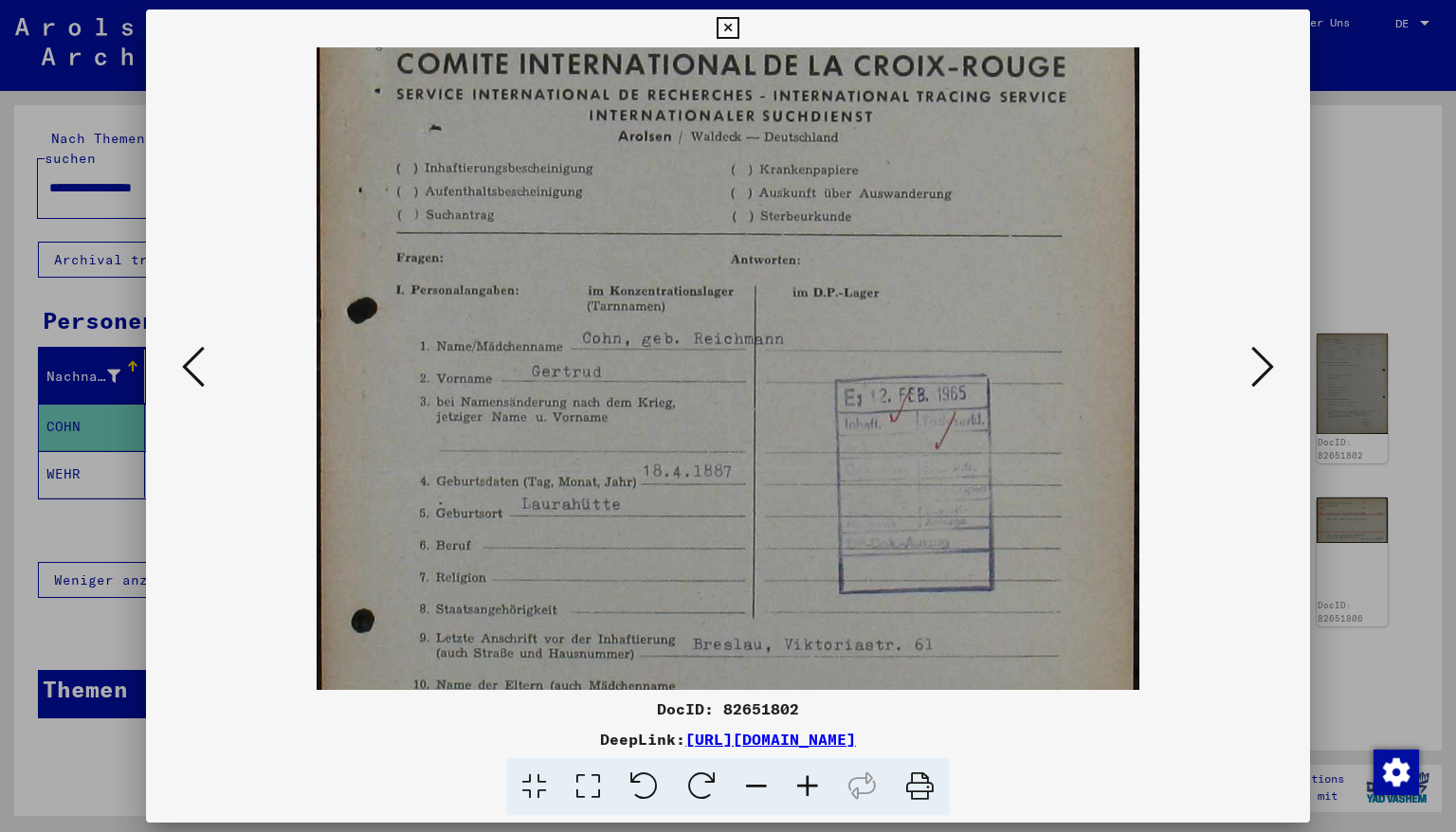 scroll, scrollTop: 164, scrollLeft: 0, axis: vertical 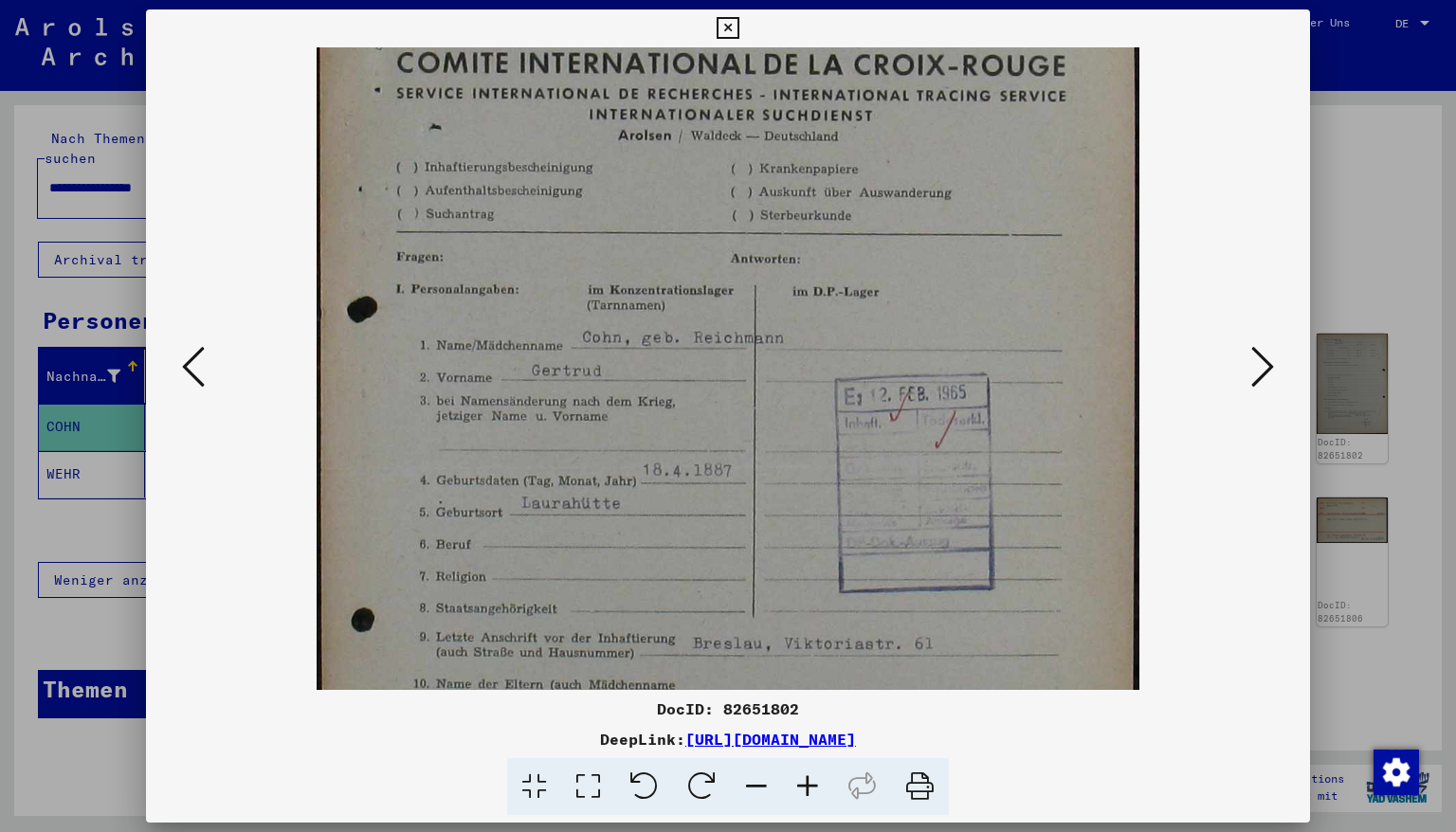 drag, startPoint x: 664, startPoint y: 557, endPoint x: 684, endPoint y: 489, distance: 71 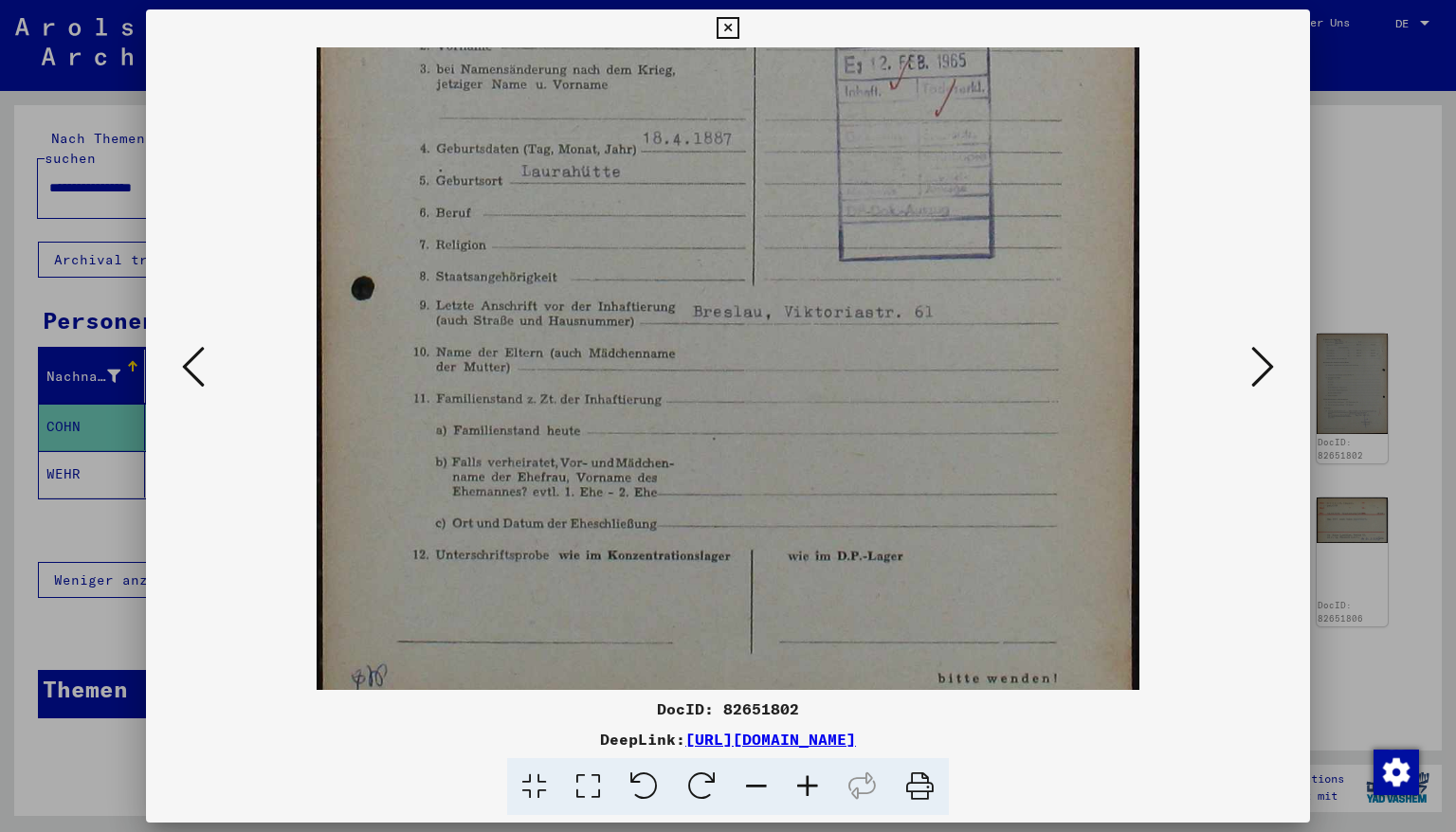 scroll, scrollTop: 520, scrollLeft: 0, axis: vertical 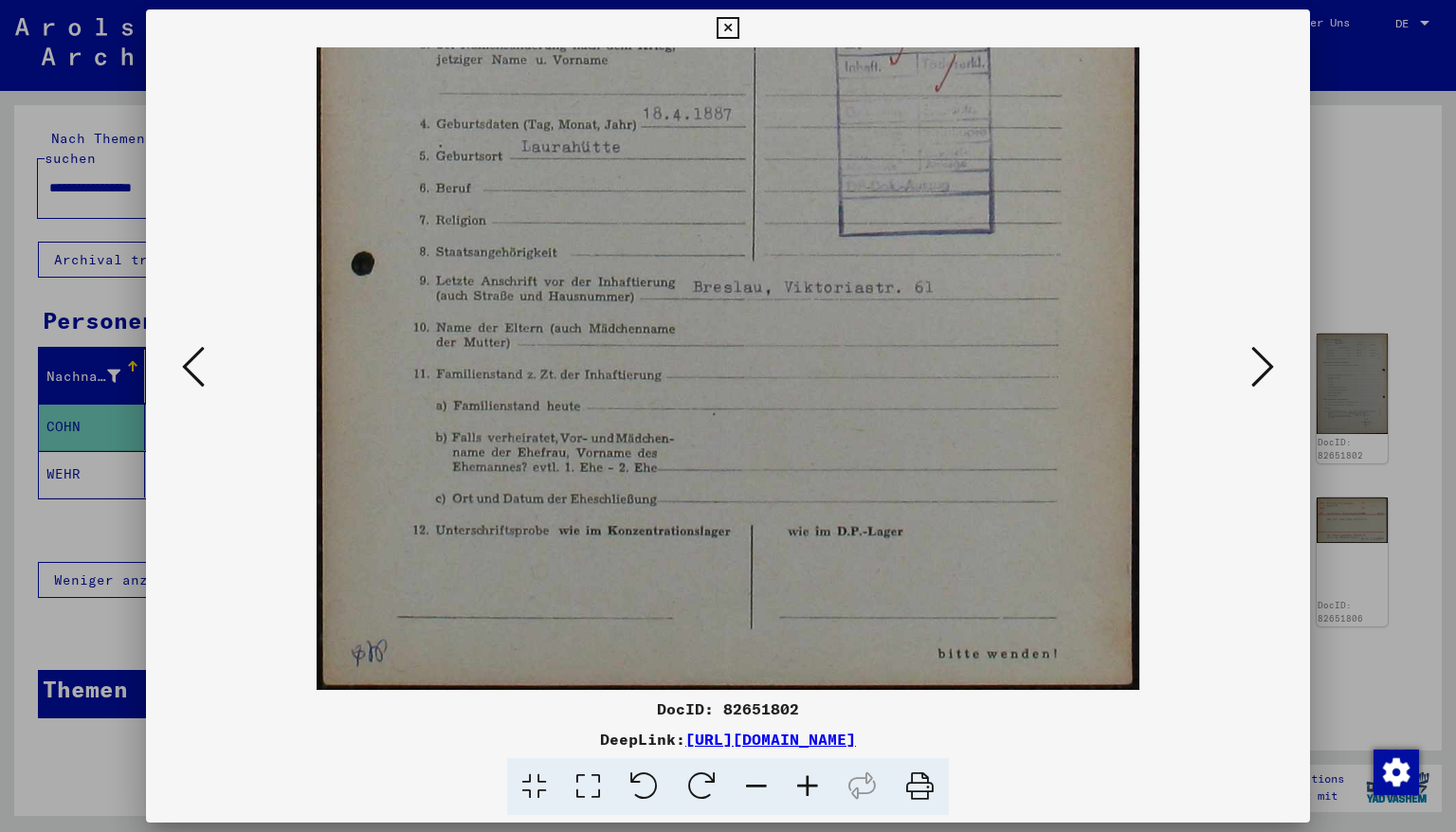 drag, startPoint x: 695, startPoint y: 591, endPoint x: 738, endPoint y: 155, distance: 438.11528 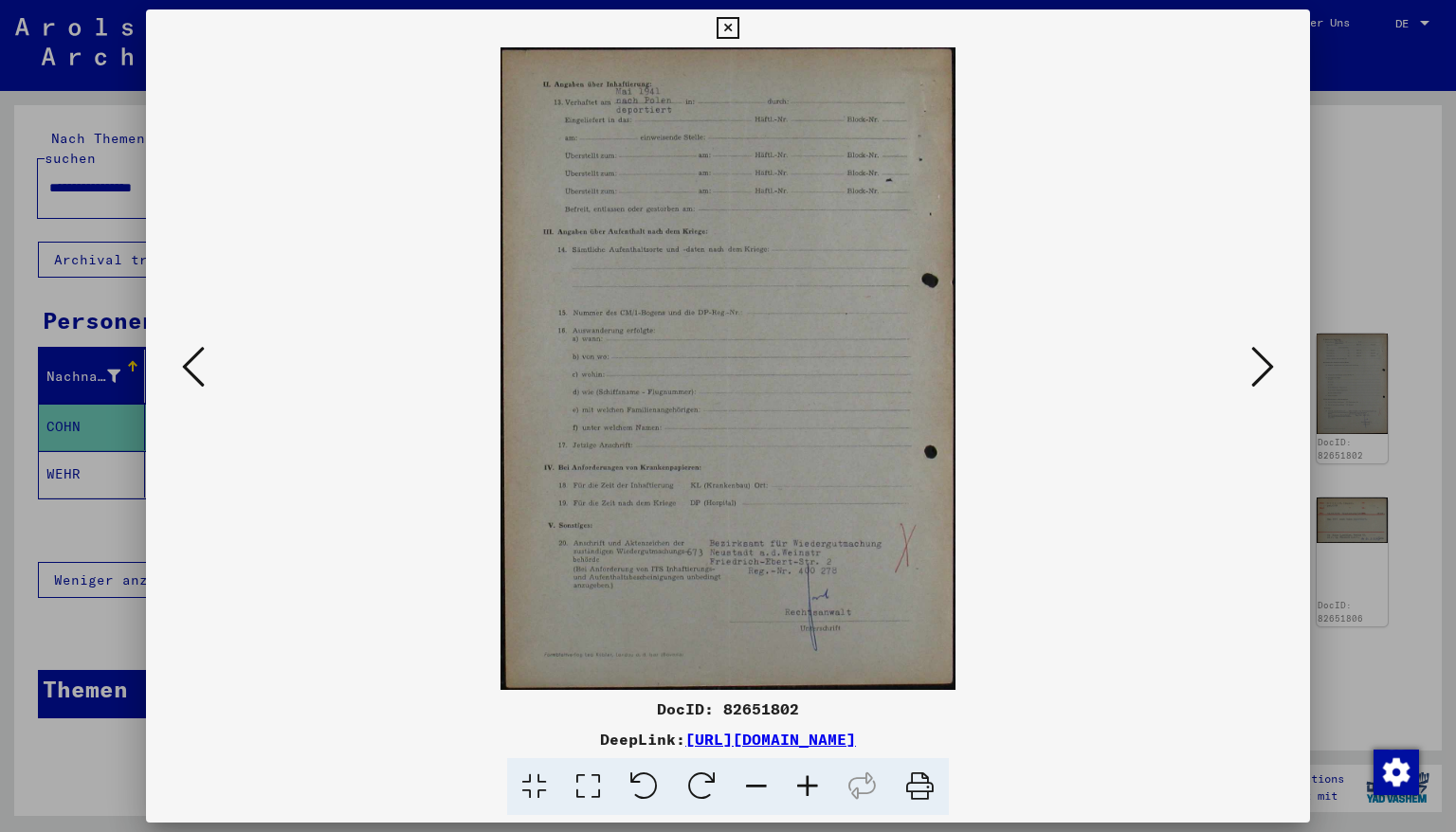 scroll, scrollTop: 0, scrollLeft: 0, axis: both 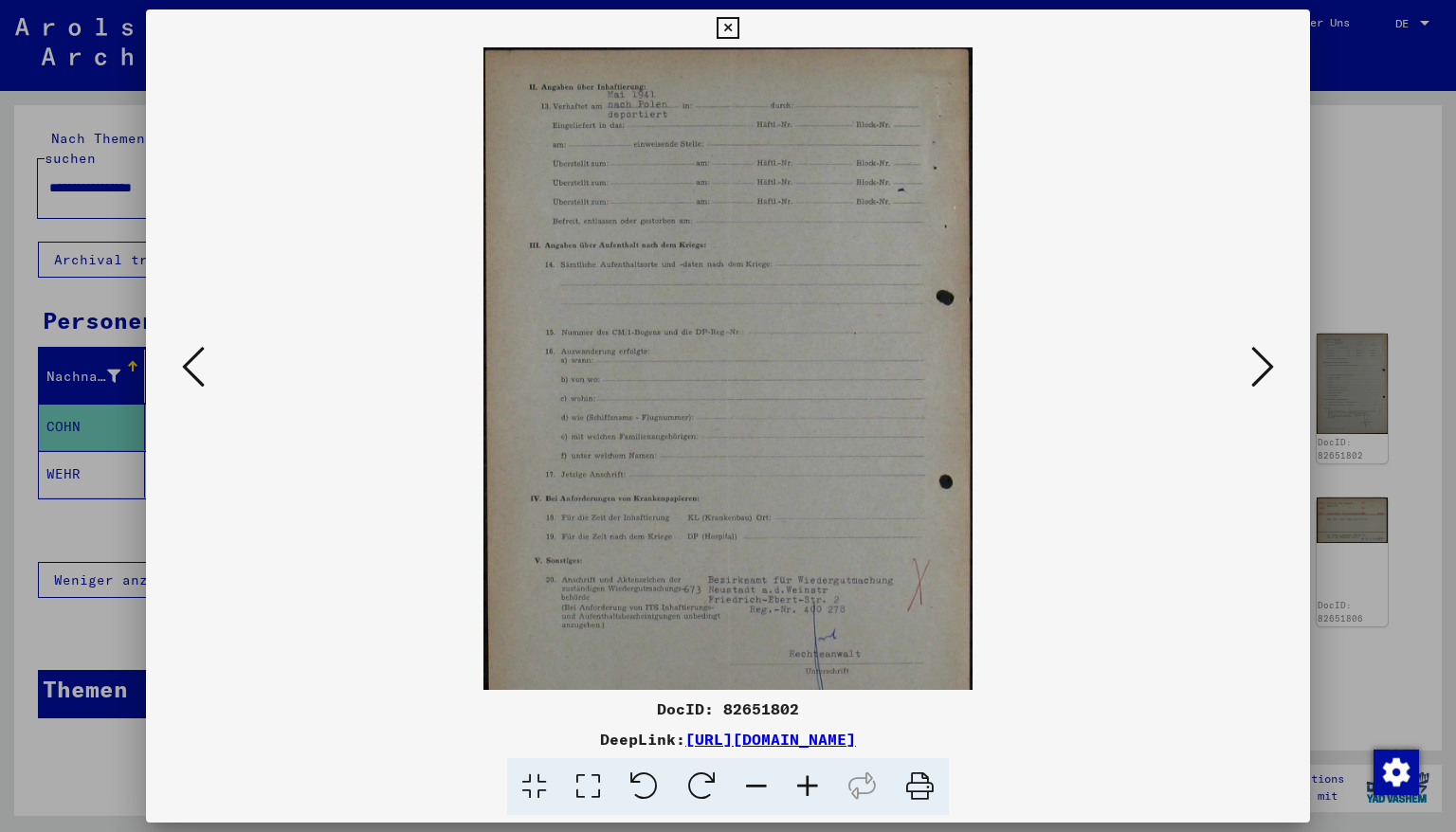 click at bounding box center (808, 787) 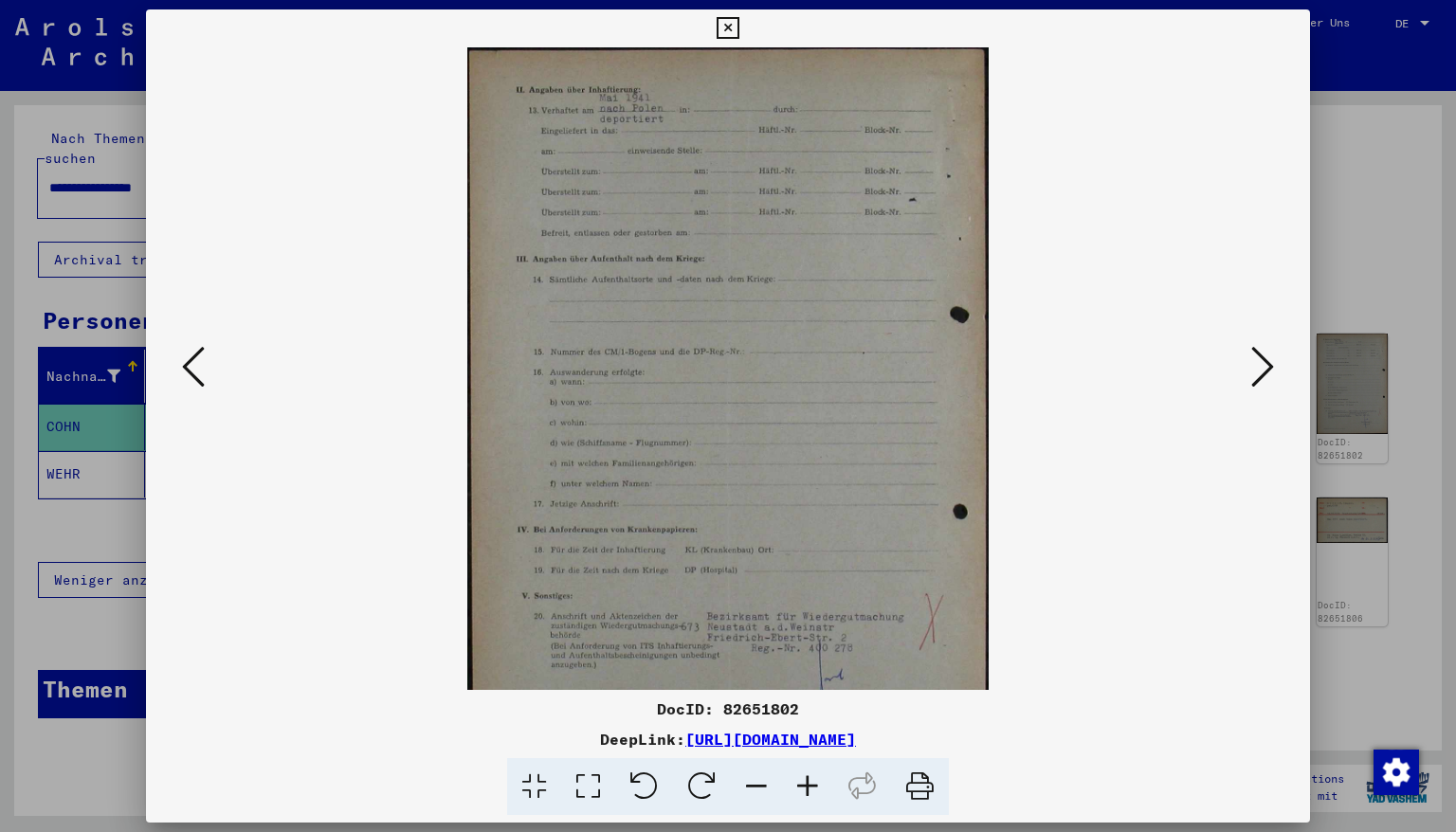 click at bounding box center (808, 787) 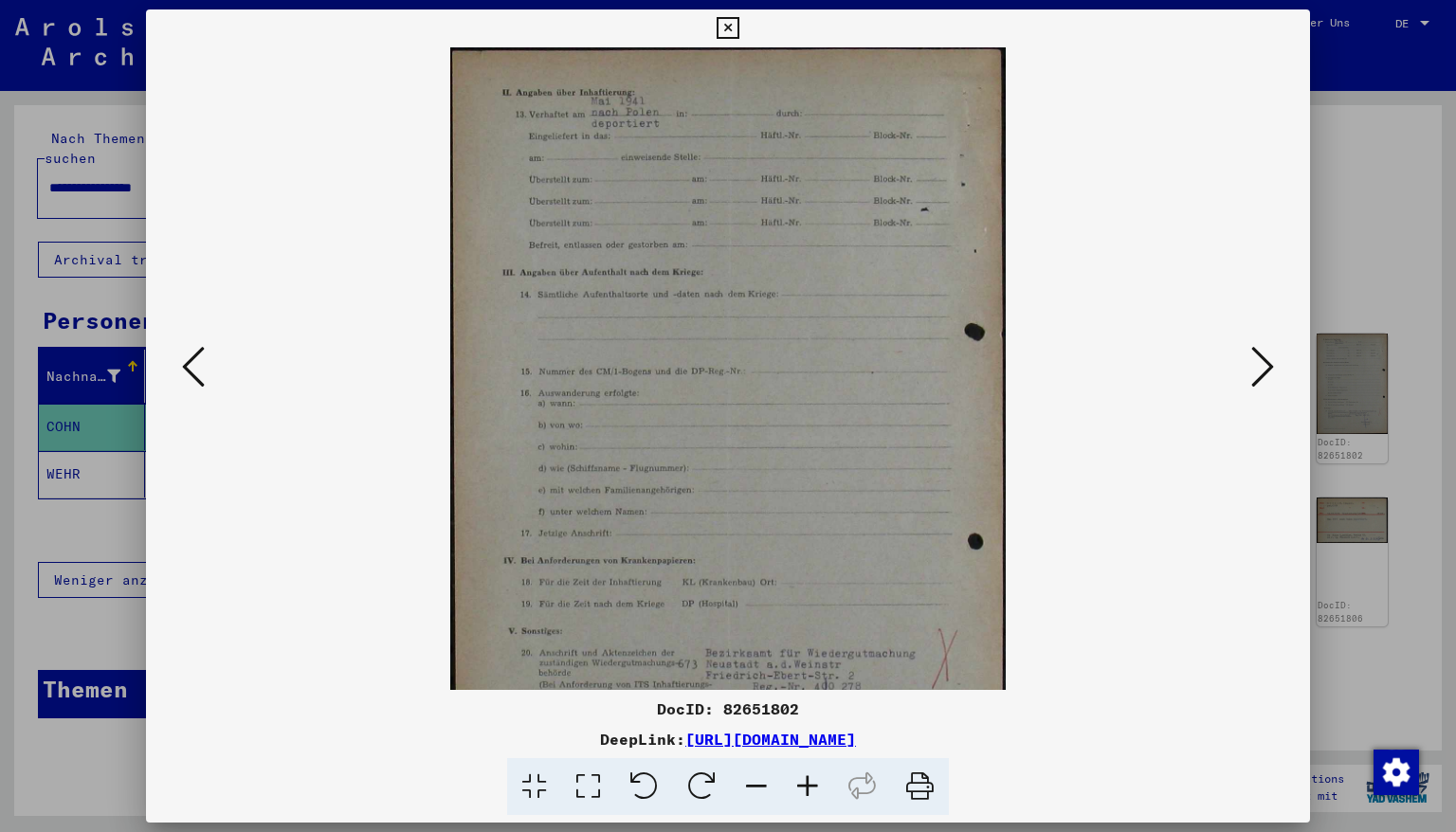 click at bounding box center (808, 787) 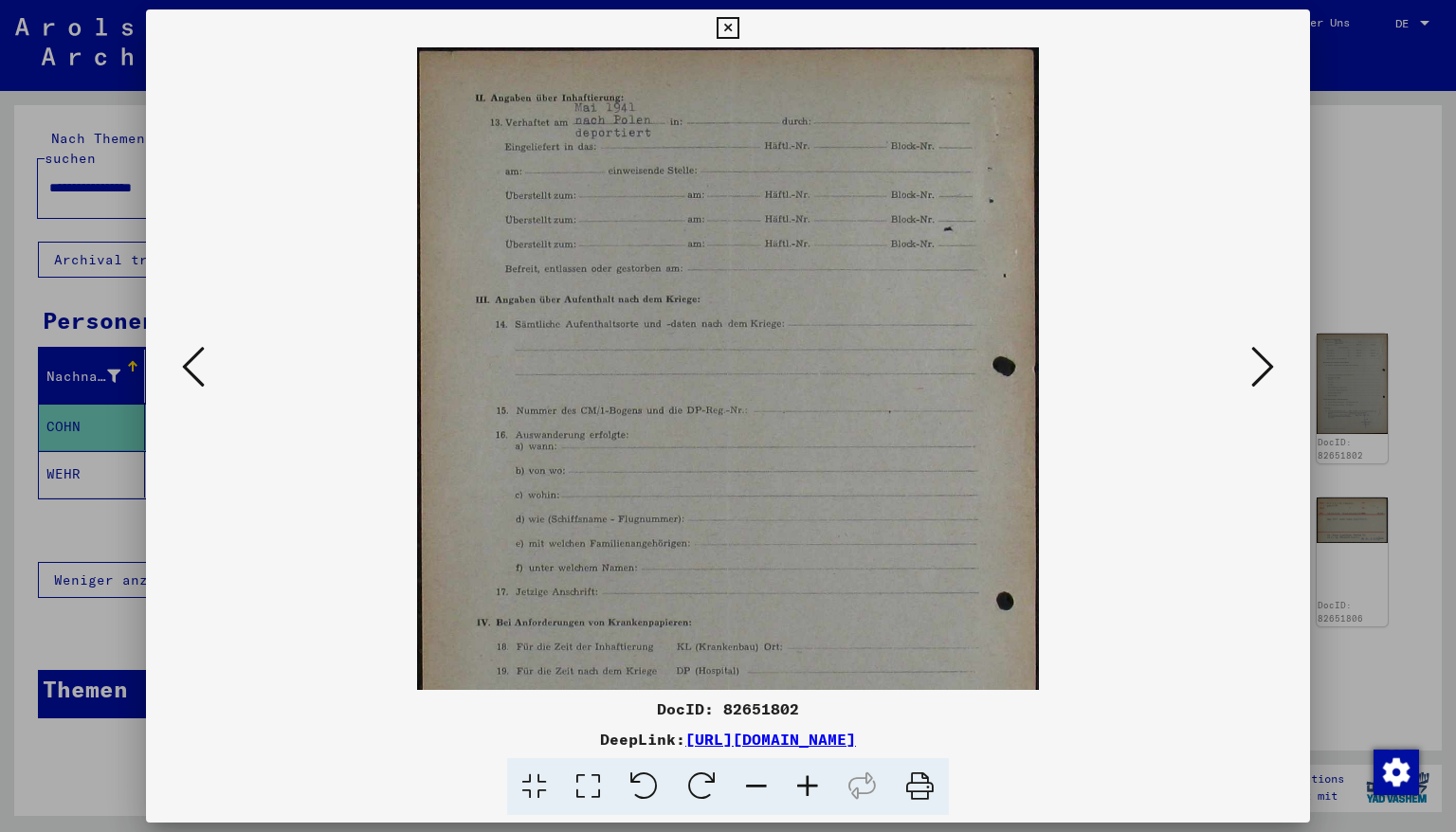 click at bounding box center (808, 787) 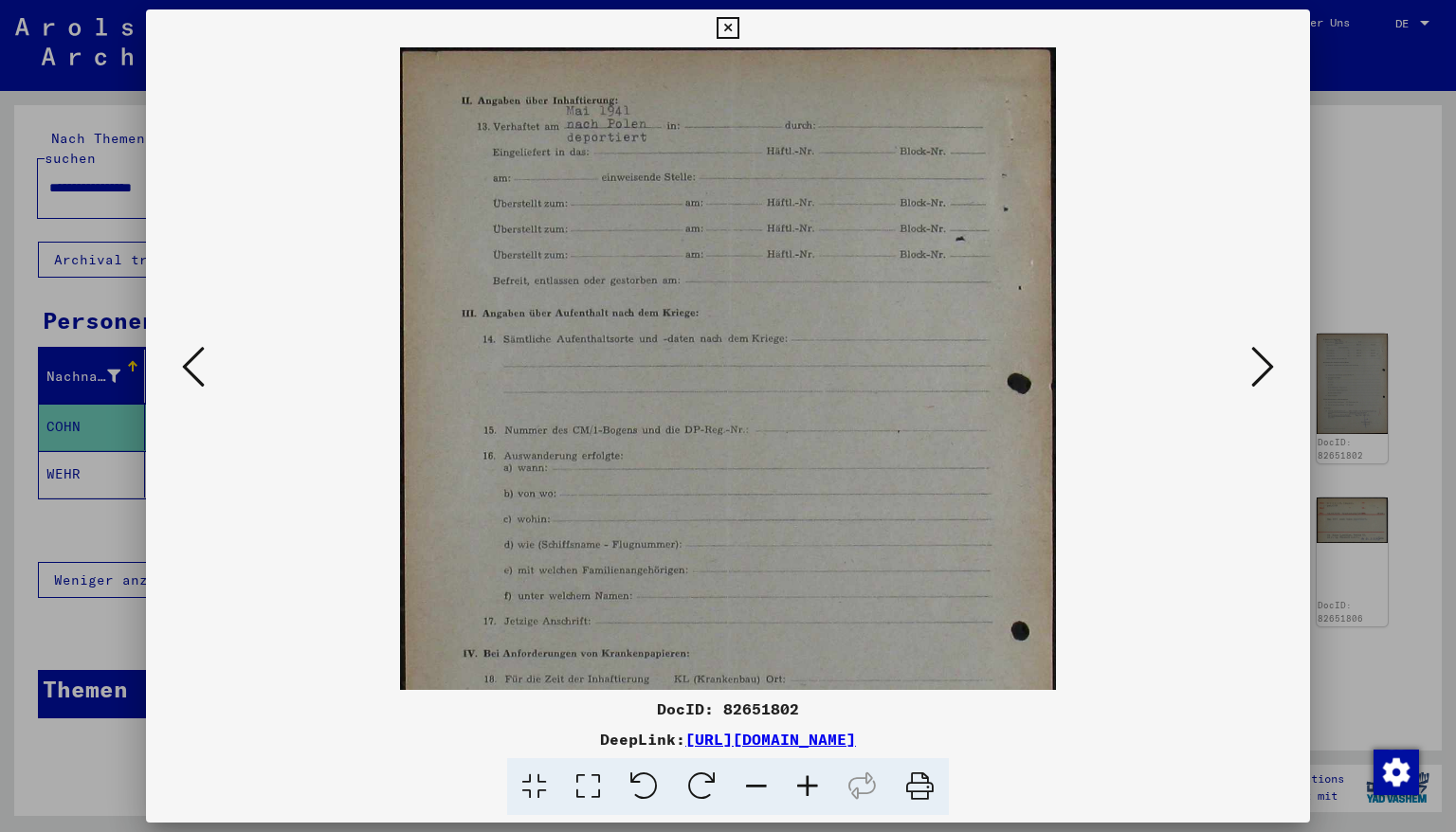 click at bounding box center (808, 787) 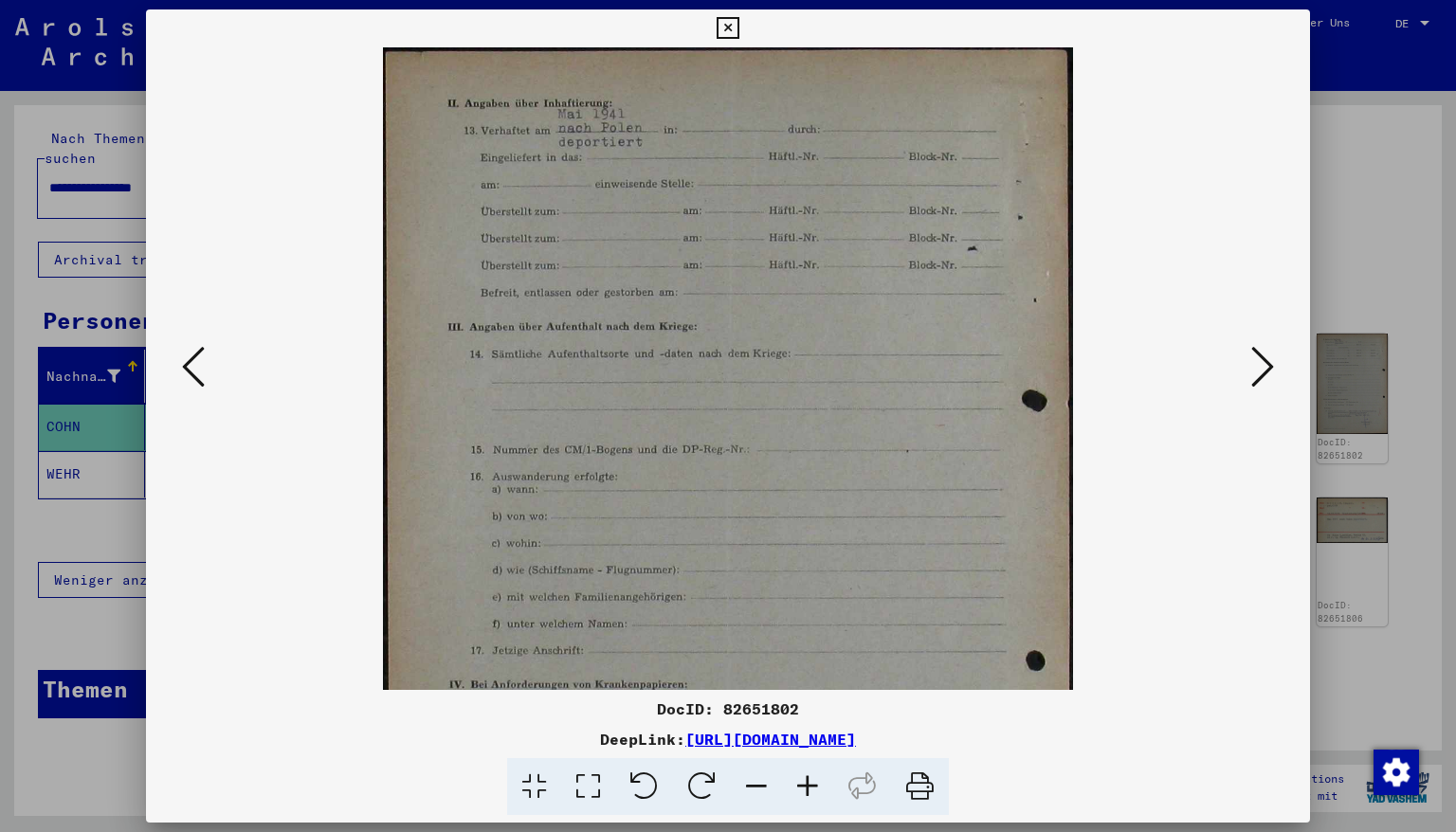 click at bounding box center (808, 787) 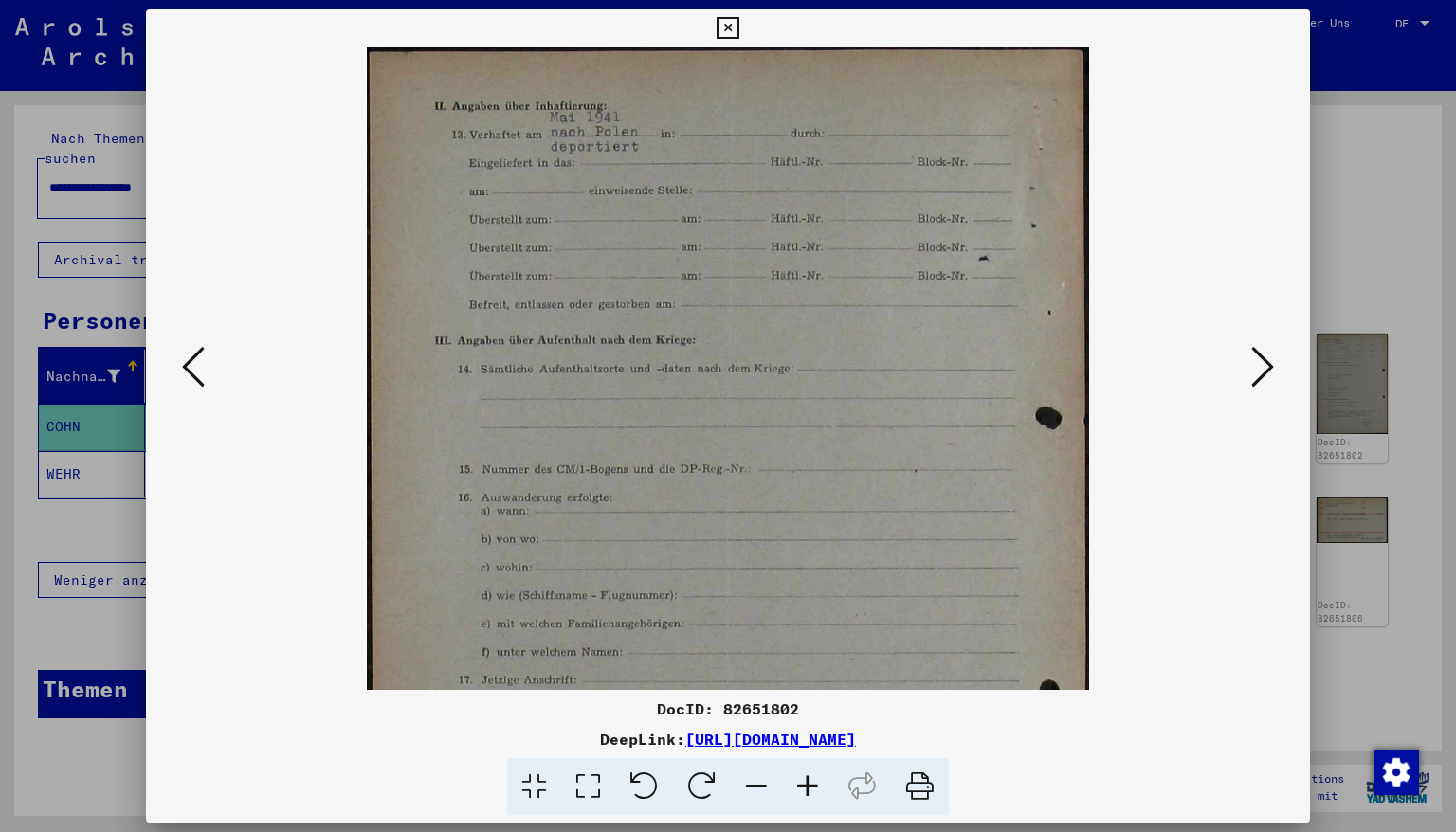 click at bounding box center (808, 787) 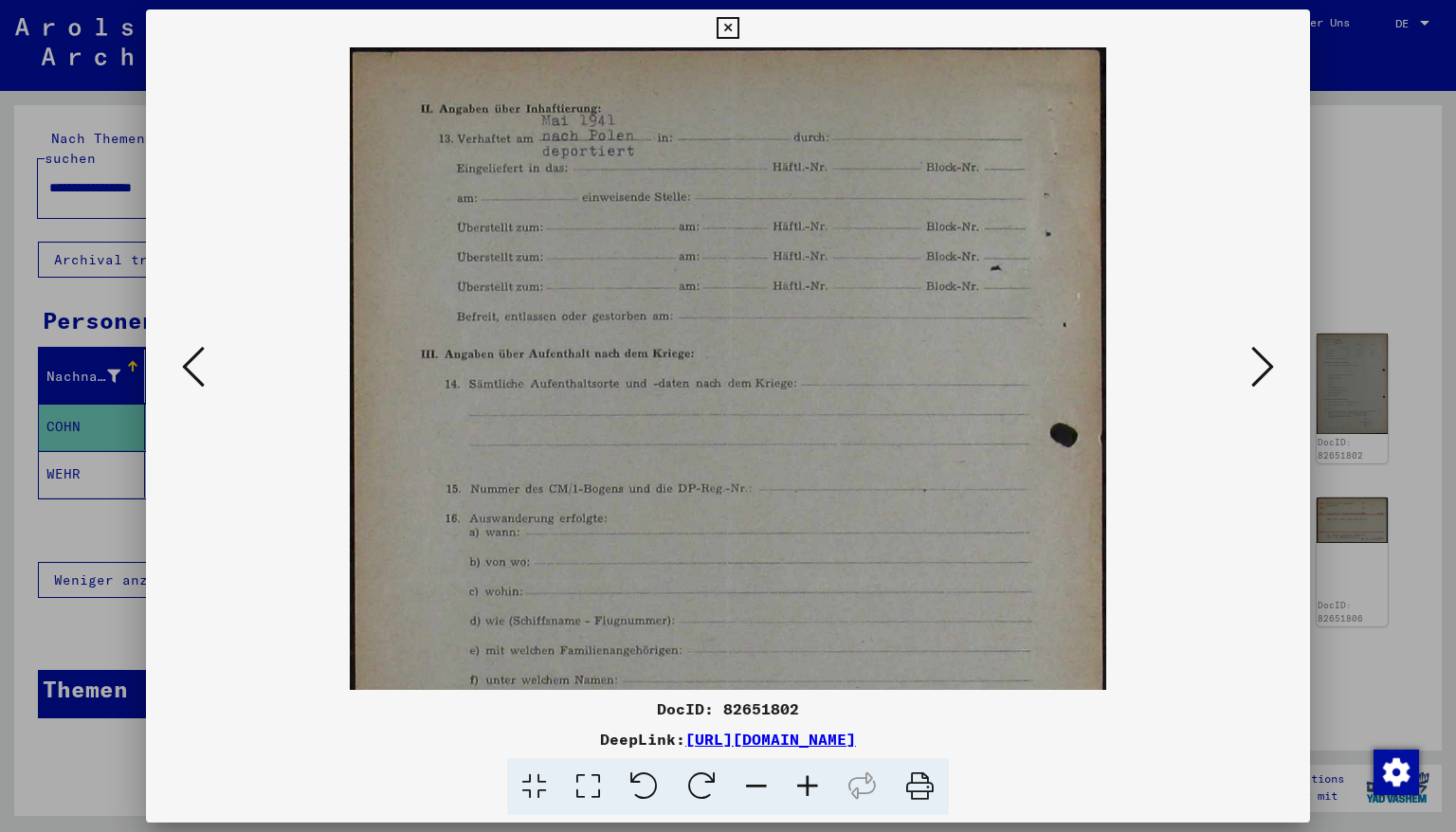 click at bounding box center (808, 787) 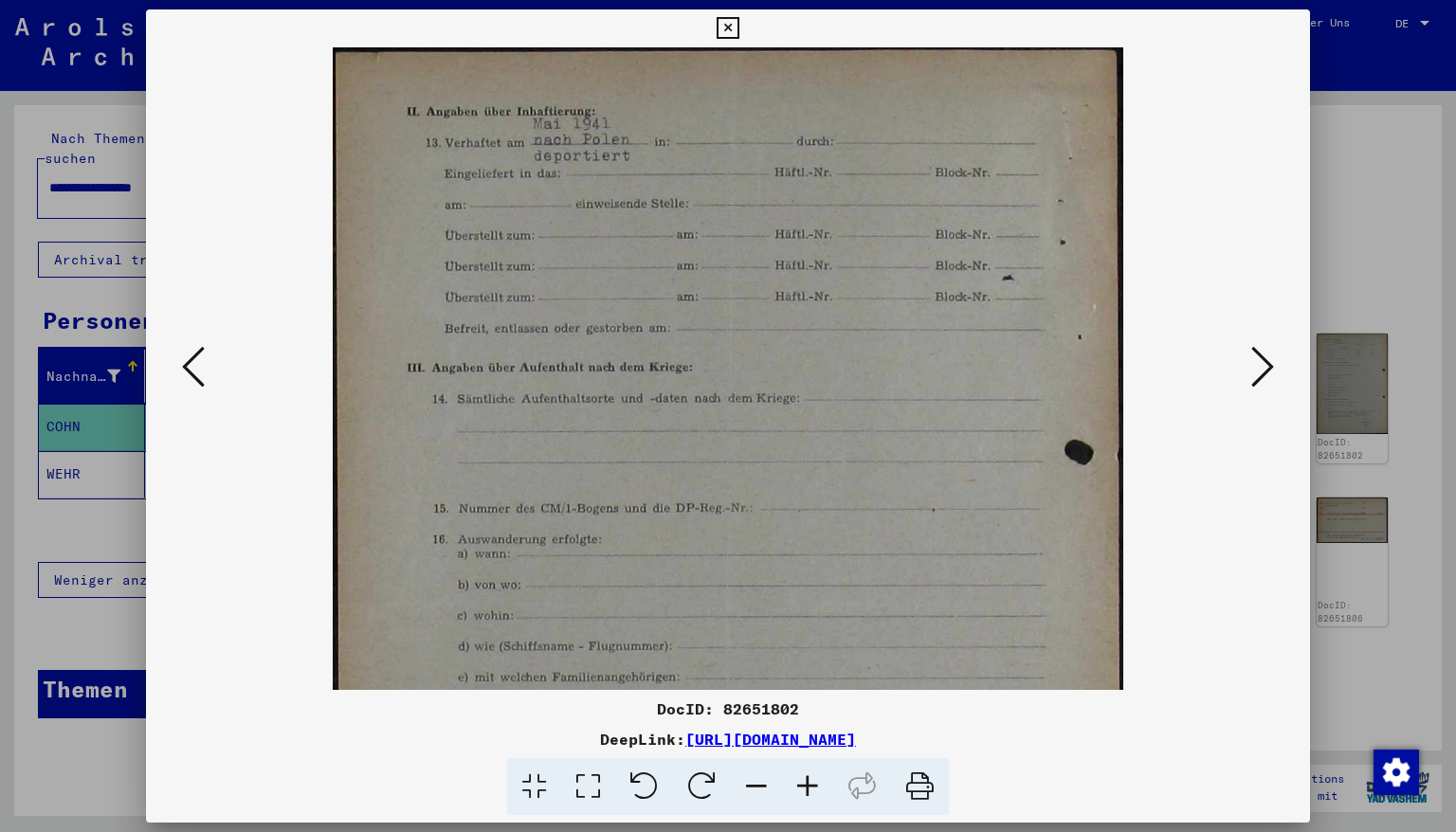 click at bounding box center [808, 787] 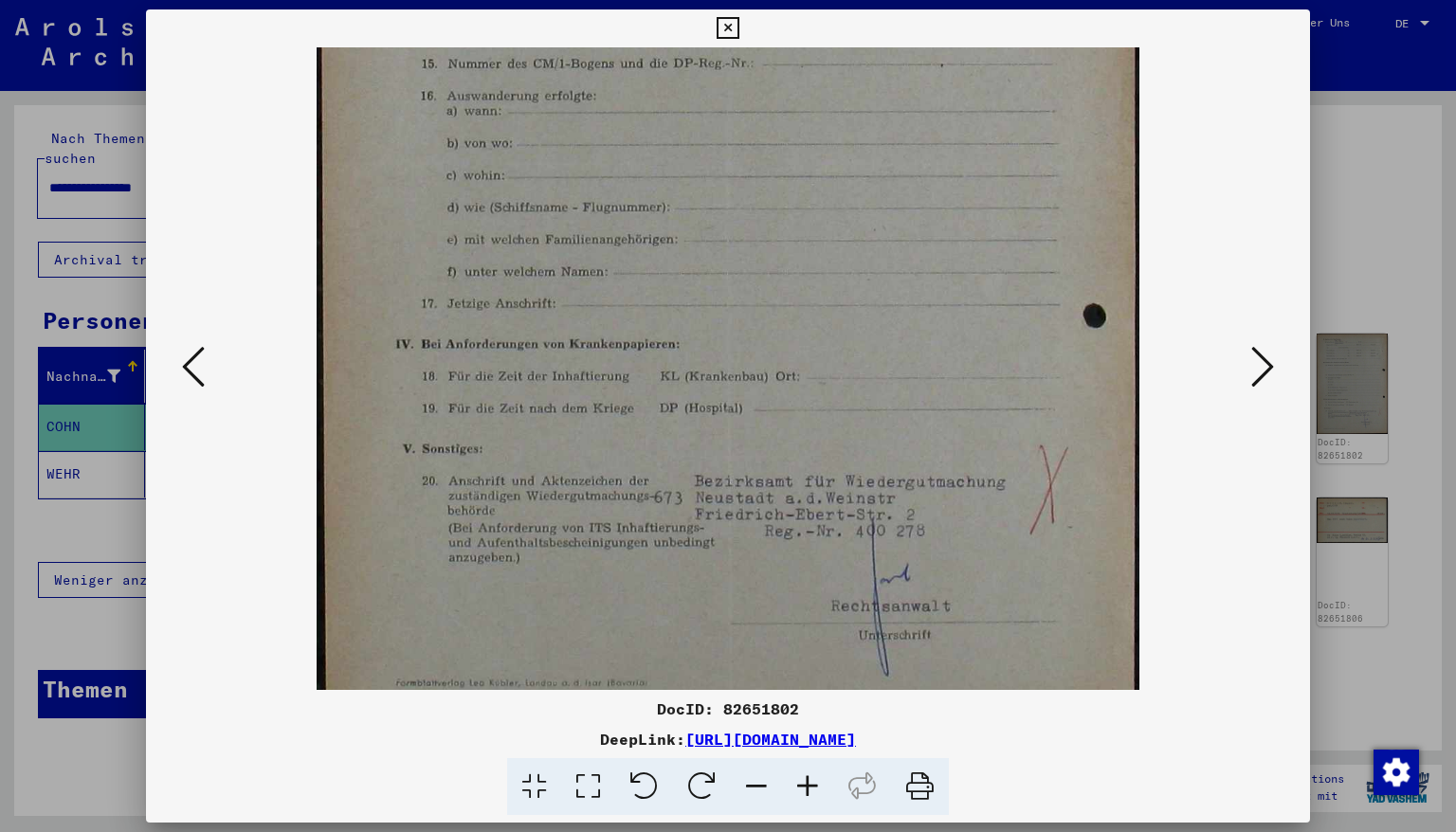 scroll, scrollTop: 466, scrollLeft: 0, axis: vertical 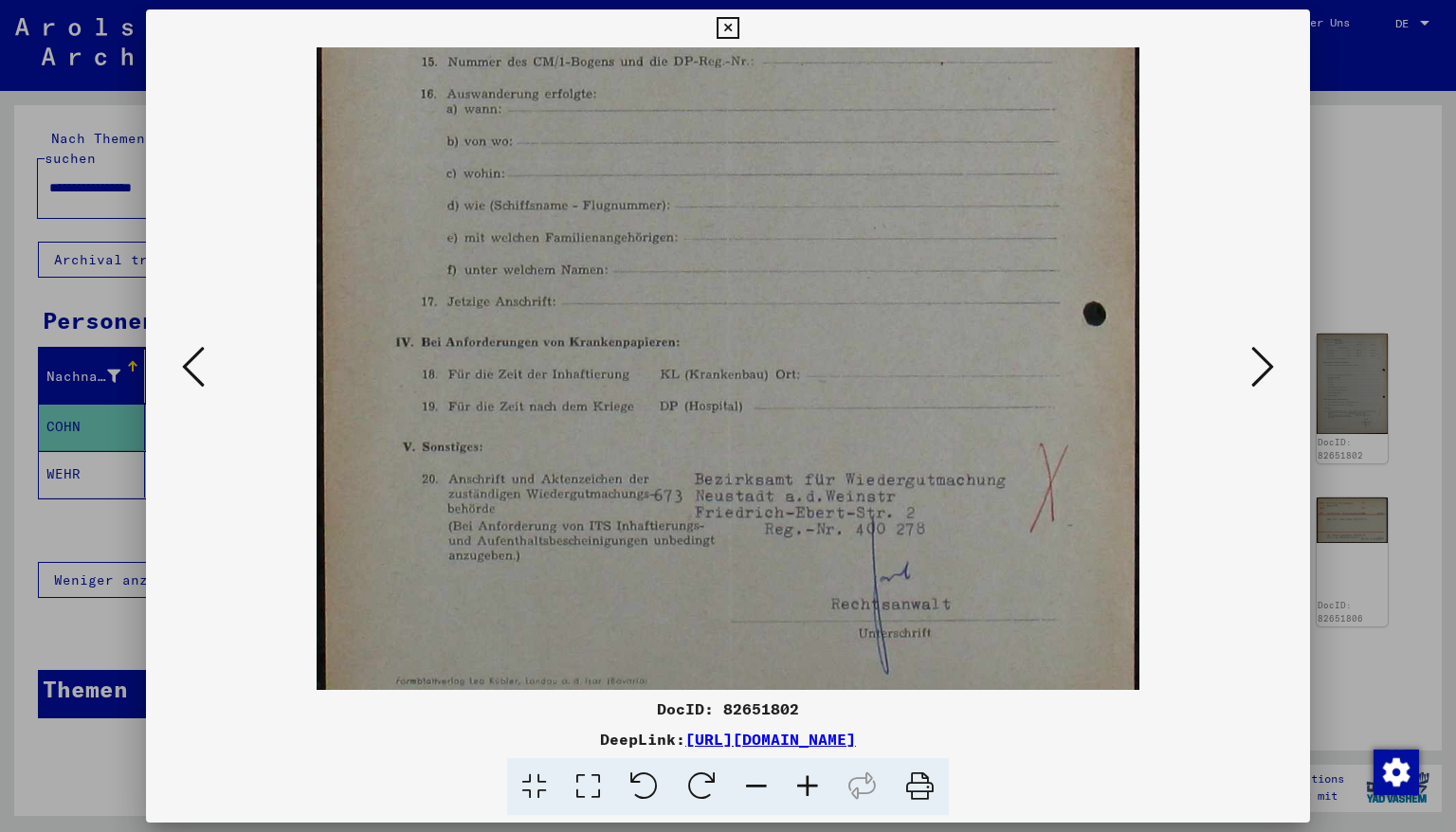 drag, startPoint x: 759, startPoint y: 581, endPoint x: 754, endPoint y: 104, distance: 477.0262 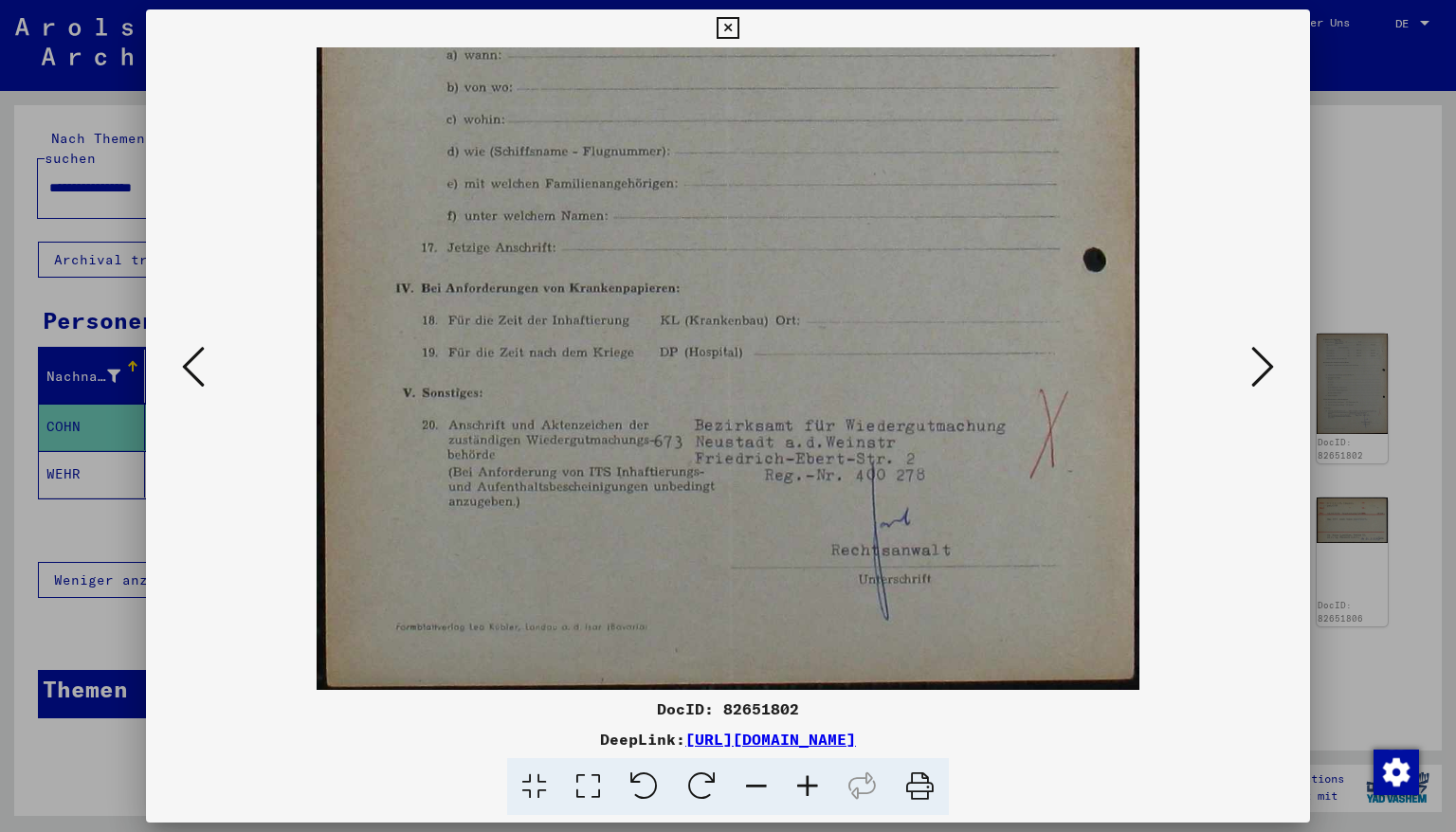 drag, startPoint x: 758, startPoint y: 432, endPoint x: 672, endPoint y: 225, distance: 224.15396 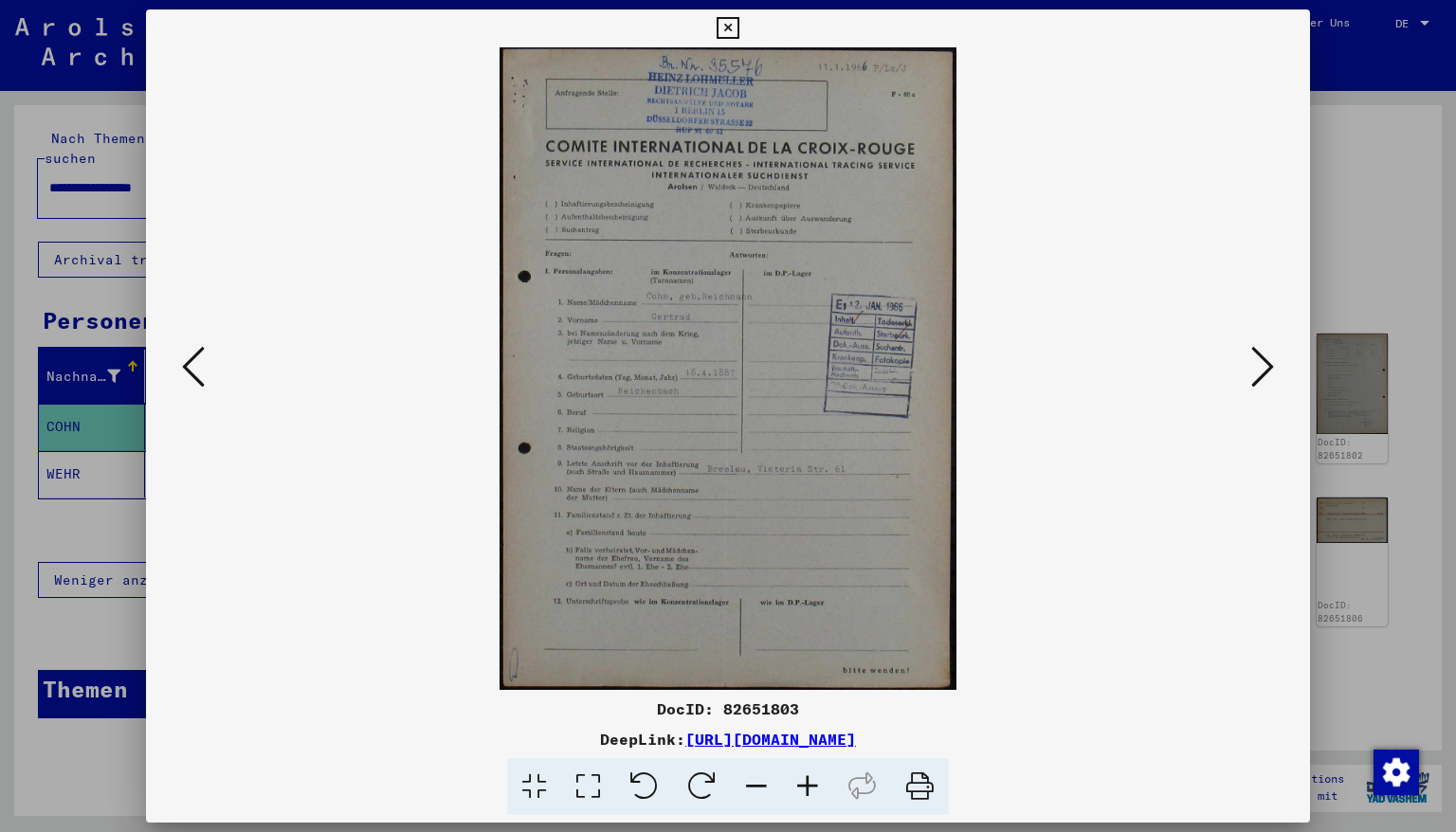 scroll, scrollTop: 0, scrollLeft: 0, axis: both 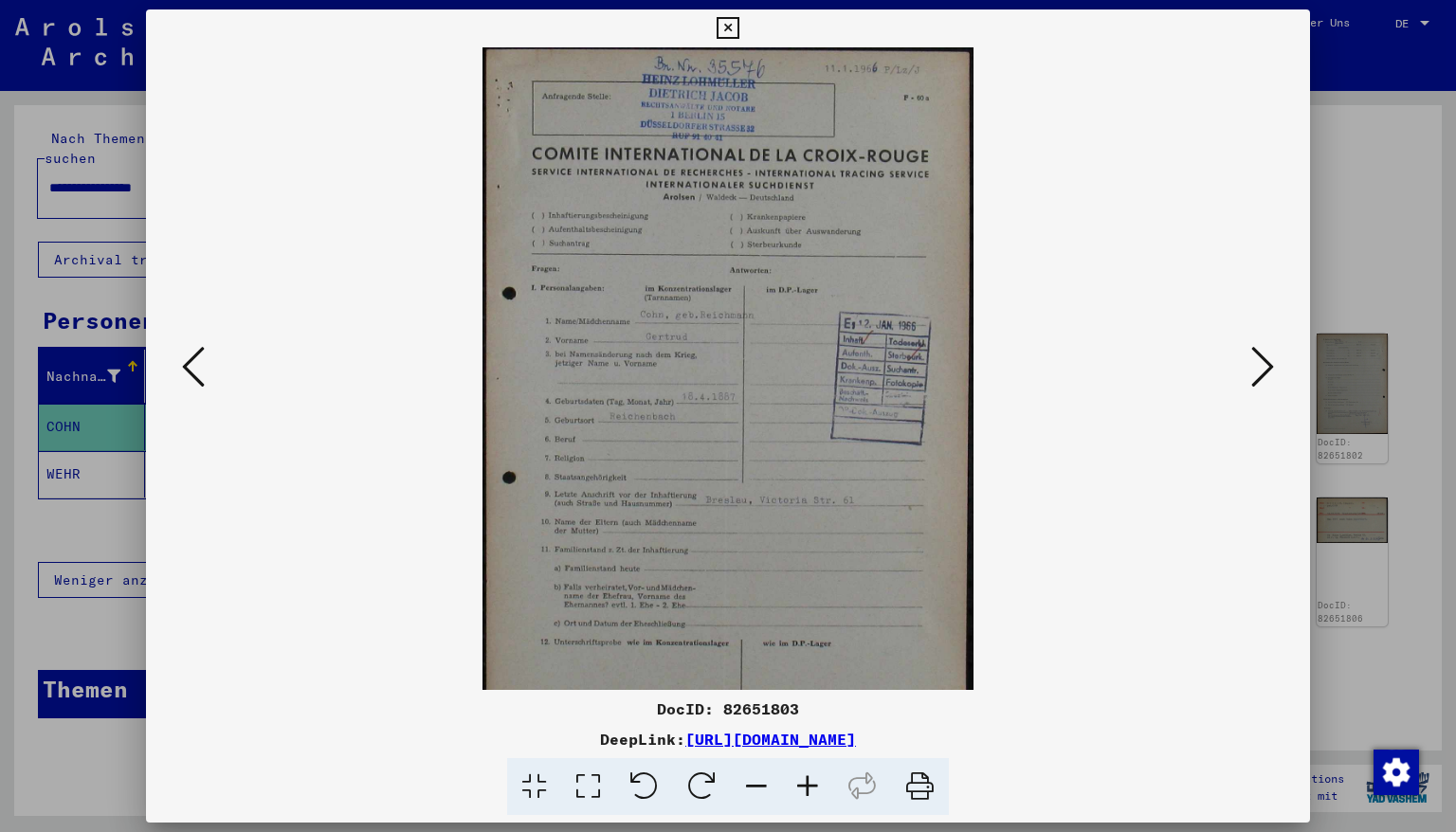 click at bounding box center (808, 787) 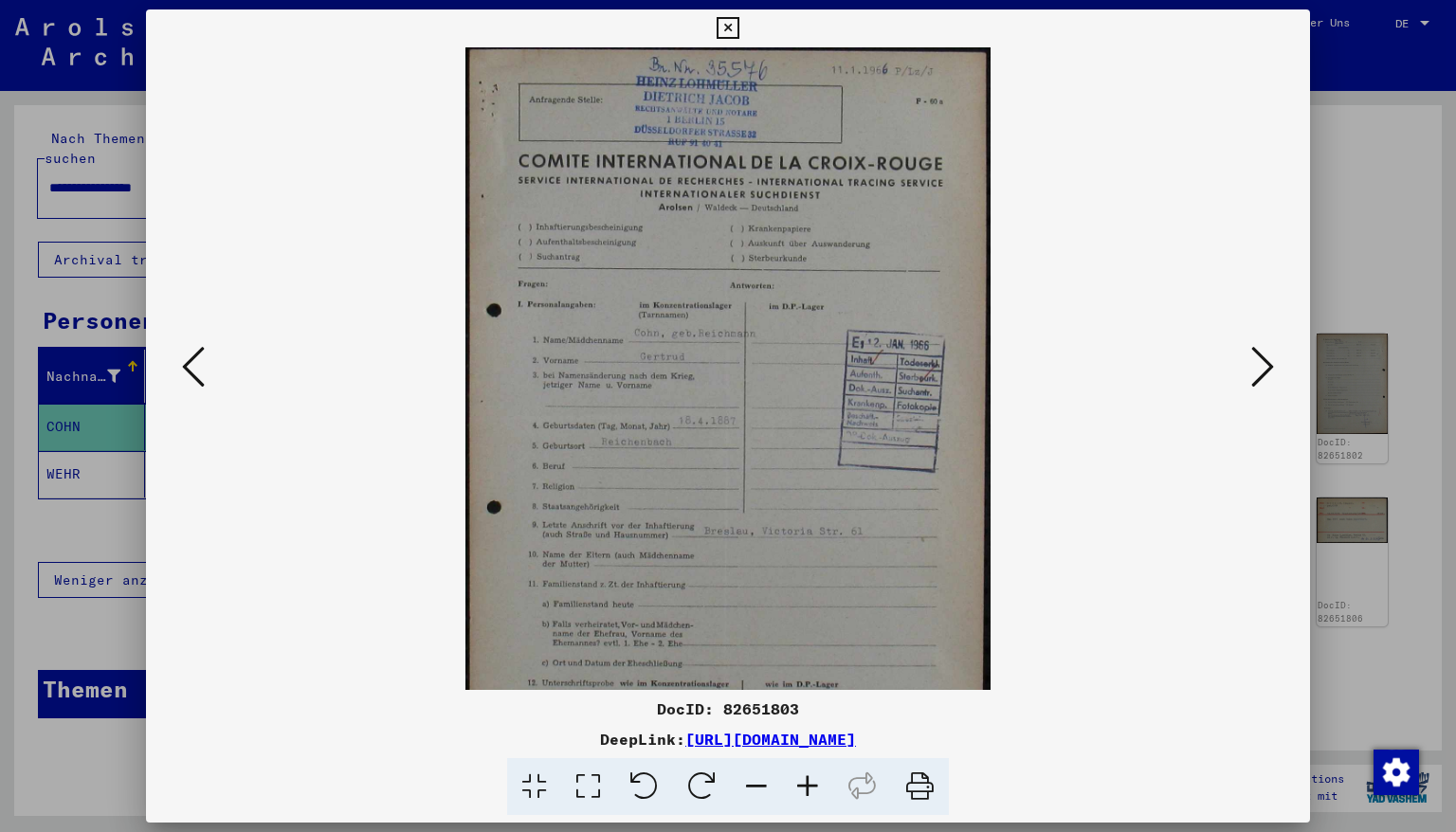 click at bounding box center (808, 787) 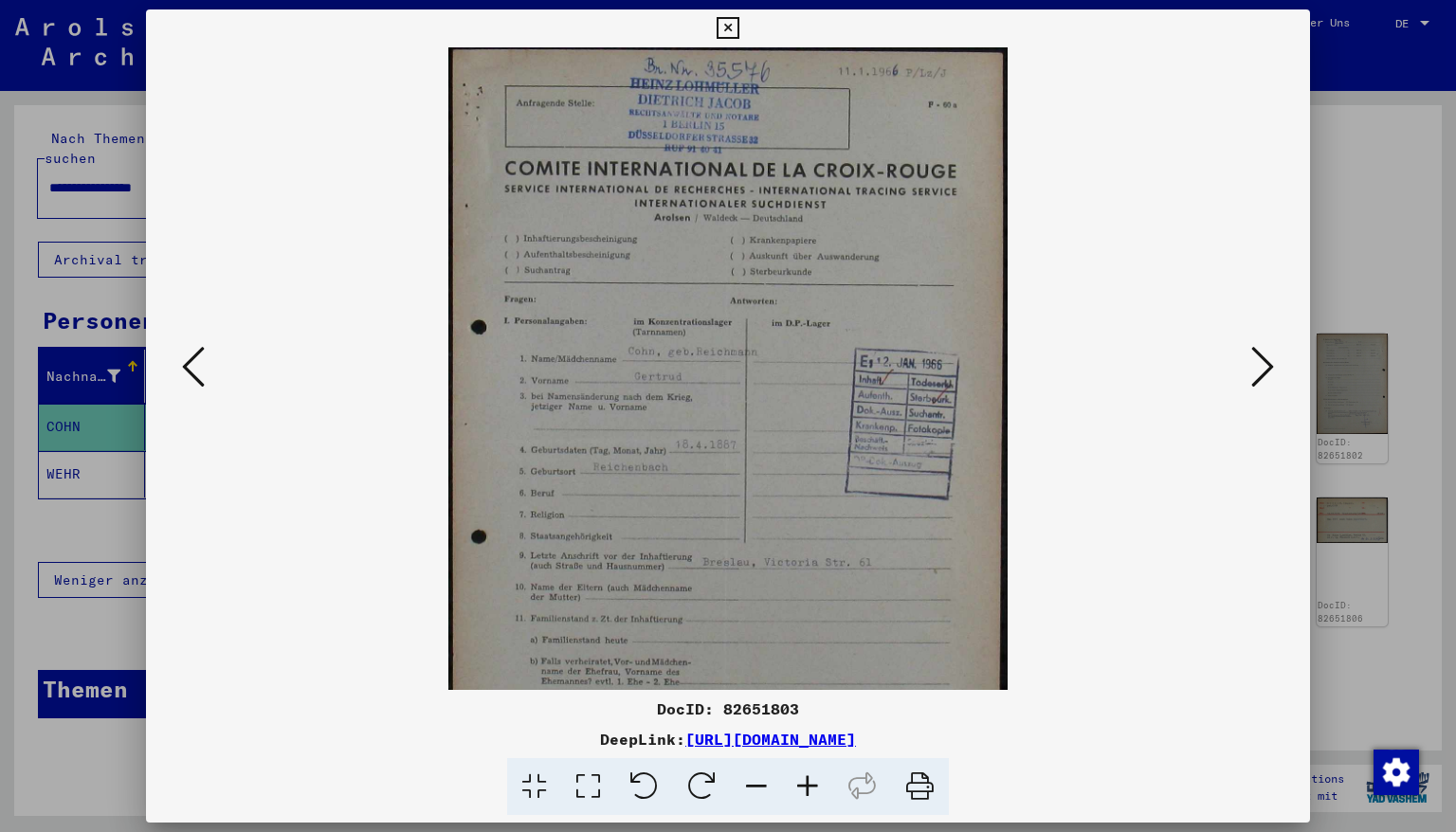 click at bounding box center [808, 787] 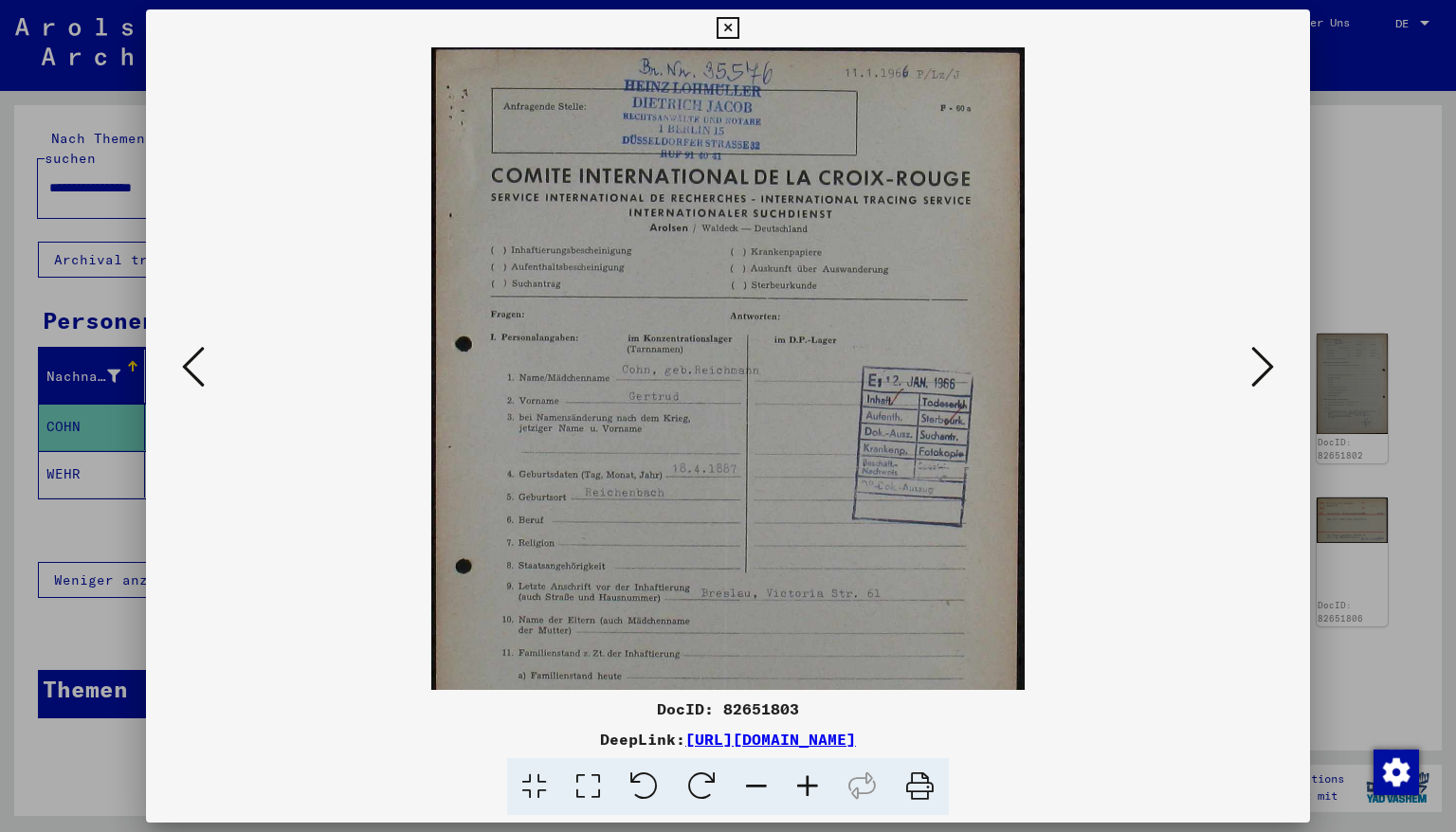 click at bounding box center (808, 787) 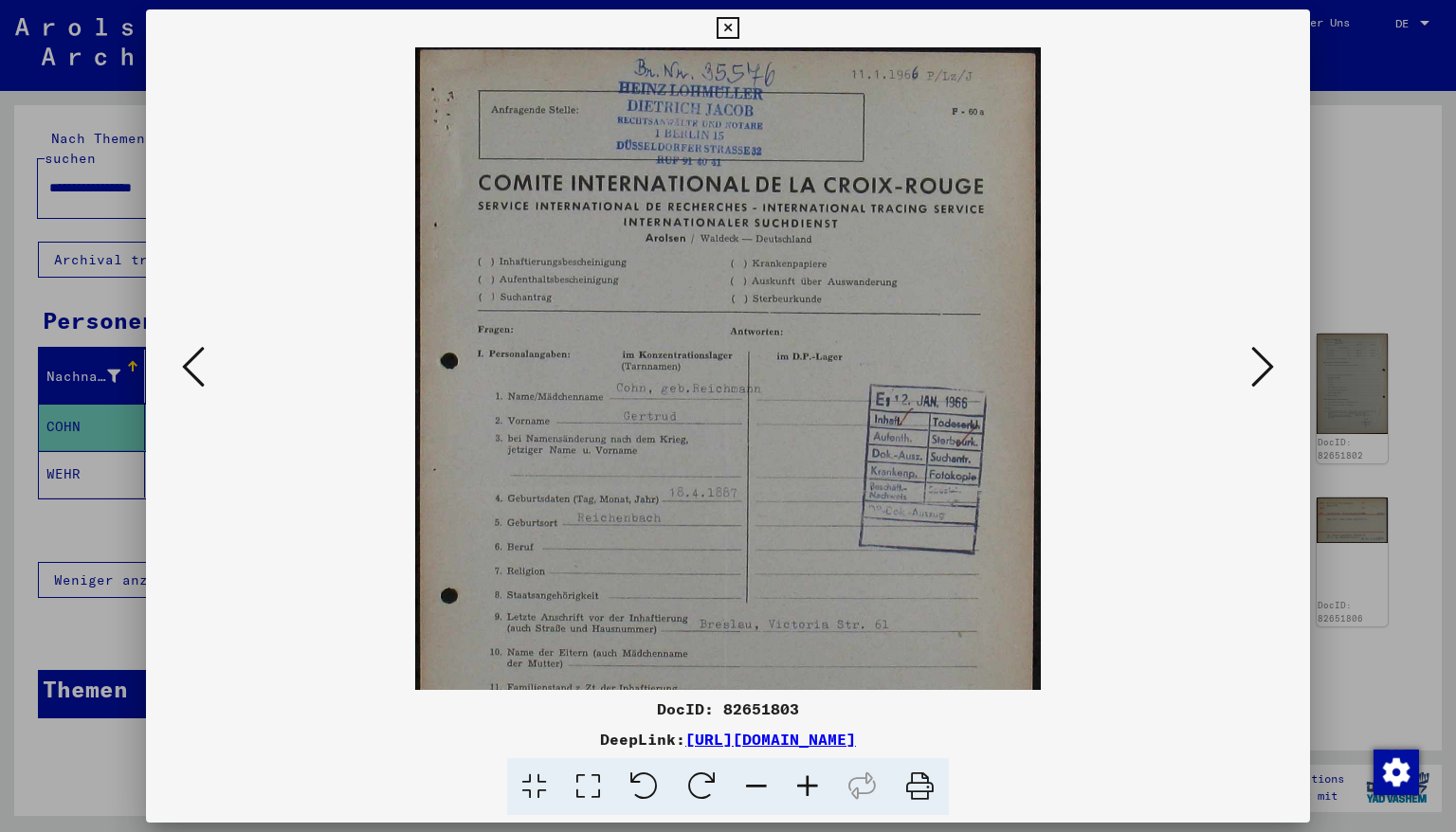 click at bounding box center (808, 787) 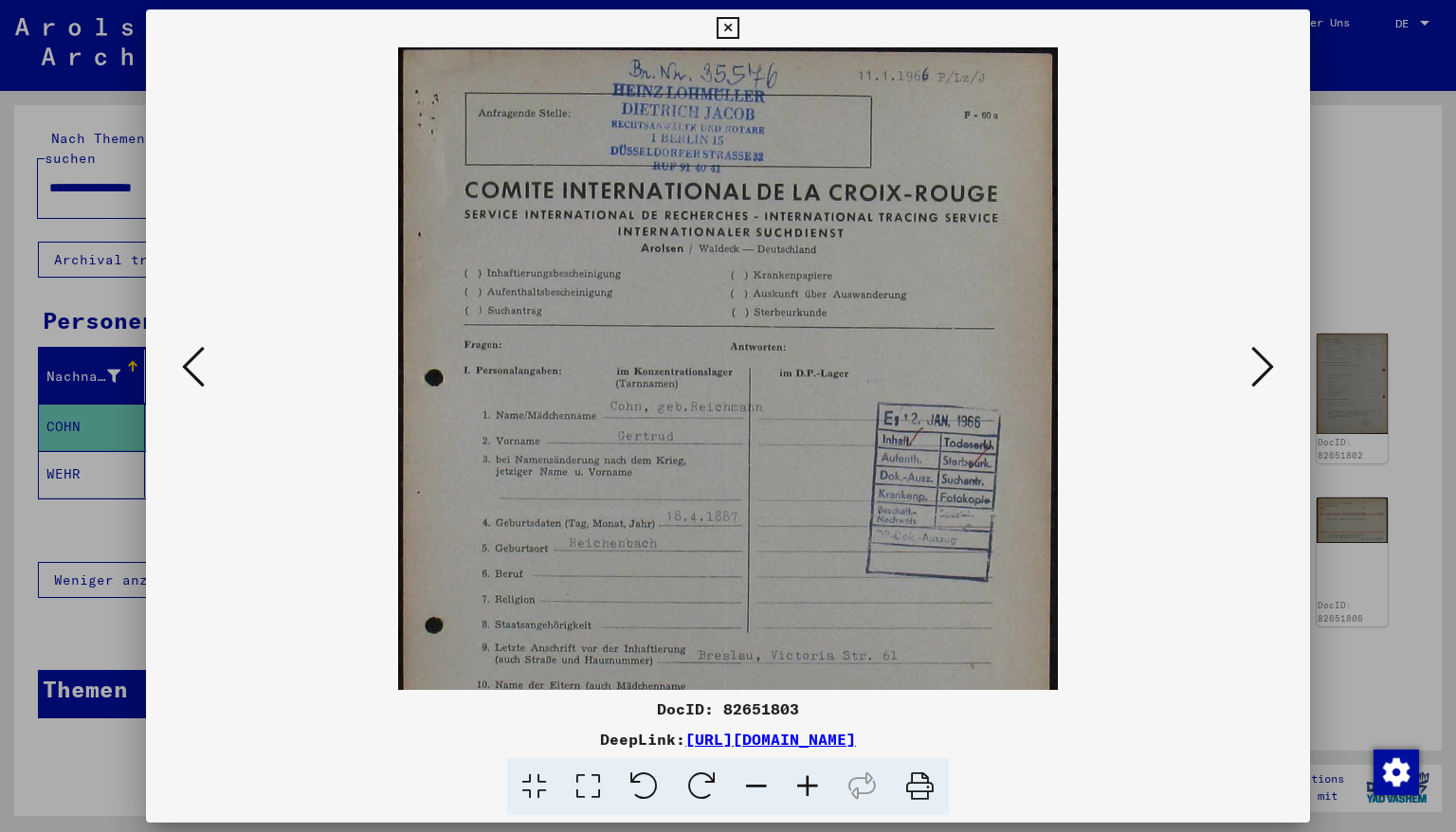 click at bounding box center [808, 787] 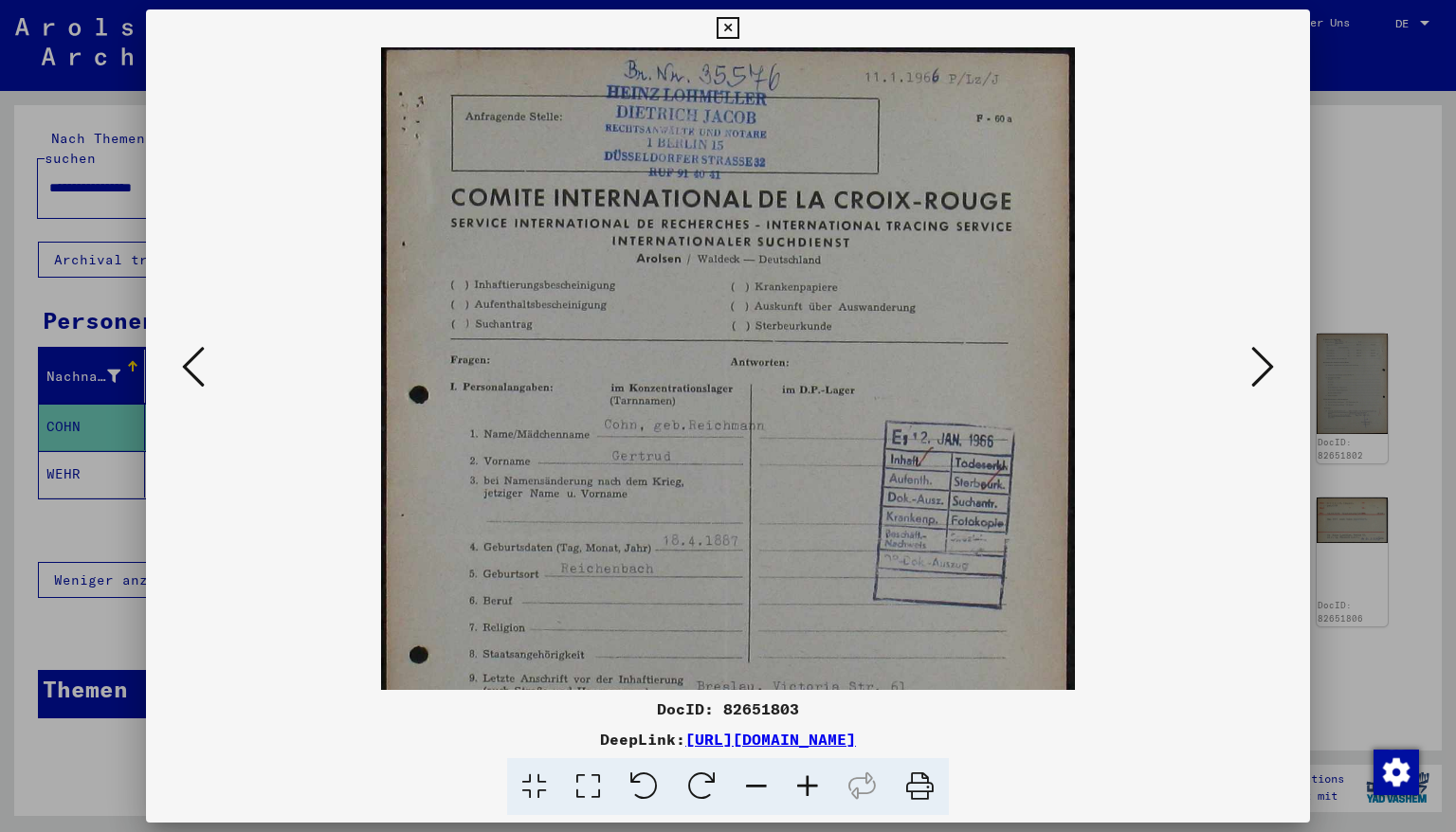 click at bounding box center [808, 787] 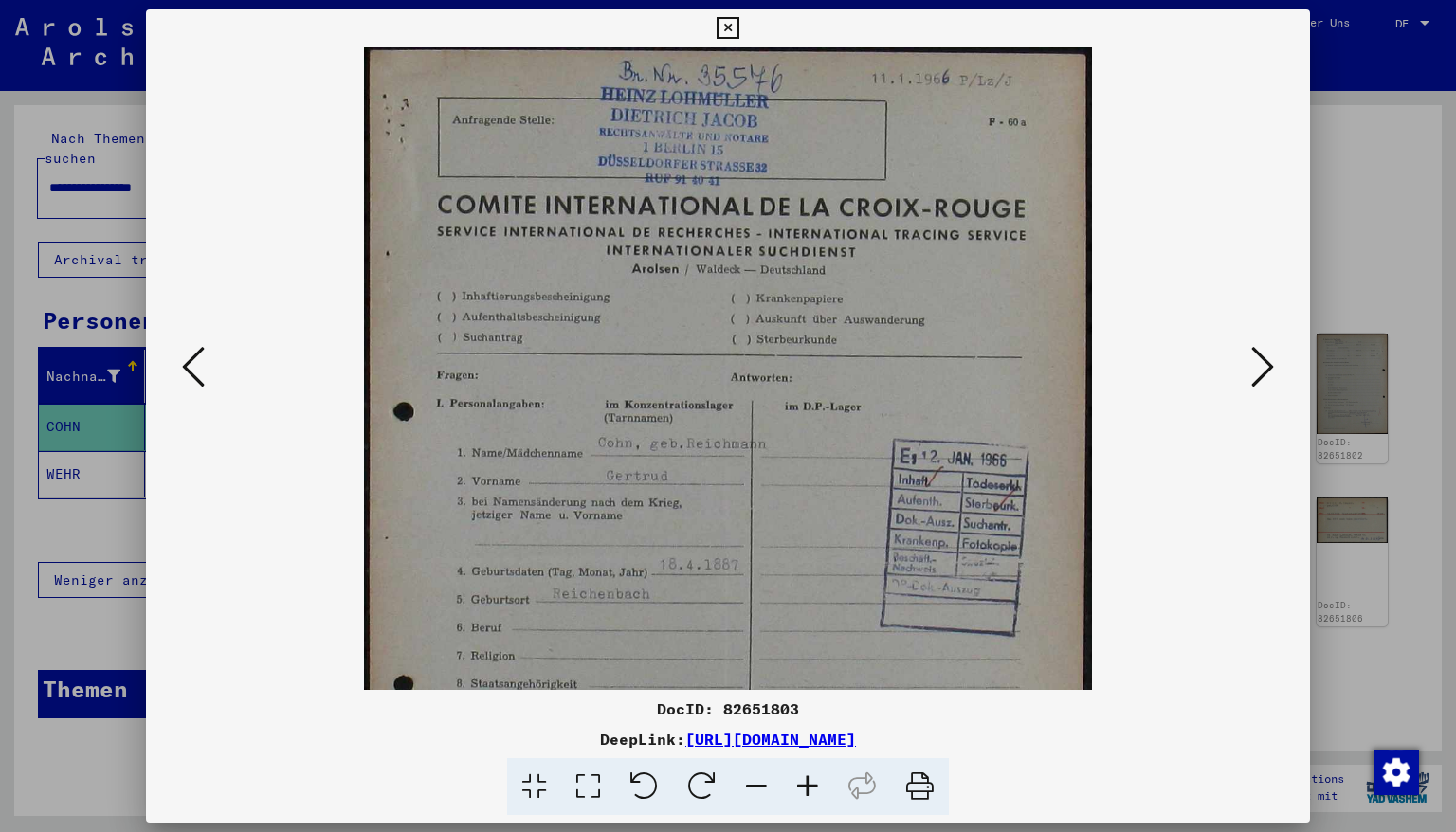 click at bounding box center (808, 787) 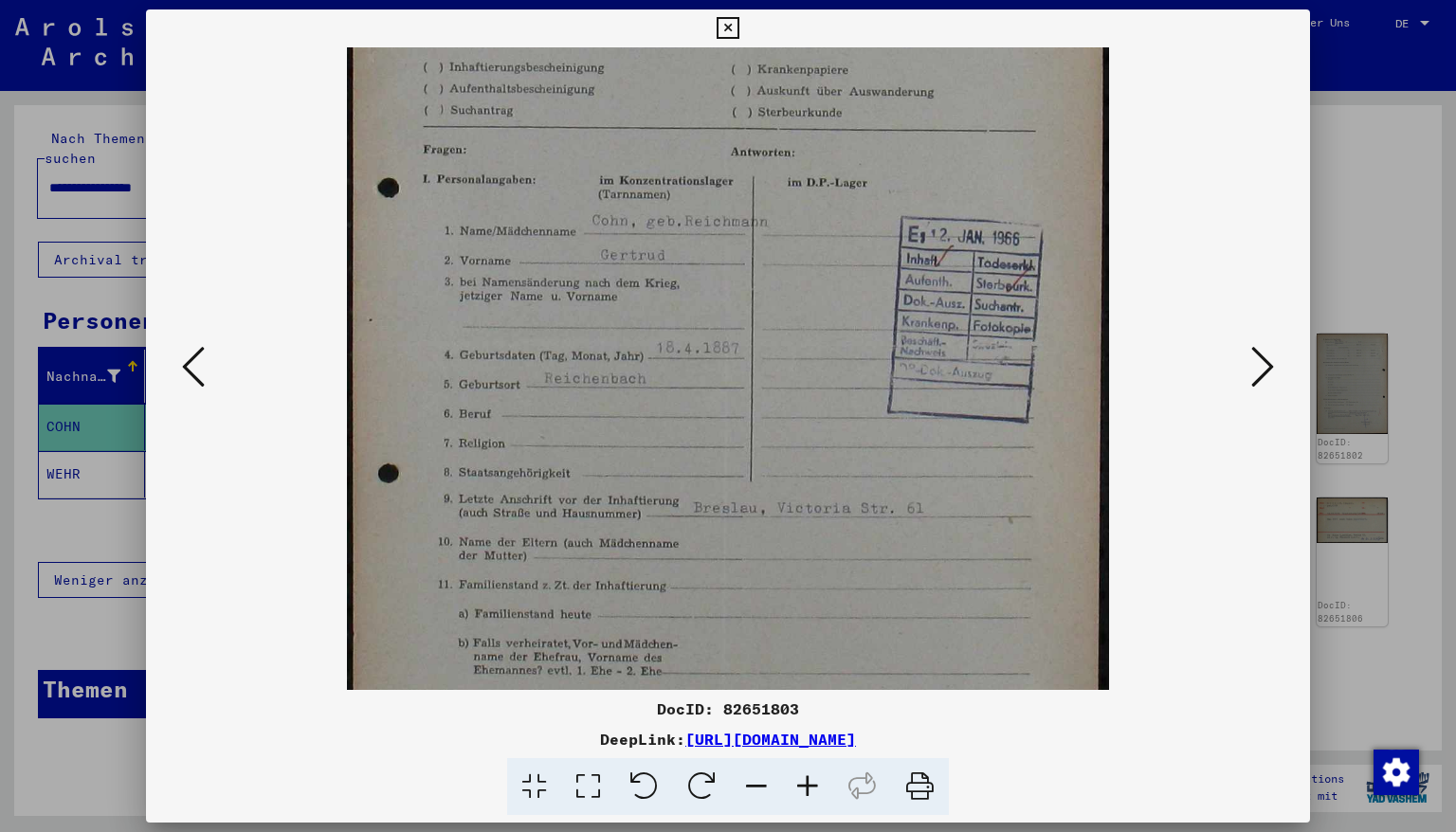 scroll, scrollTop: 249, scrollLeft: 0, axis: vertical 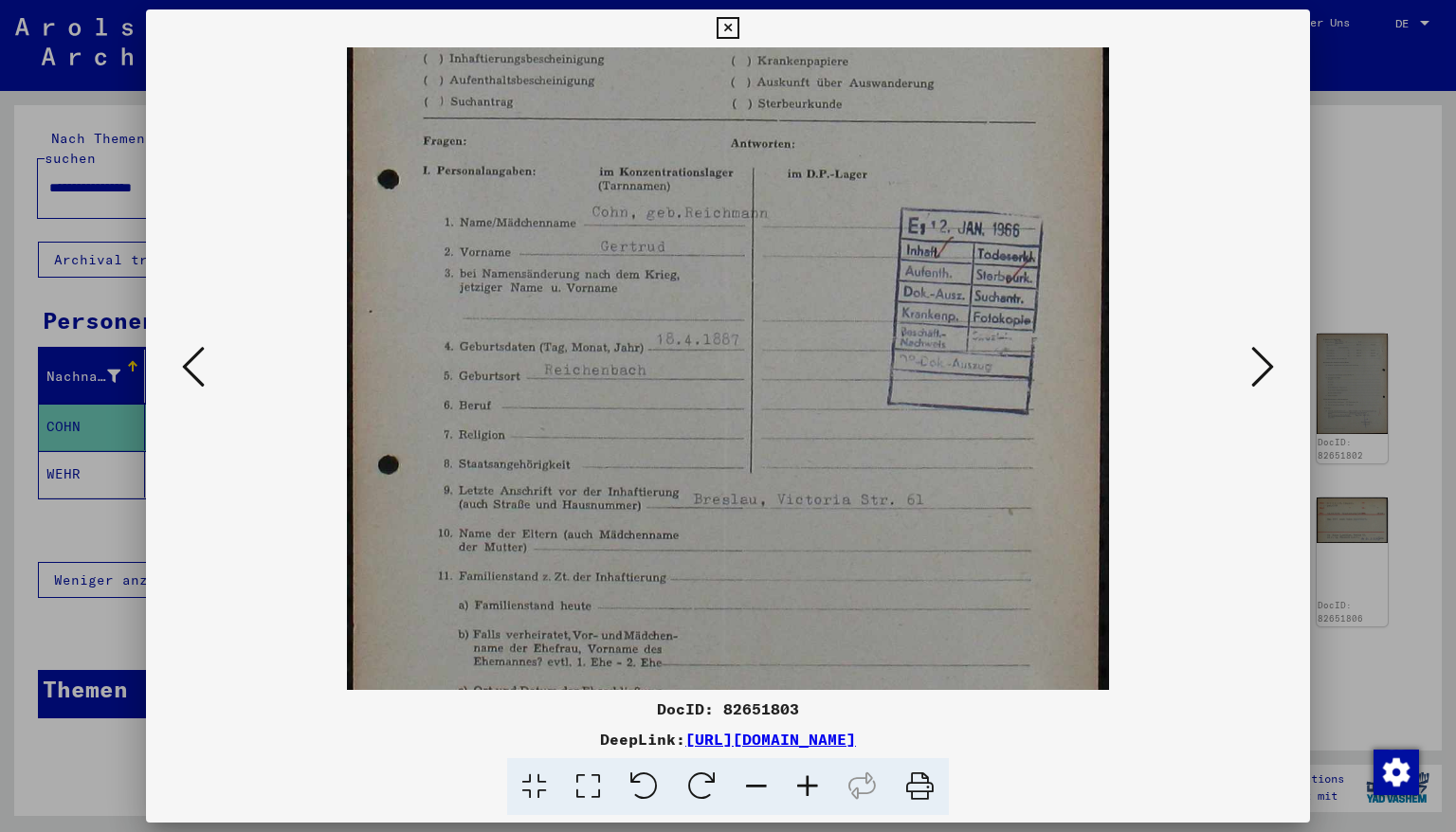 drag, startPoint x: 788, startPoint y: 538, endPoint x: 770, endPoint y: 280, distance: 258.62714 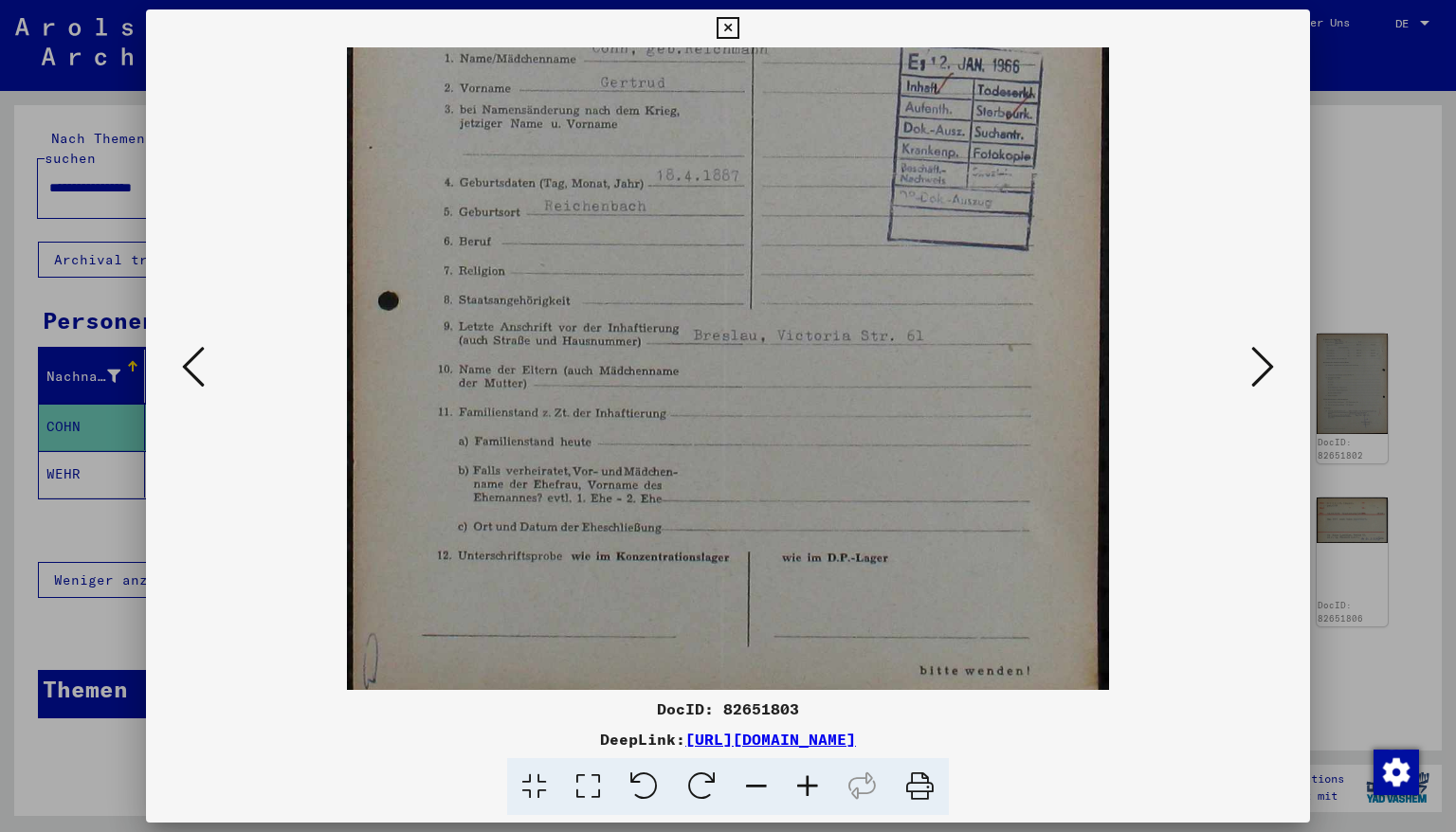 scroll, scrollTop: 425, scrollLeft: 0, axis: vertical 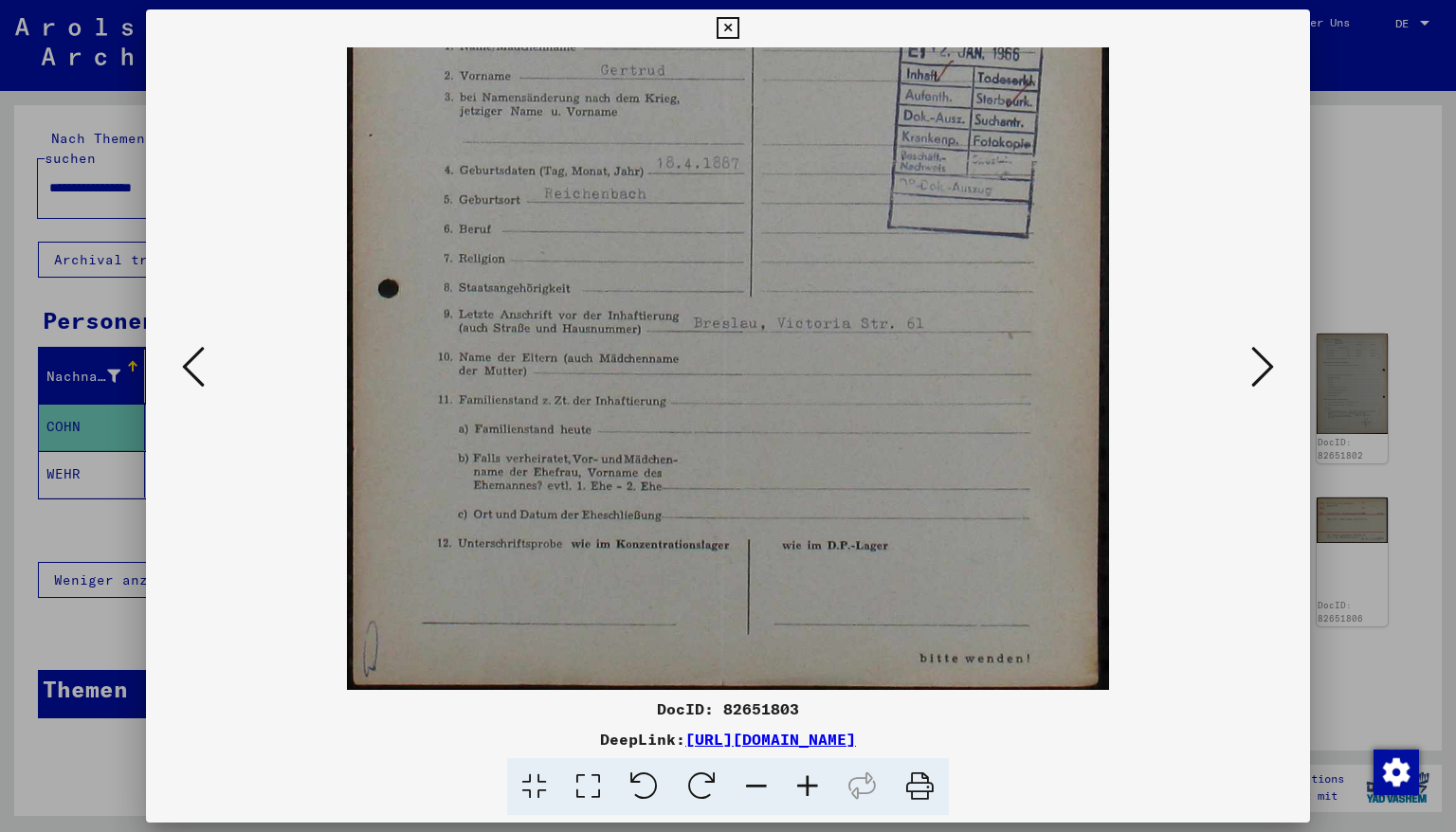 drag, startPoint x: 773, startPoint y: 553, endPoint x: 766, endPoint y: 300, distance: 253.09682 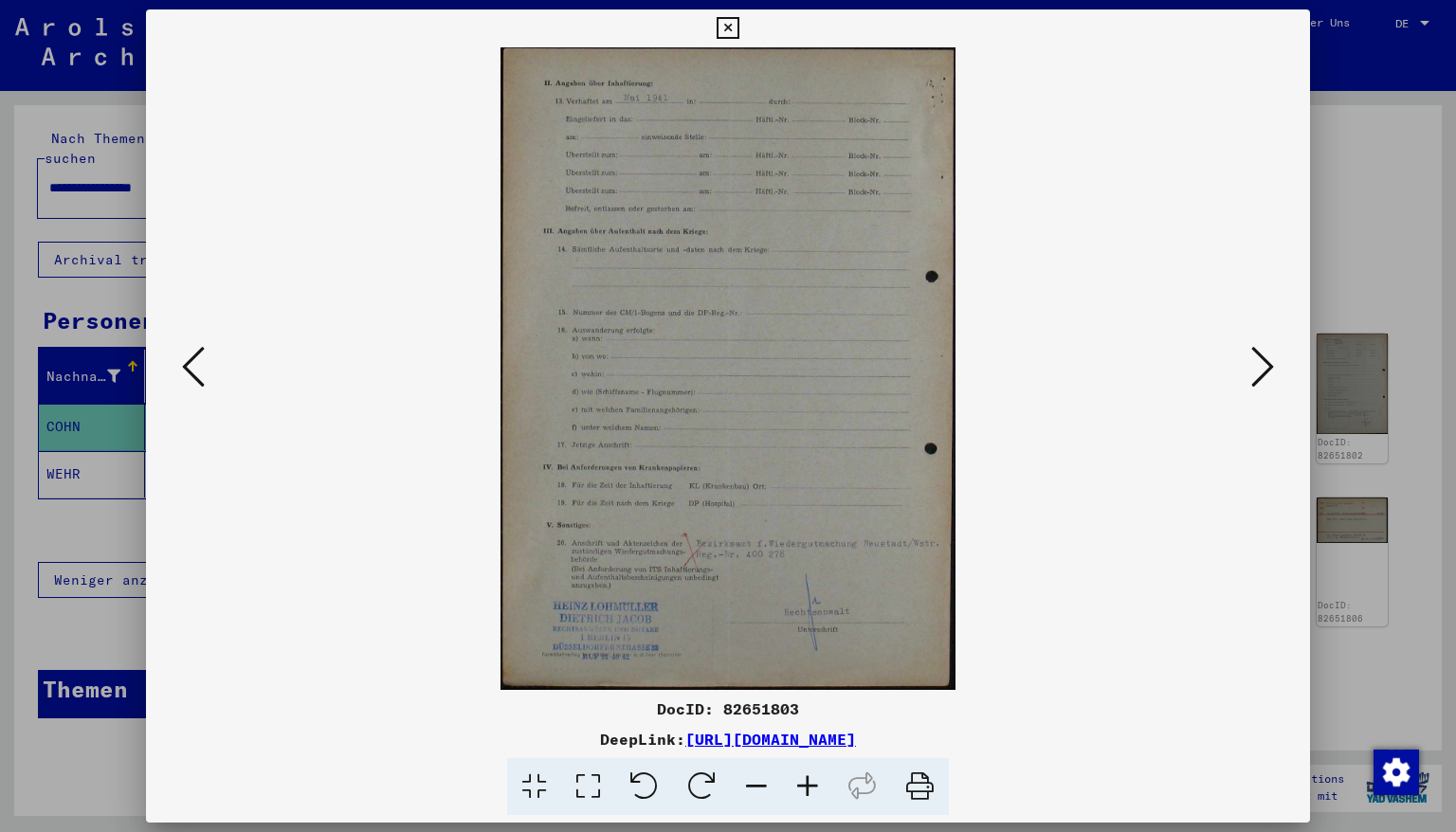 scroll, scrollTop: 0, scrollLeft: 0, axis: both 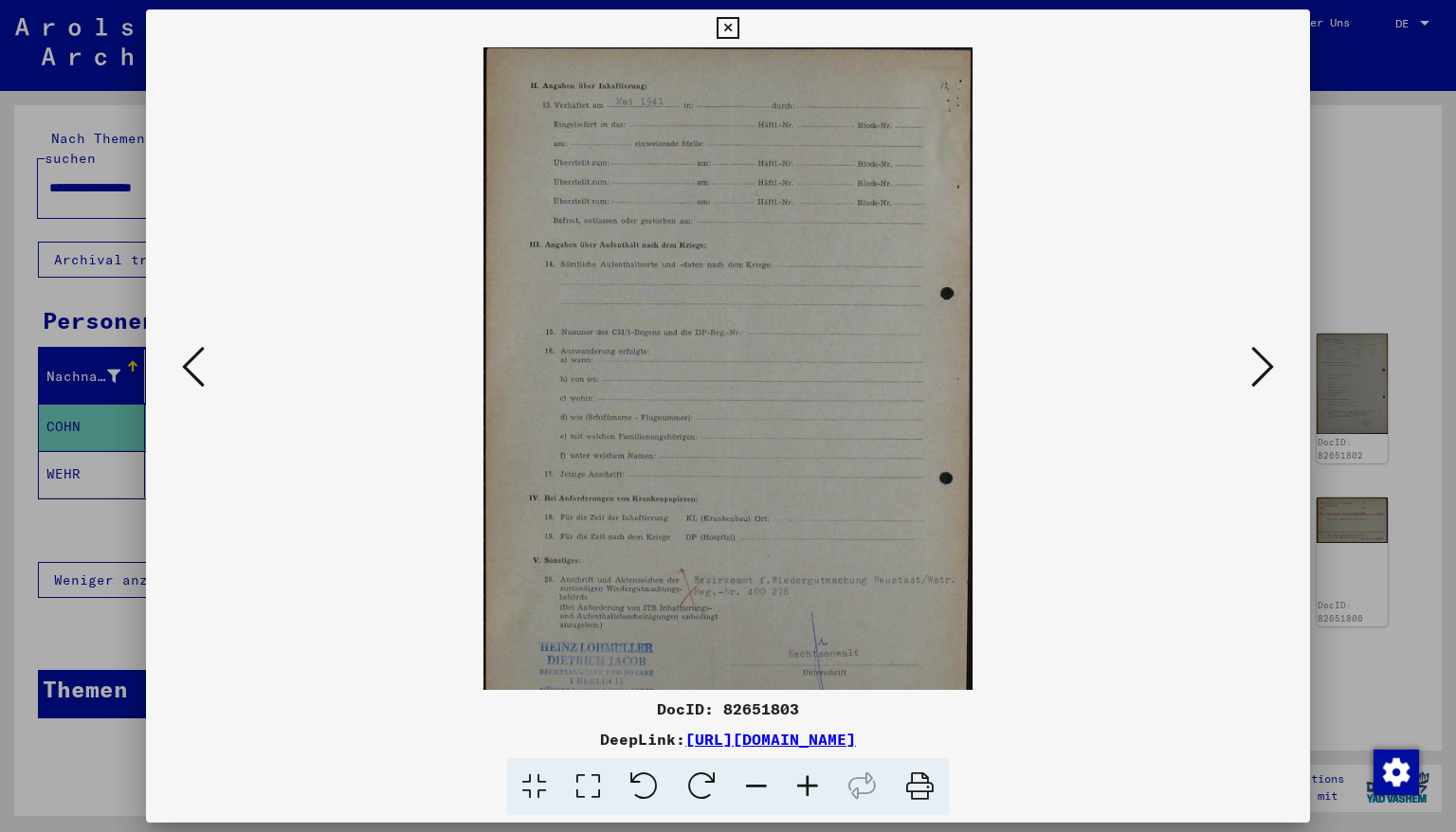 click at bounding box center [1263, 367] 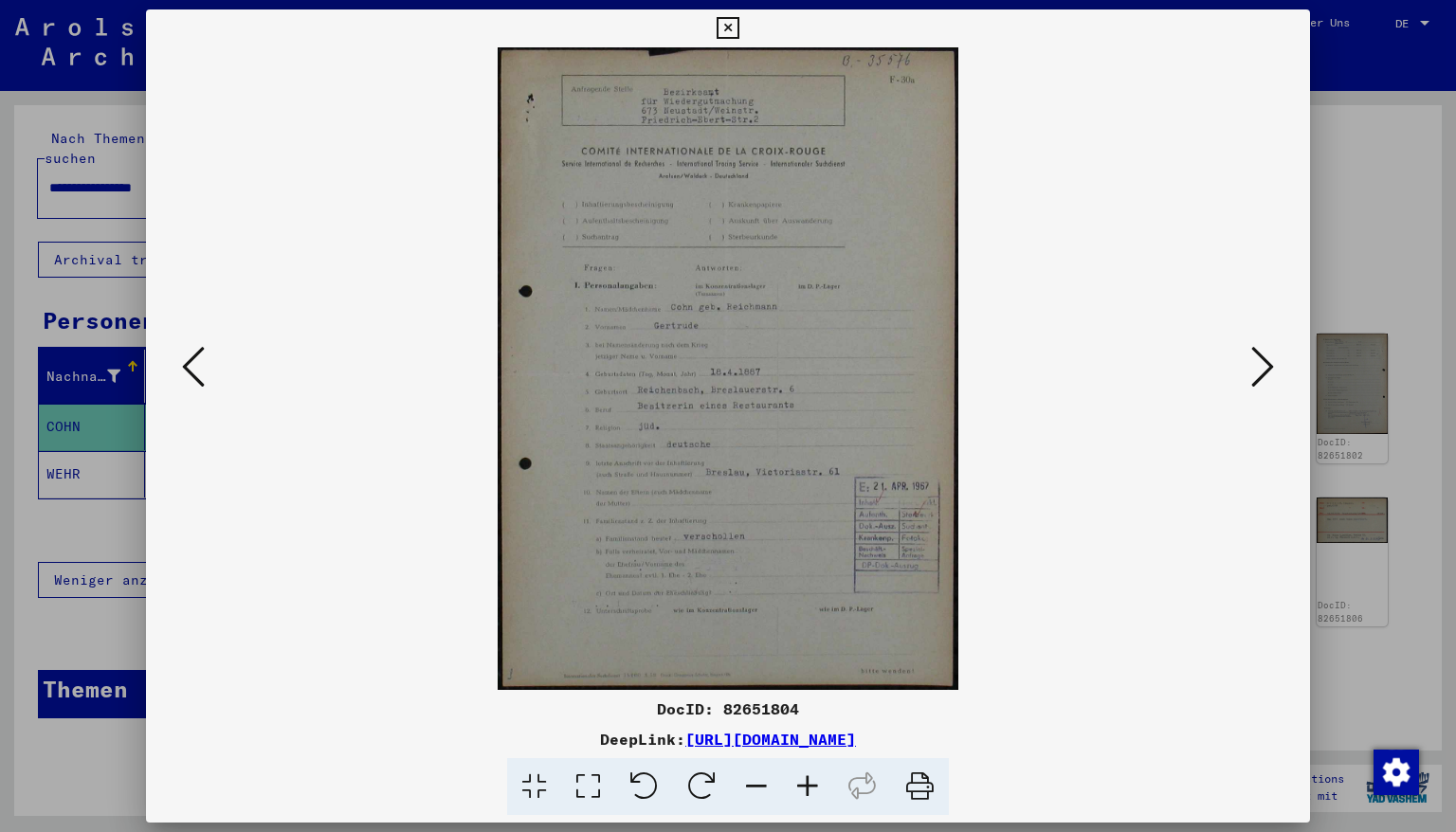 click at bounding box center (808, 787) 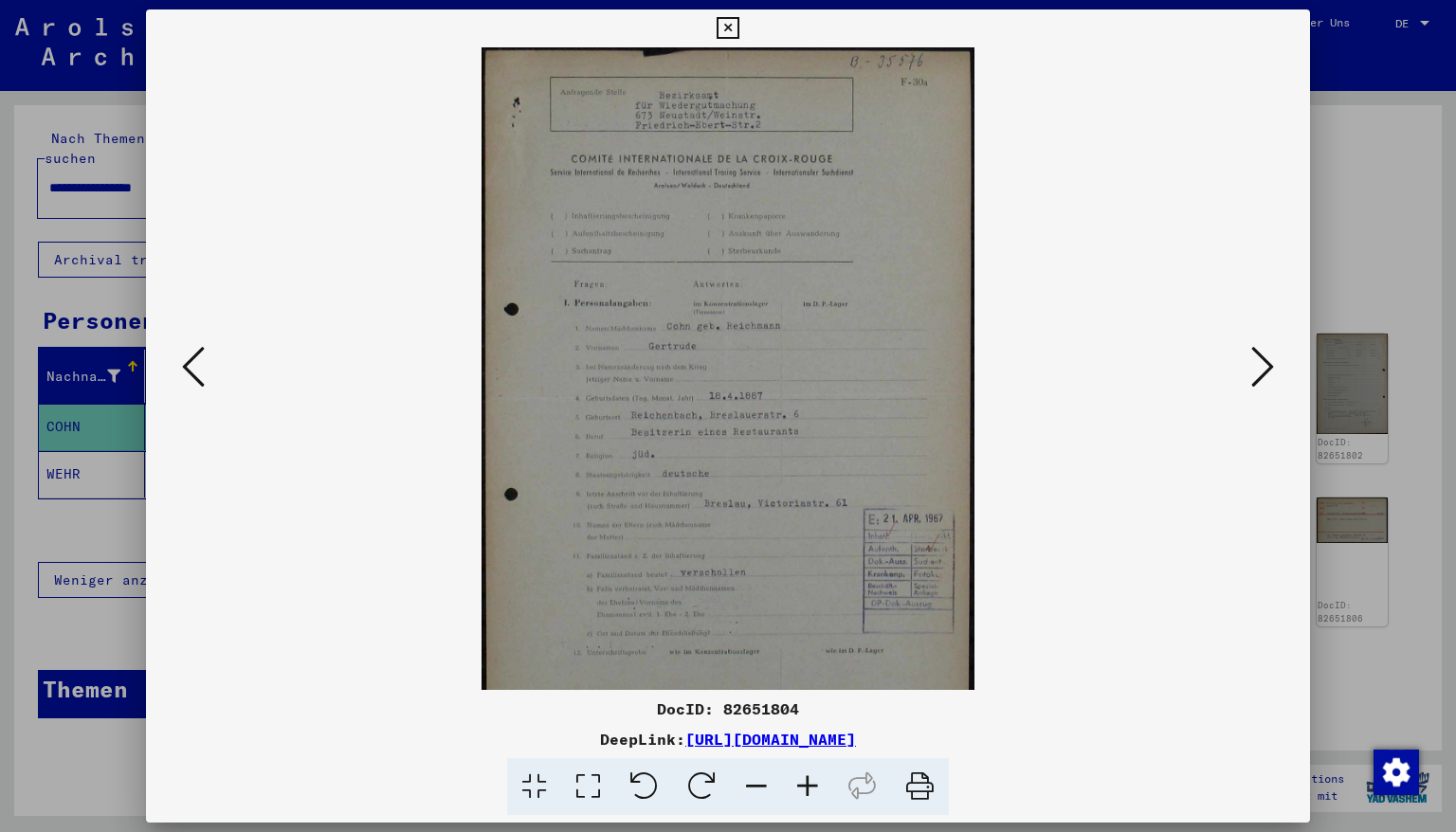 click at bounding box center (808, 787) 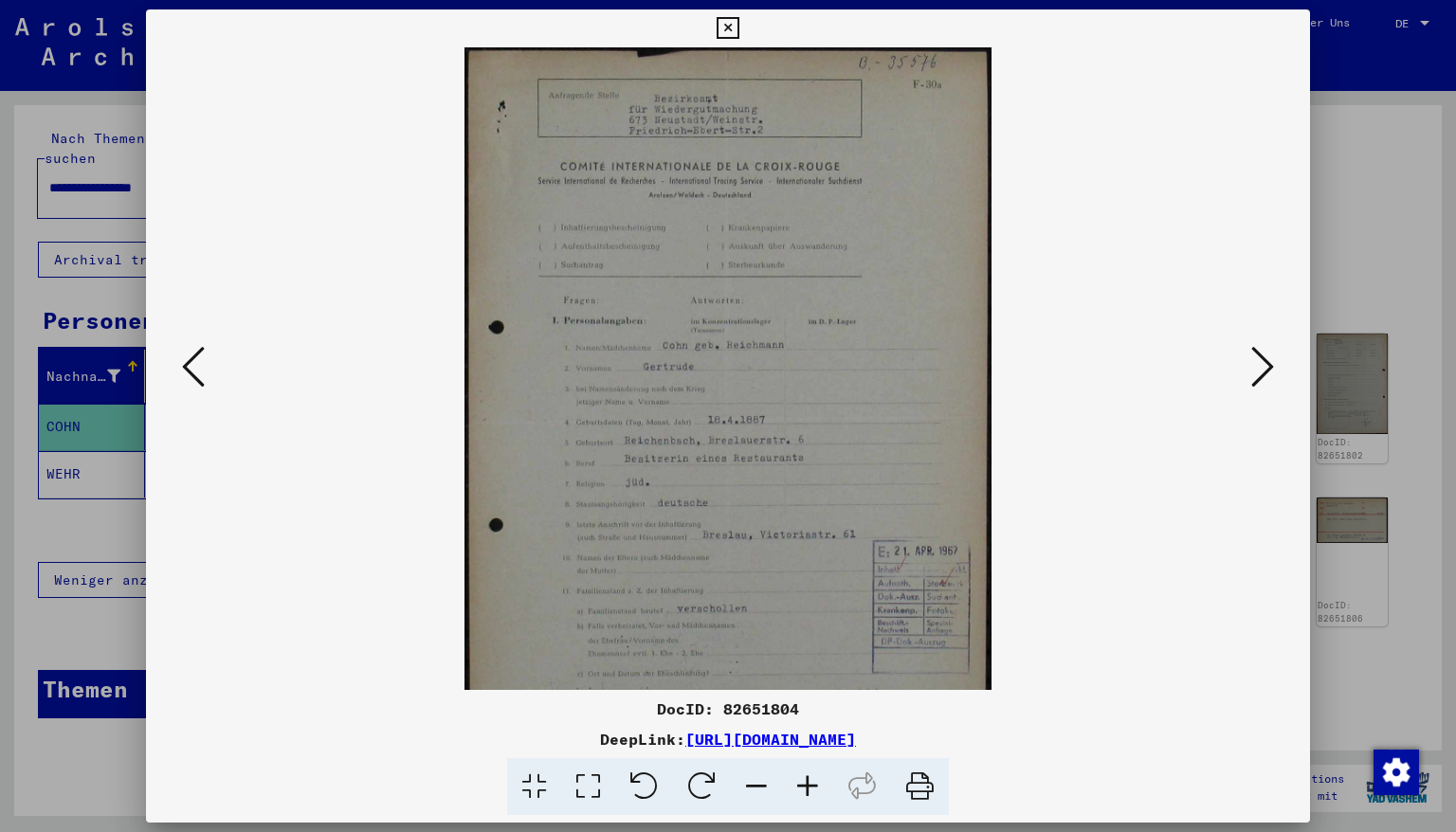 click at bounding box center [808, 787] 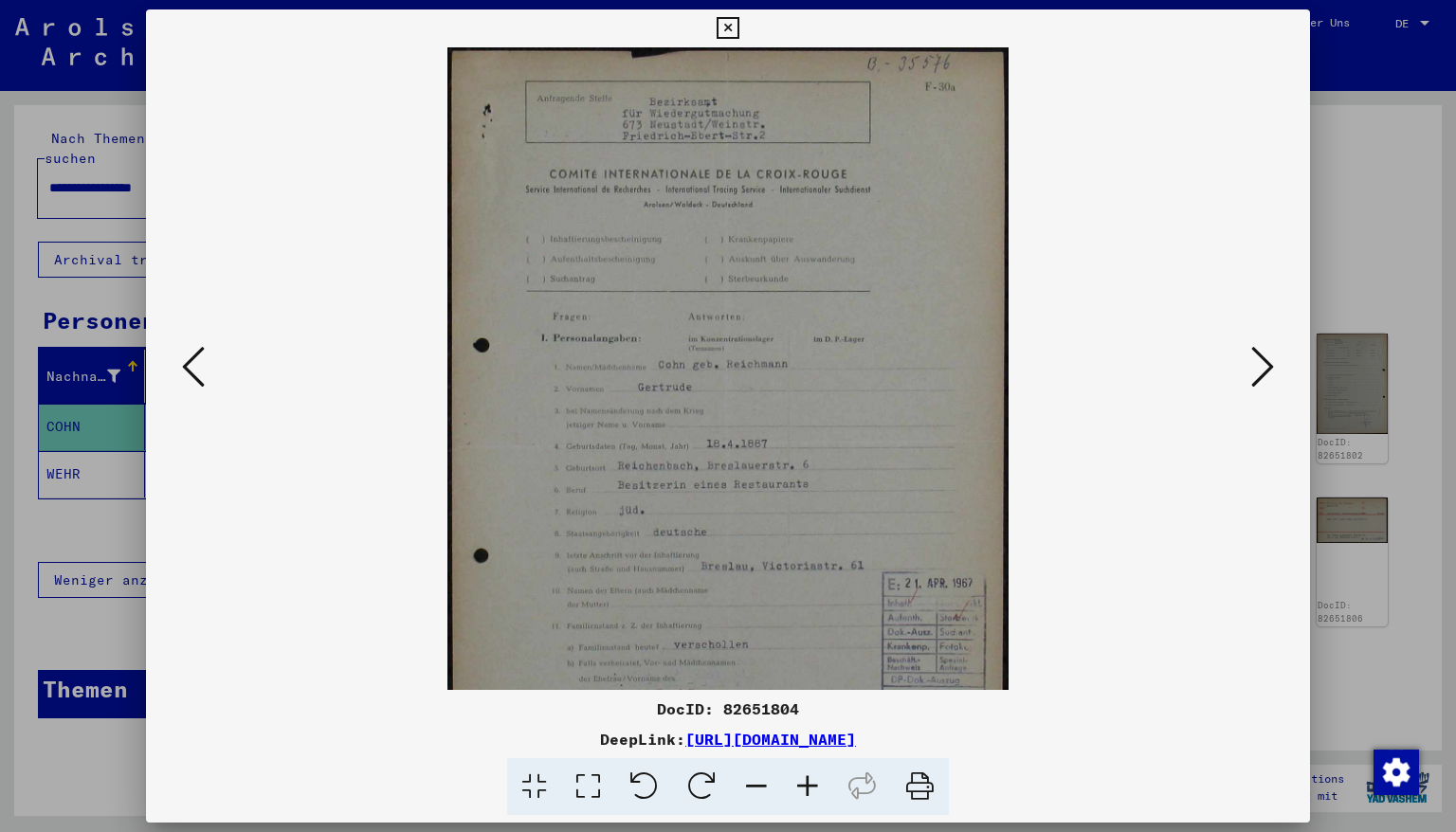 click at bounding box center [808, 787] 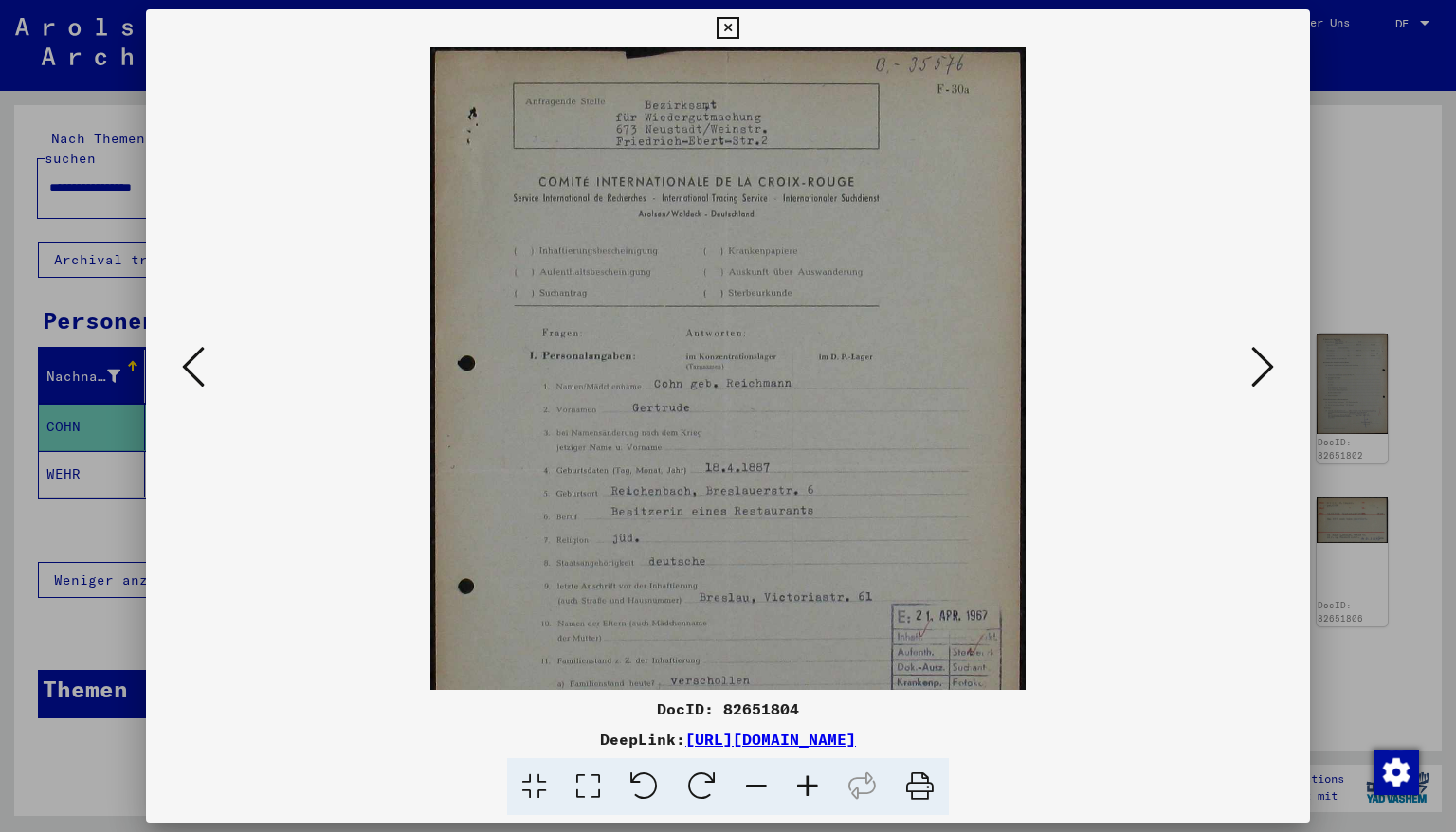 click at bounding box center (808, 787) 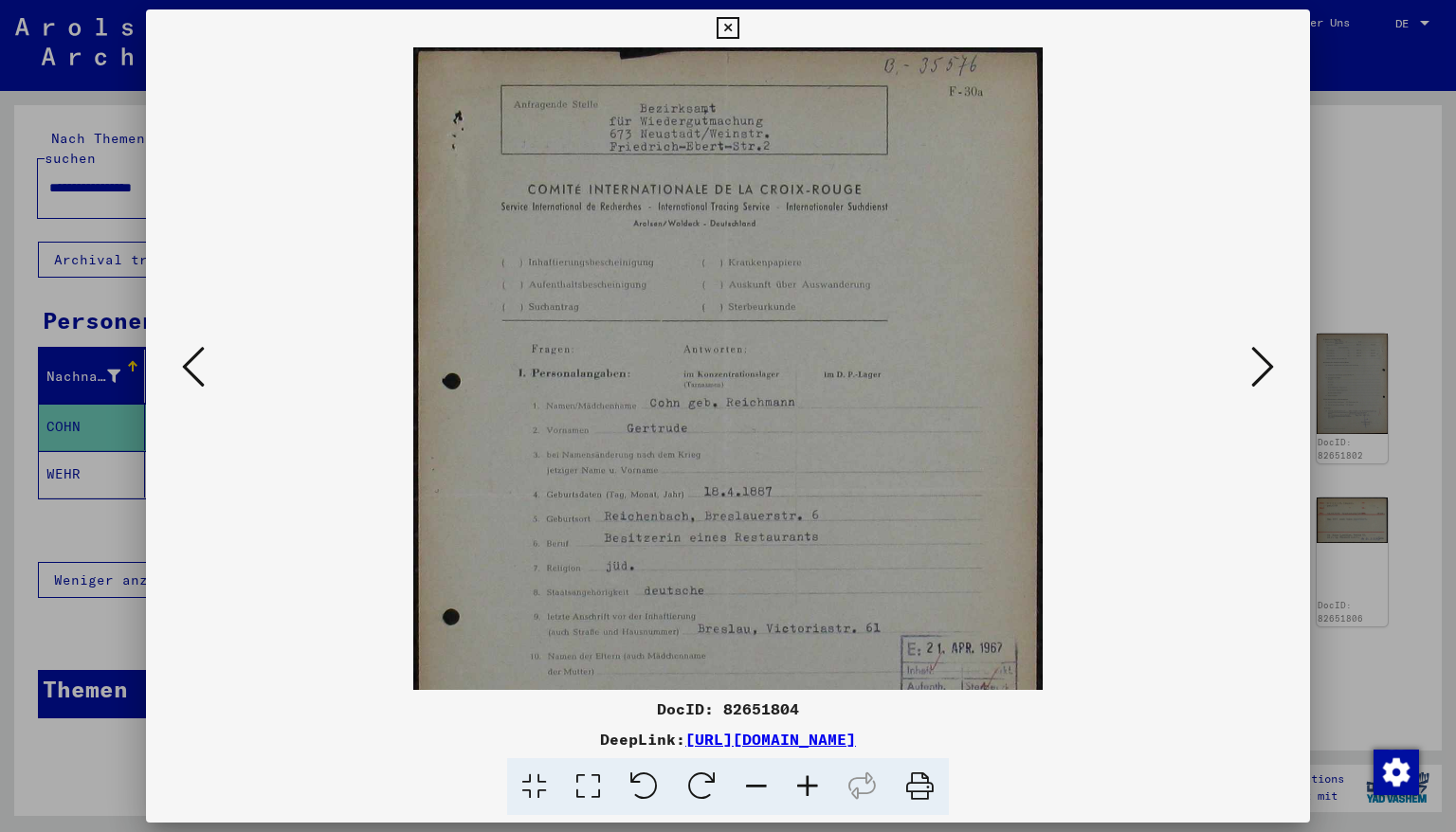 click at bounding box center [808, 787] 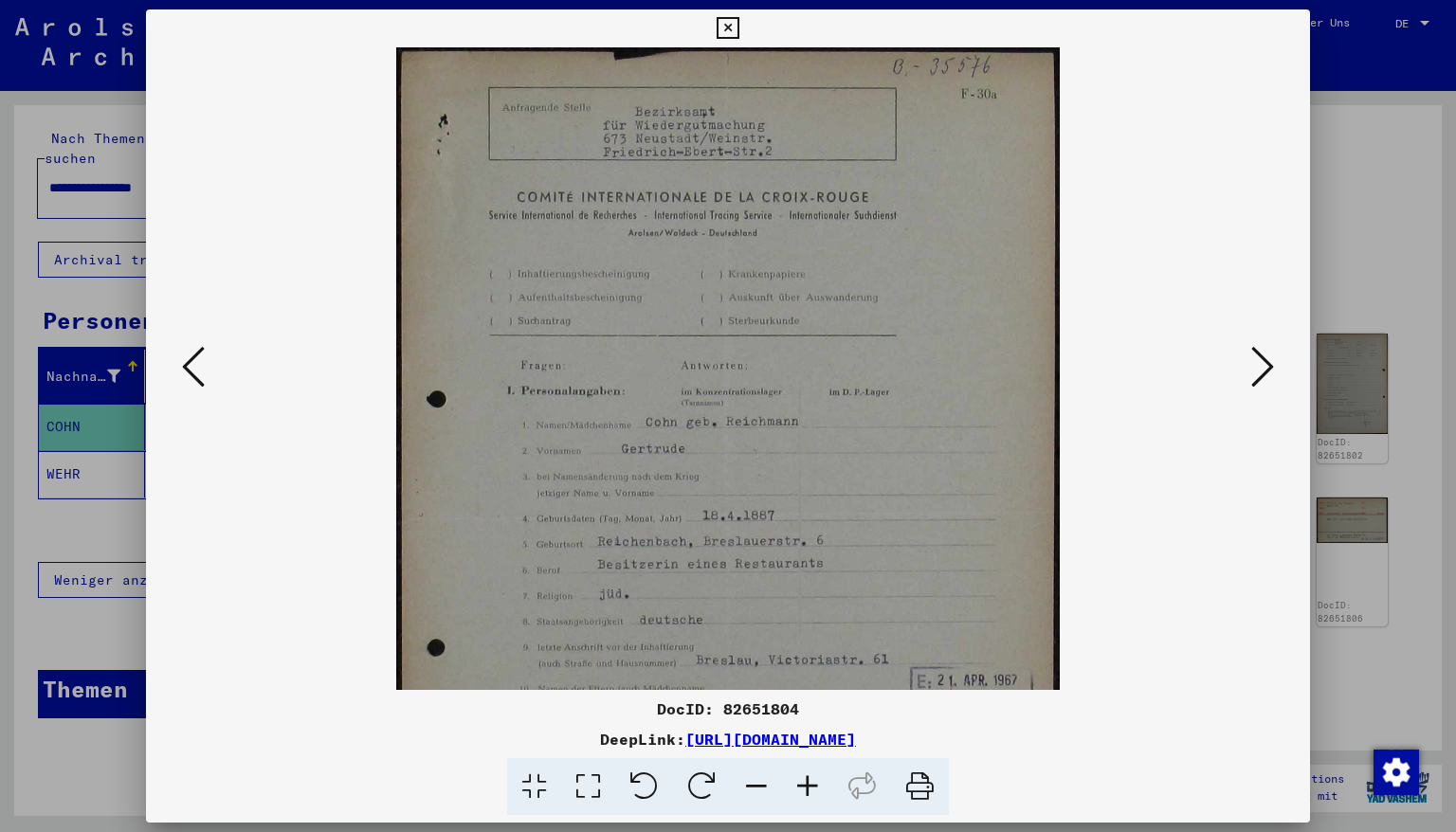 click at bounding box center [808, 787] 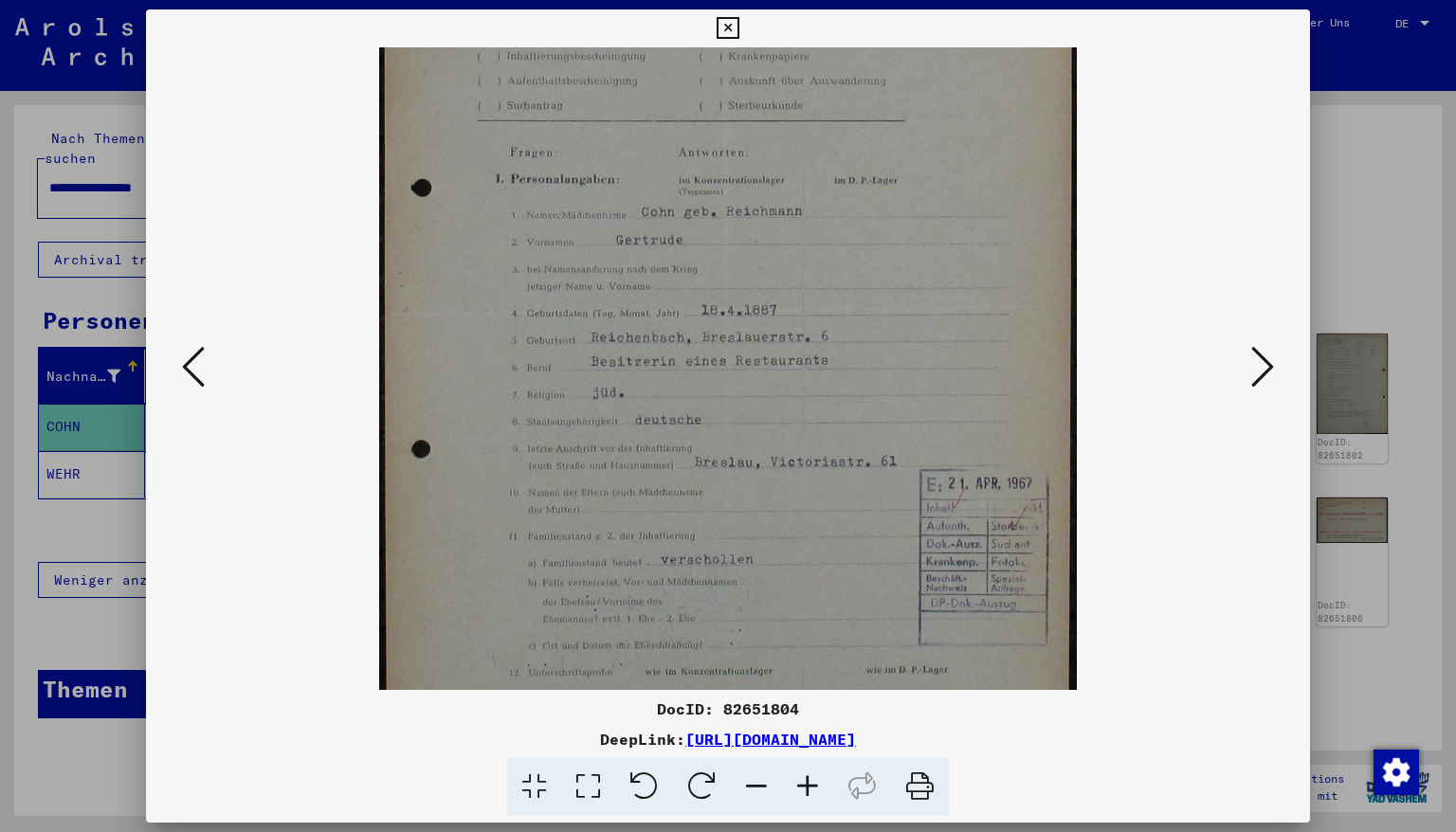 scroll, scrollTop: 230, scrollLeft: 0, axis: vertical 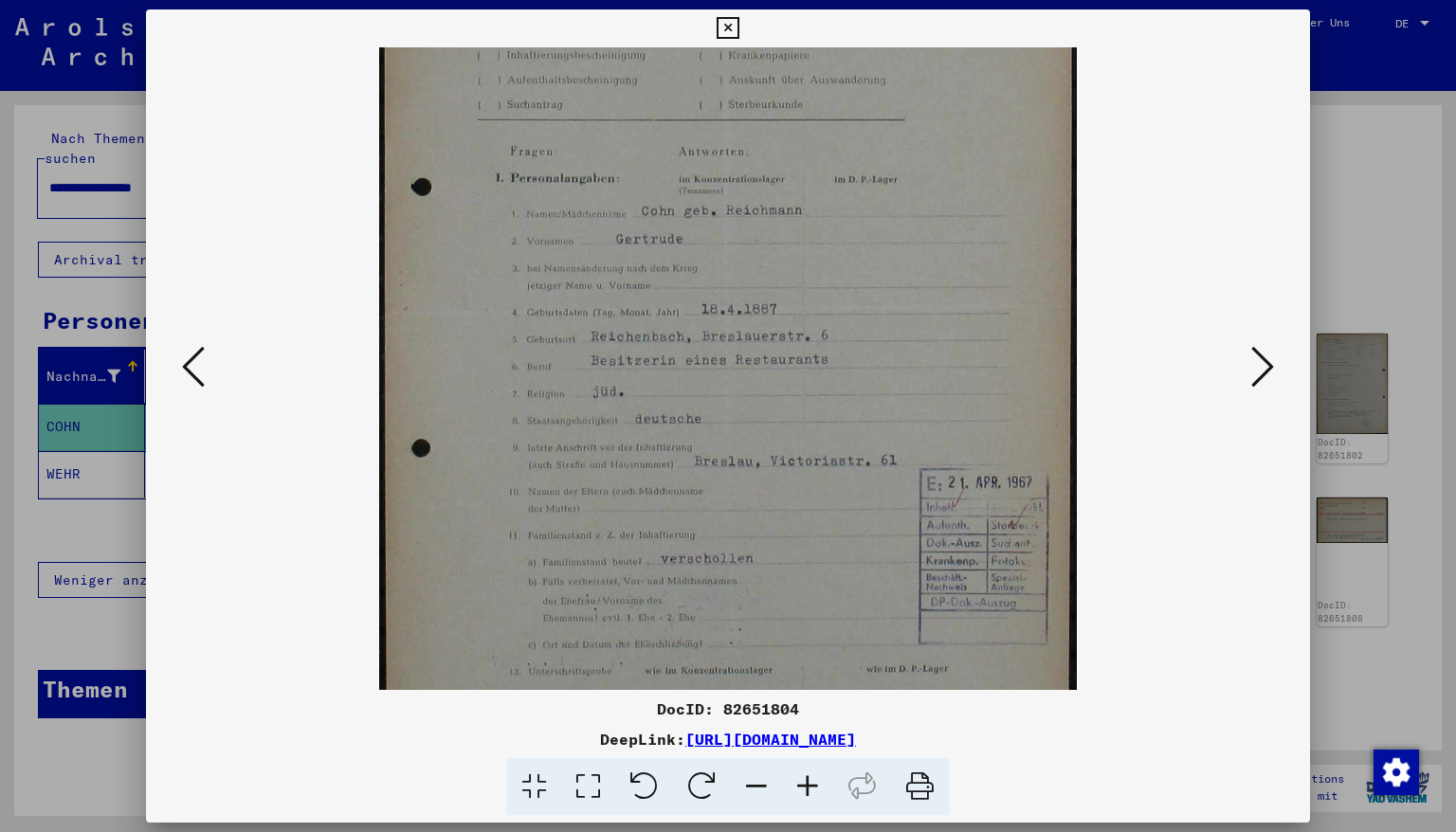 drag, startPoint x: 850, startPoint y: 558, endPoint x: 857, endPoint y: 317, distance: 241.10164 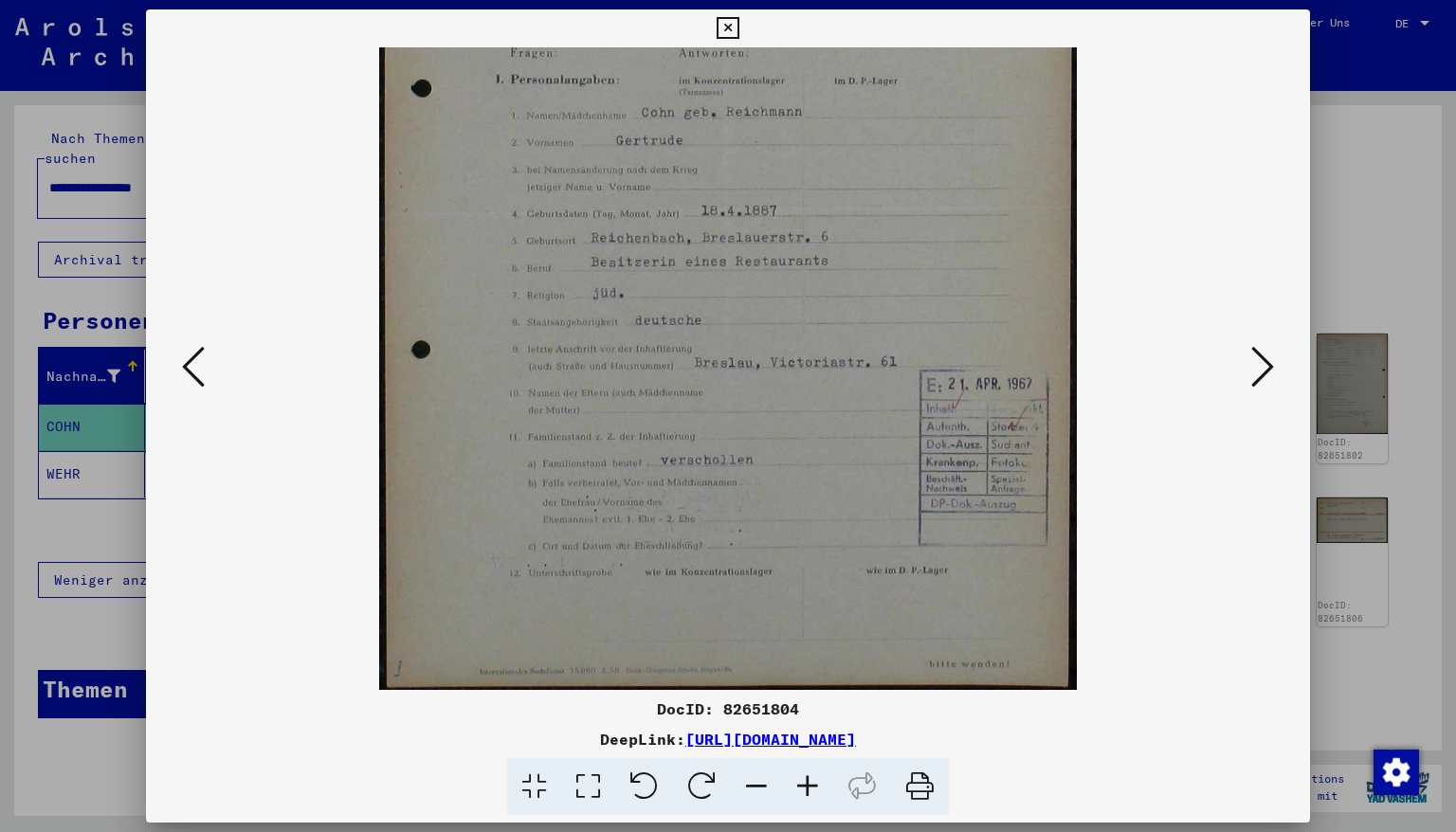 scroll, scrollTop: 331, scrollLeft: 0, axis: vertical 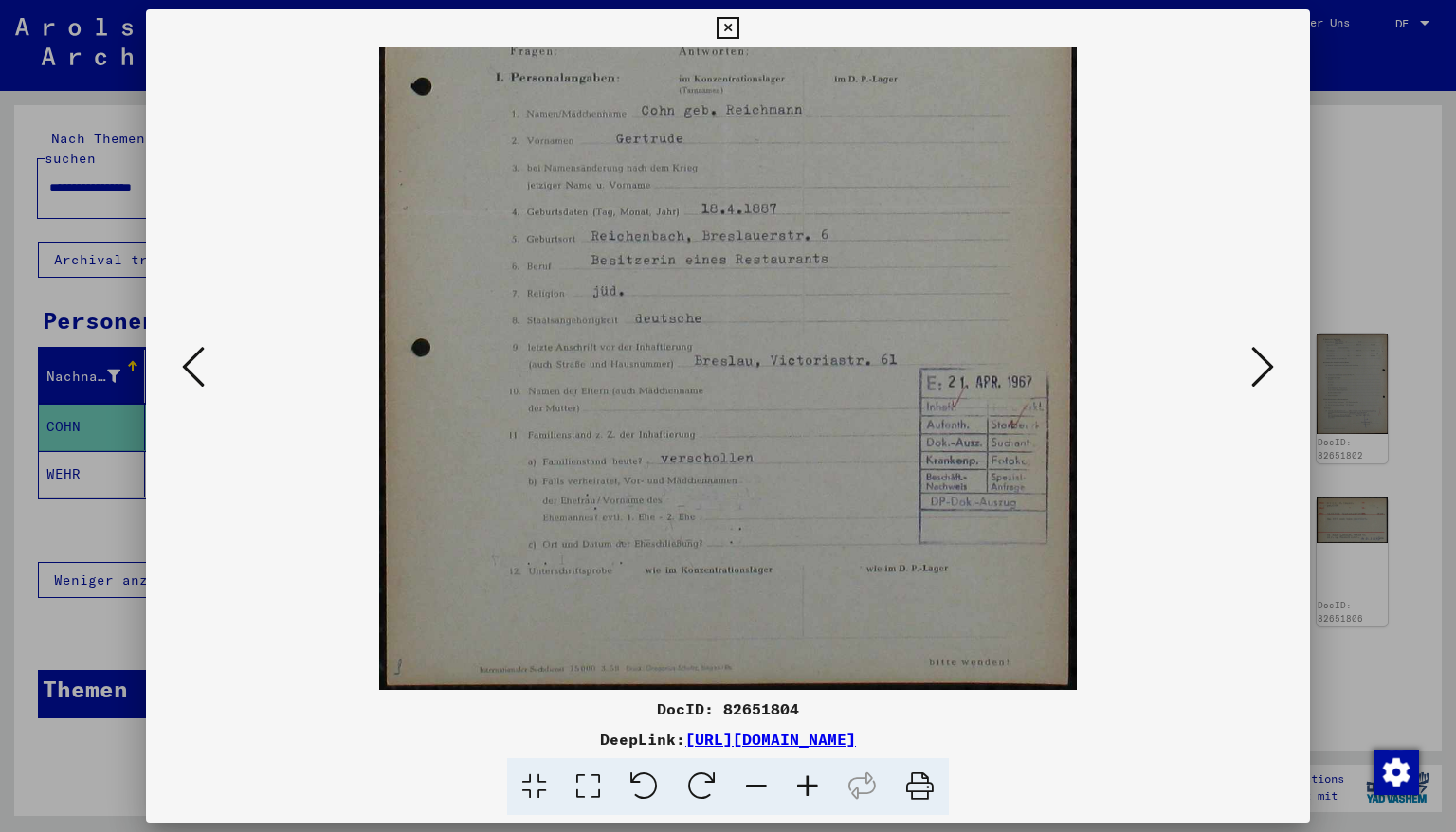 drag, startPoint x: 816, startPoint y: 505, endPoint x: 782, endPoint y: 332, distance: 176.30939 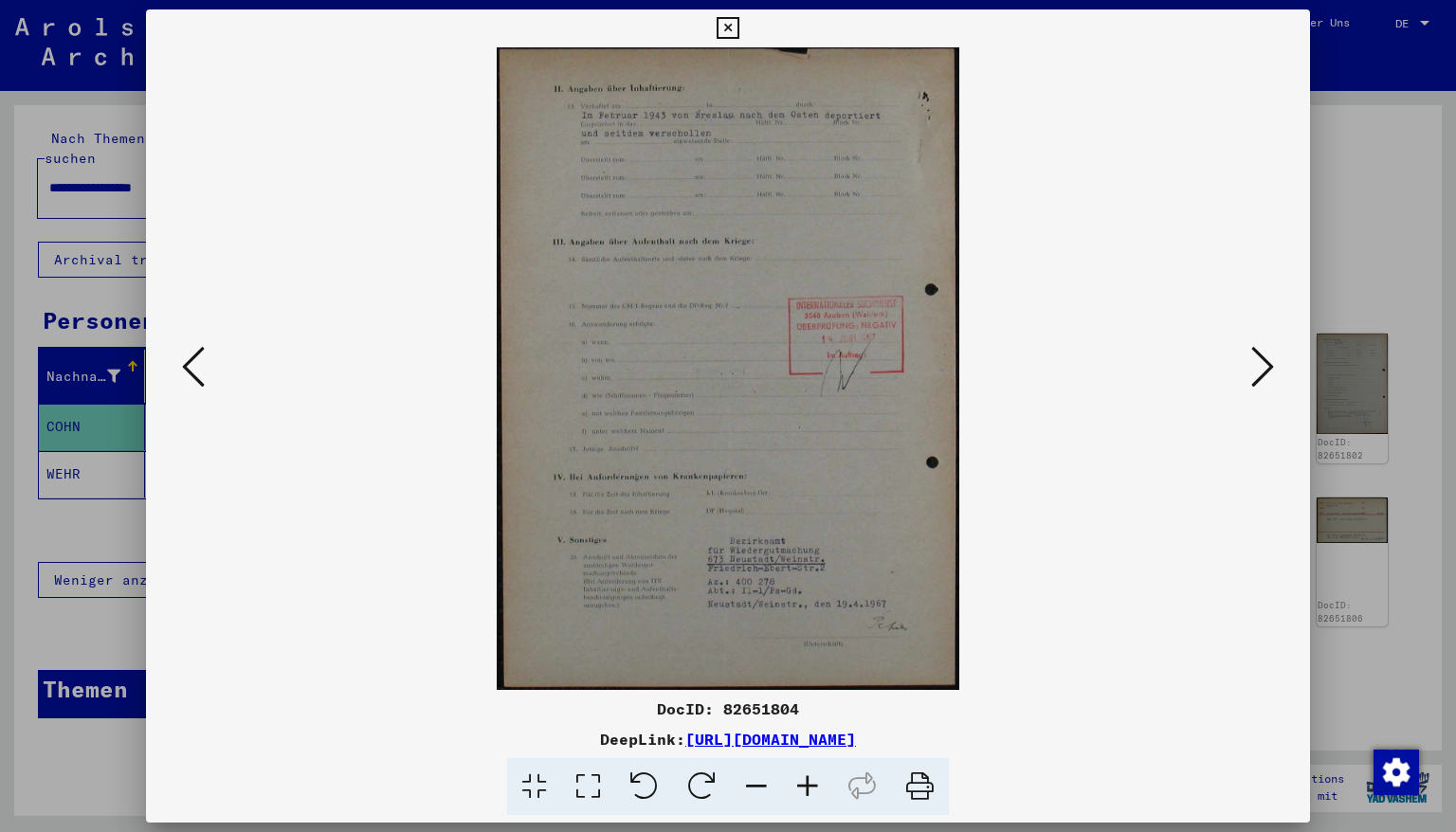 click at bounding box center (808, 787) 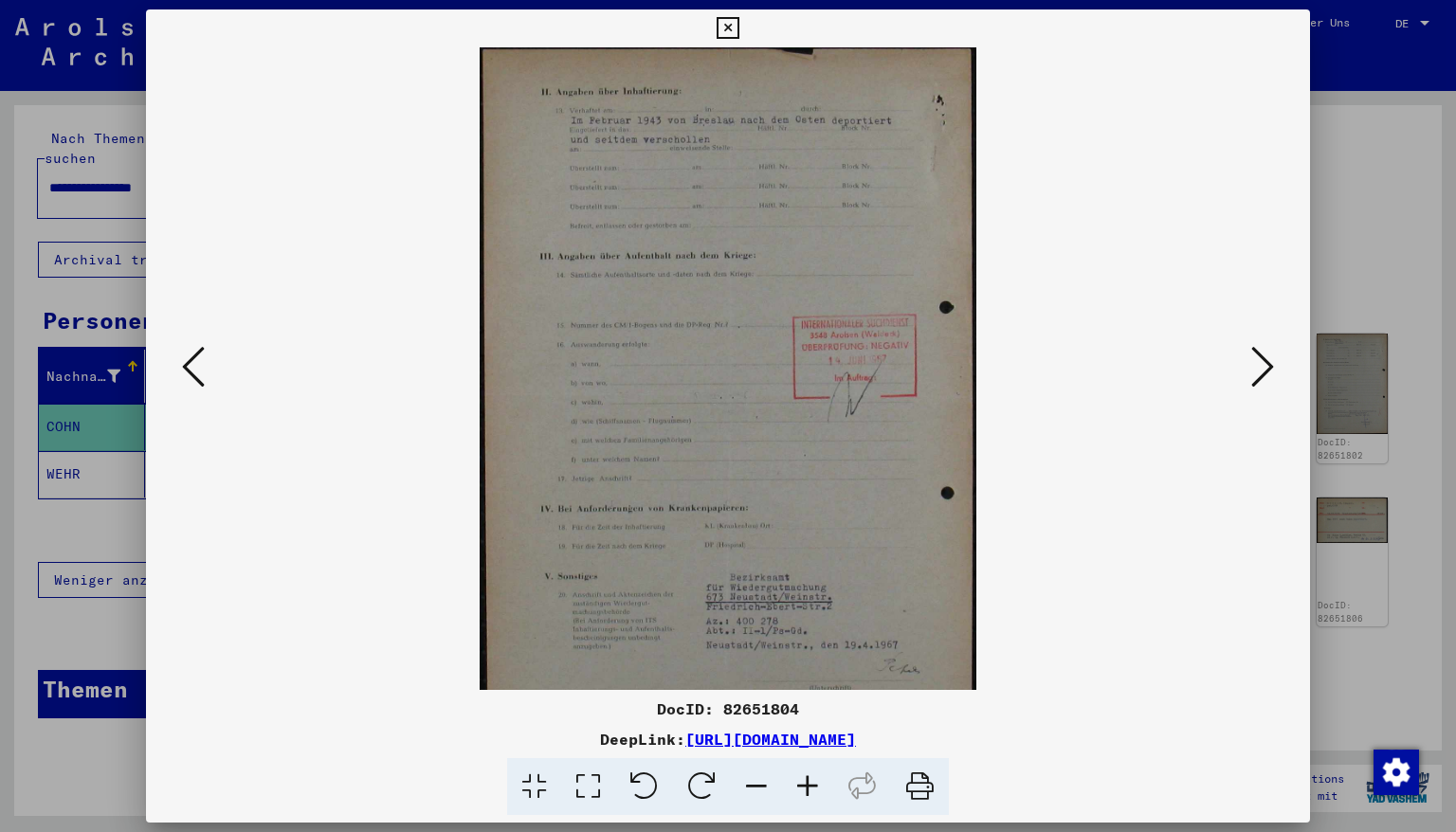 click at bounding box center (808, 787) 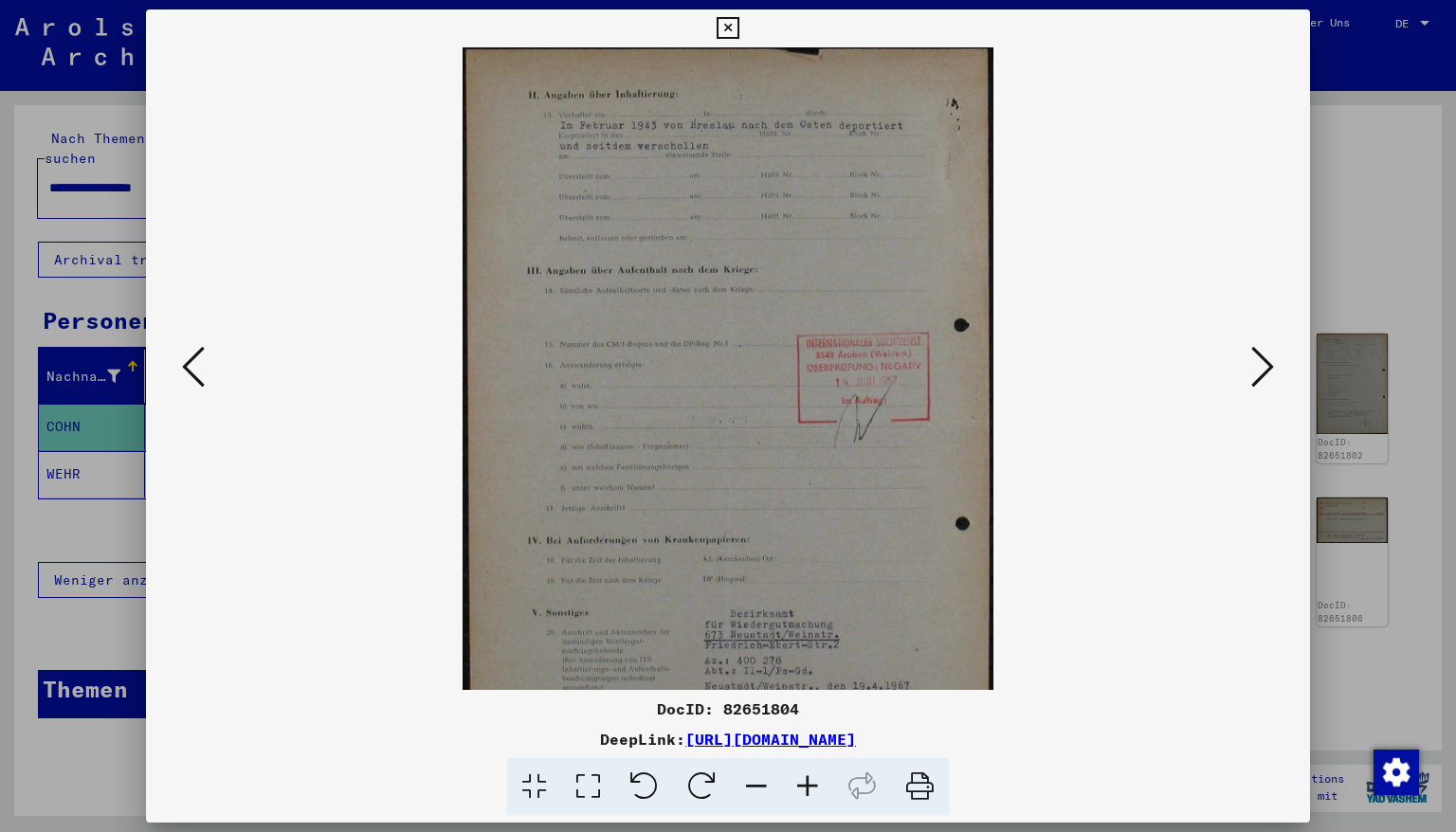 click at bounding box center (808, 787) 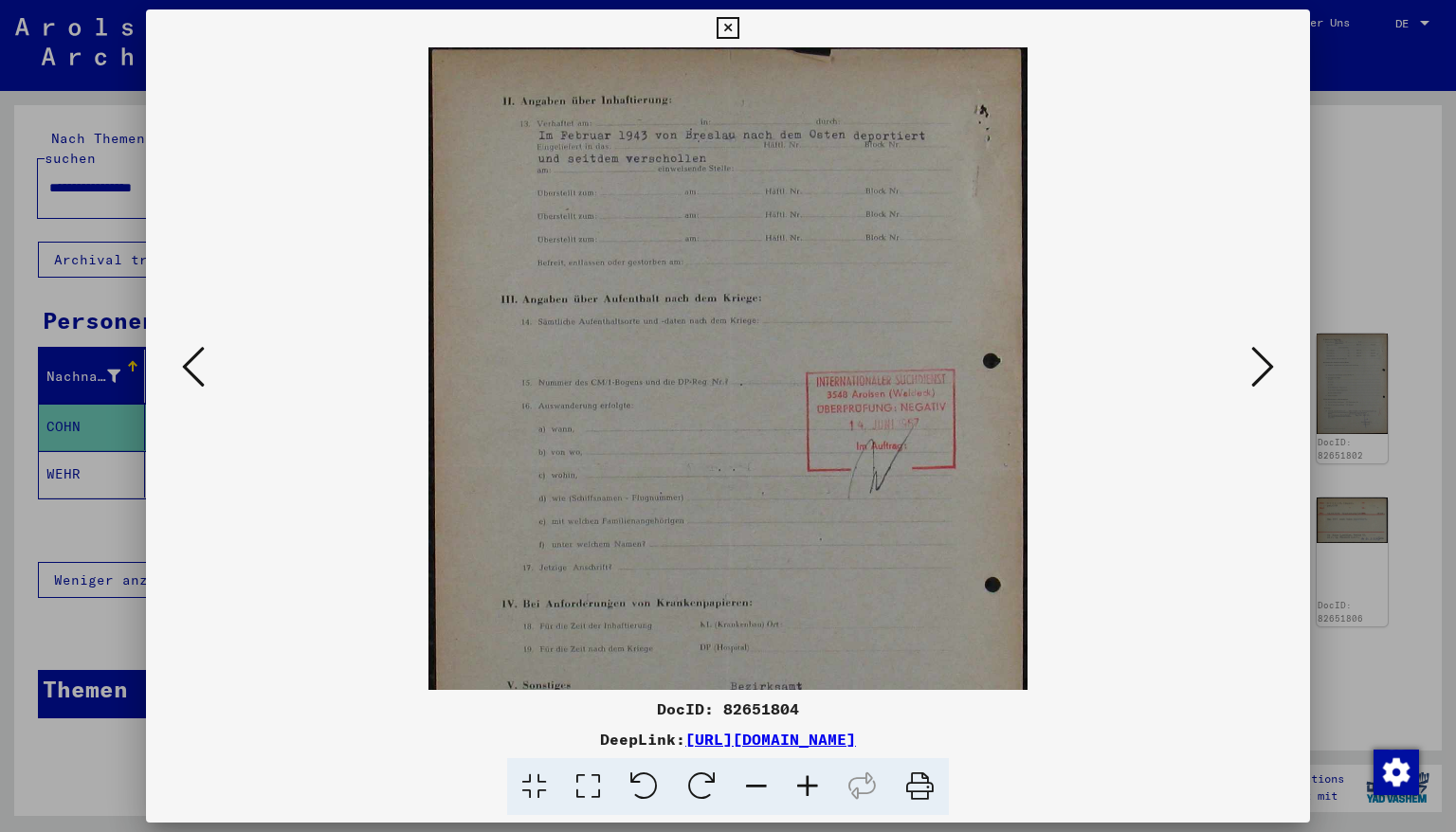 click at bounding box center [808, 787] 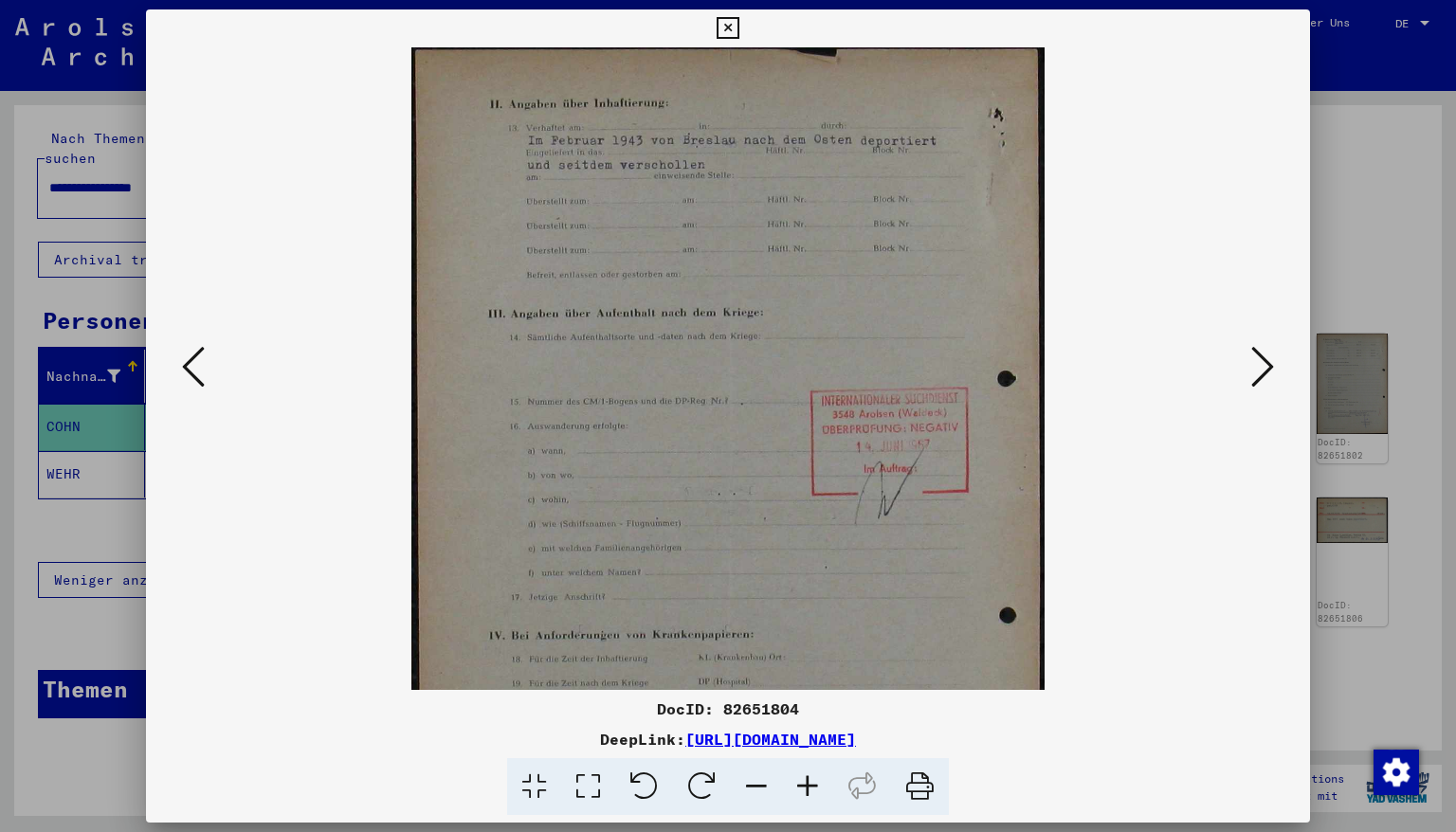click at bounding box center [808, 787] 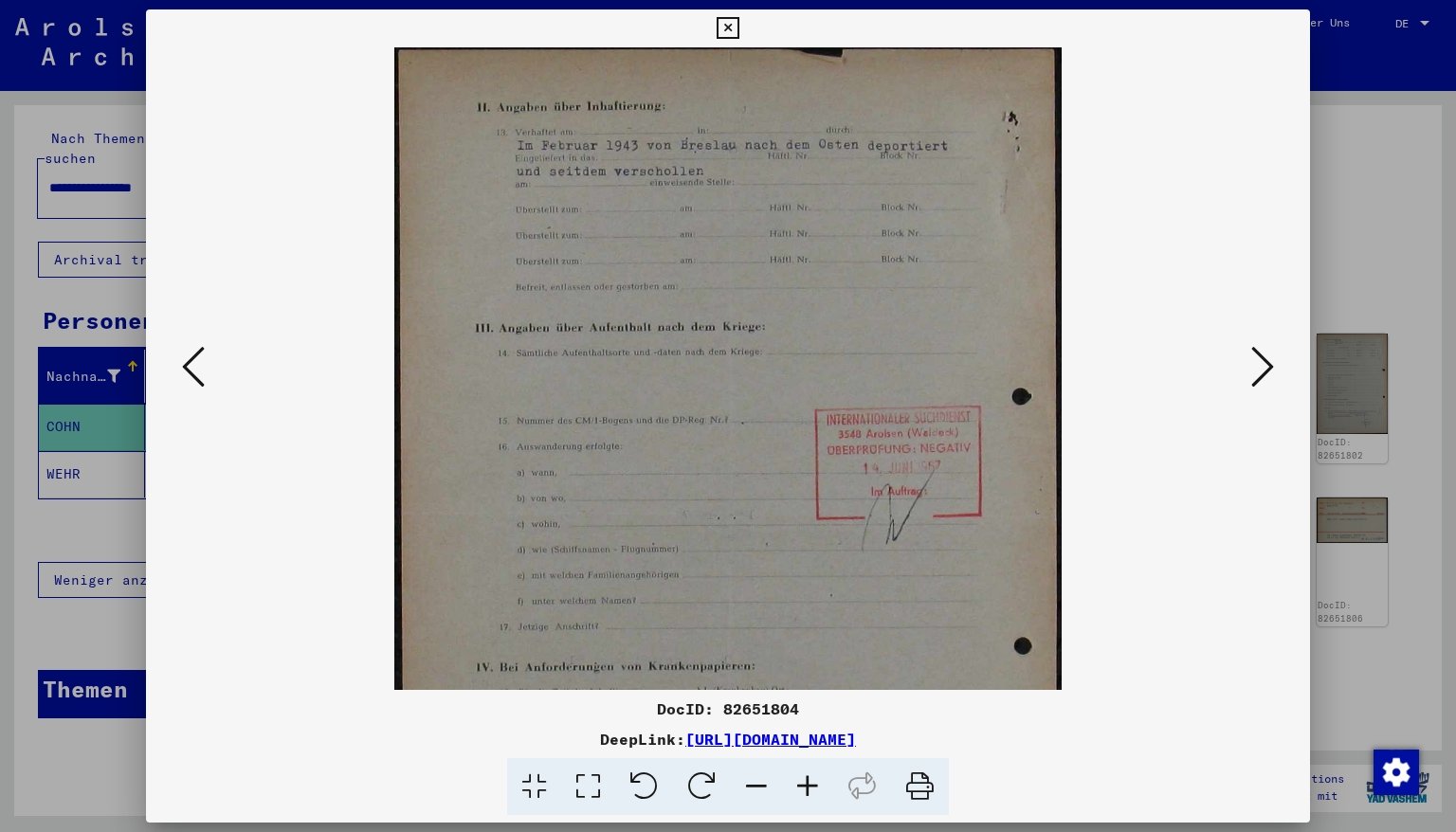 click at bounding box center (808, 787) 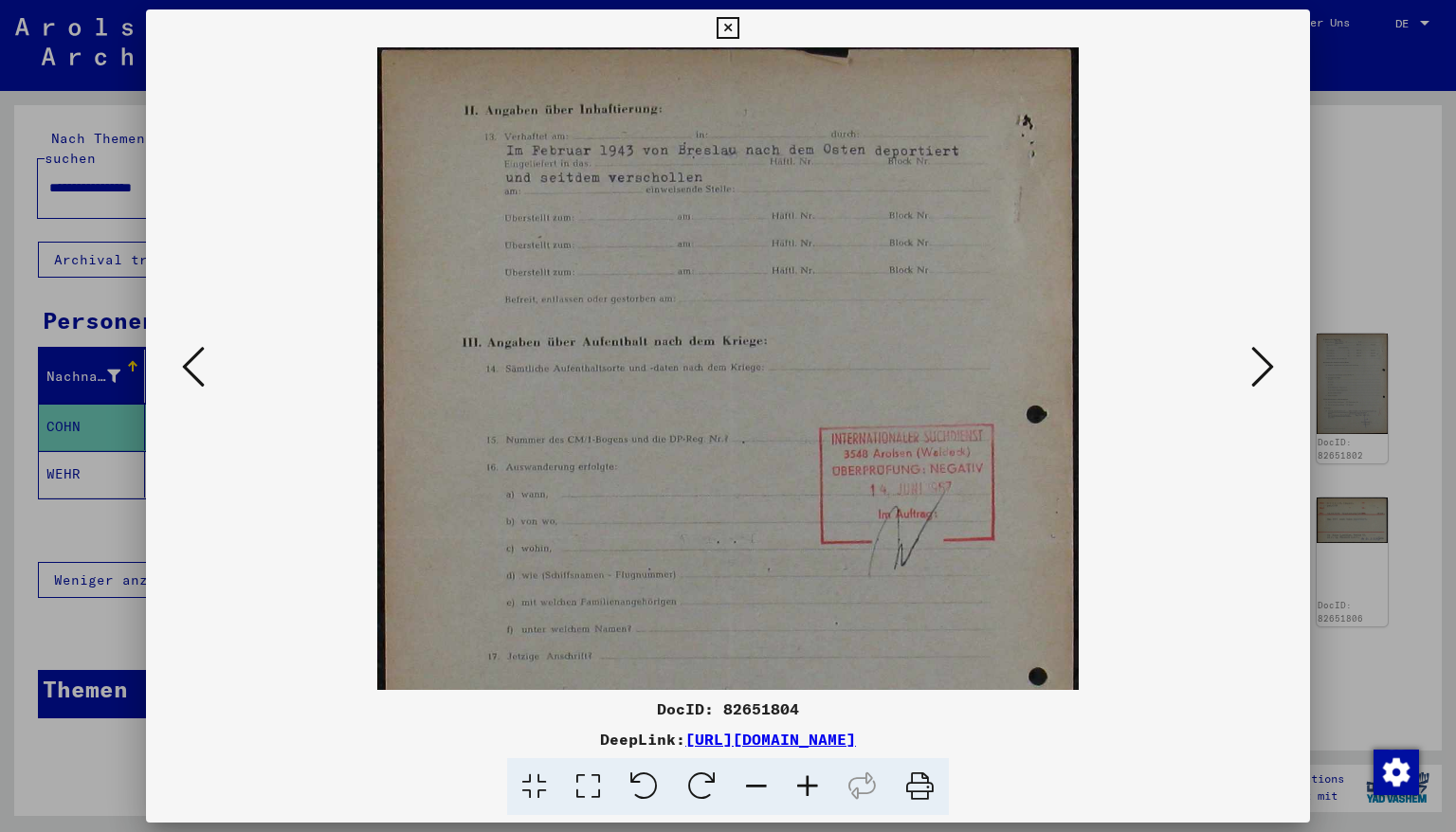 click at bounding box center (808, 787) 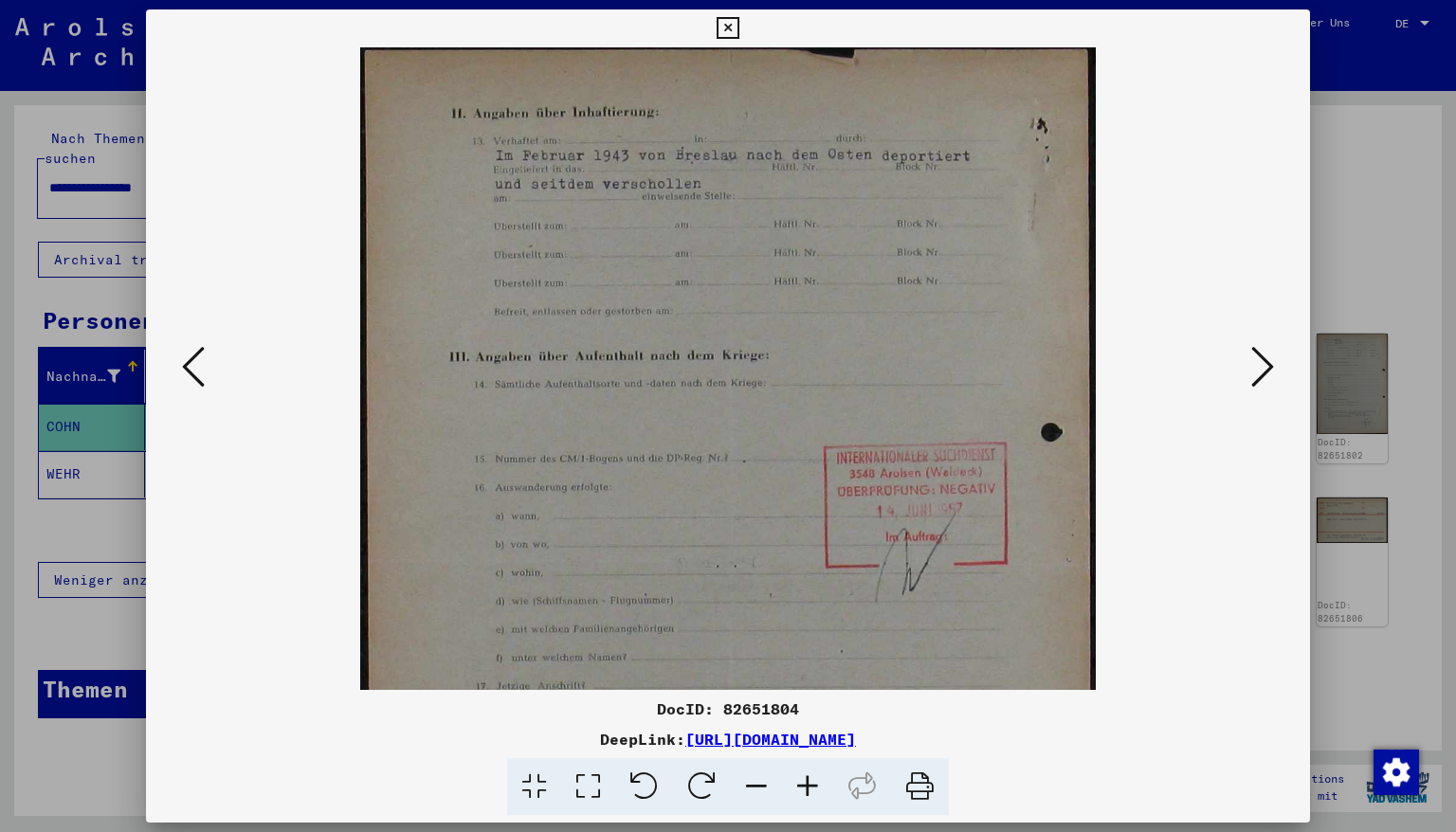 click at bounding box center [808, 787] 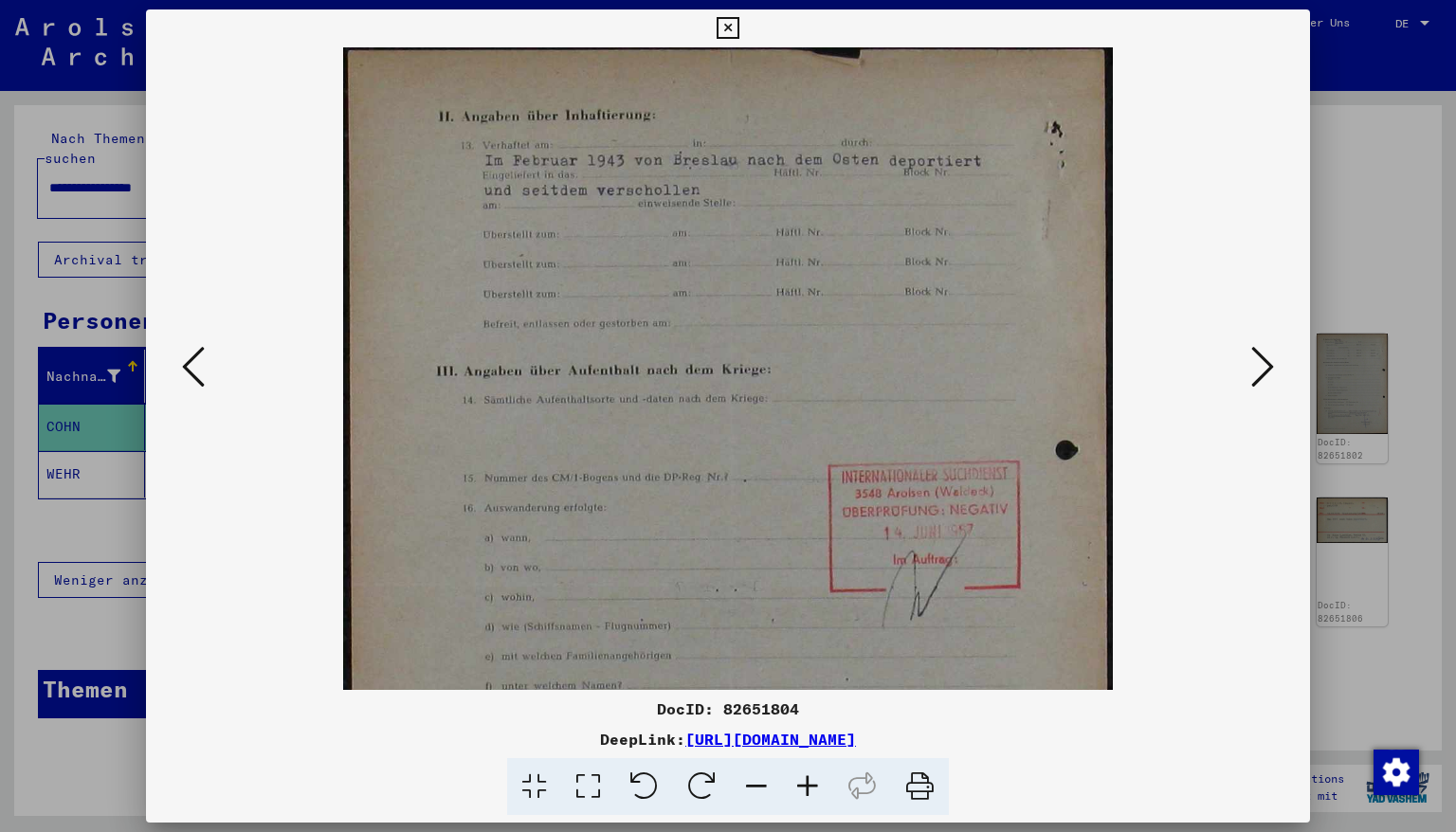 click at bounding box center (808, 787) 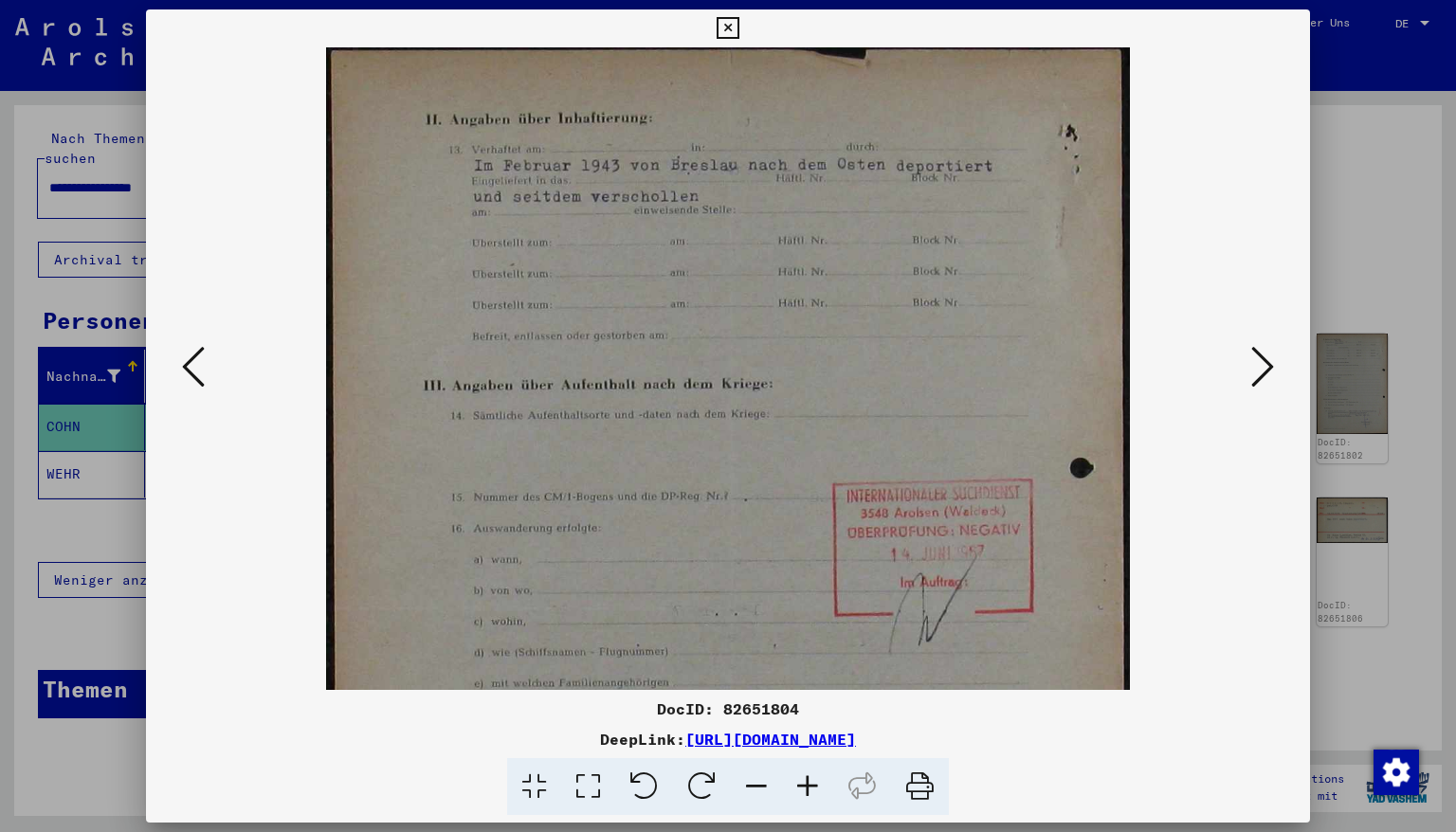 click at bounding box center (808, 787) 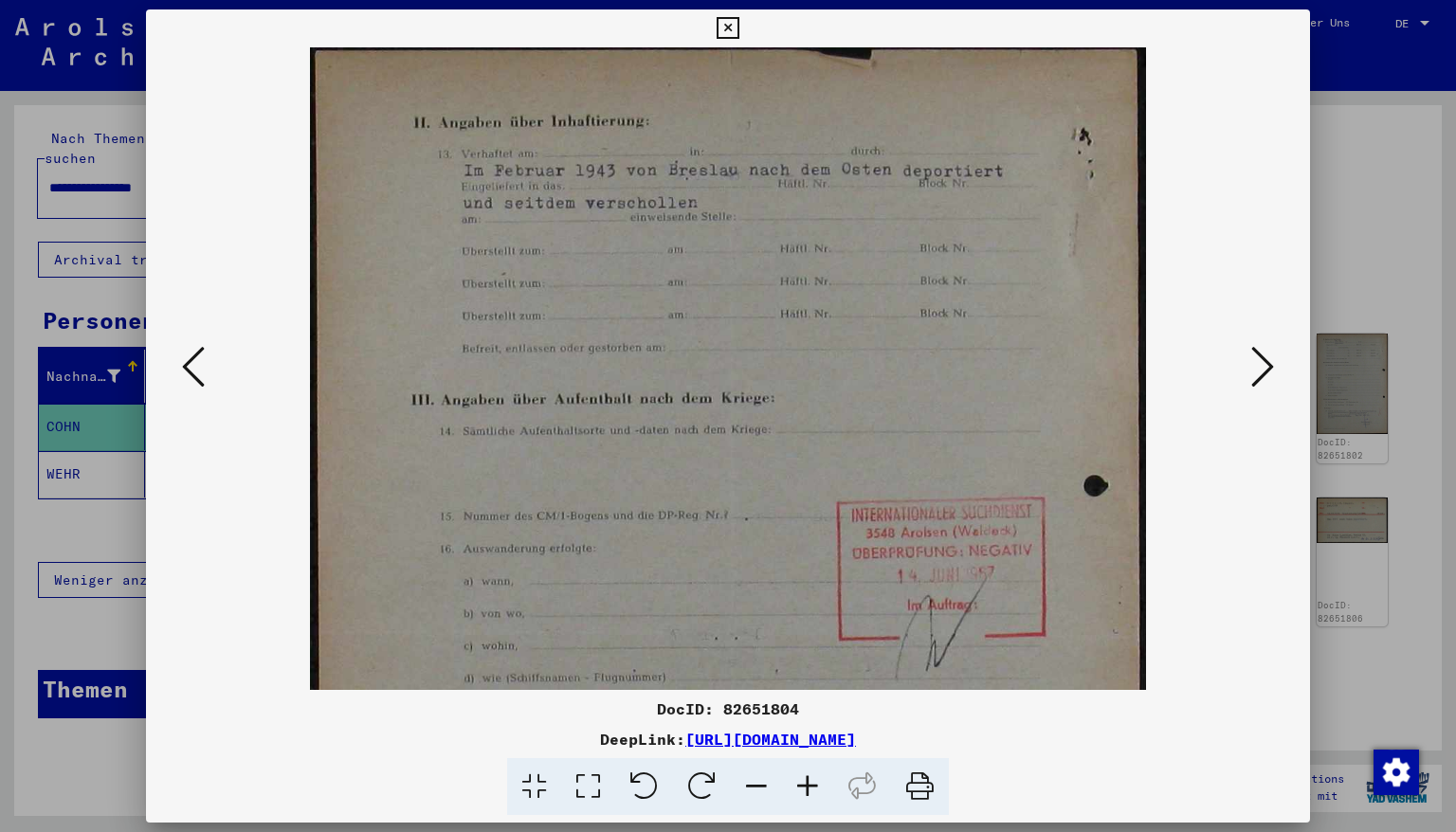 click at bounding box center [808, 787] 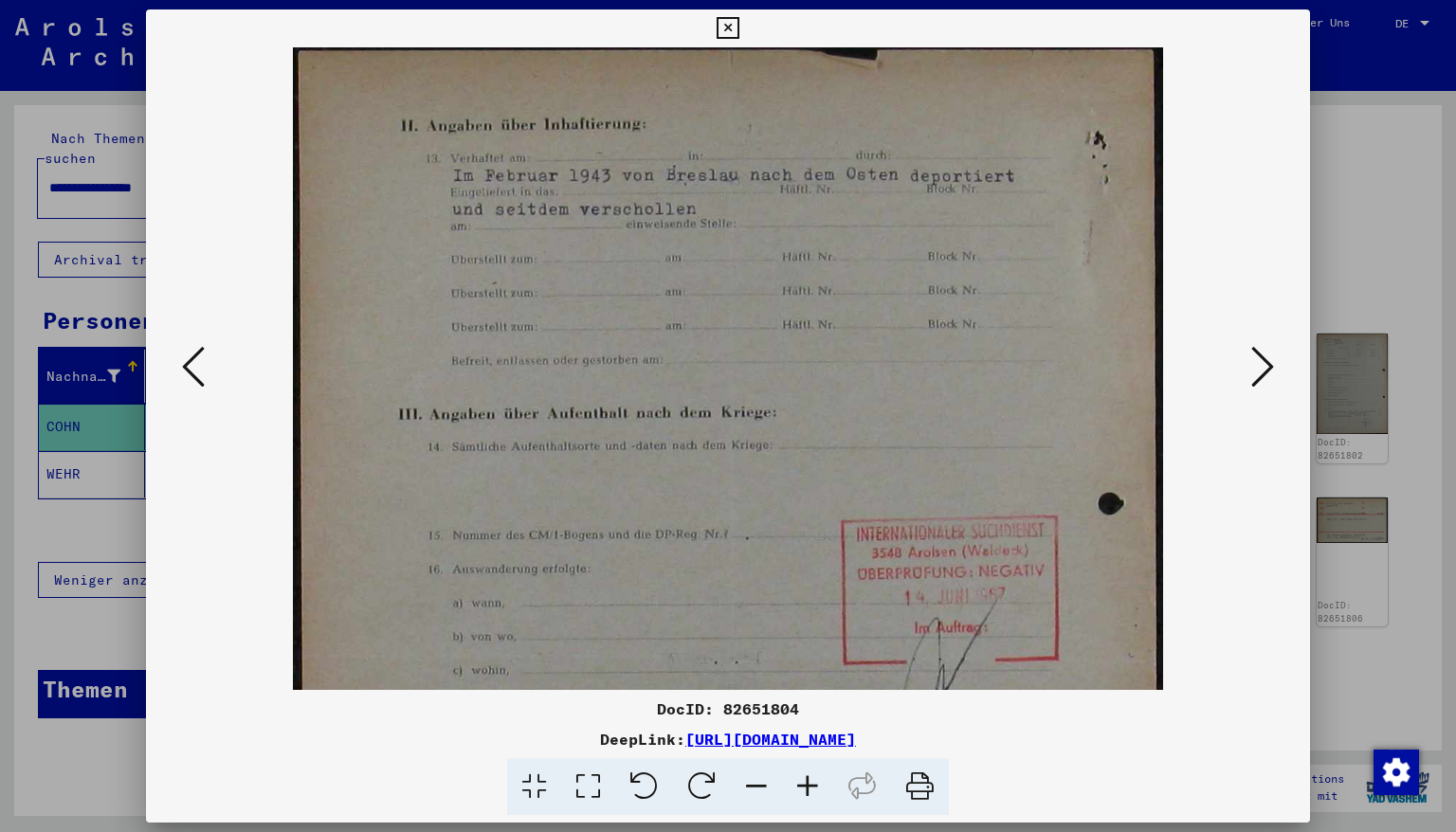 click at bounding box center [808, 787] 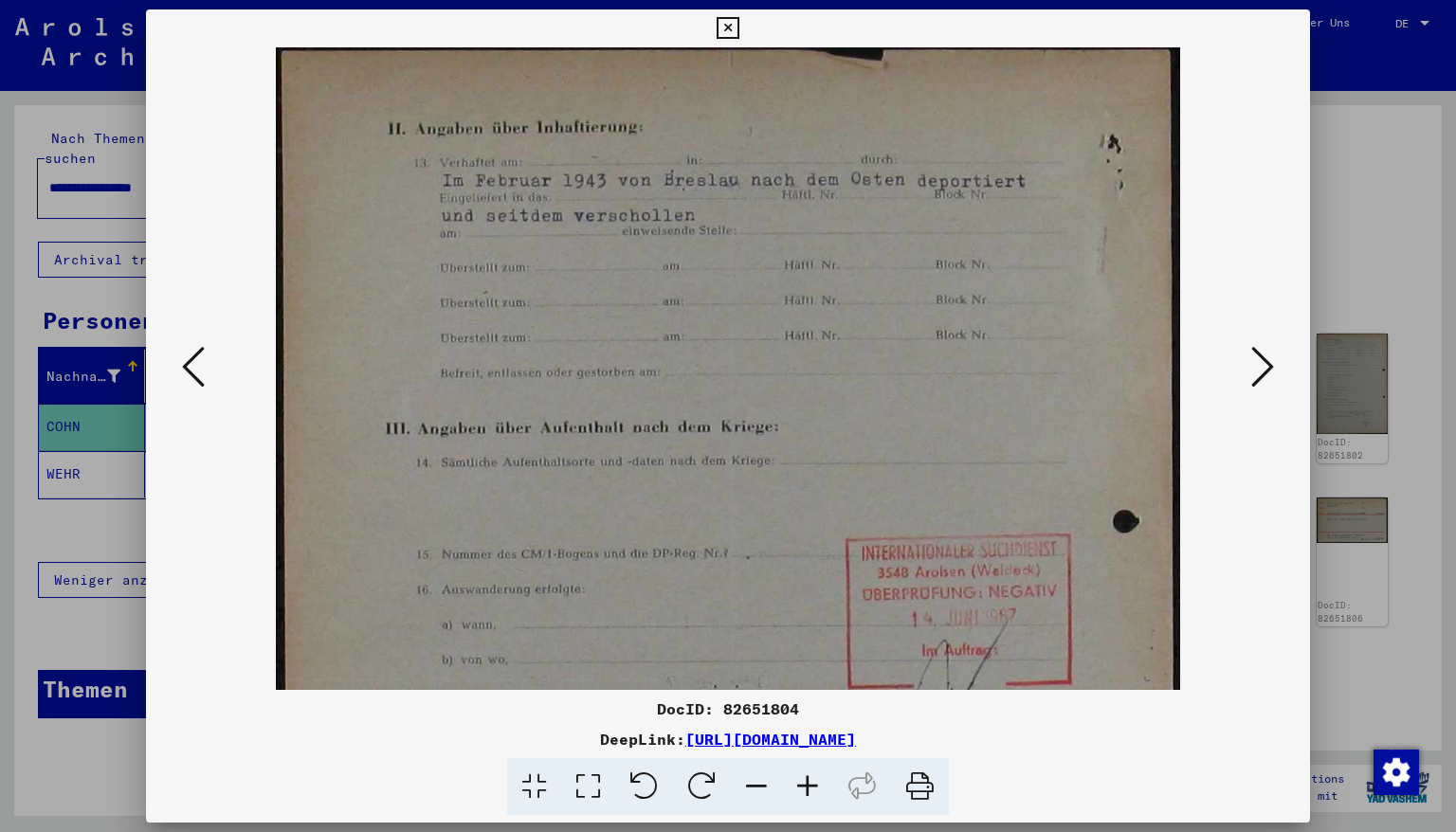 click at bounding box center (1263, 367) 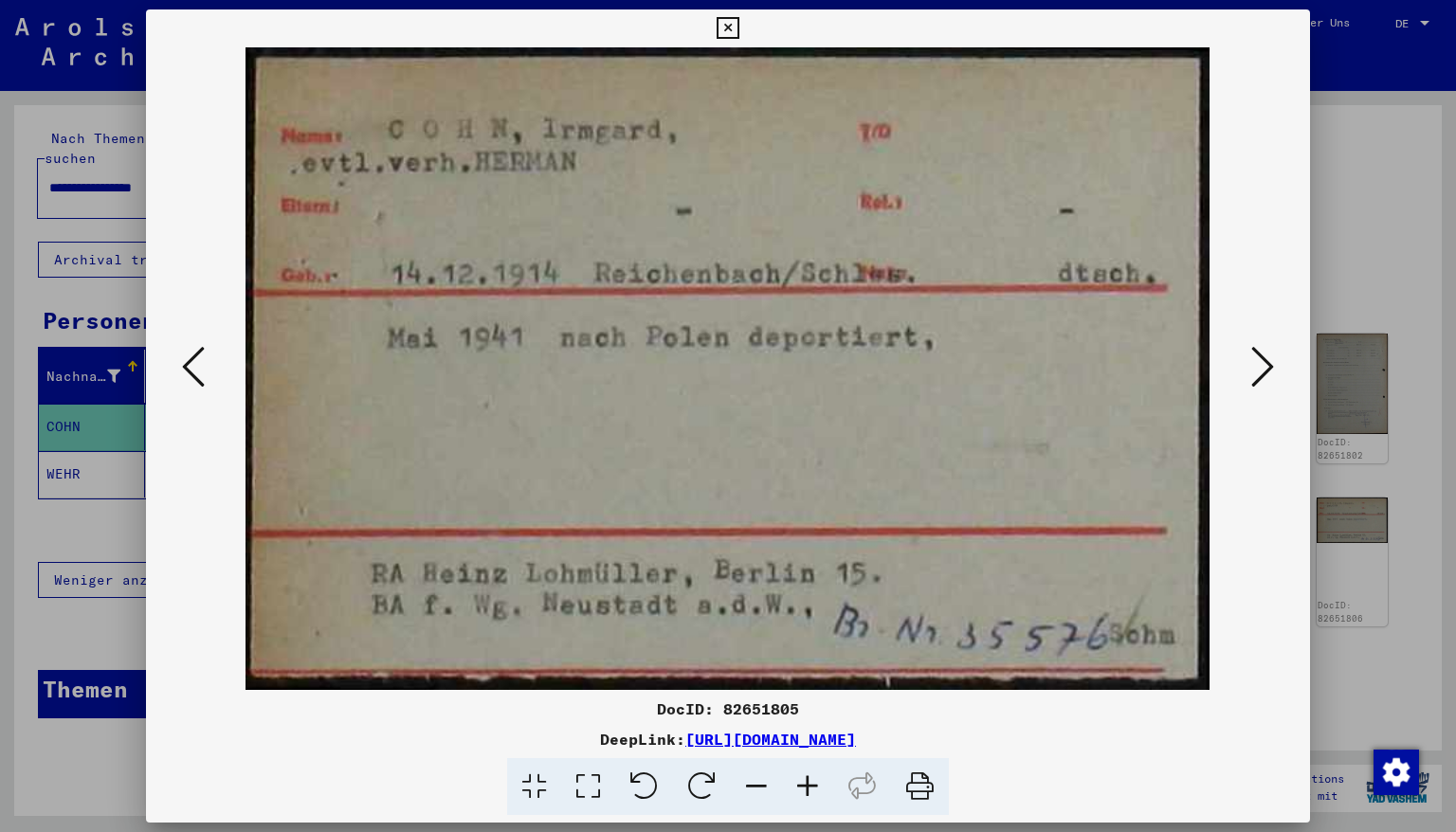 click at bounding box center [1263, 367] 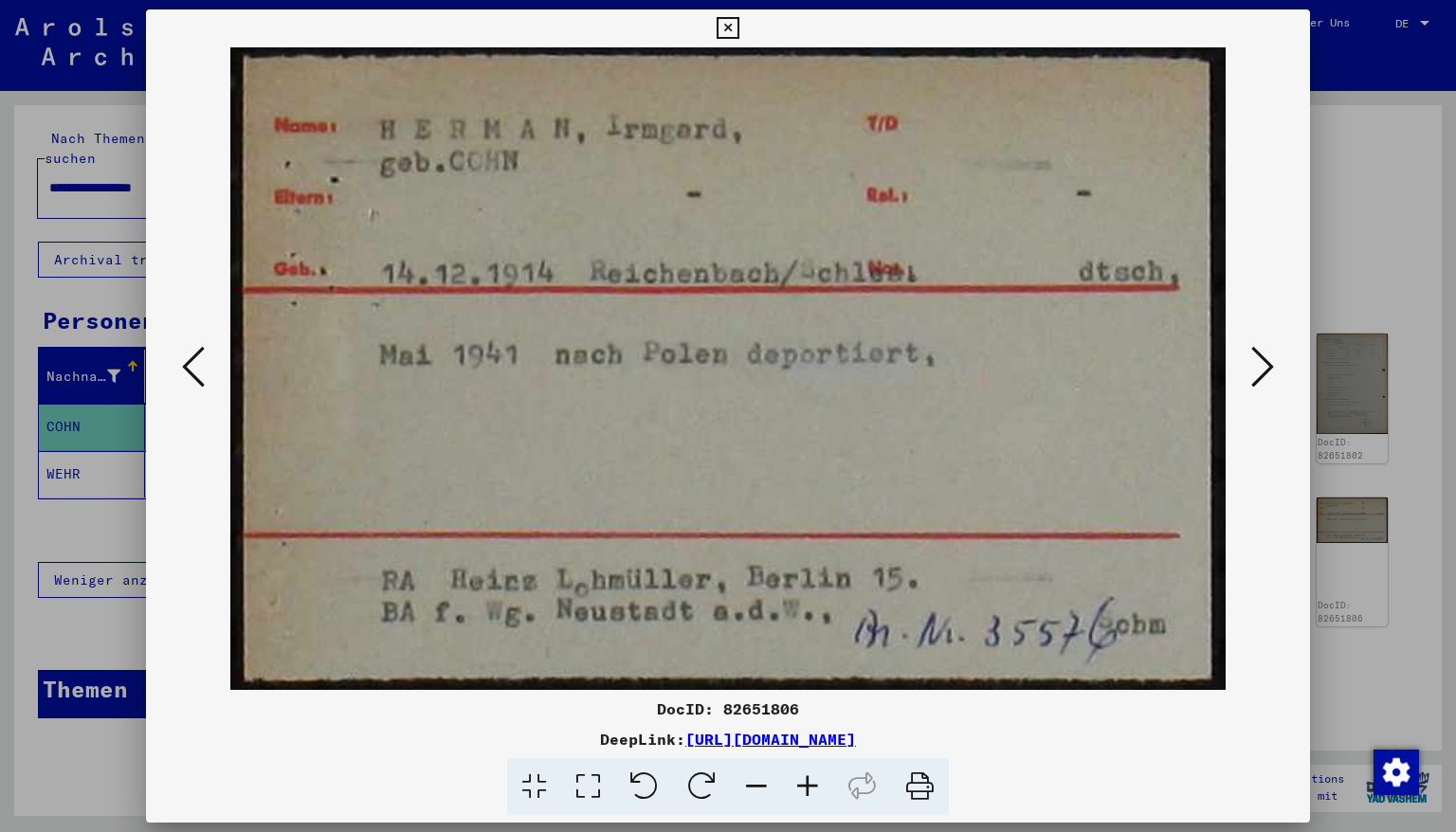 click at bounding box center (193, 367) 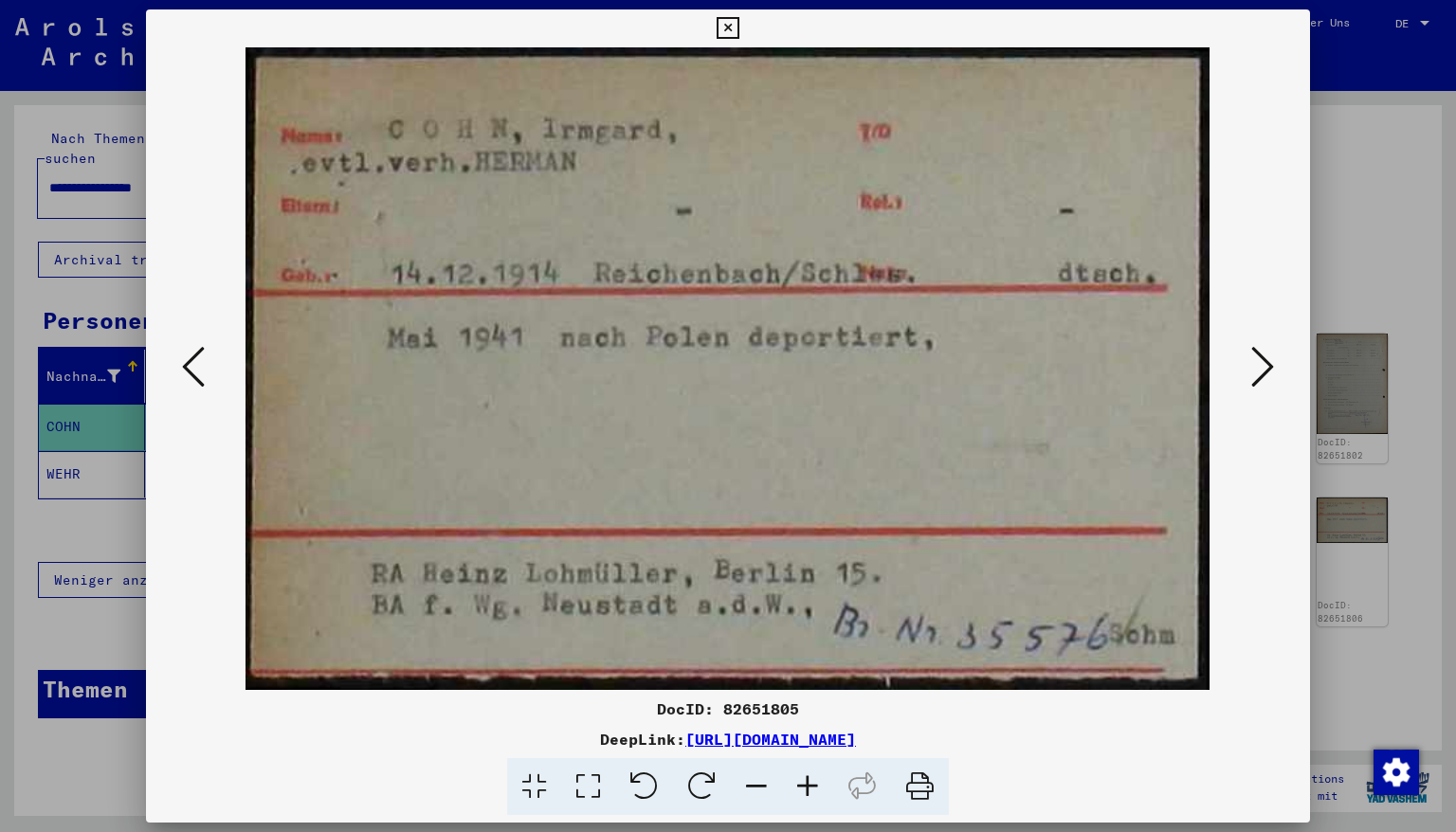 click at bounding box center [1263, 367] 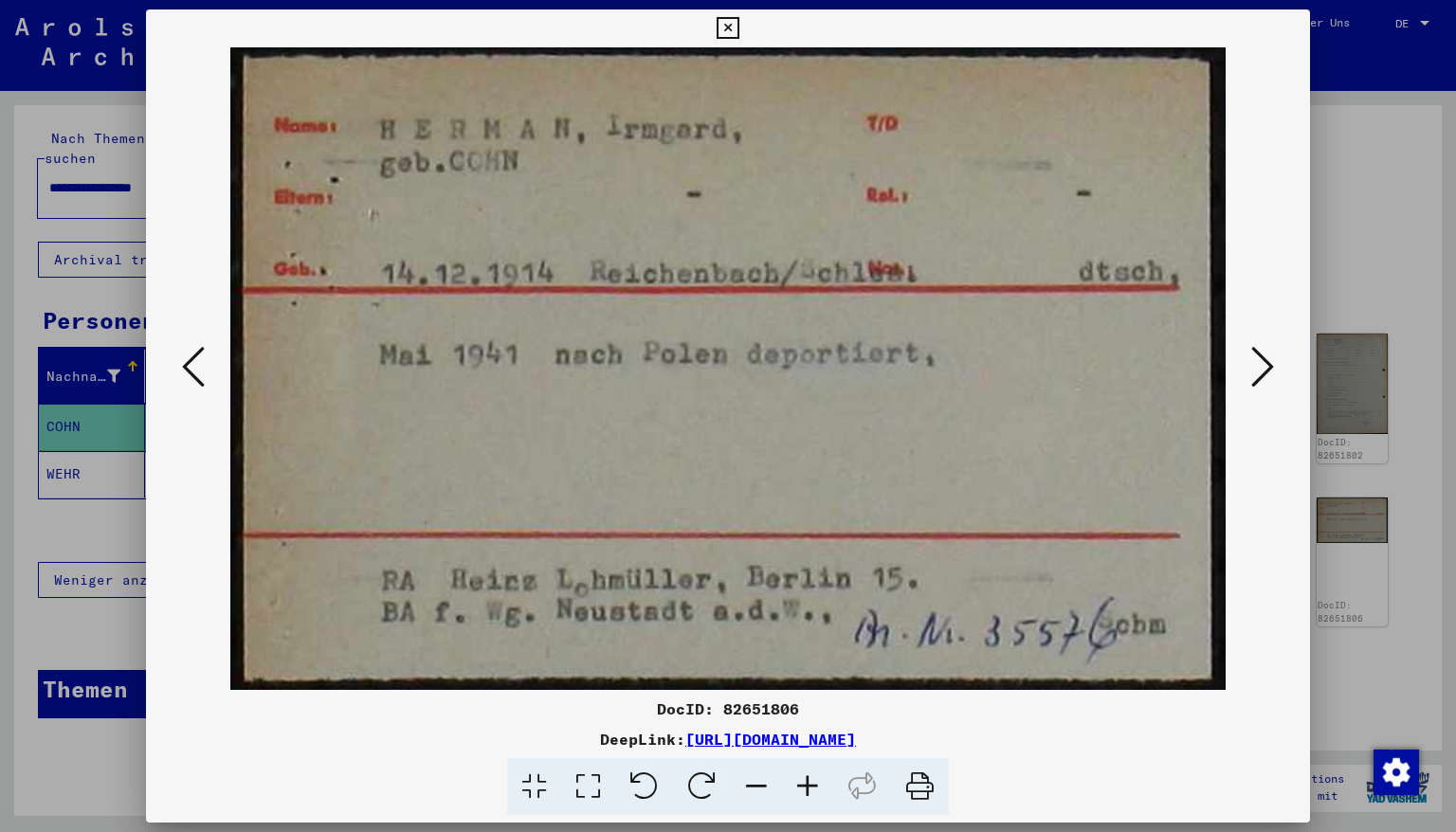click at bounding box center (1263, 367) 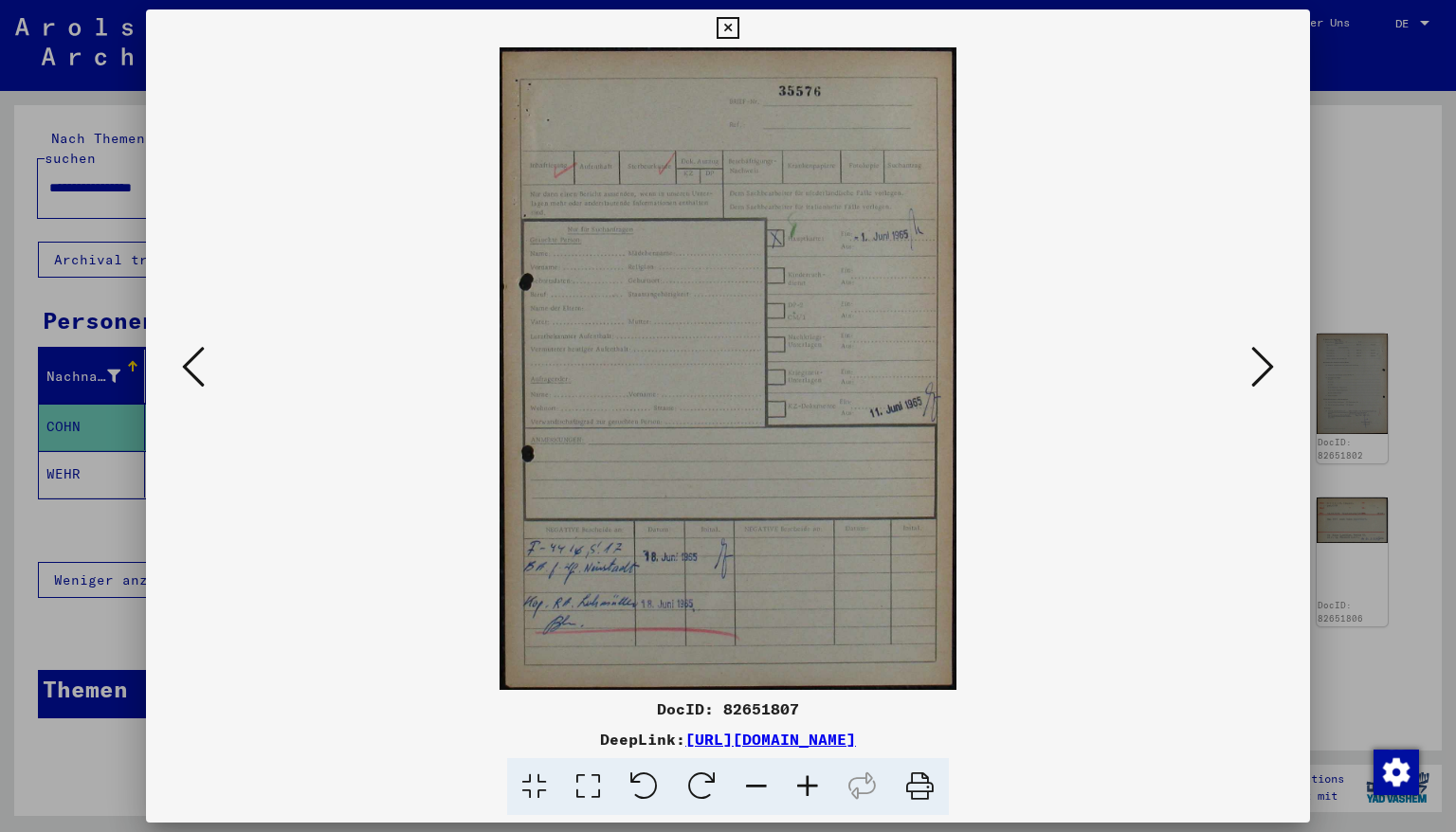 click at bounding box center (1263, 367) 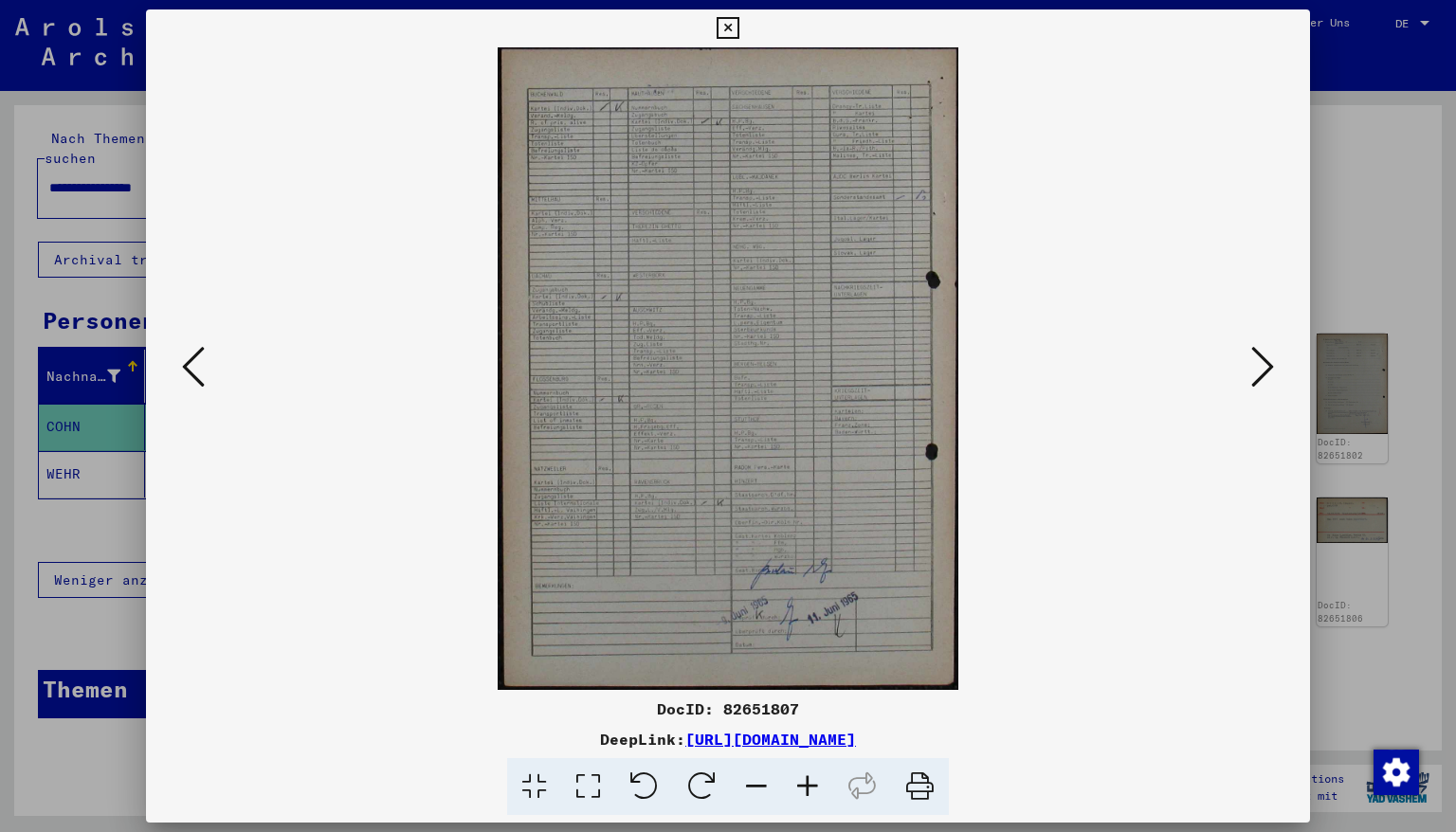 click at bounding box center (1263, 367) 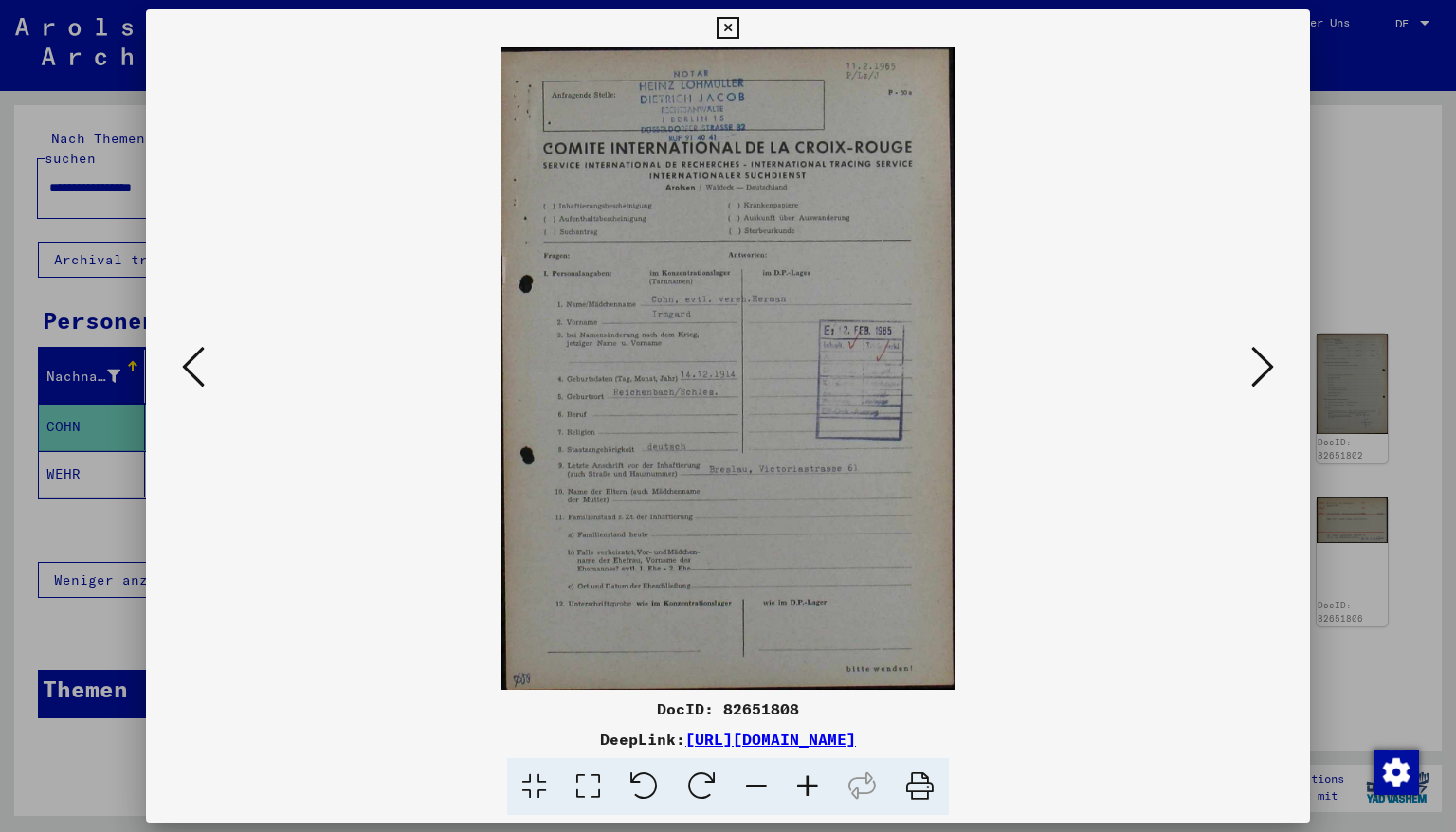 click at bounding box center (808, 787) 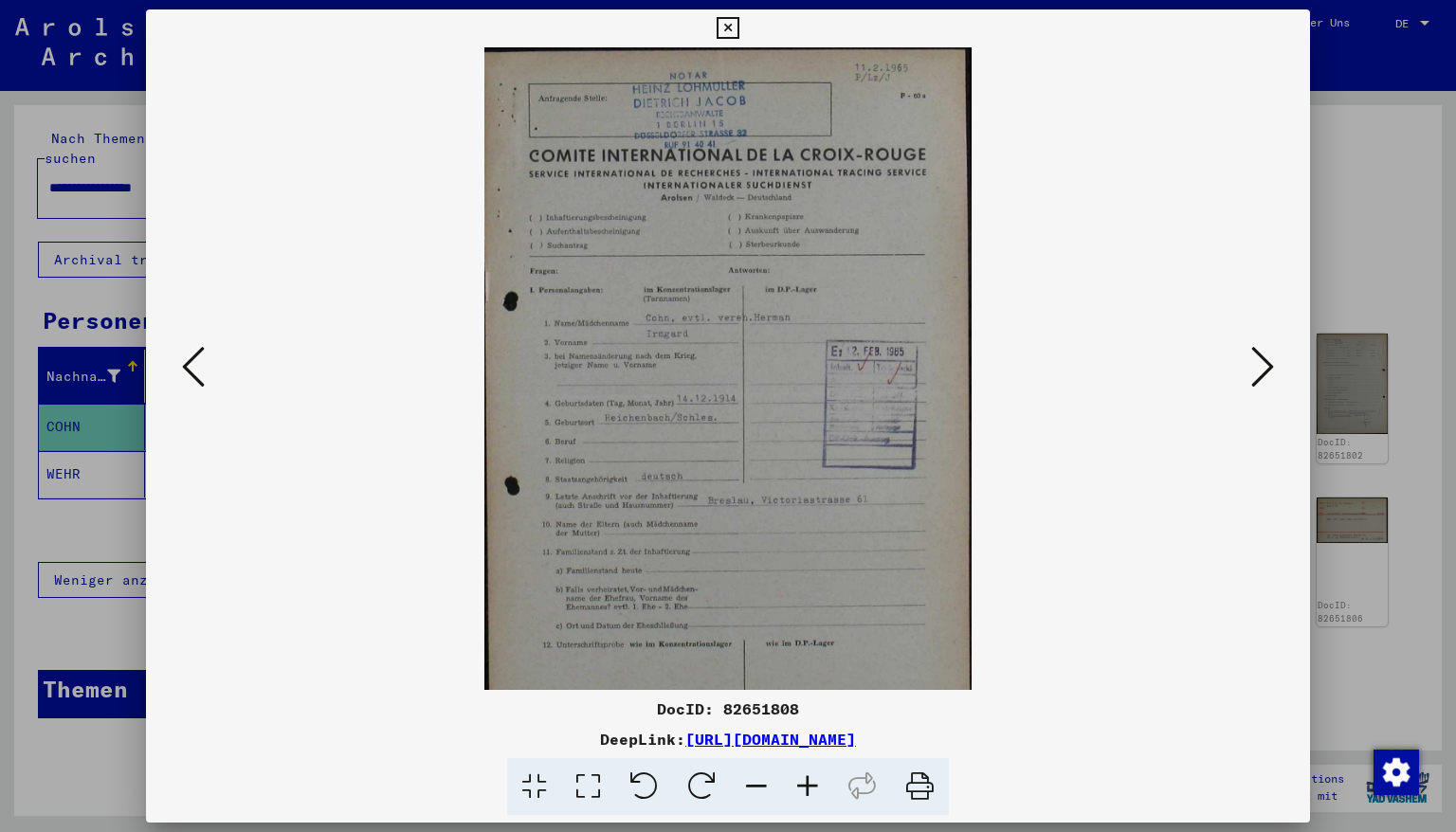 click at bounding box center (808, 787) 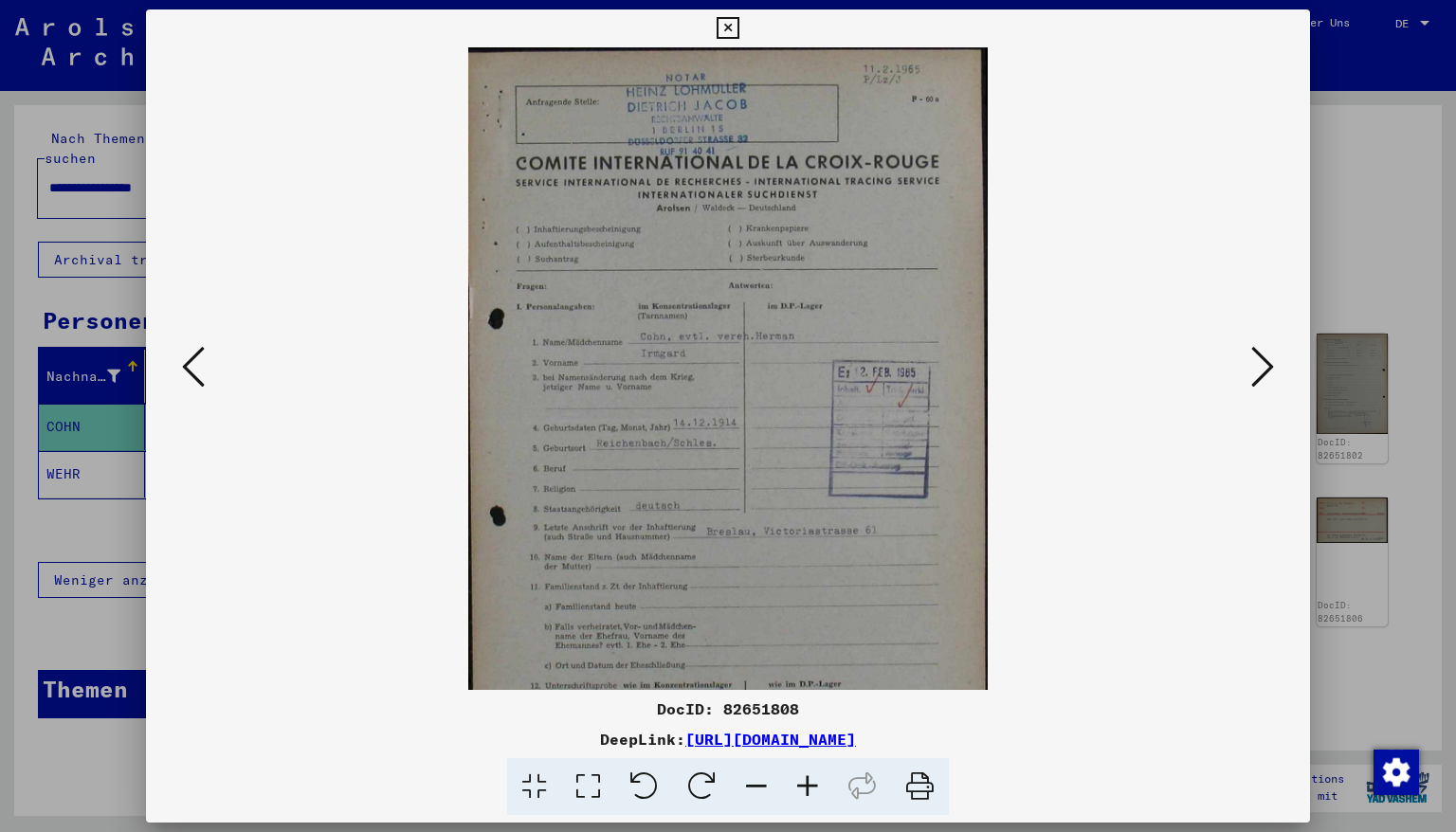click at bounding box center (808, 787) 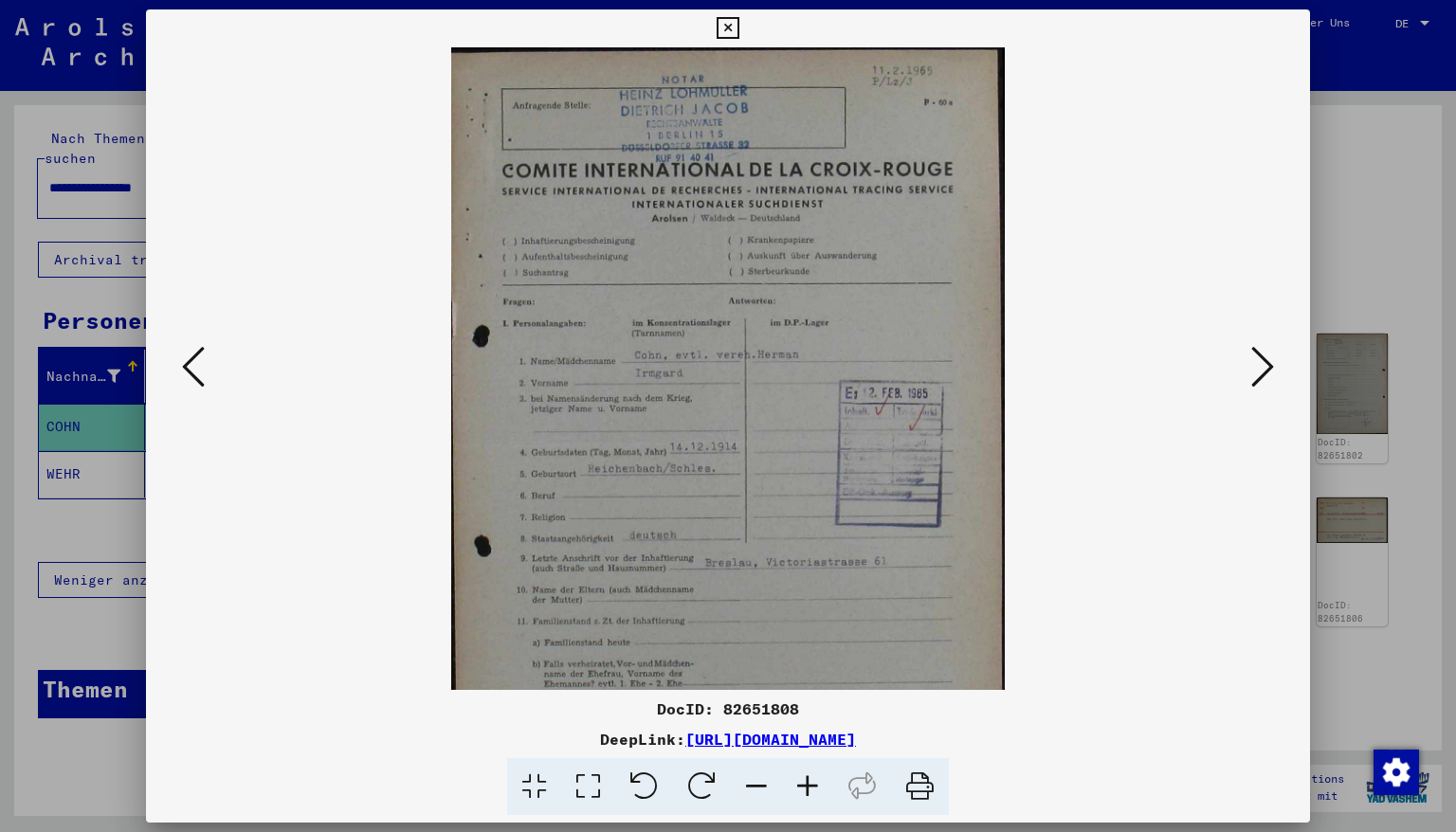 click at bounding box center (808, 787) 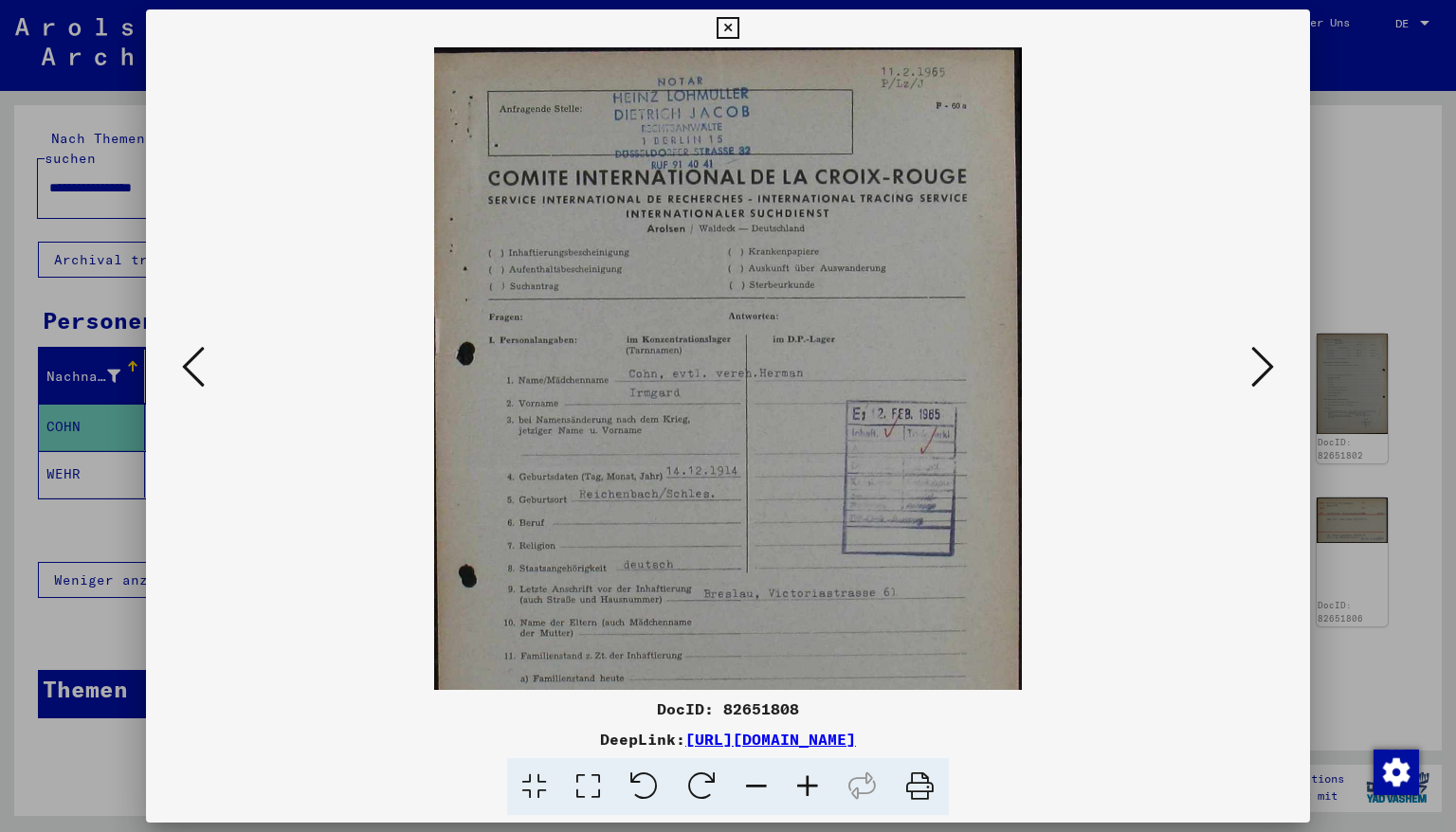 click at bounding box center (808, 787) 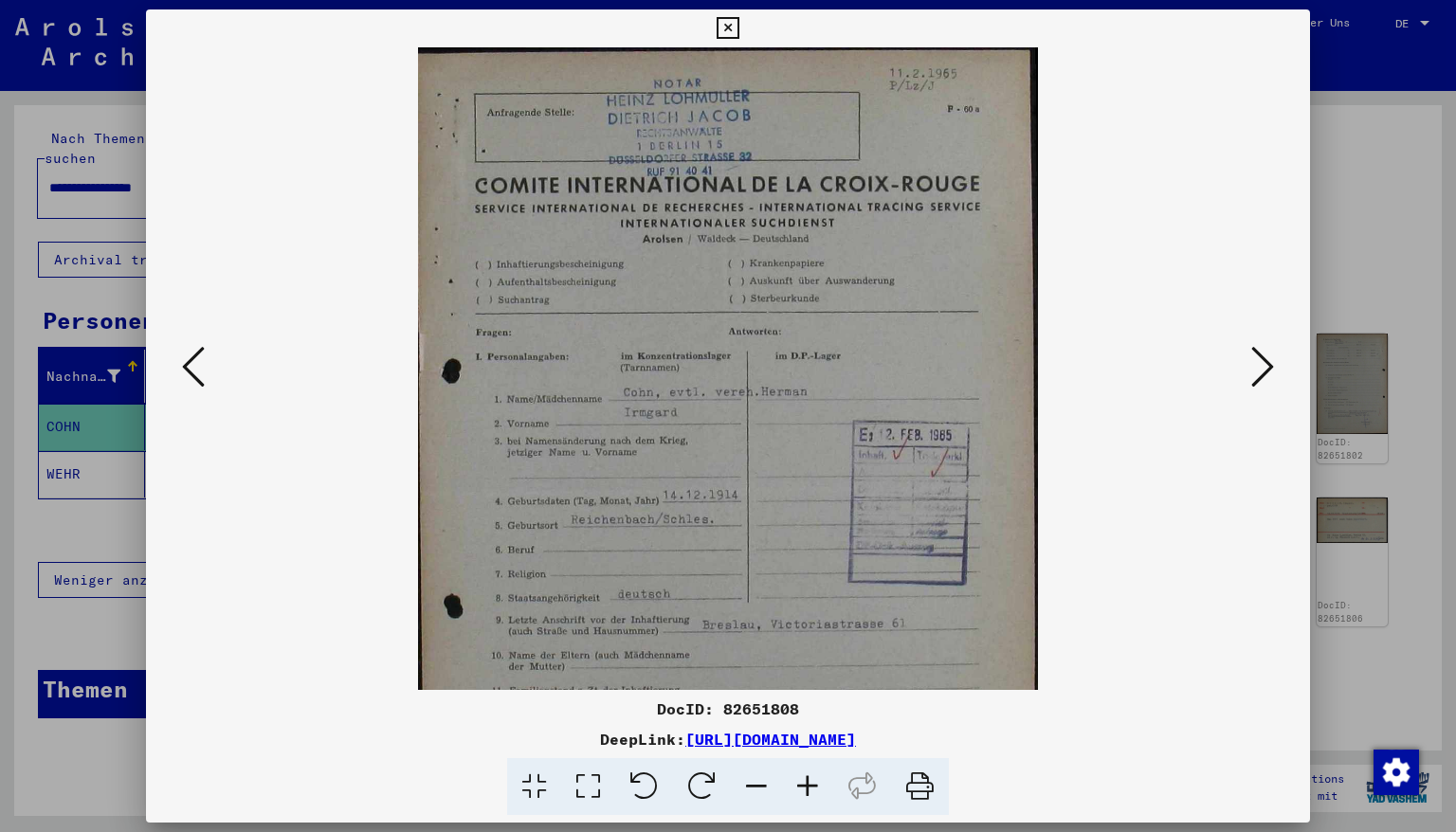 click at bounding box center [808, 787] 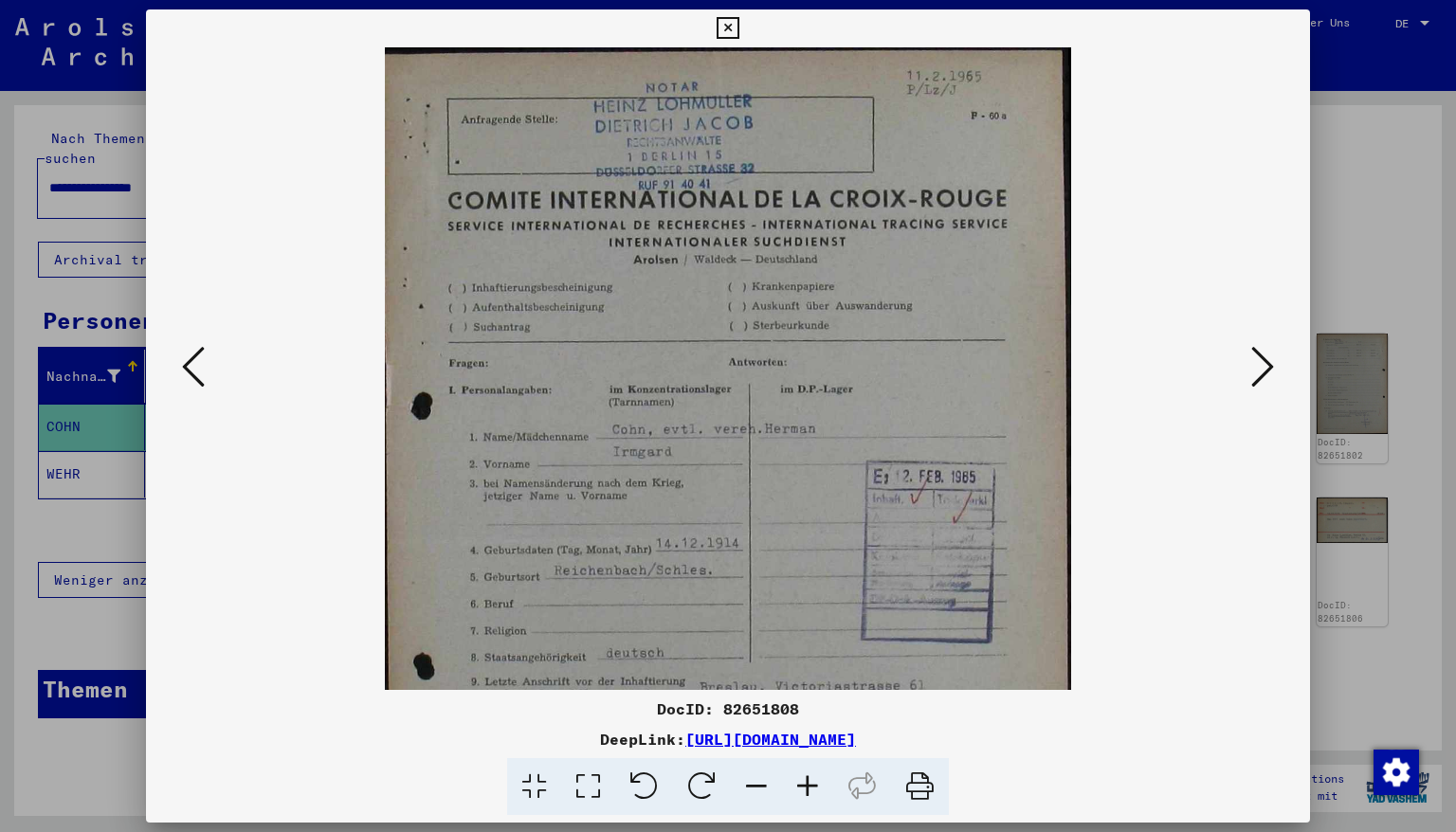 click at bounding box center (808, 787) 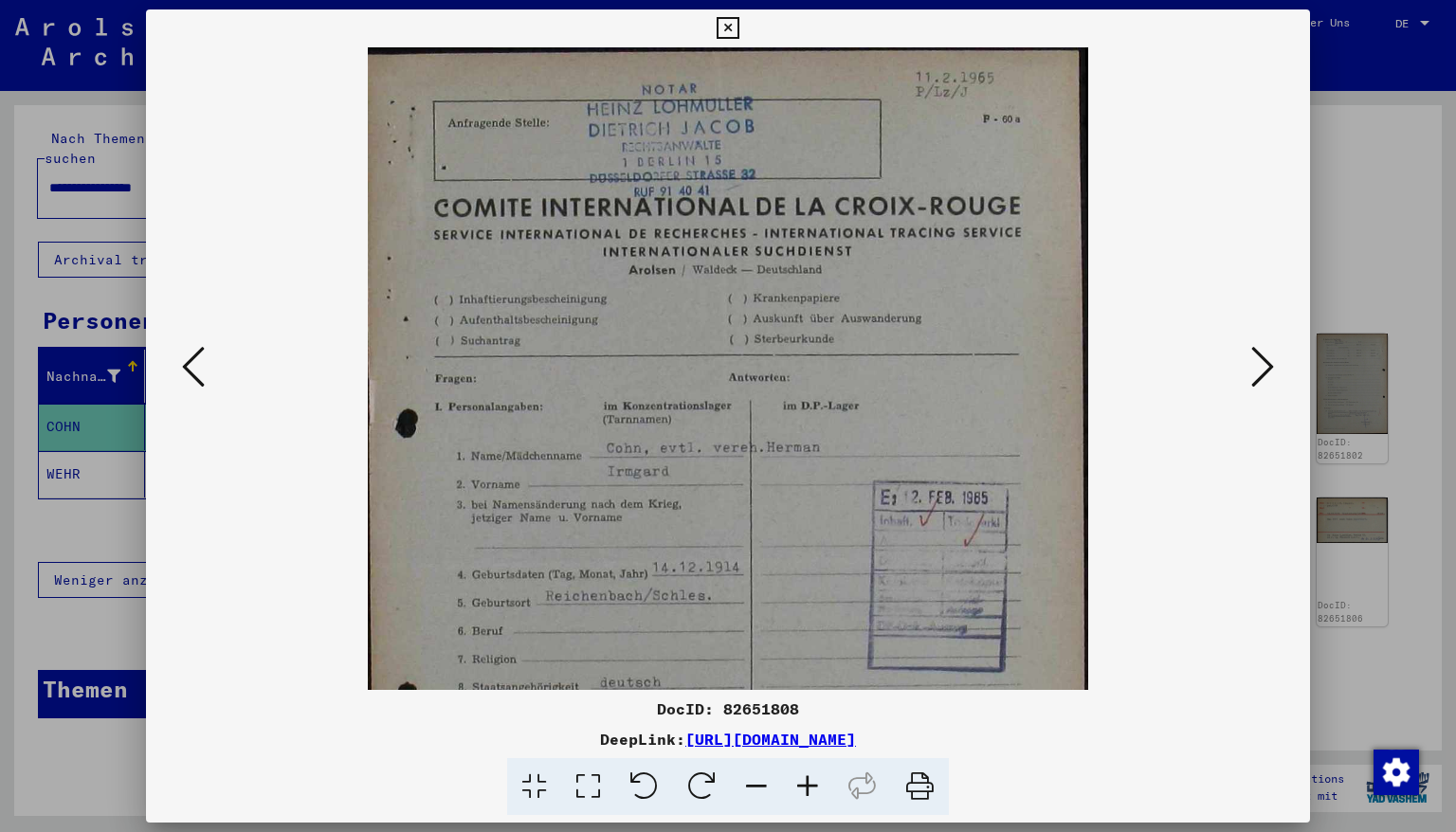 click at bounding box center [808, 787] 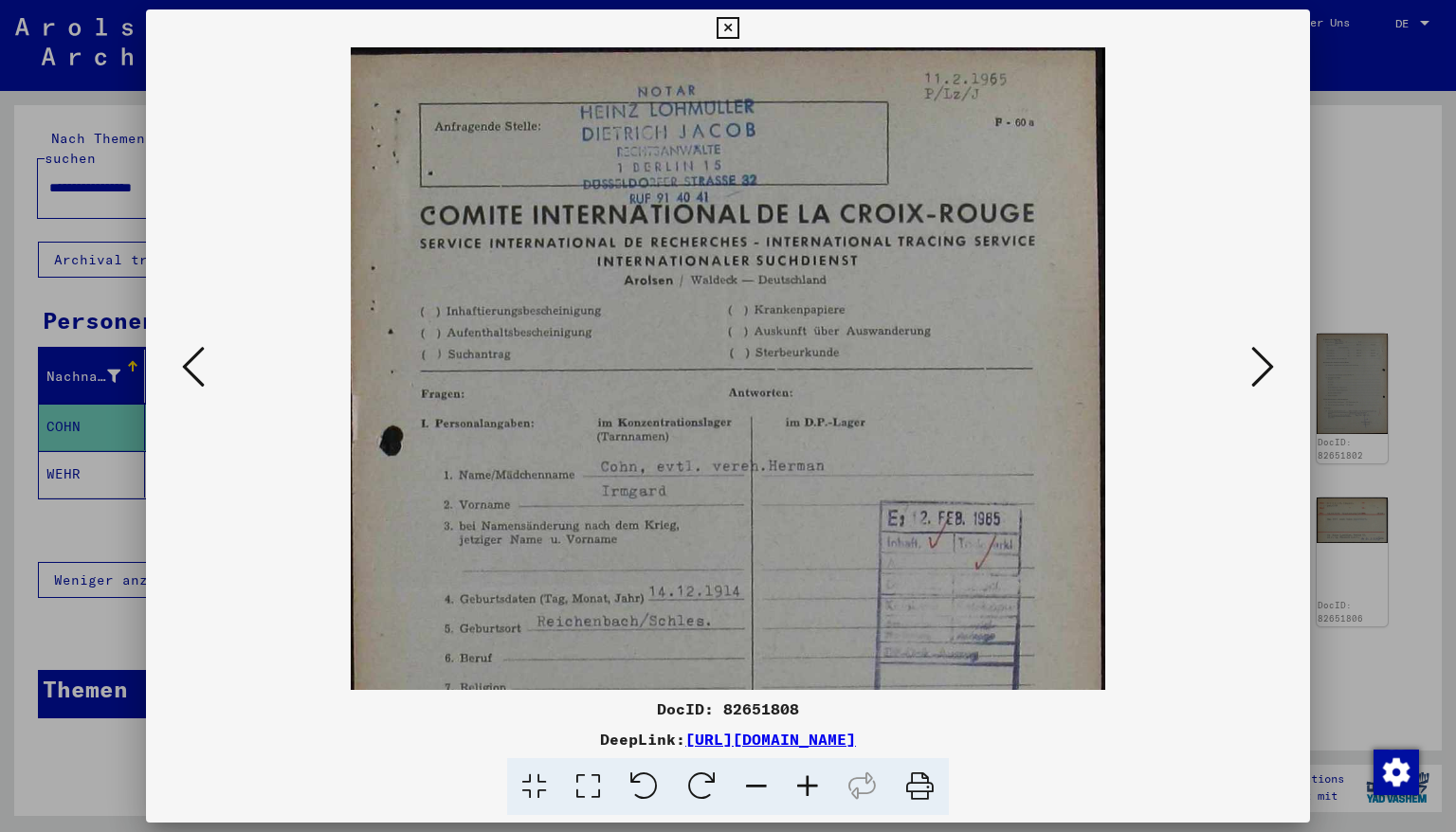 click at bounding box center [808, 787] 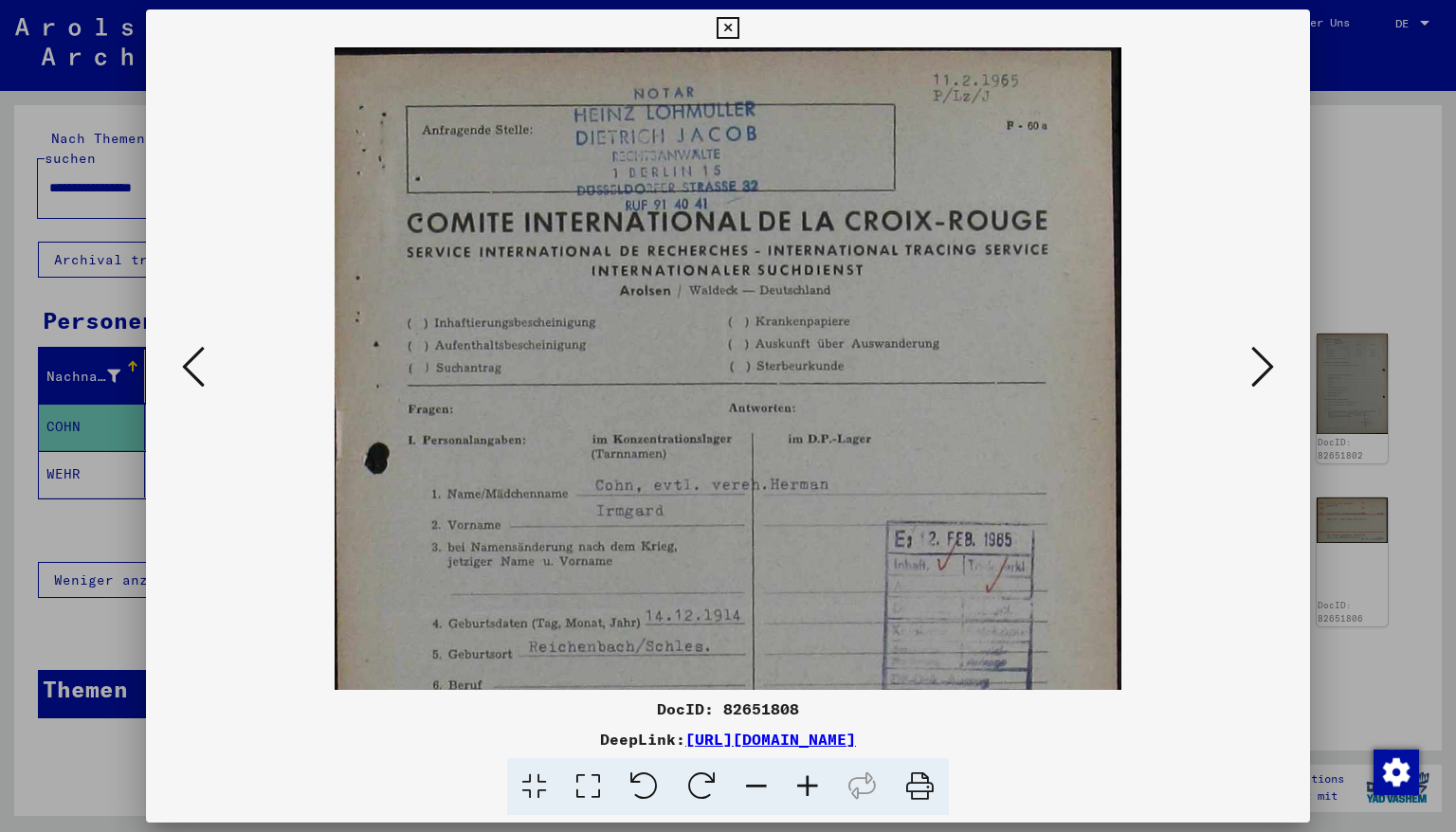 click at bounding box center (808, 787) 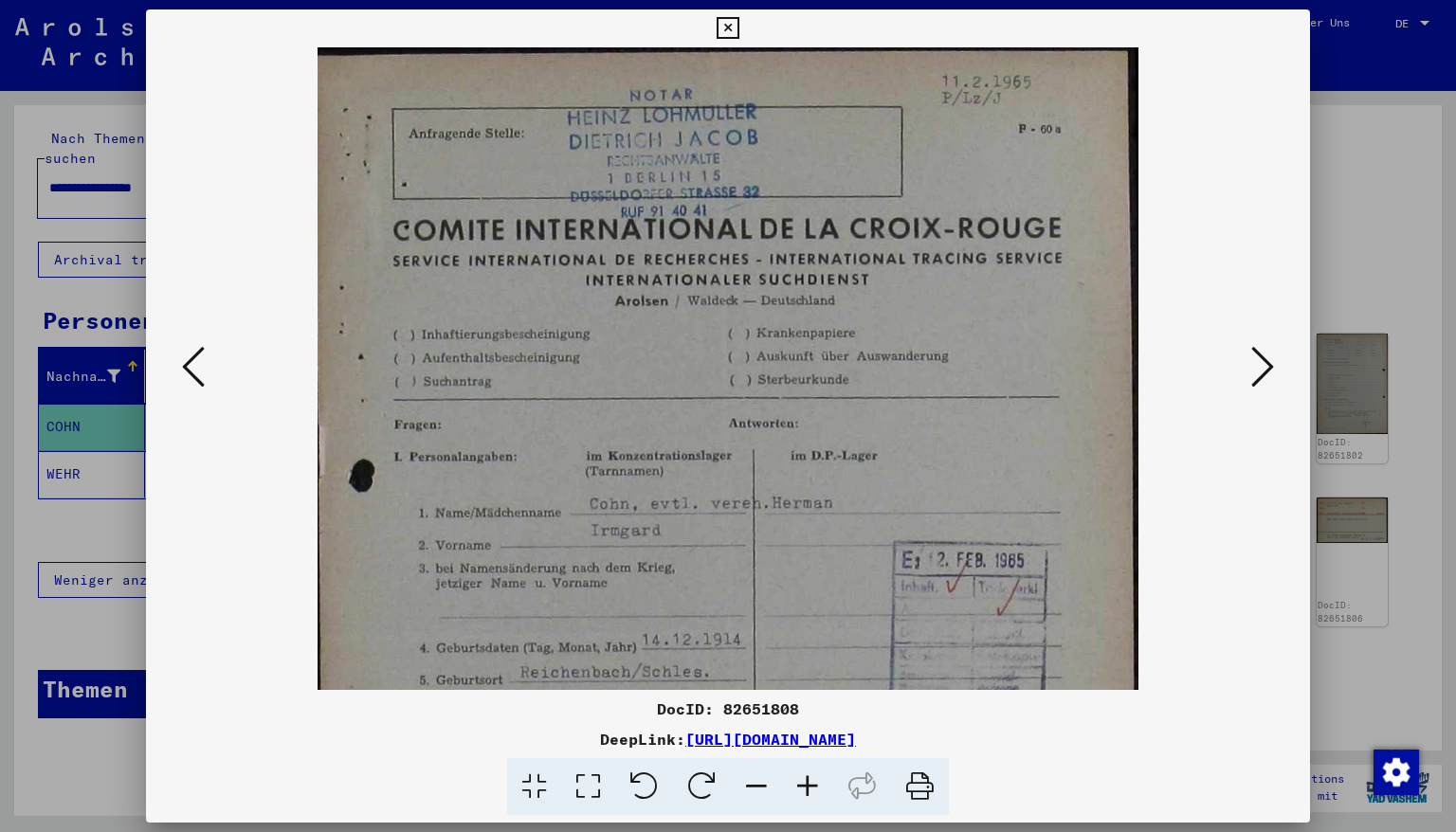 click at bounding box center [808, 787] 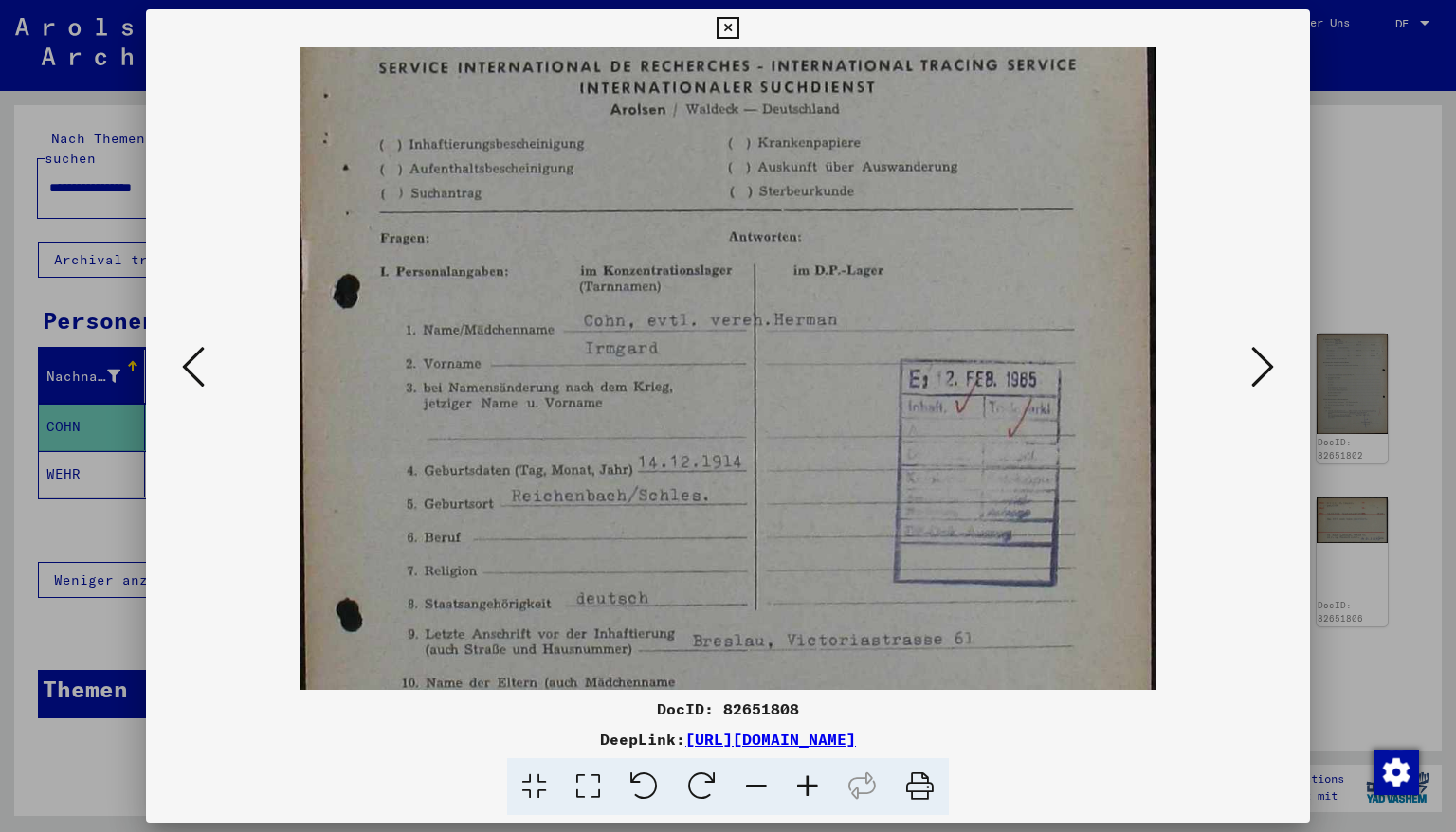 scroll, scrollTop: 205, scrollLeft: 0, axis: vertical 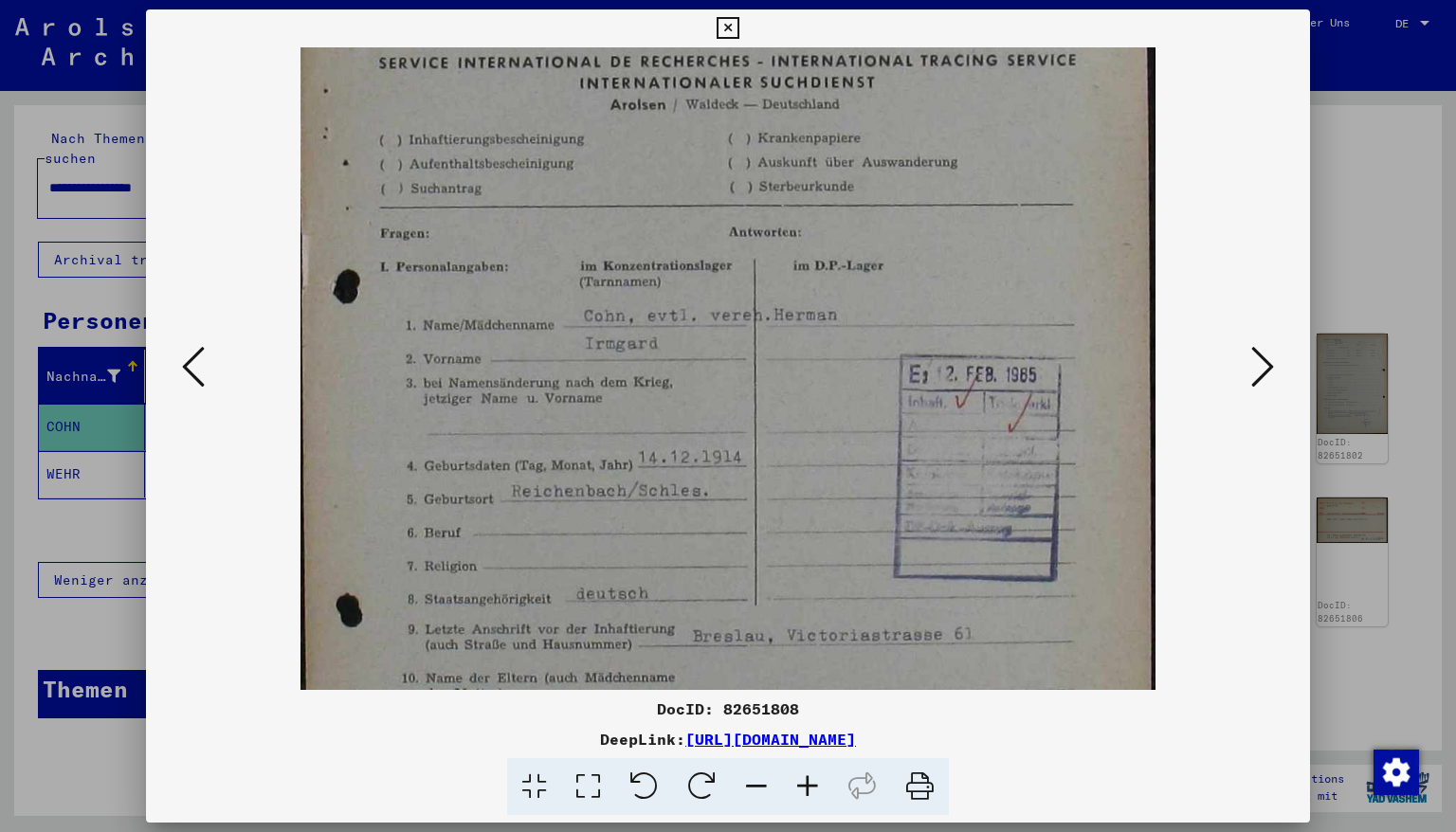drag, startPoint x: 781, startPoint y: 555, endPoint x: 775, endPoint y: 335, distance: 220.0818 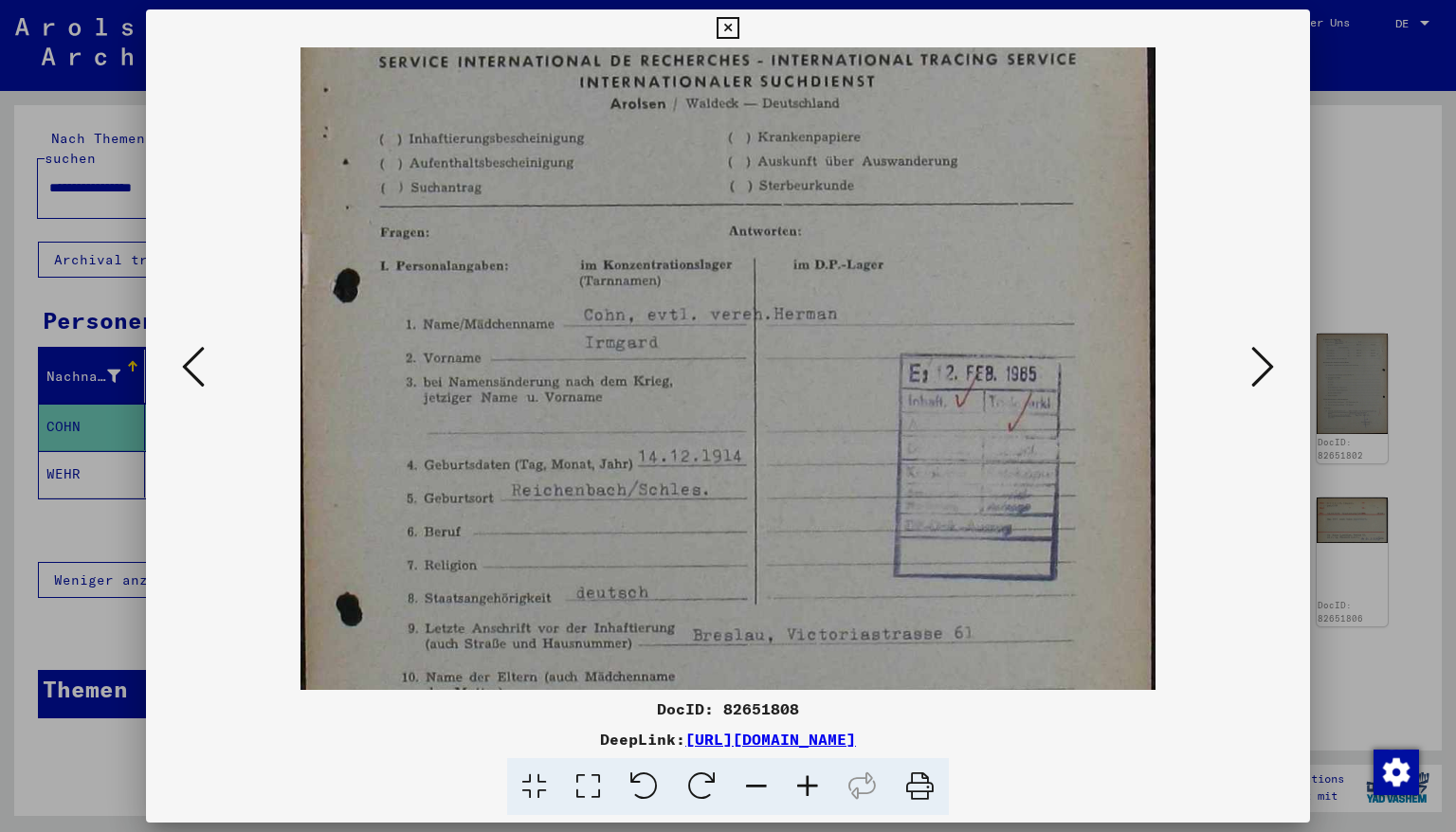 click at bounding box center (193, 367) 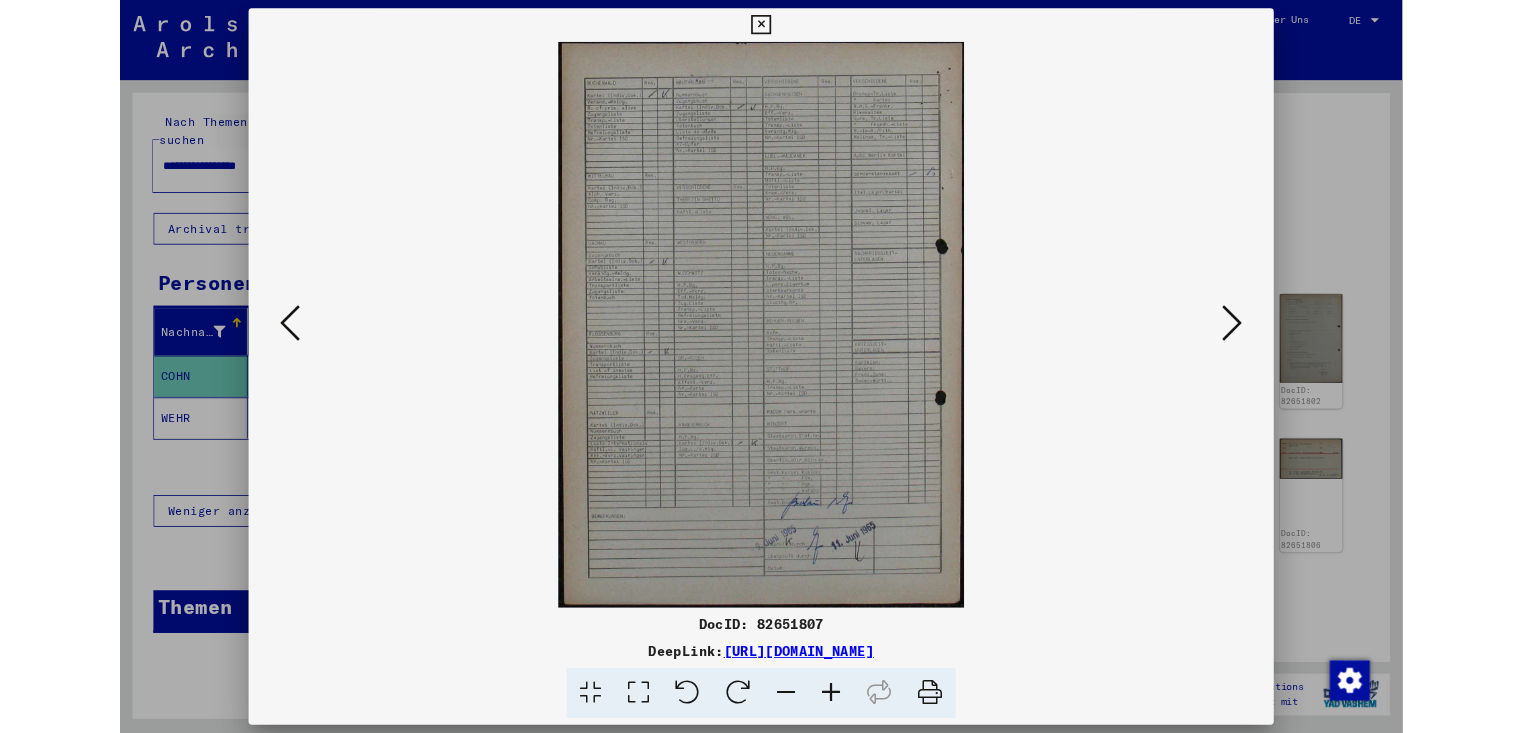 scroll, scrollTop: 0, scrollLeft: 0, axis: both 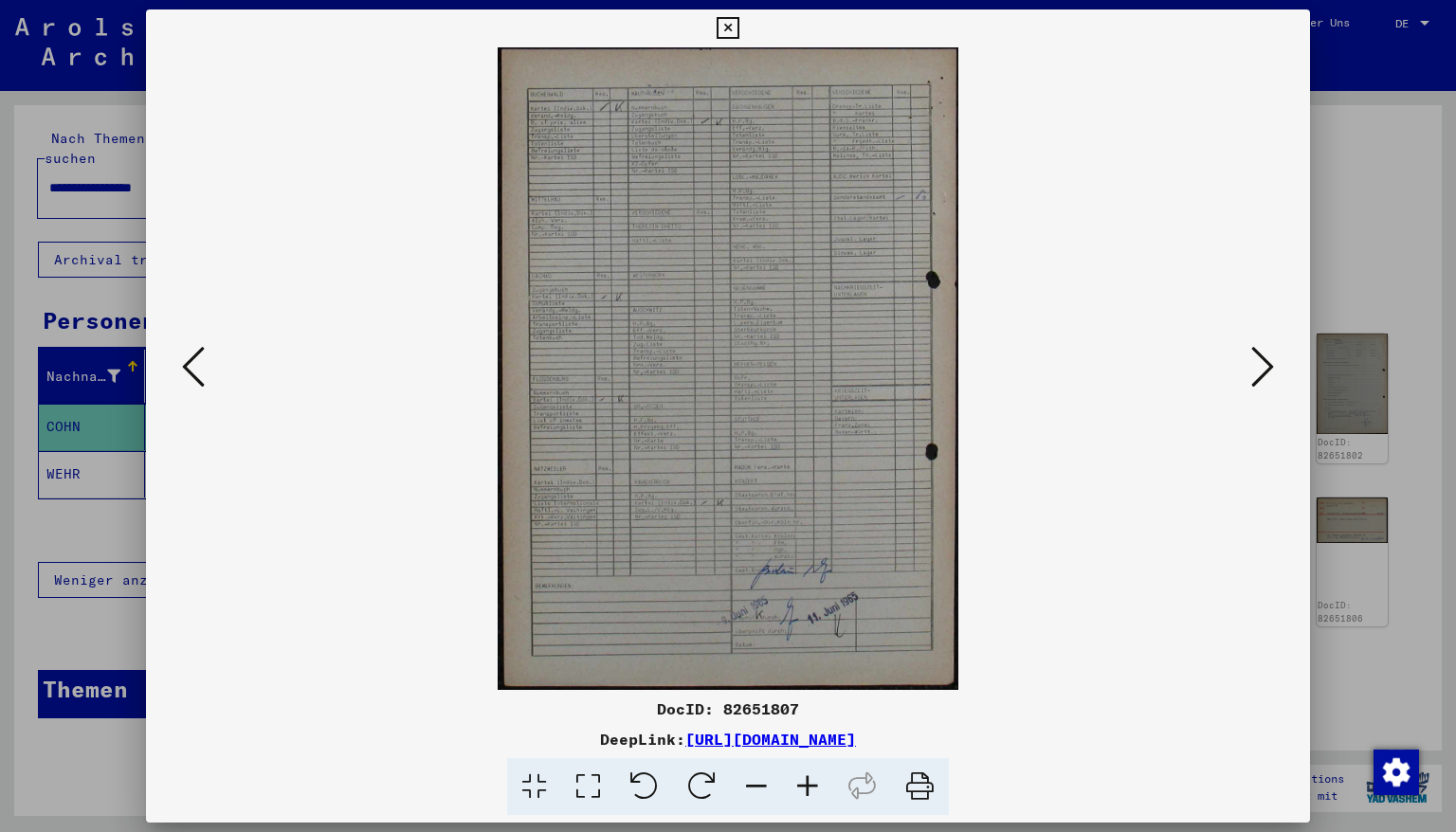 click at bounding box center [193, 367] 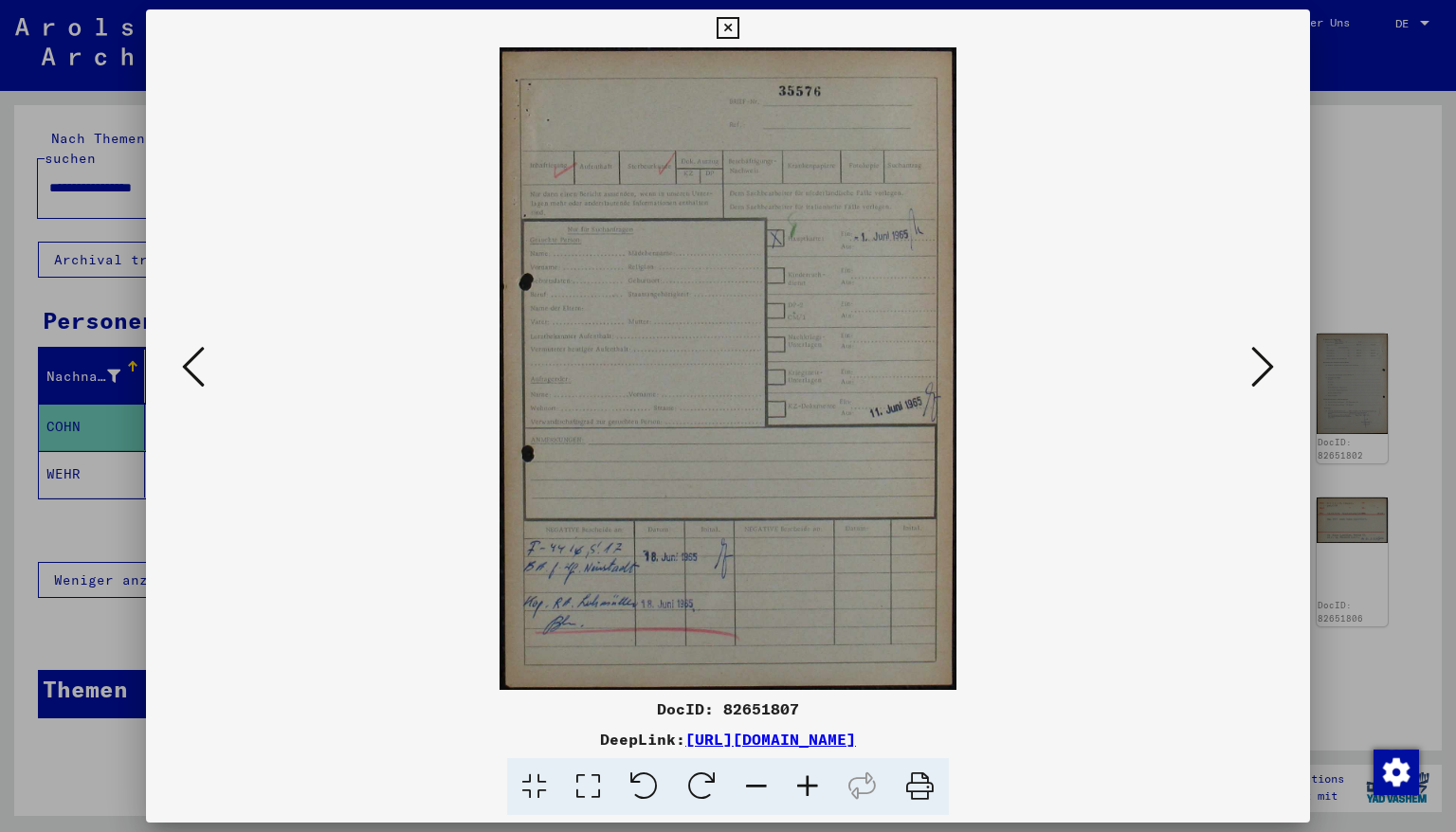click at bounding box center (193, 367) 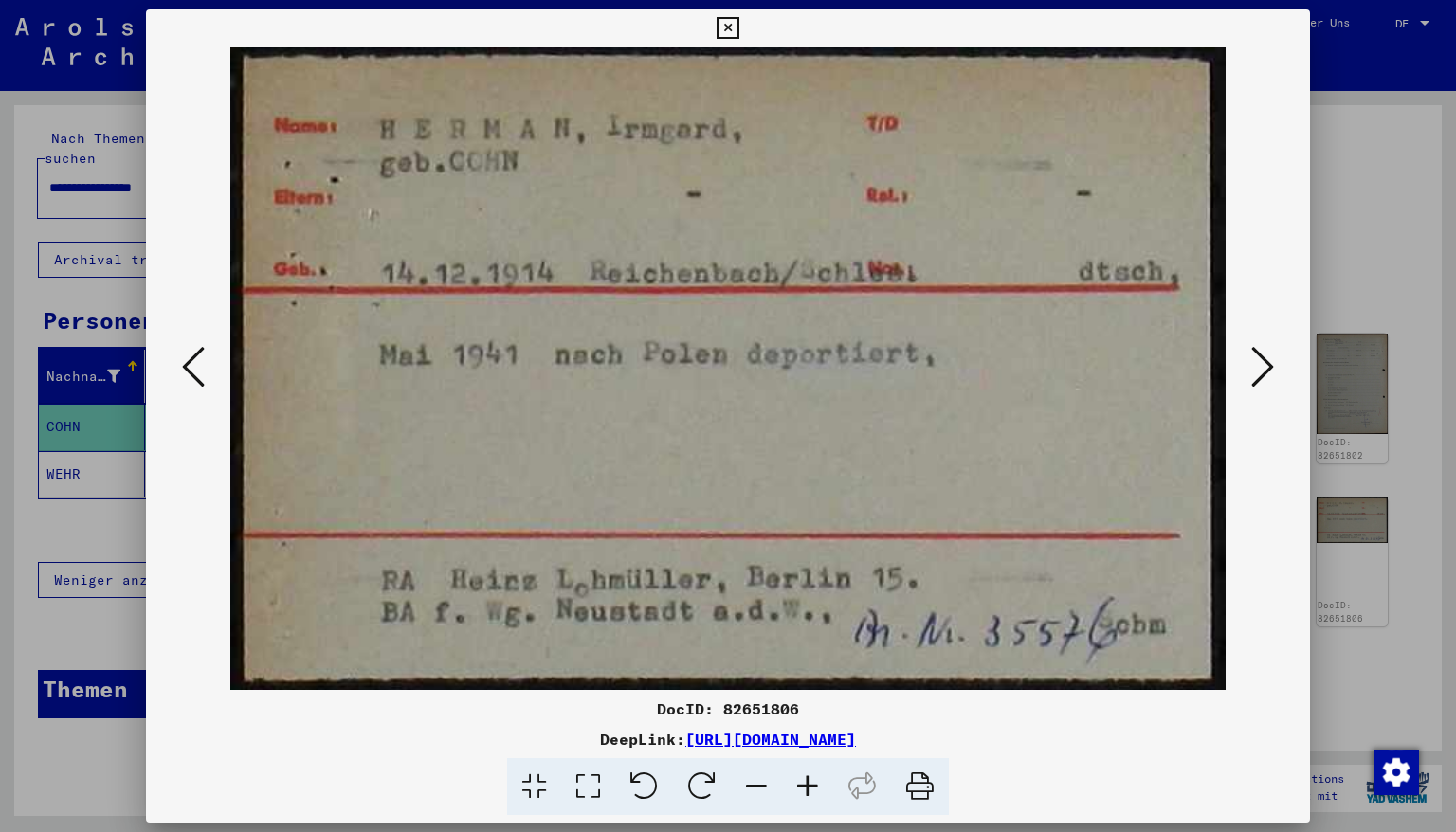 click at bounding box center [193, 367] 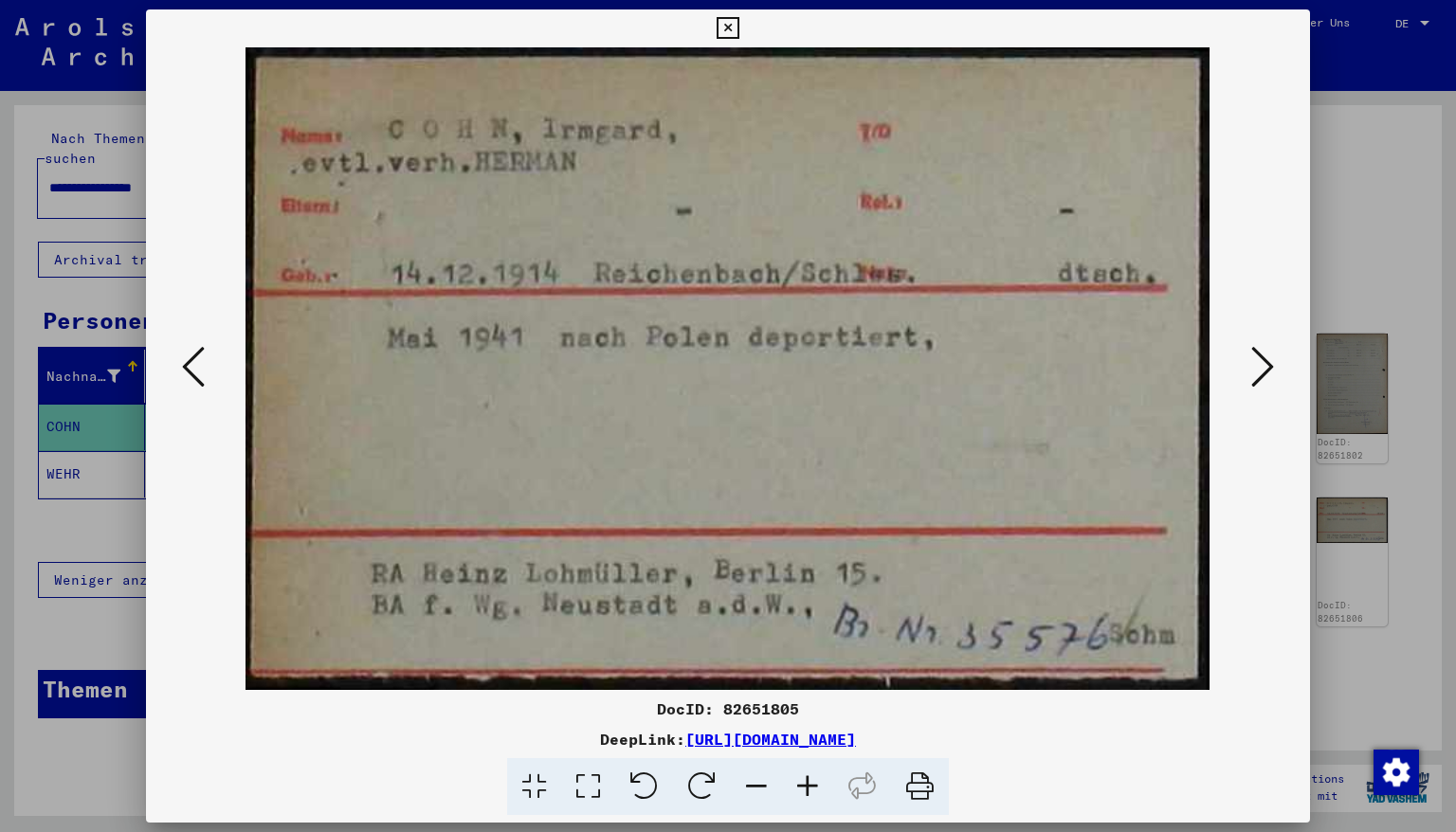 click at bounding box center [193, 367] 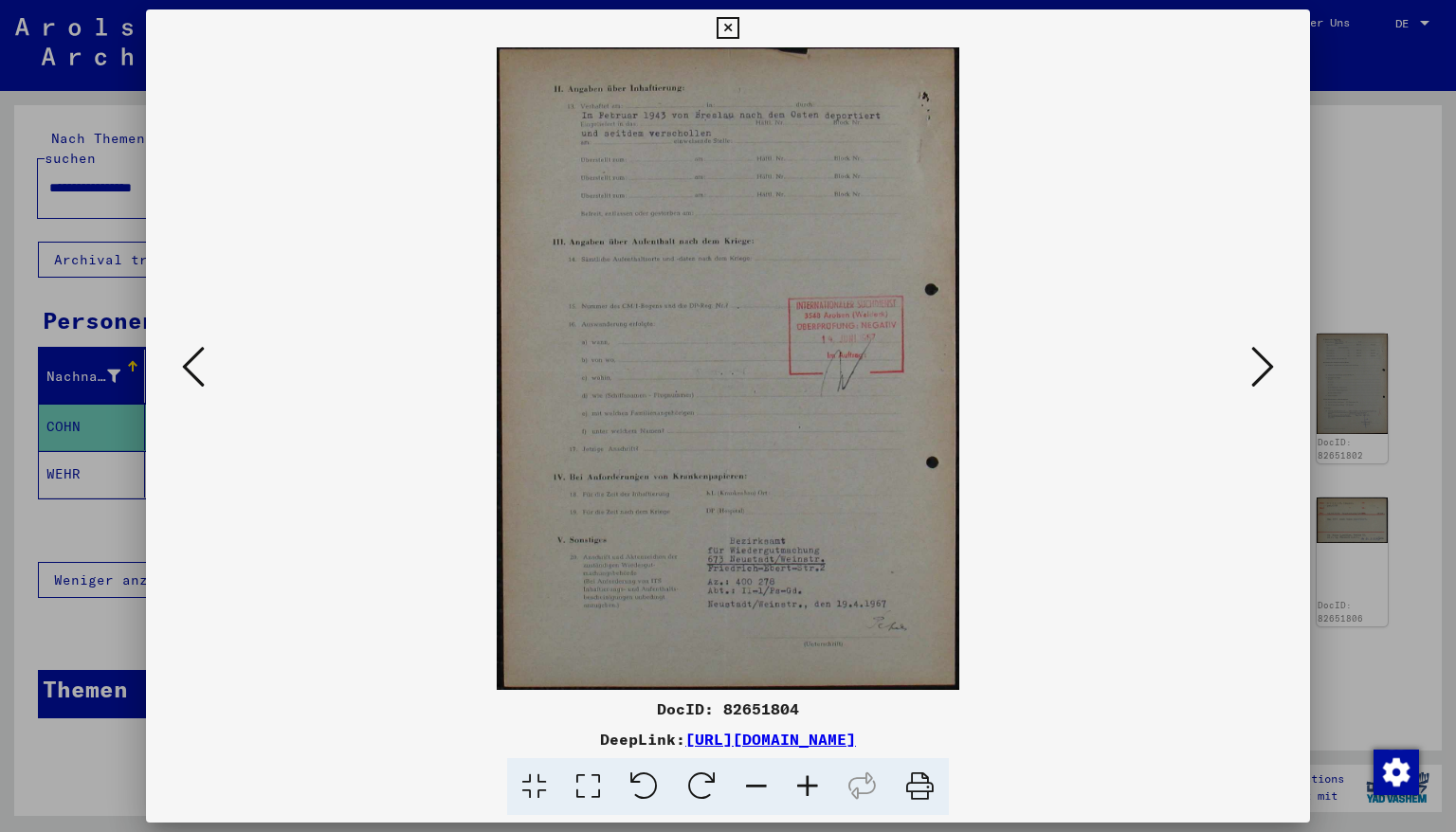 click at bounding box center (193, 367) 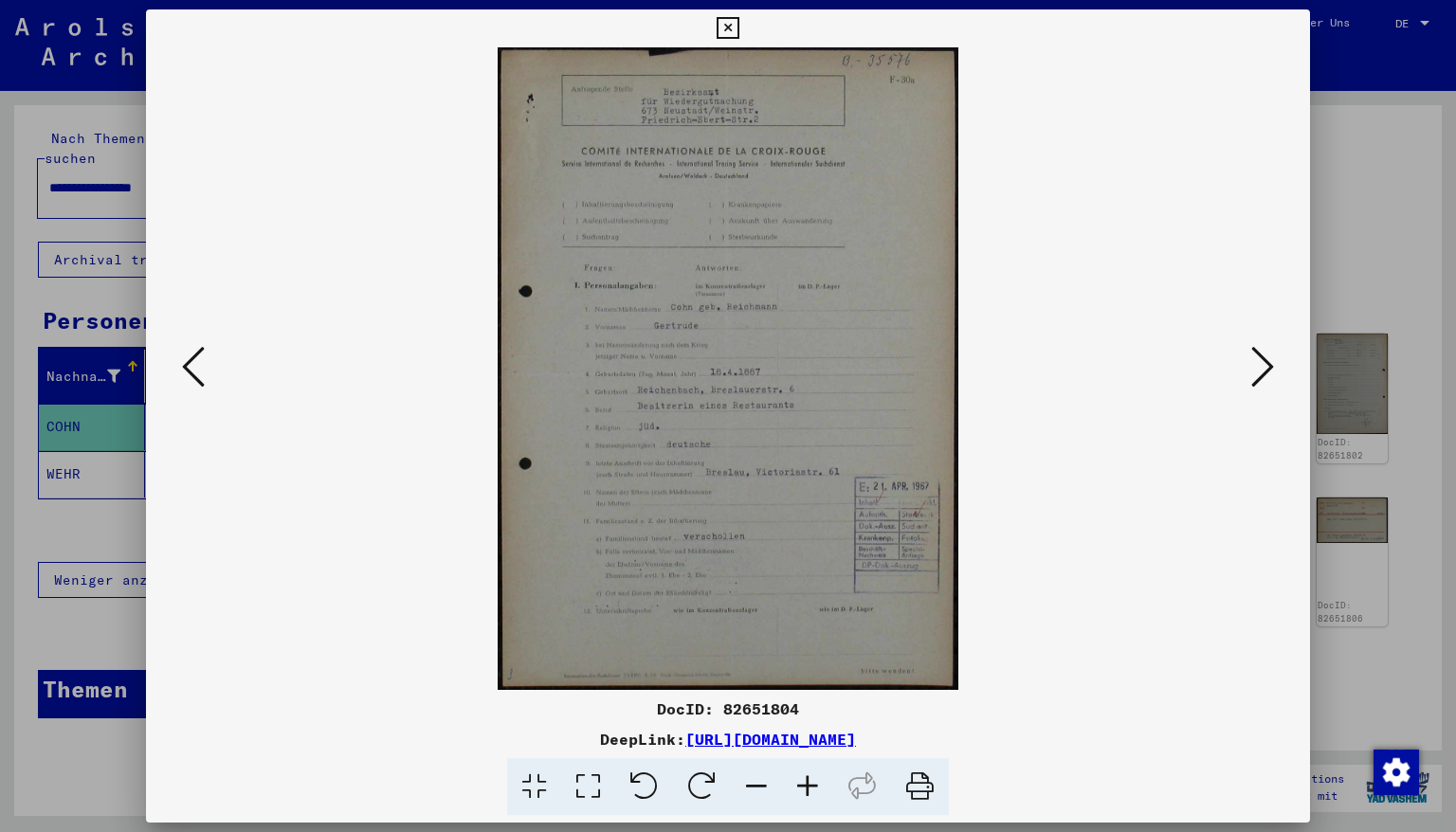 click at bounding box center (193, 367) 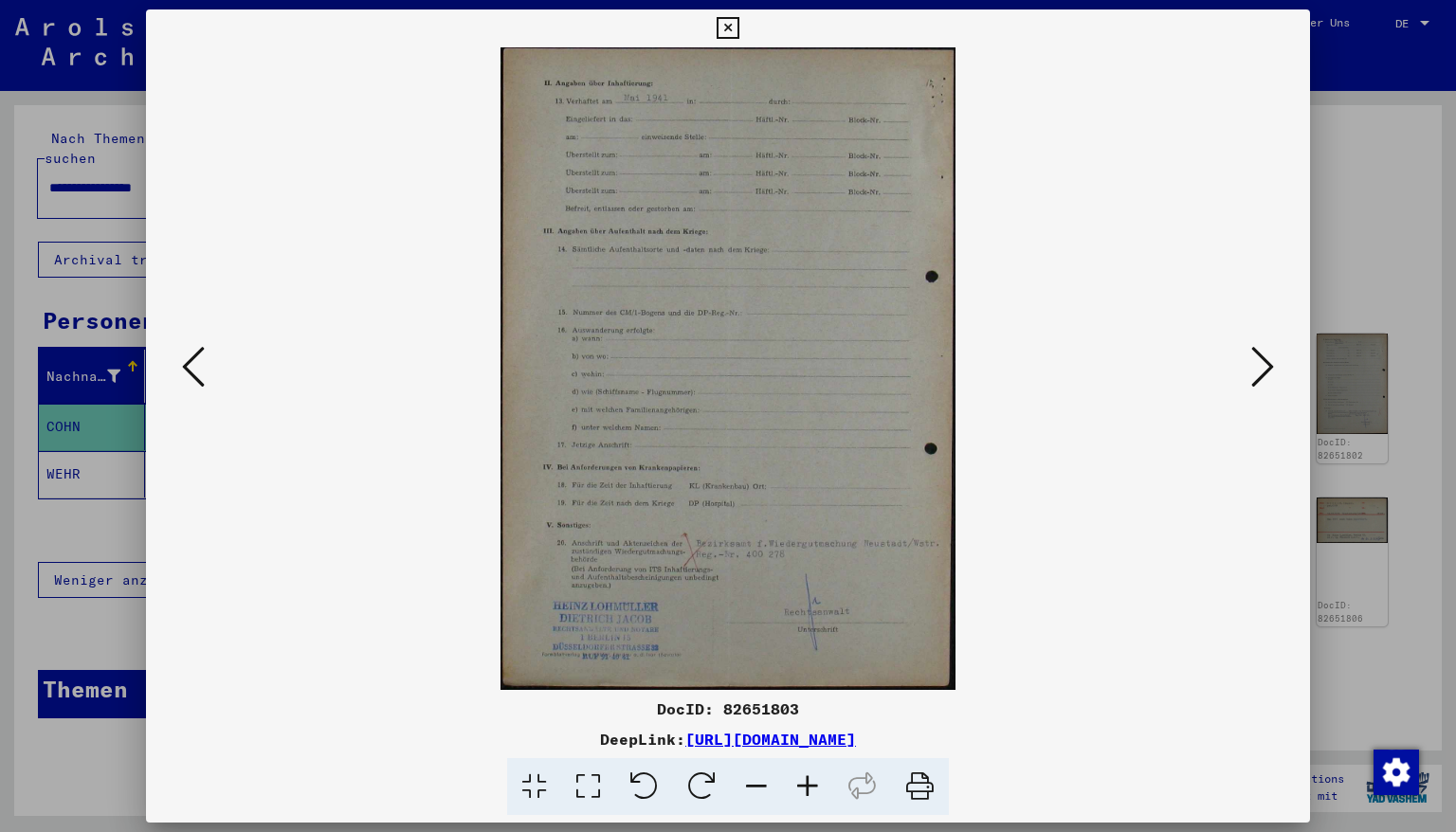click at bounding box center (193, 367) 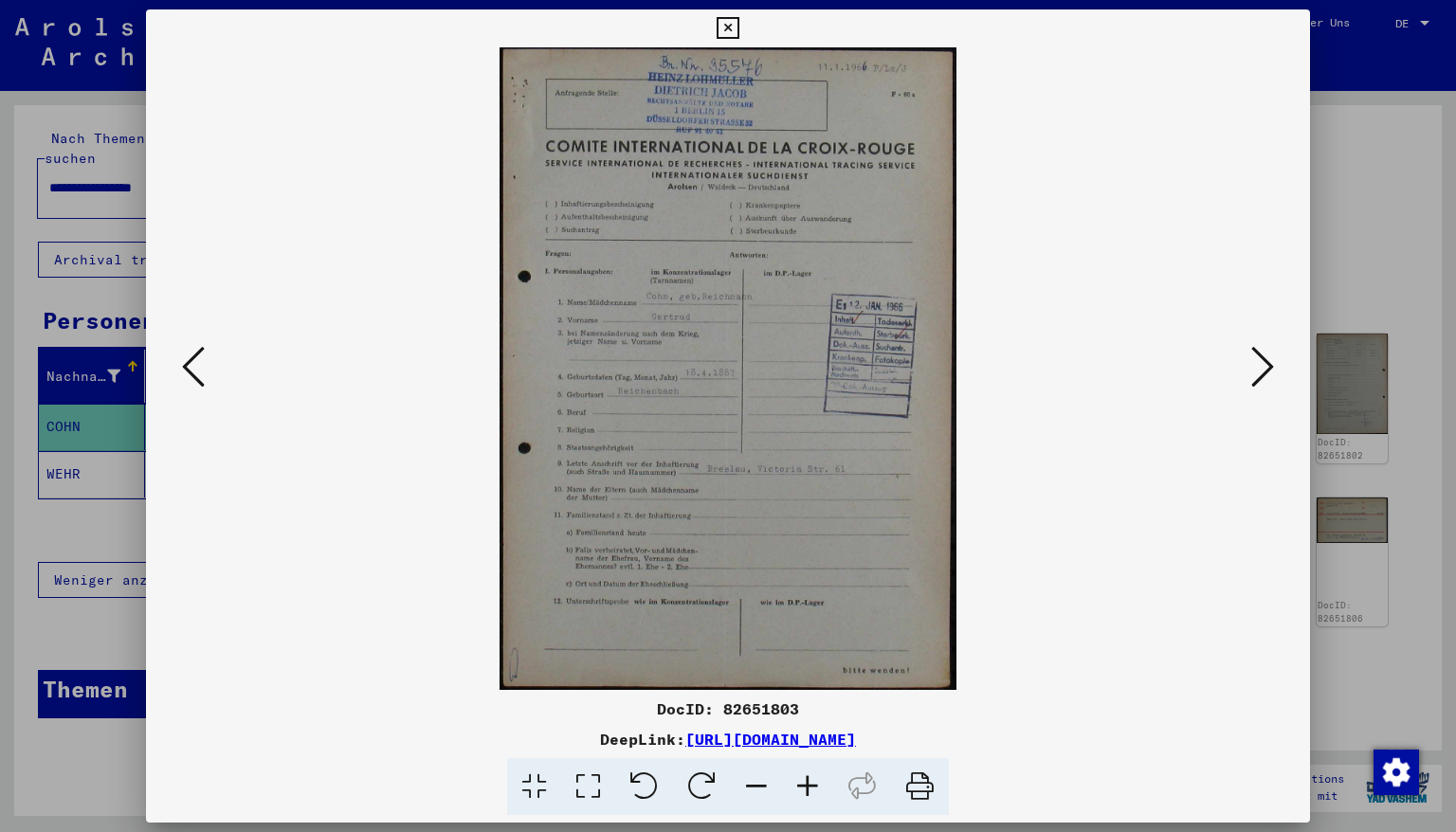 click at bounding box center [808, 787] 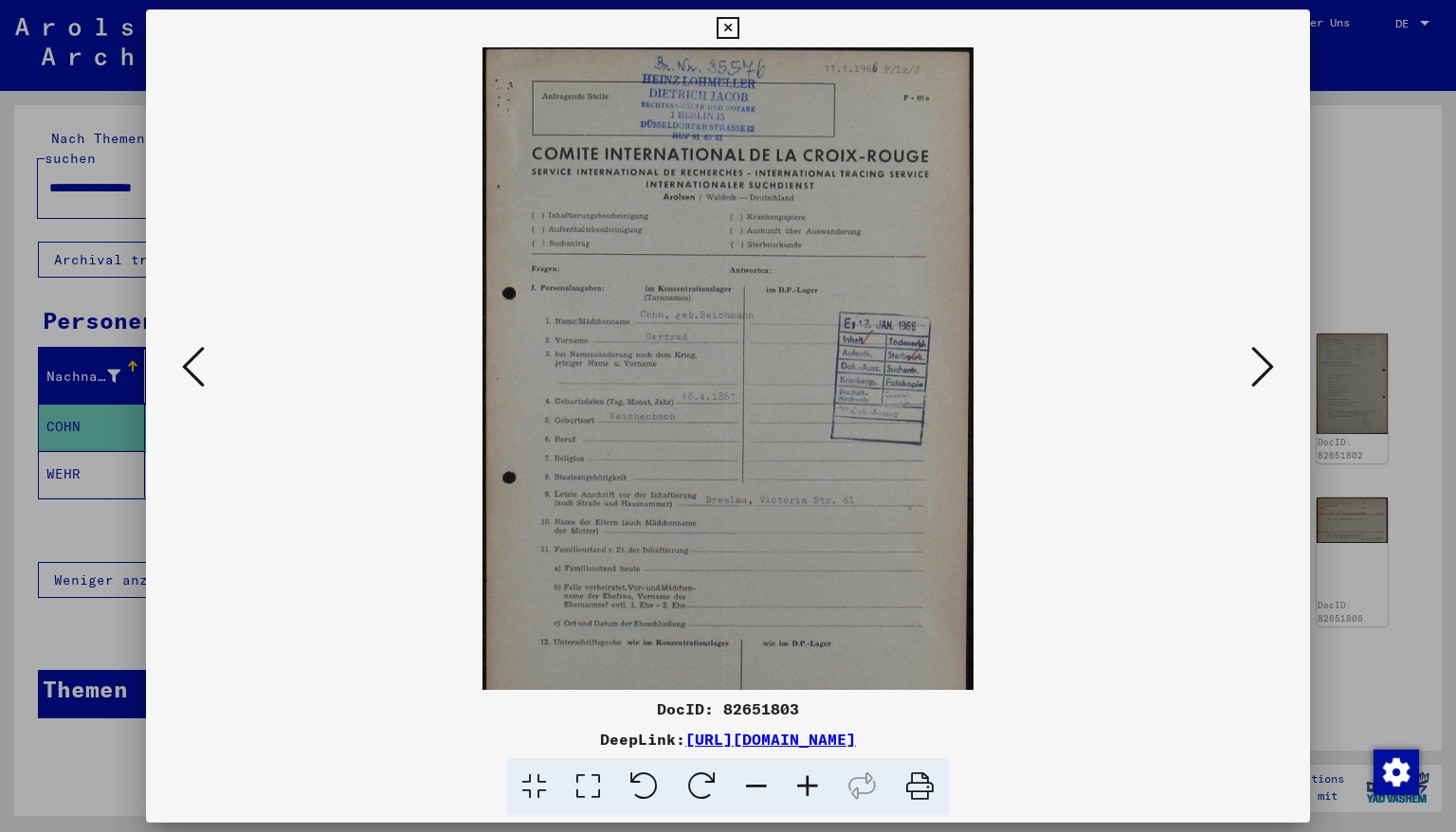 click at bounding box center [808, 787] 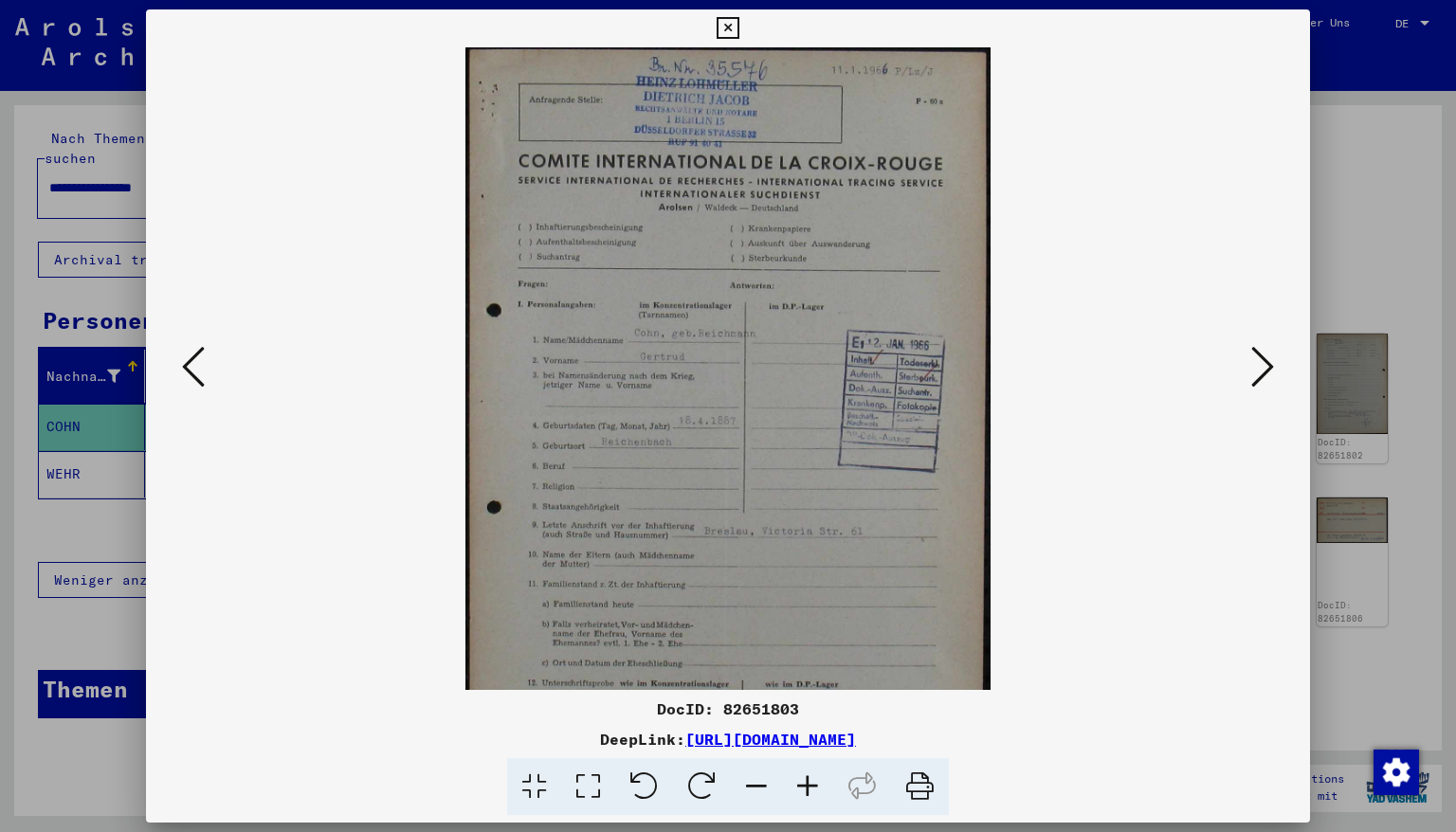 click at bounding box center (808, 787) 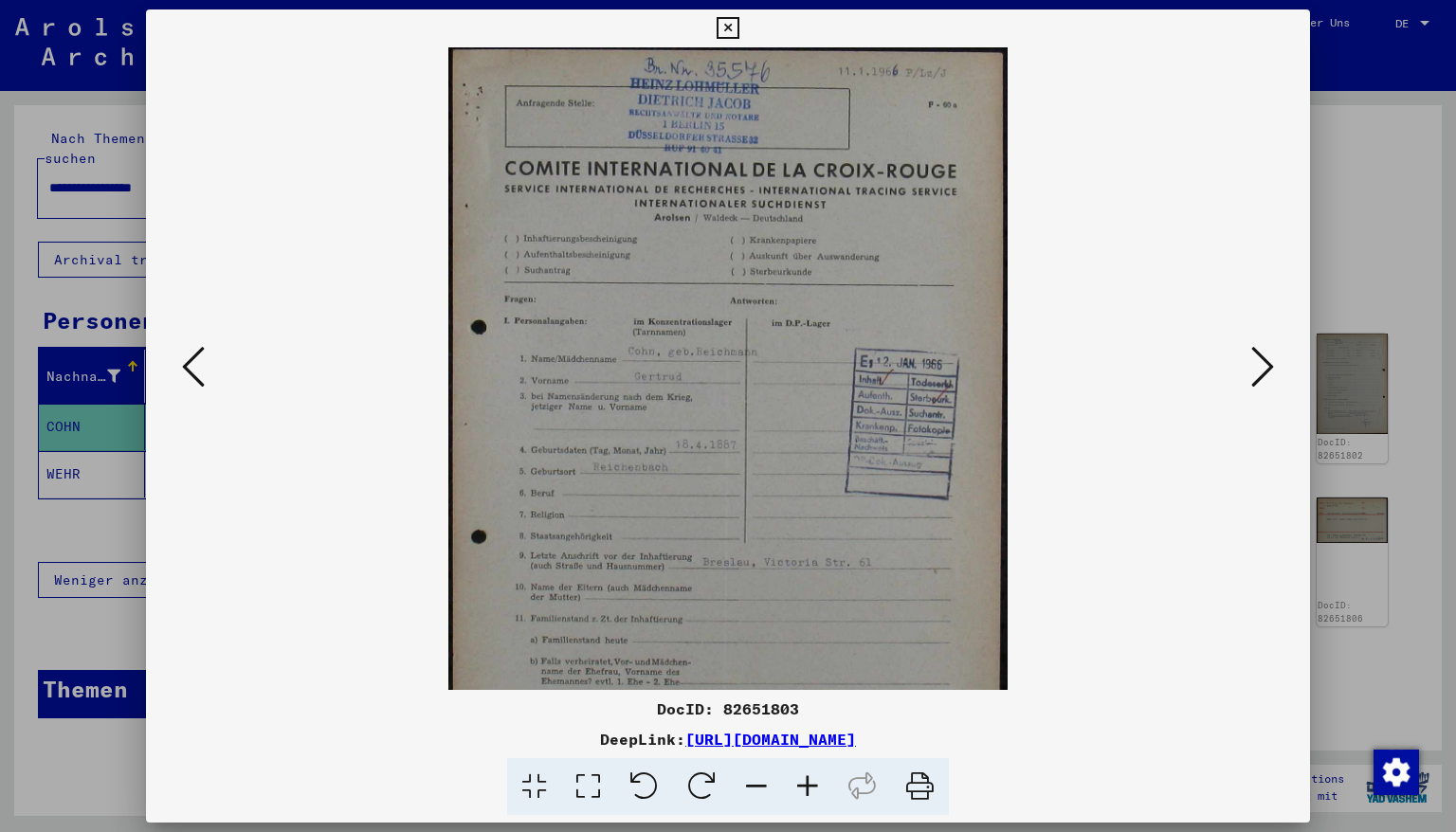 click at bounding box center [808, 787] 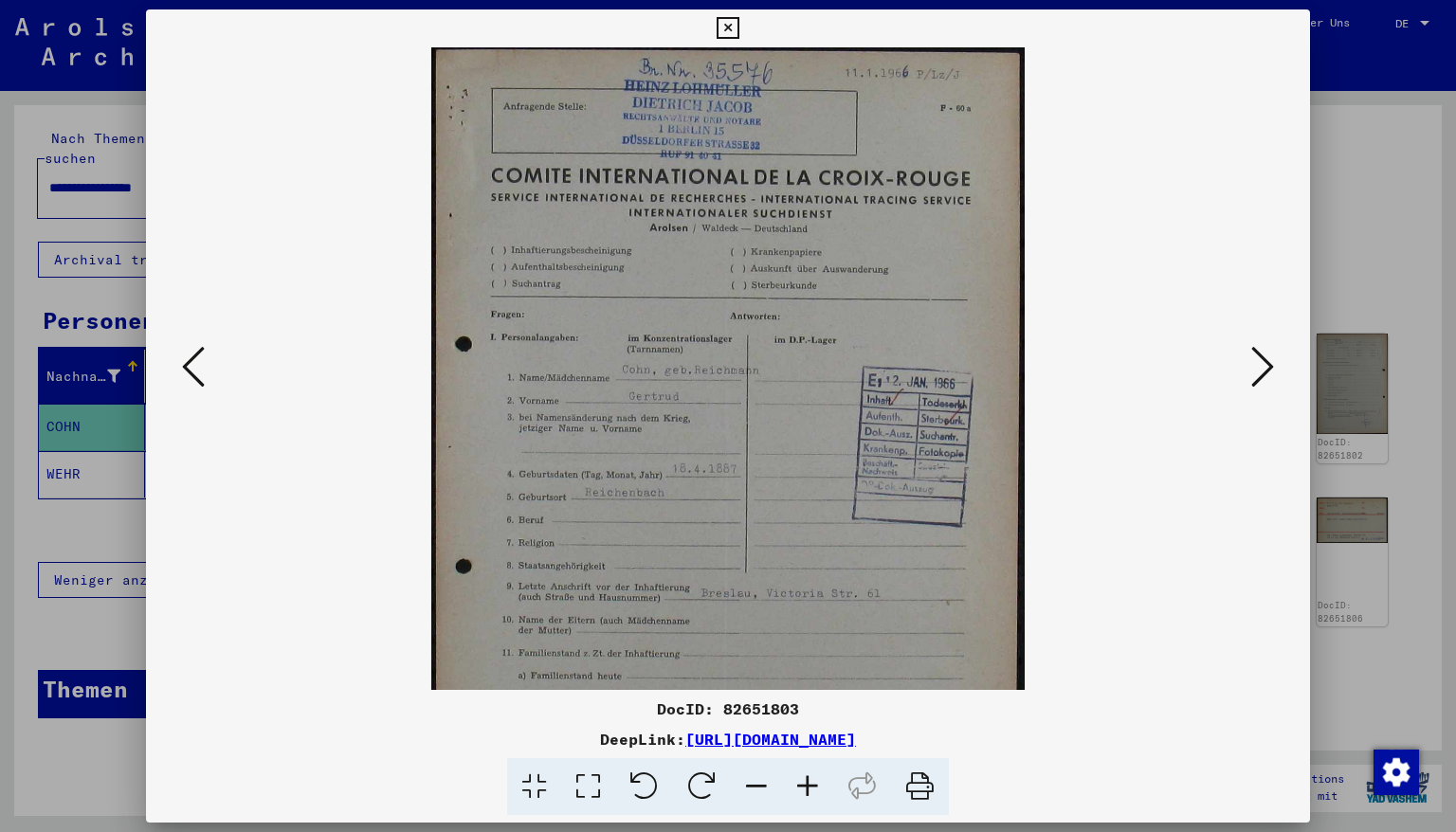 click at bounding box center (808, 787) 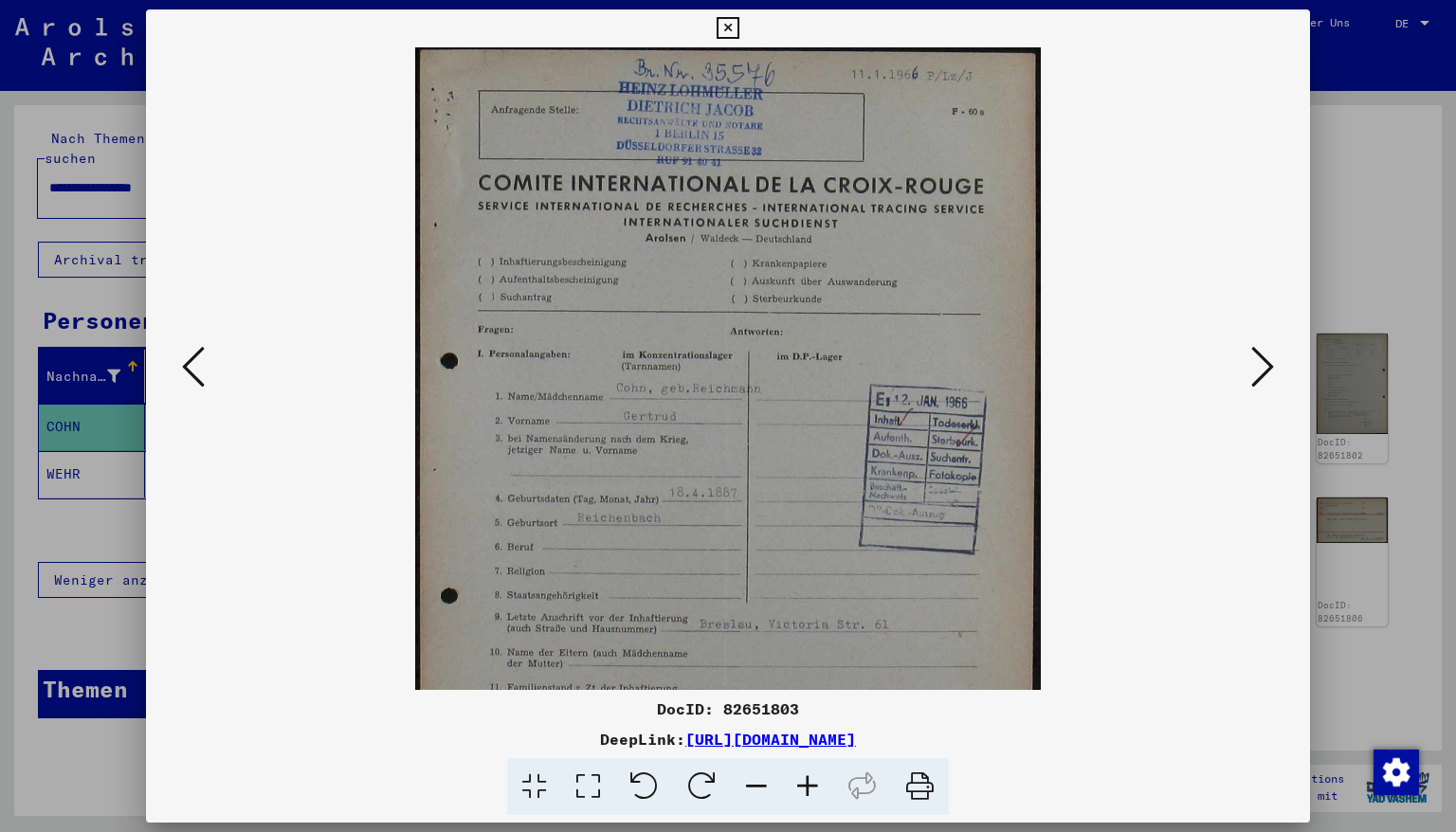 click at bounding box center [1263, 367] 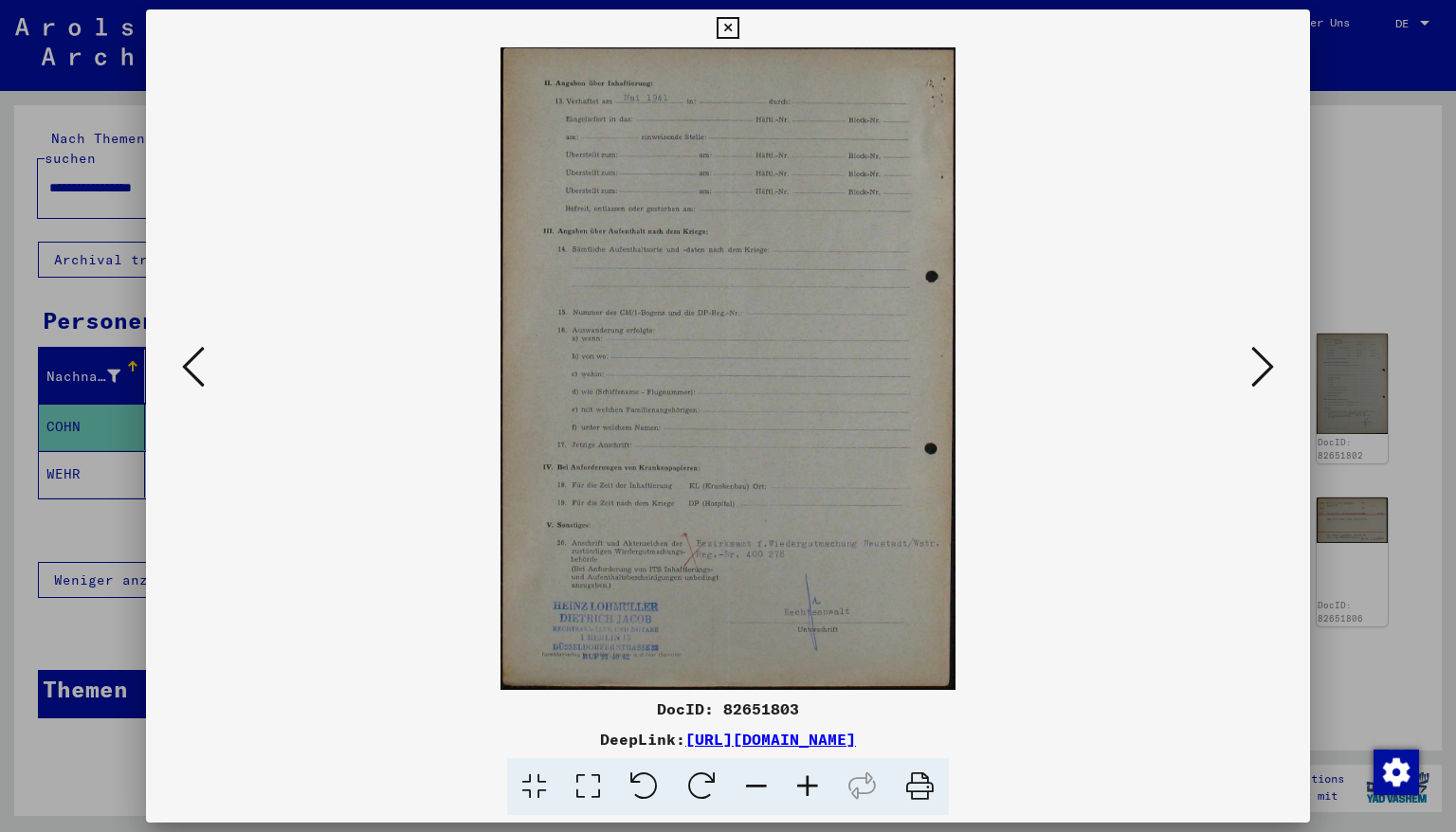 click at bounding box center [1263, 367] 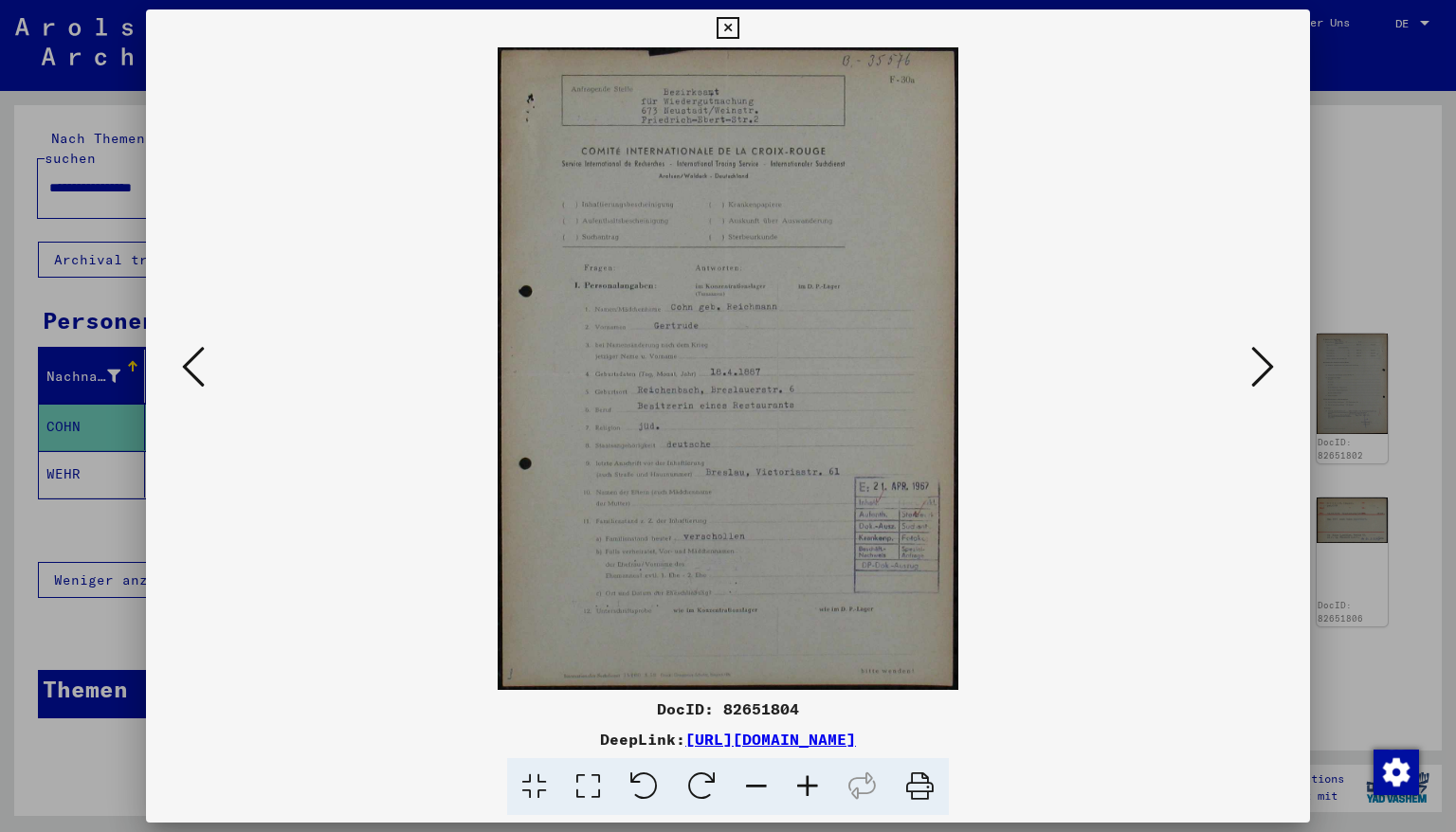 click at bounding box center (1263, 367) 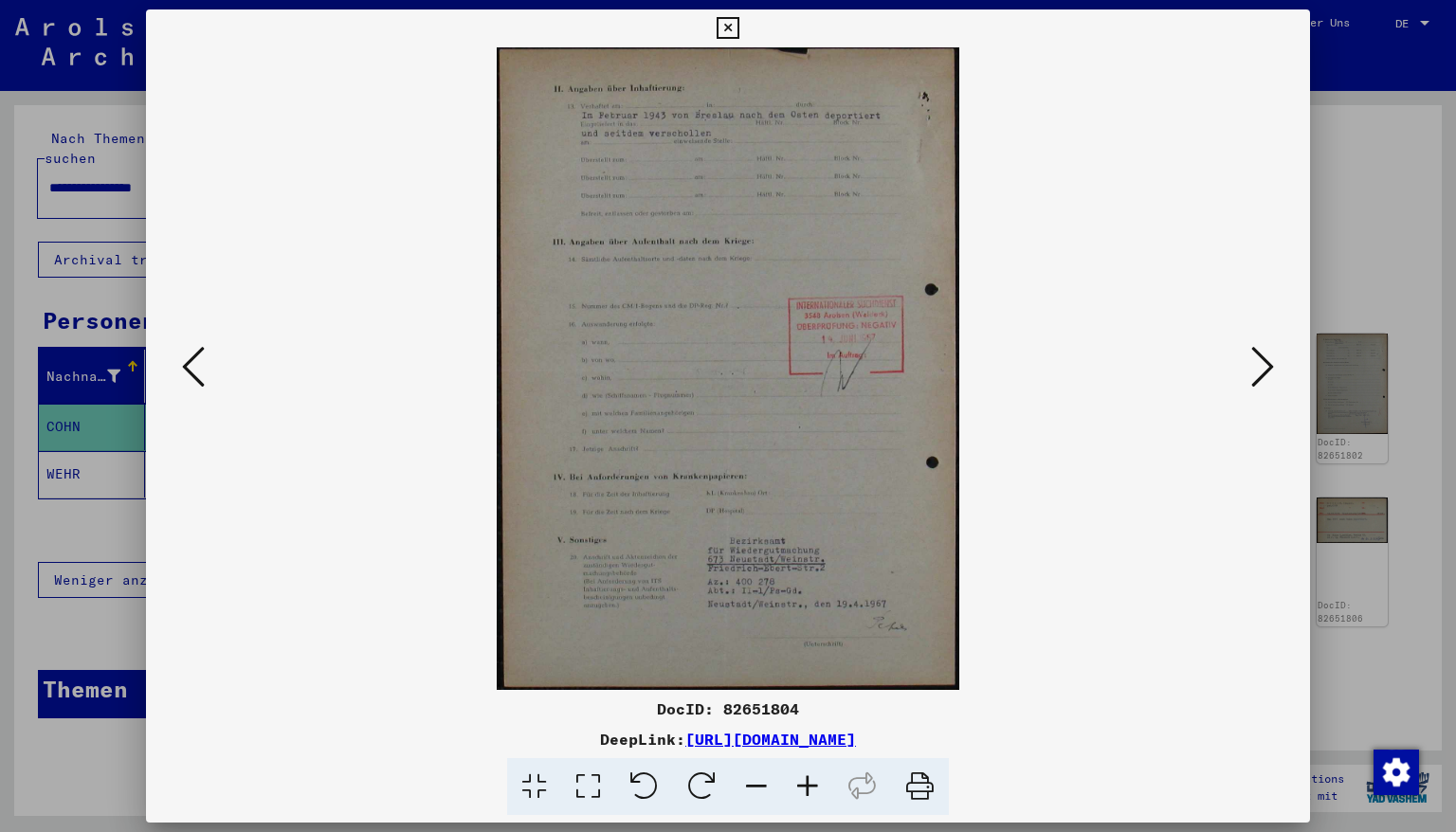 click at bounding box center [1263, 367] 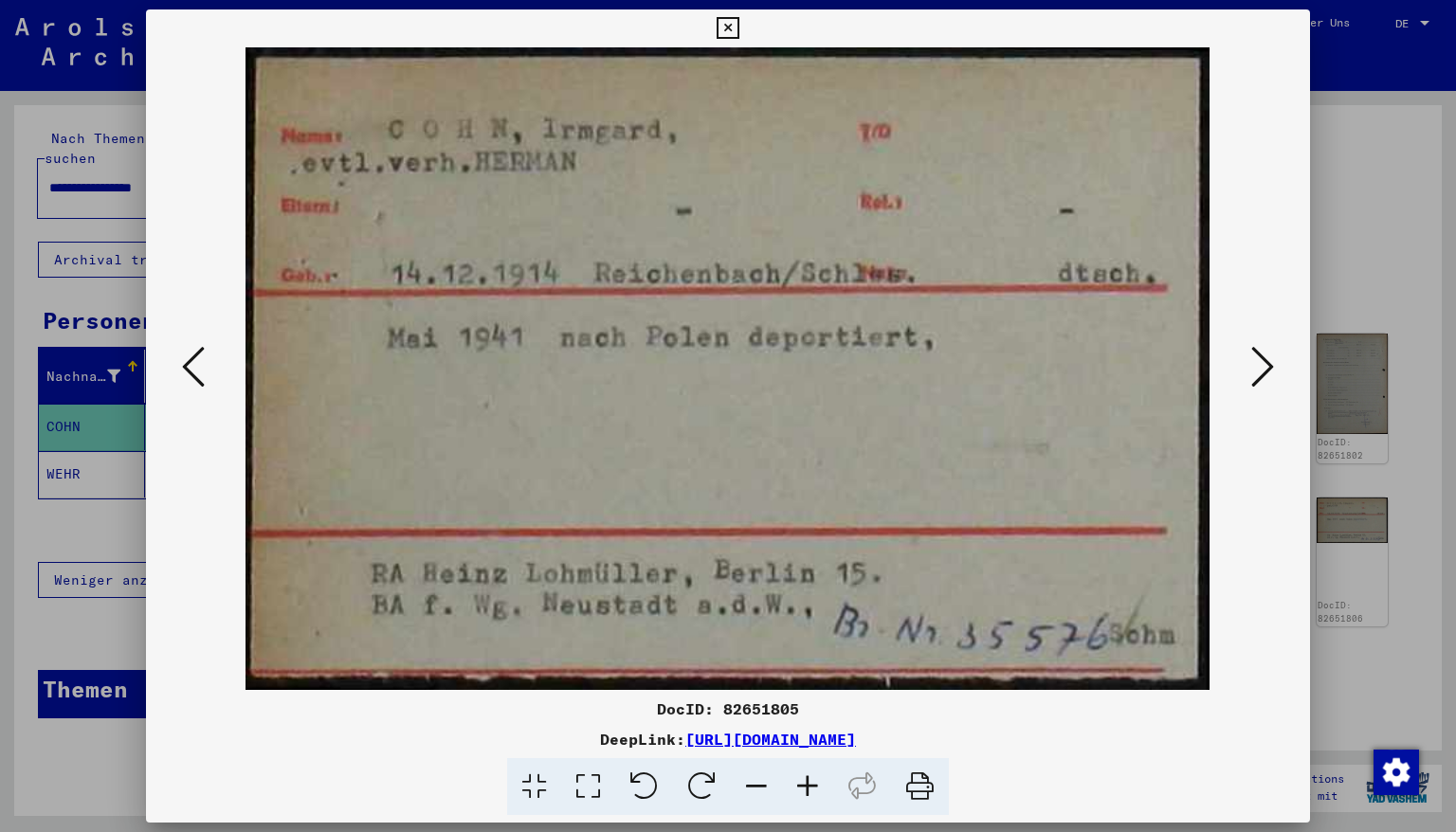 click at bounding box center [1263, 367] 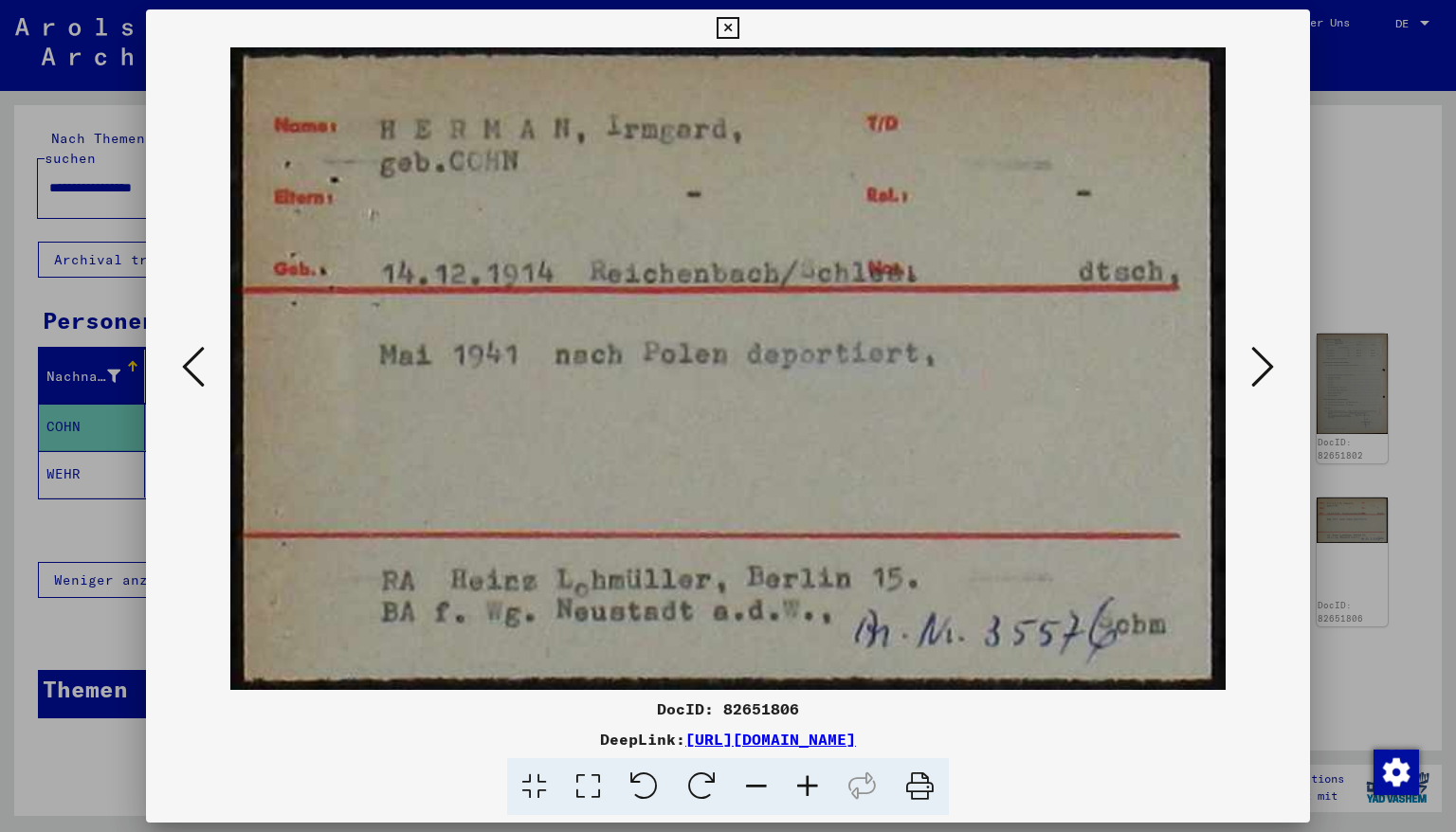 click at bounding box center [1263, 367] 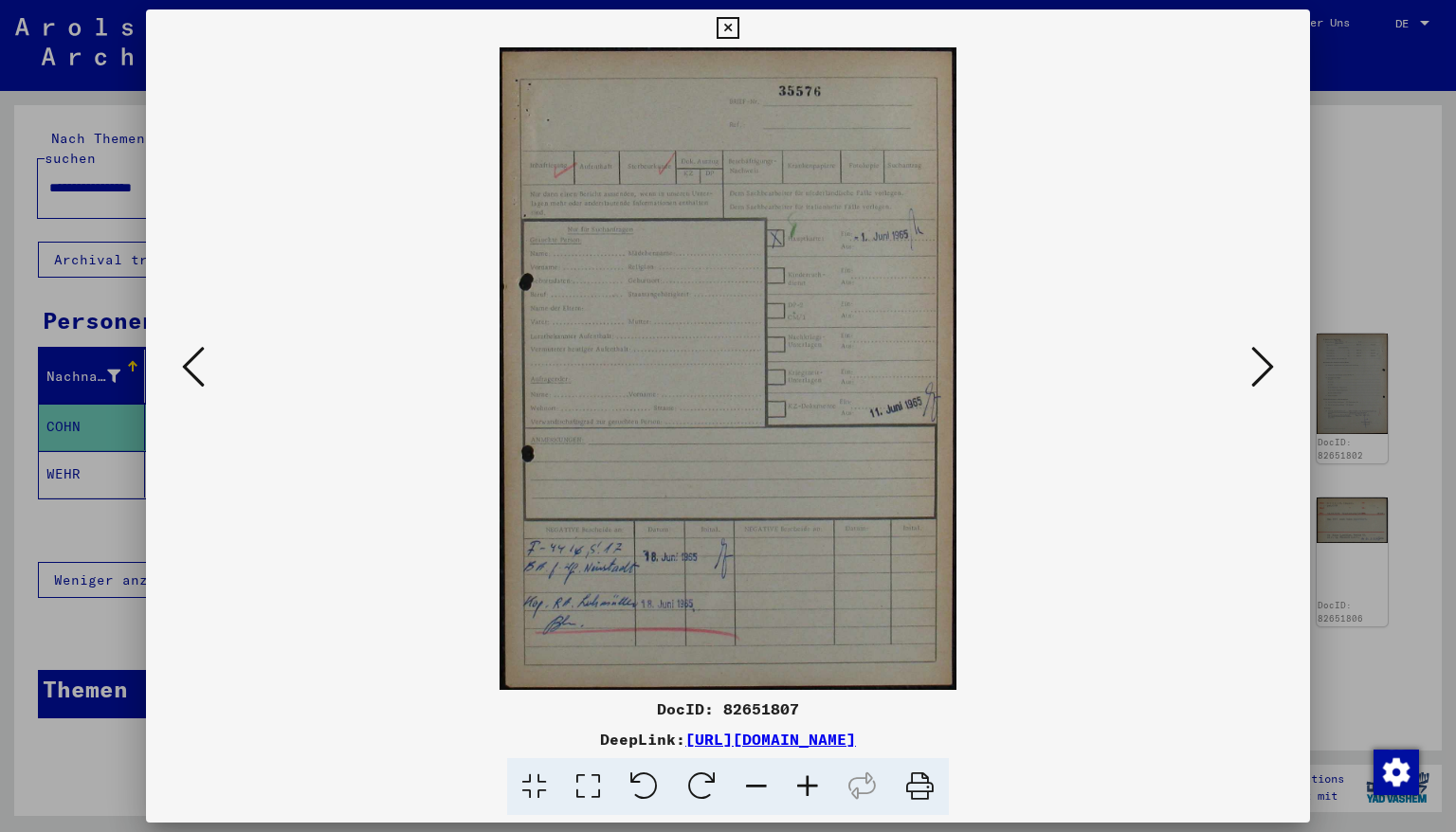 click at bounding box center (1263, 367) 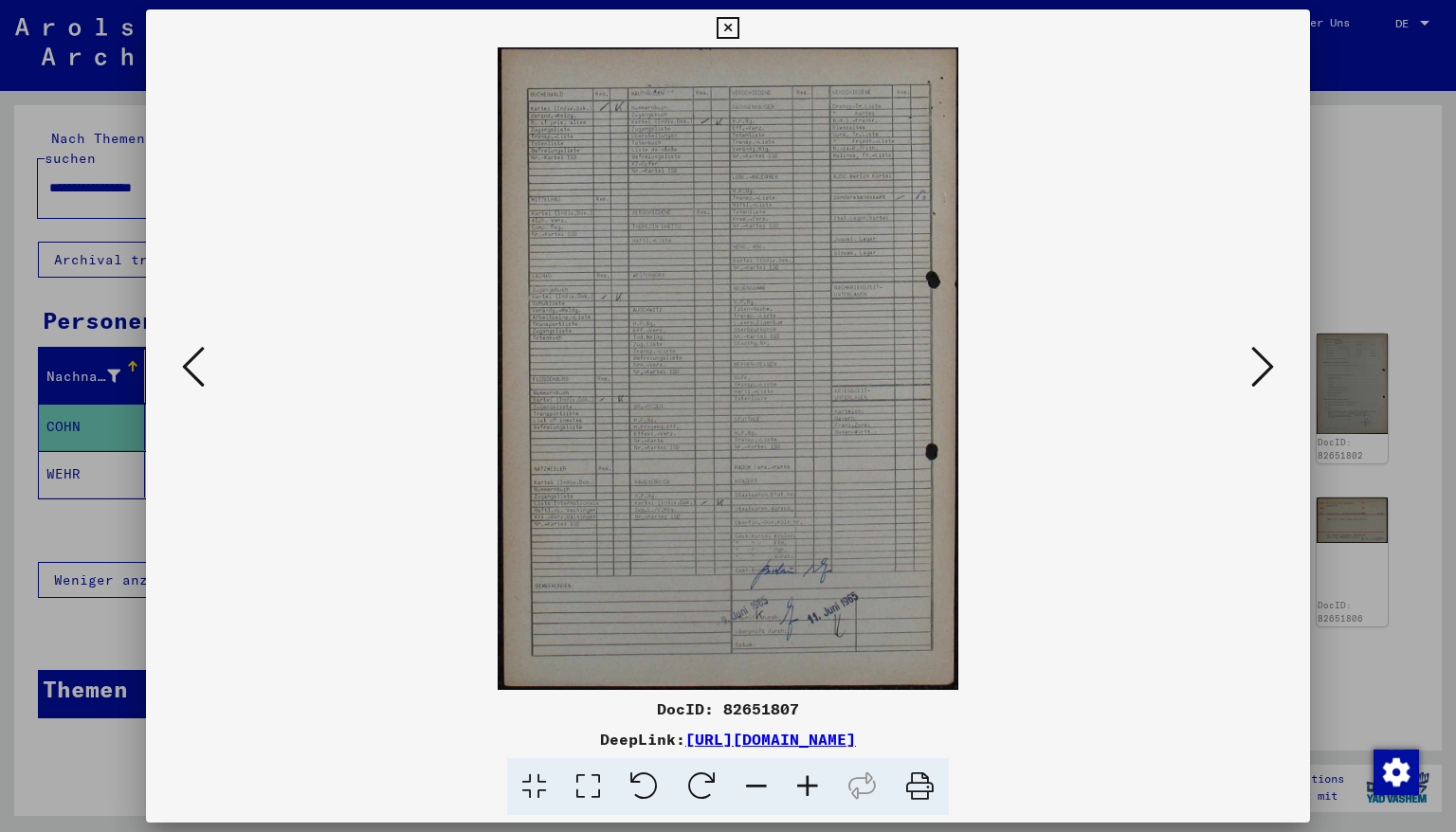 click at bounding box center [1263, 367] 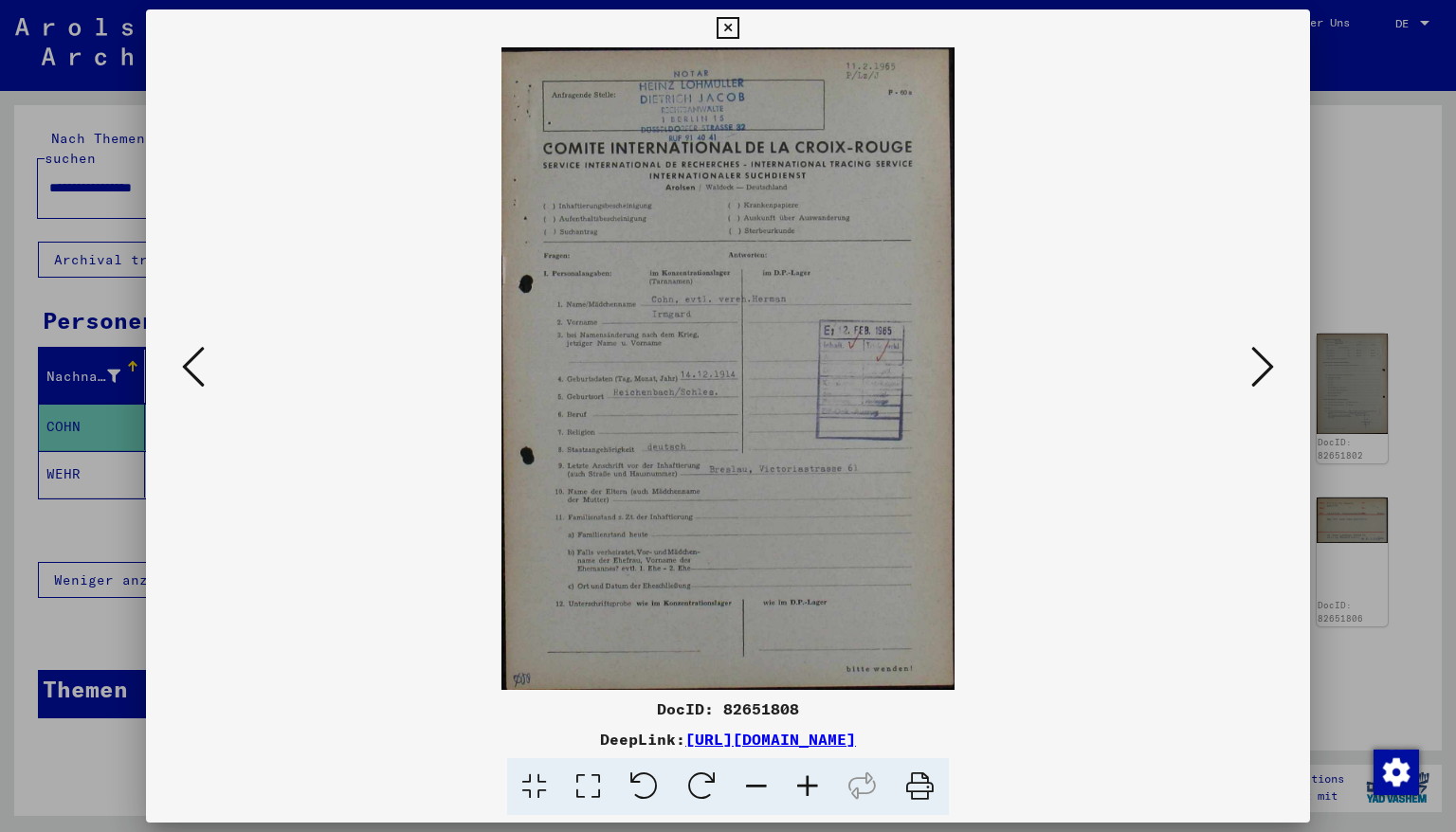 click at bounding box center [1263, 367] 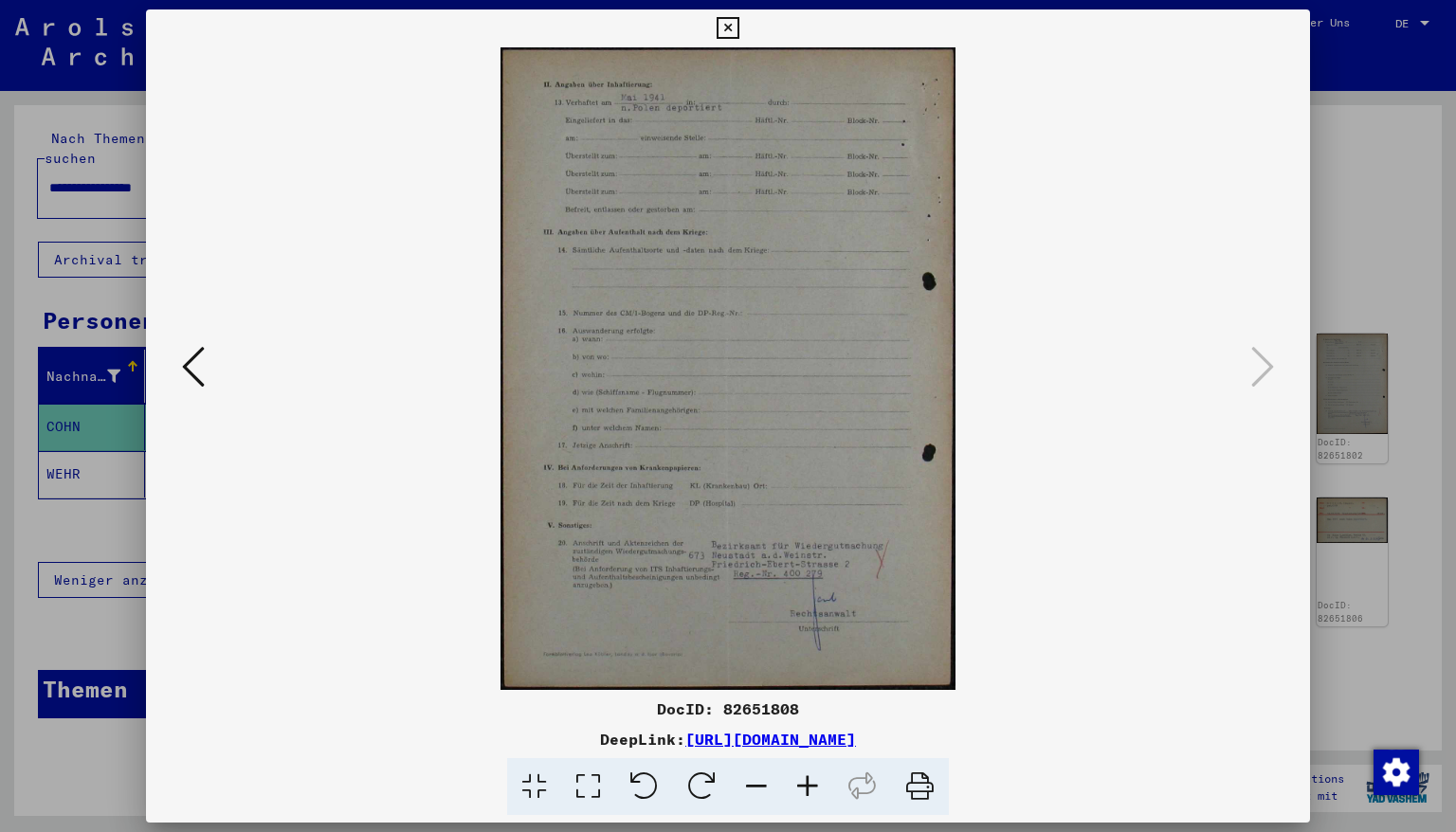 click at bounding box center [1263, 367] 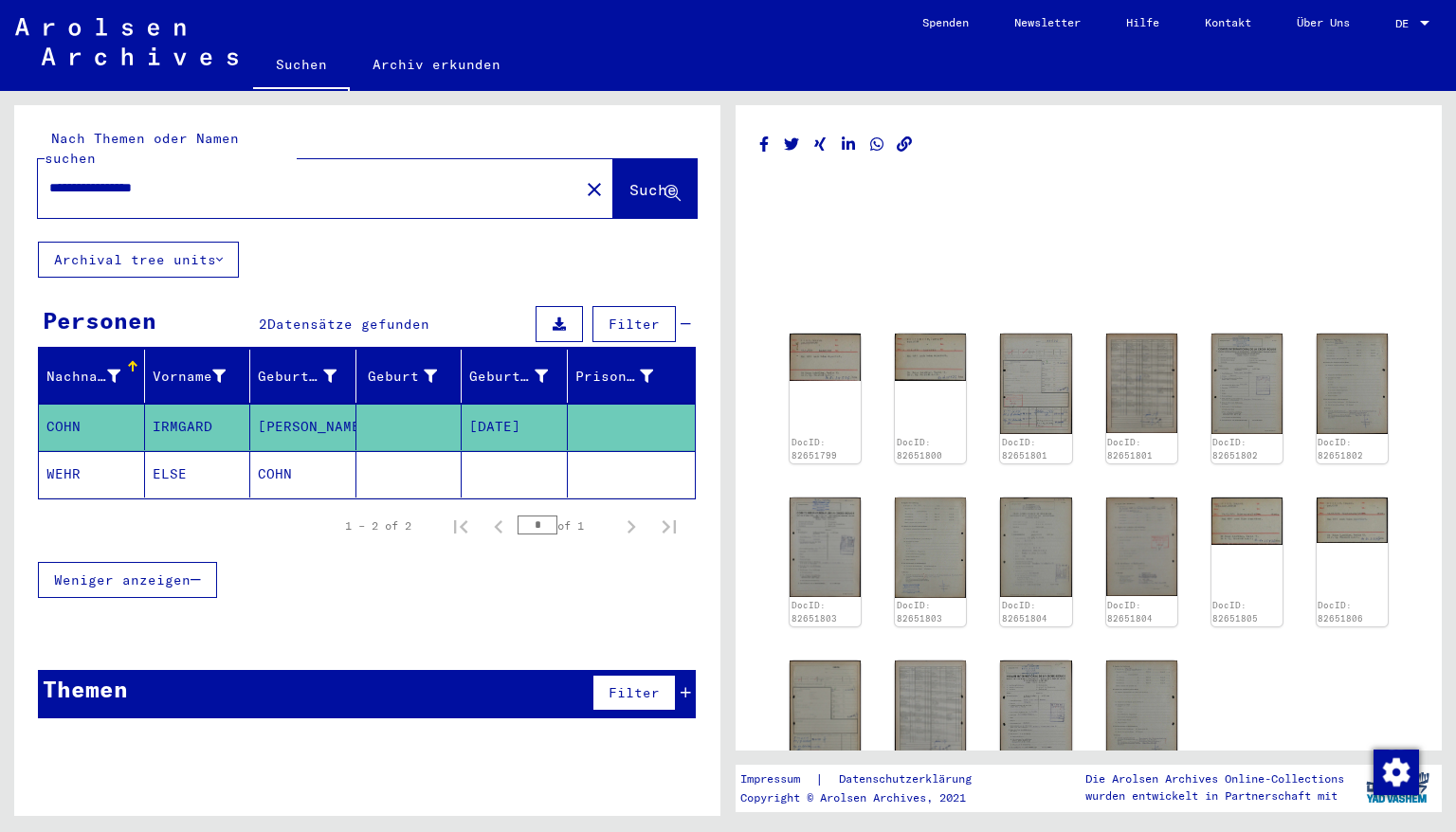 drag, startPoint x: 109, startPoint y: 171, endPoint x: 8, endPoint y: 201, distance: 105.36128 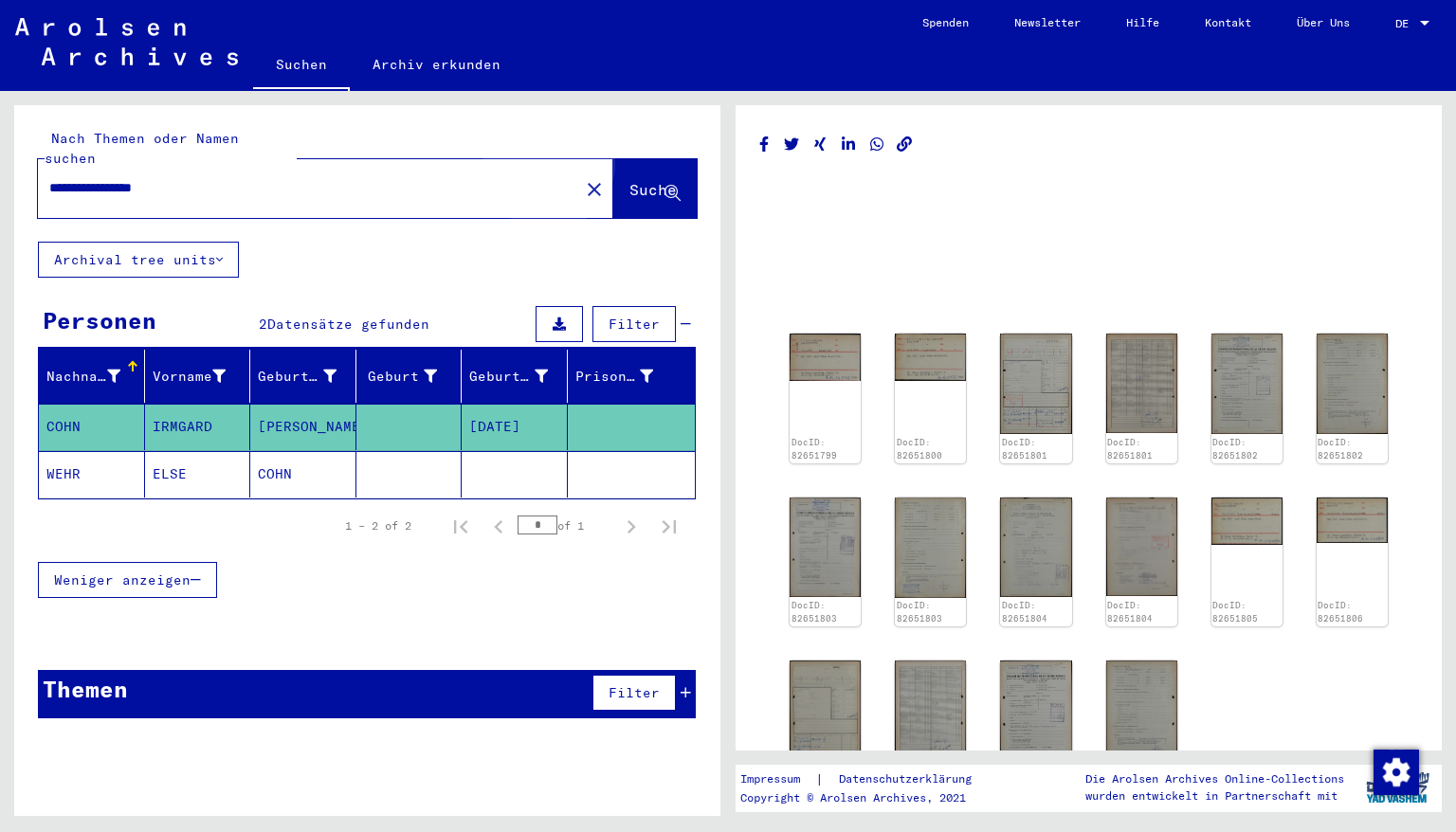 click on "Suche" 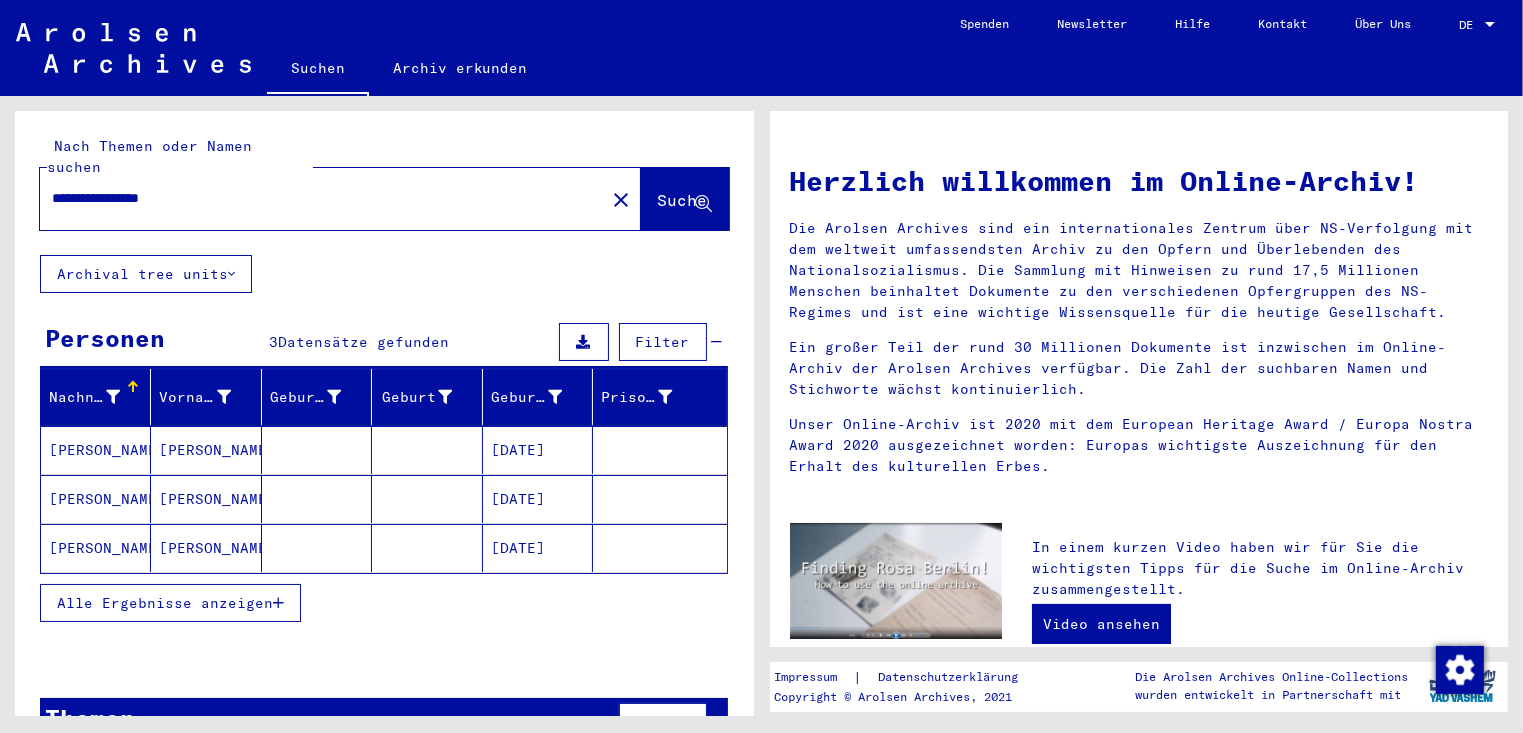 drag, startPoint x: 116, startPoint y: 180, endPoint x: 16, endPoint y: 151, distance: 104.120125 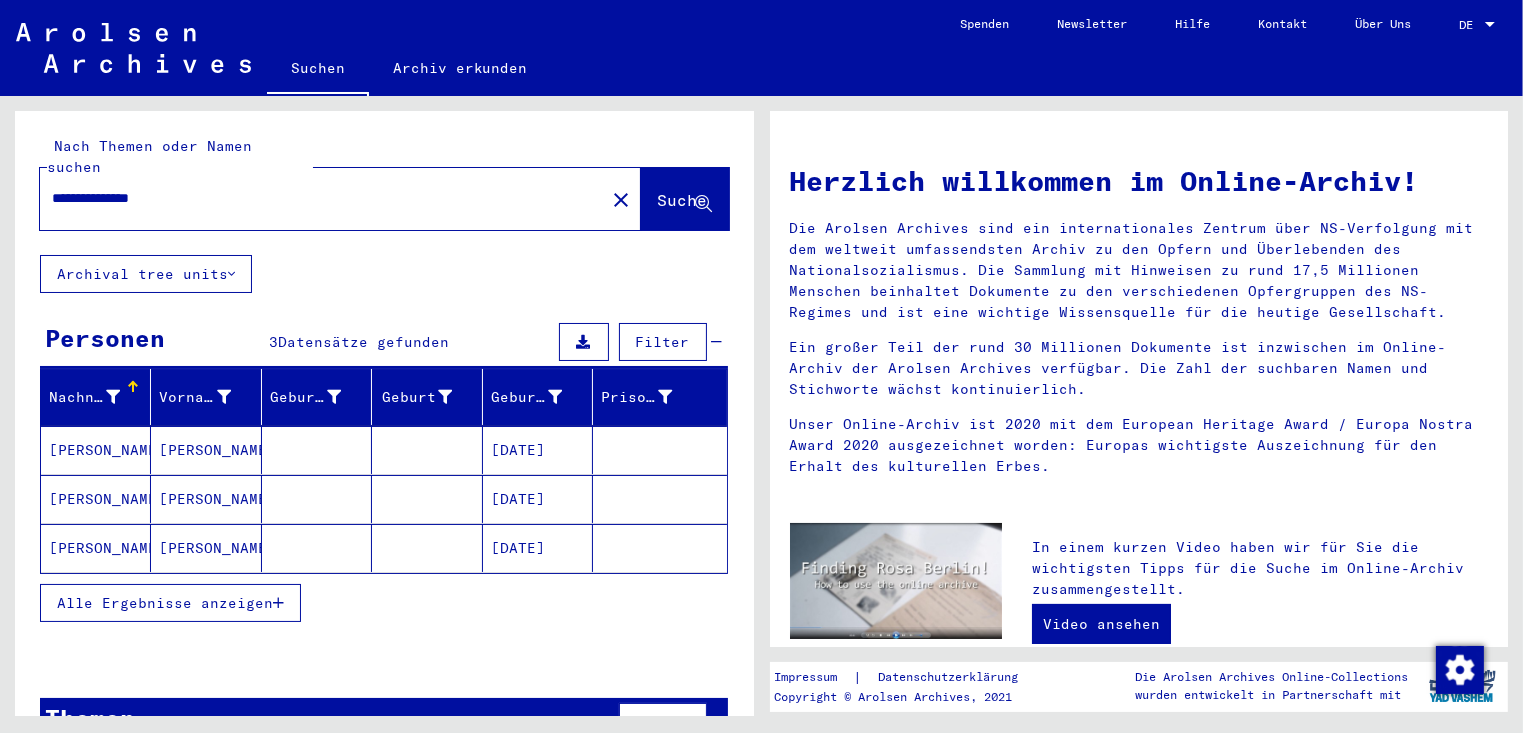 type on "**********" 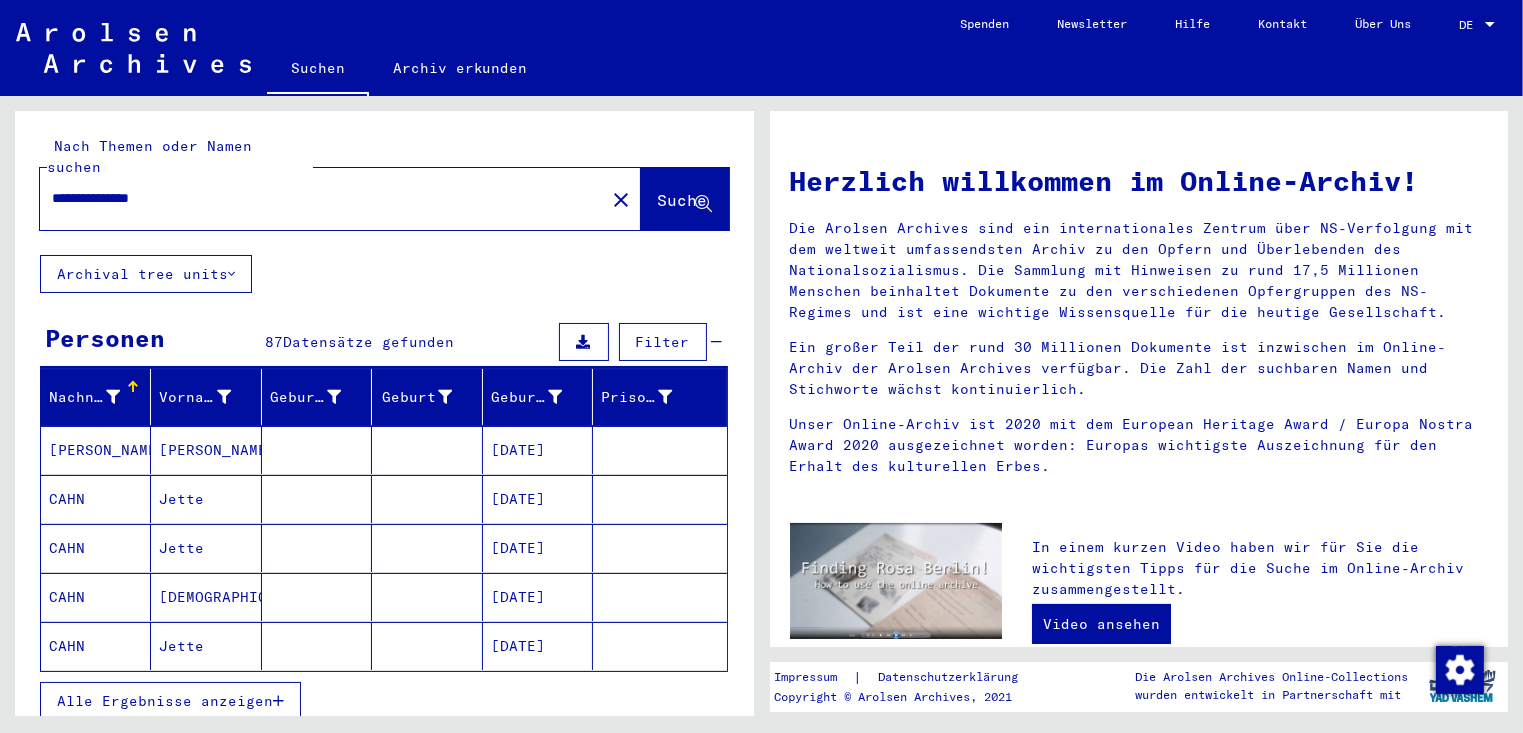 click at bounding box center (278, 701) 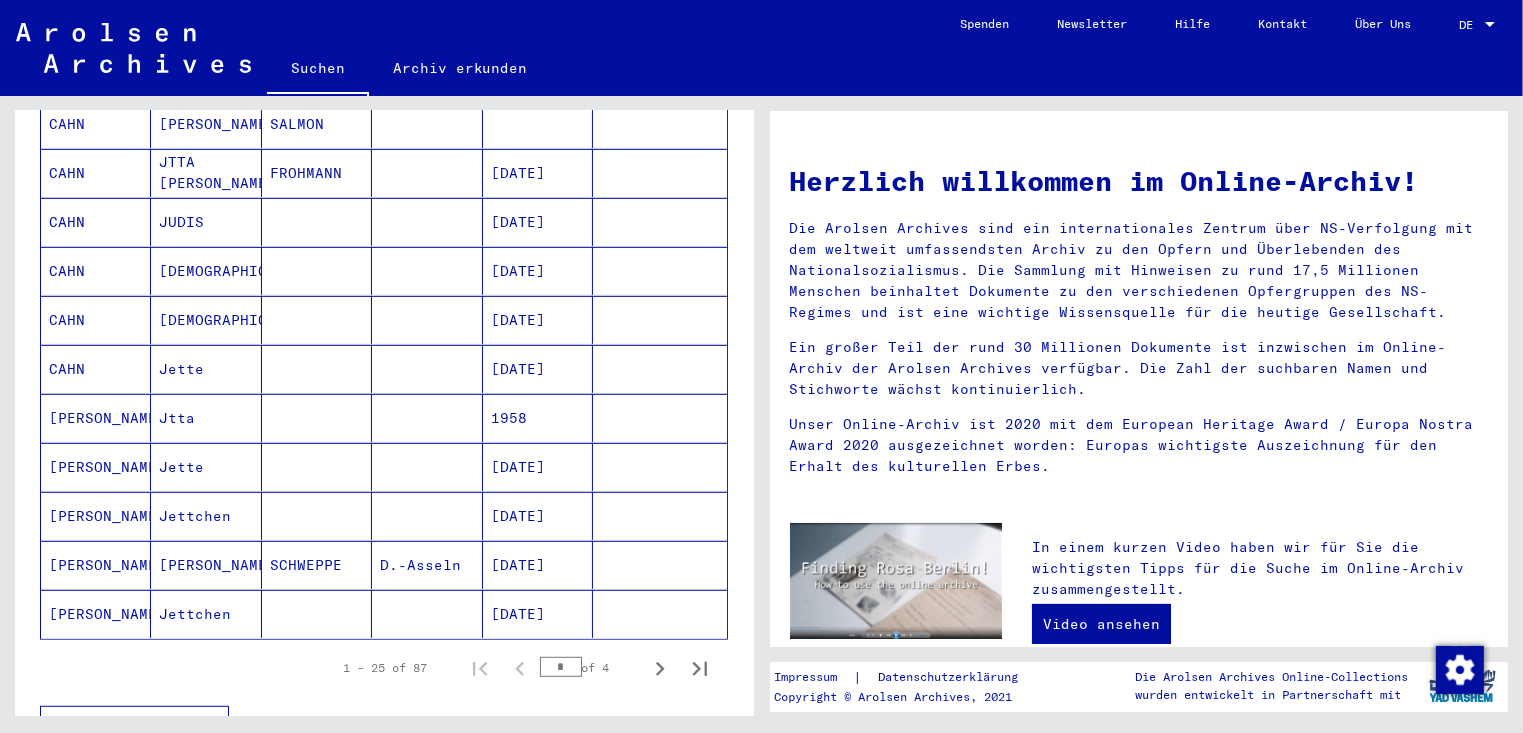 scroll, scrollTop: 1040, scrollLeft: 0, axis: vertical 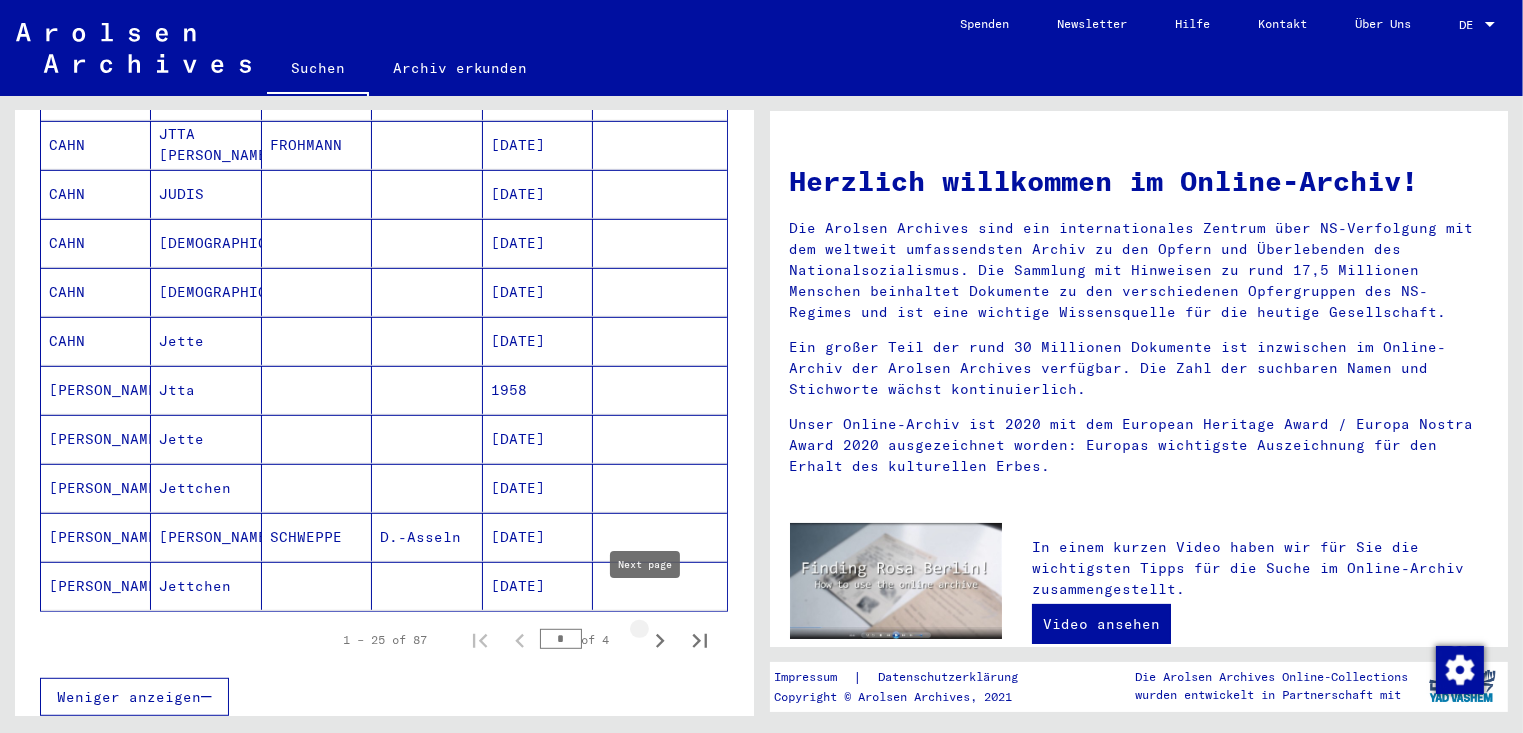 click 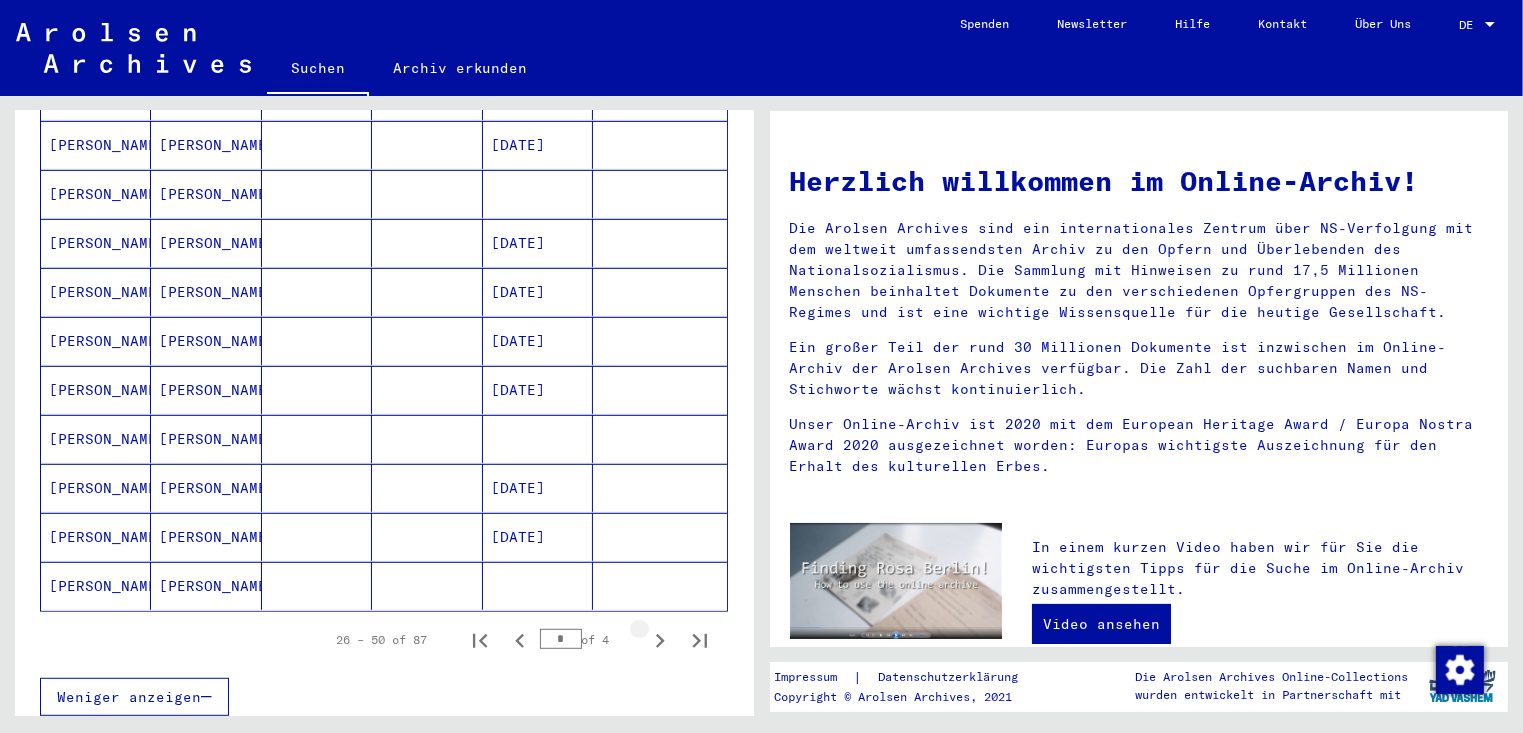 click 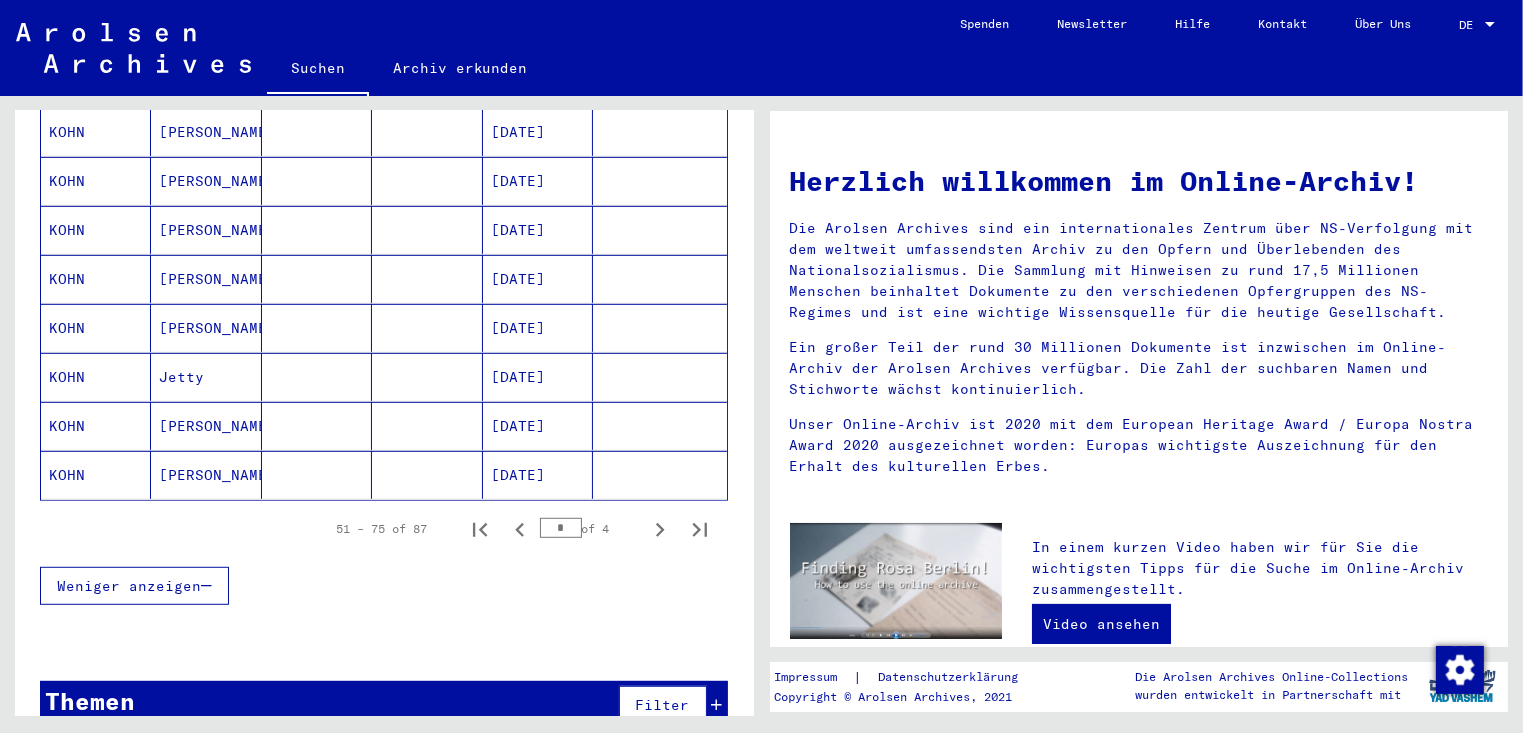 scroll, scrollTop: 1158, scrollLeft: 0, axis: vertical 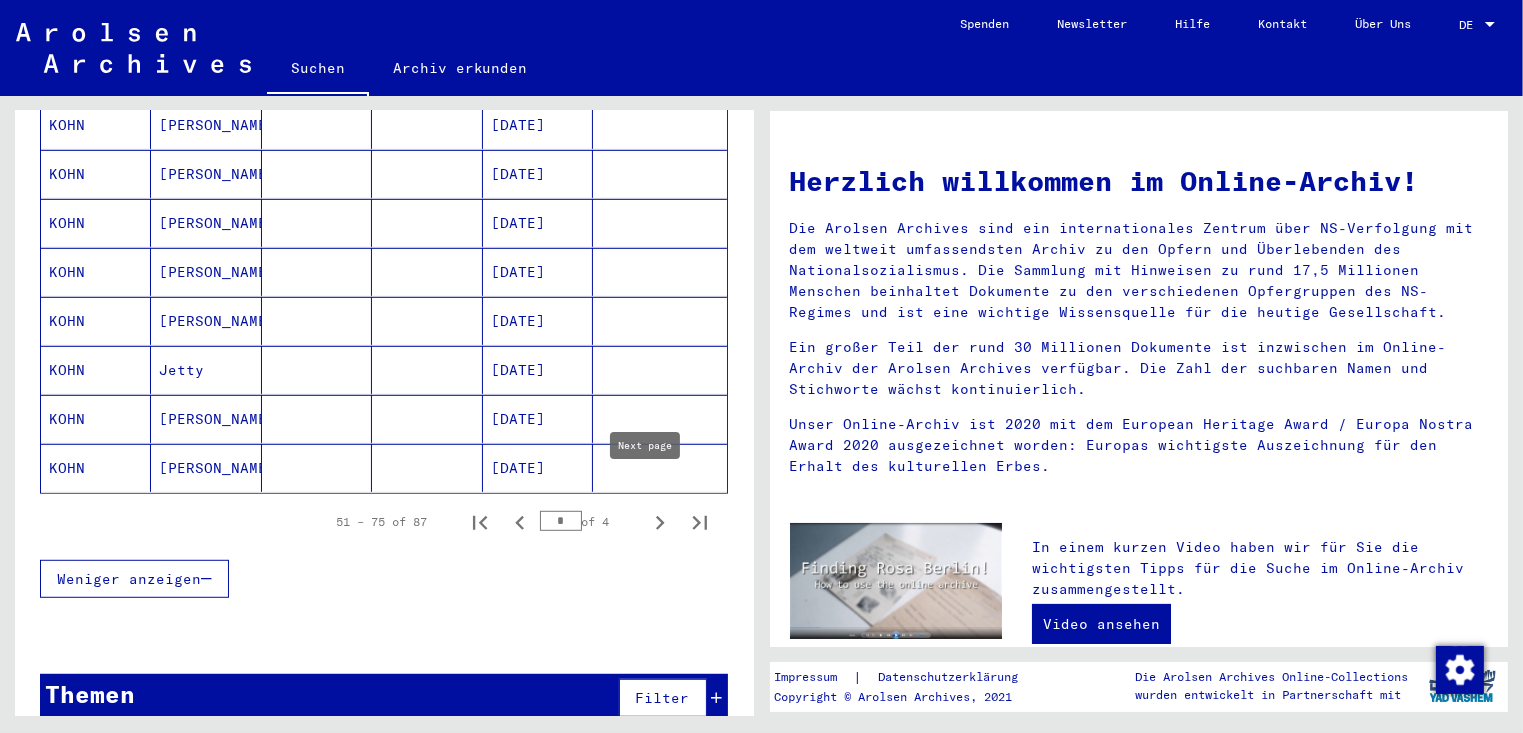 click 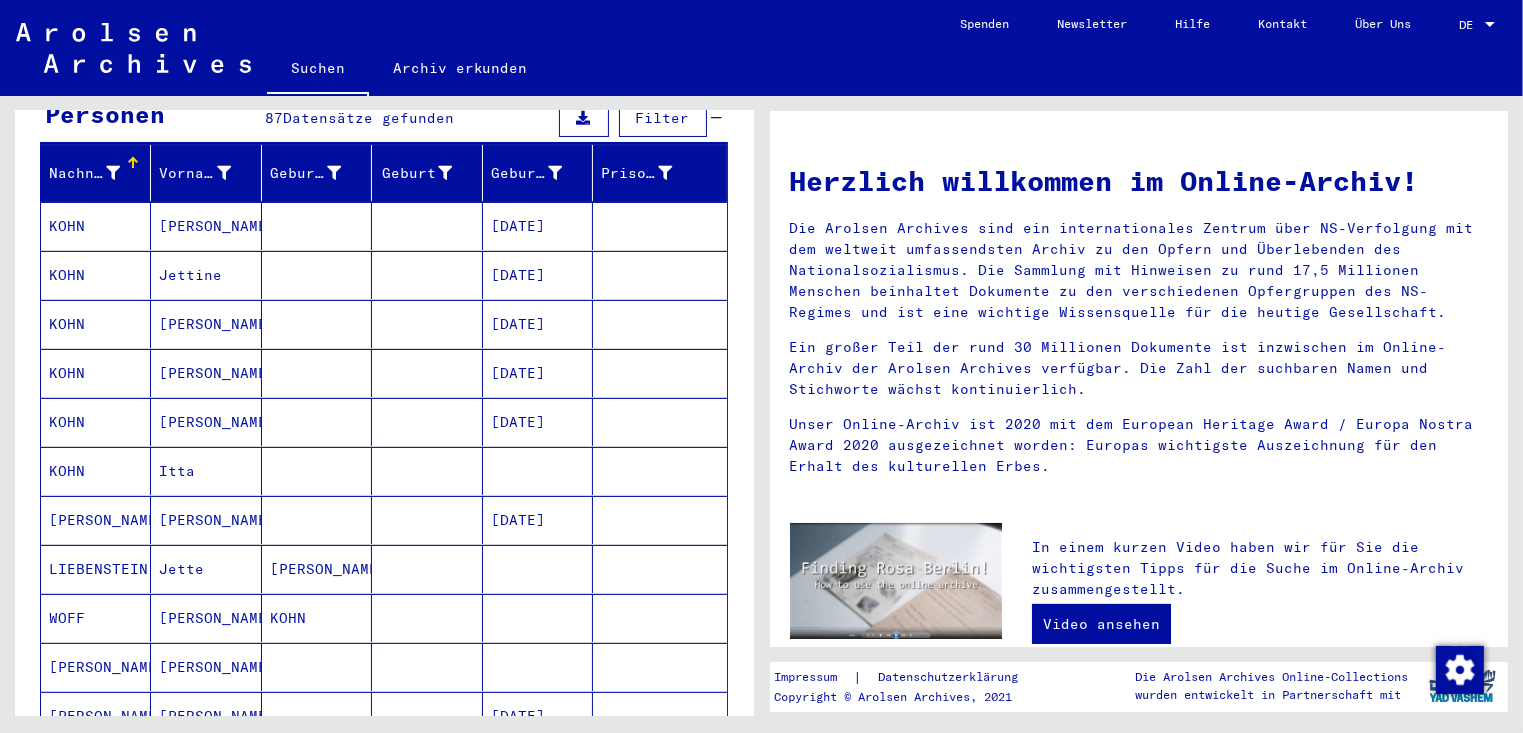 scroll, scrollTop: 124, scrollLeft: 0, axis: vertical 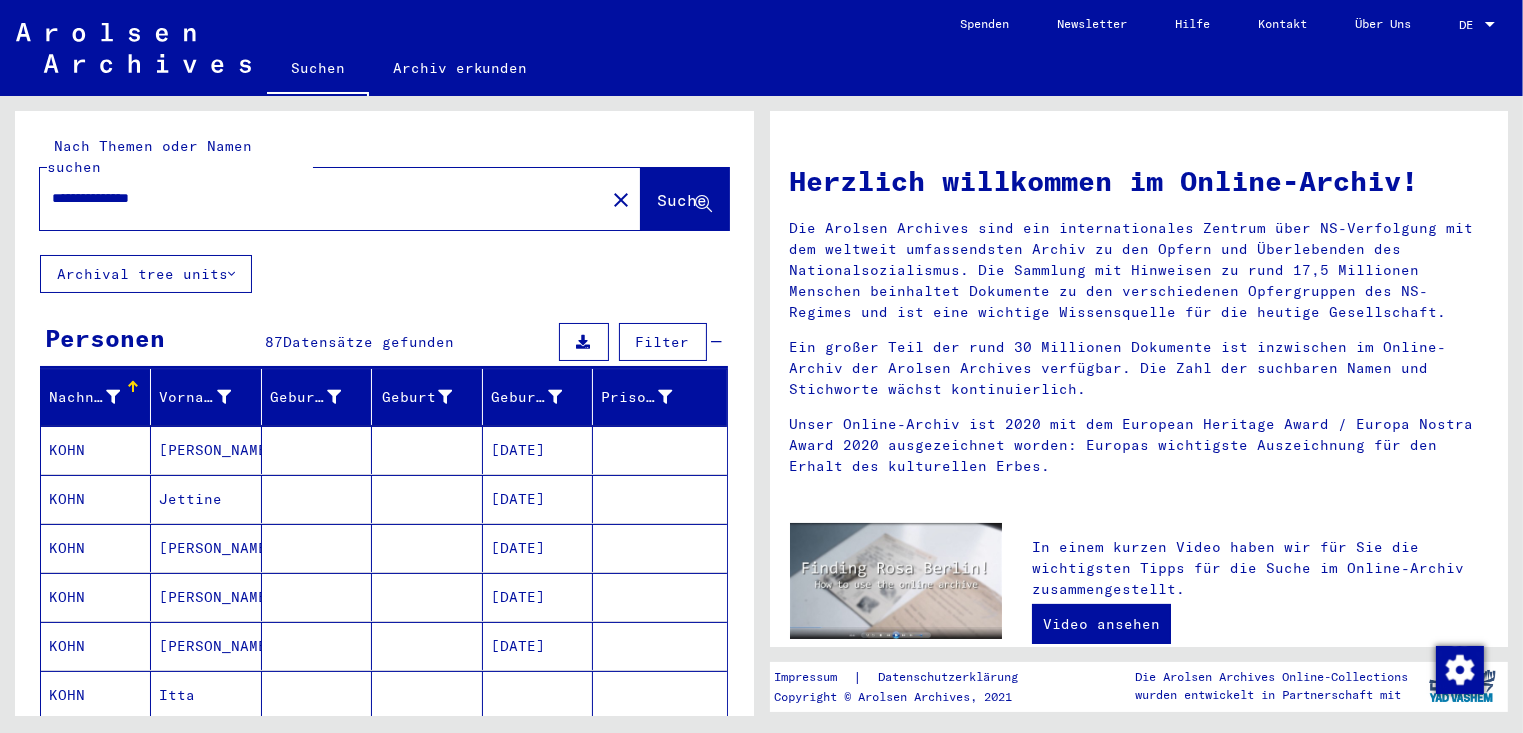 drag, startPoint x: 96, startPoint y: 177, endPoint x: 32, endPoint y: 150, distance: 69.46222 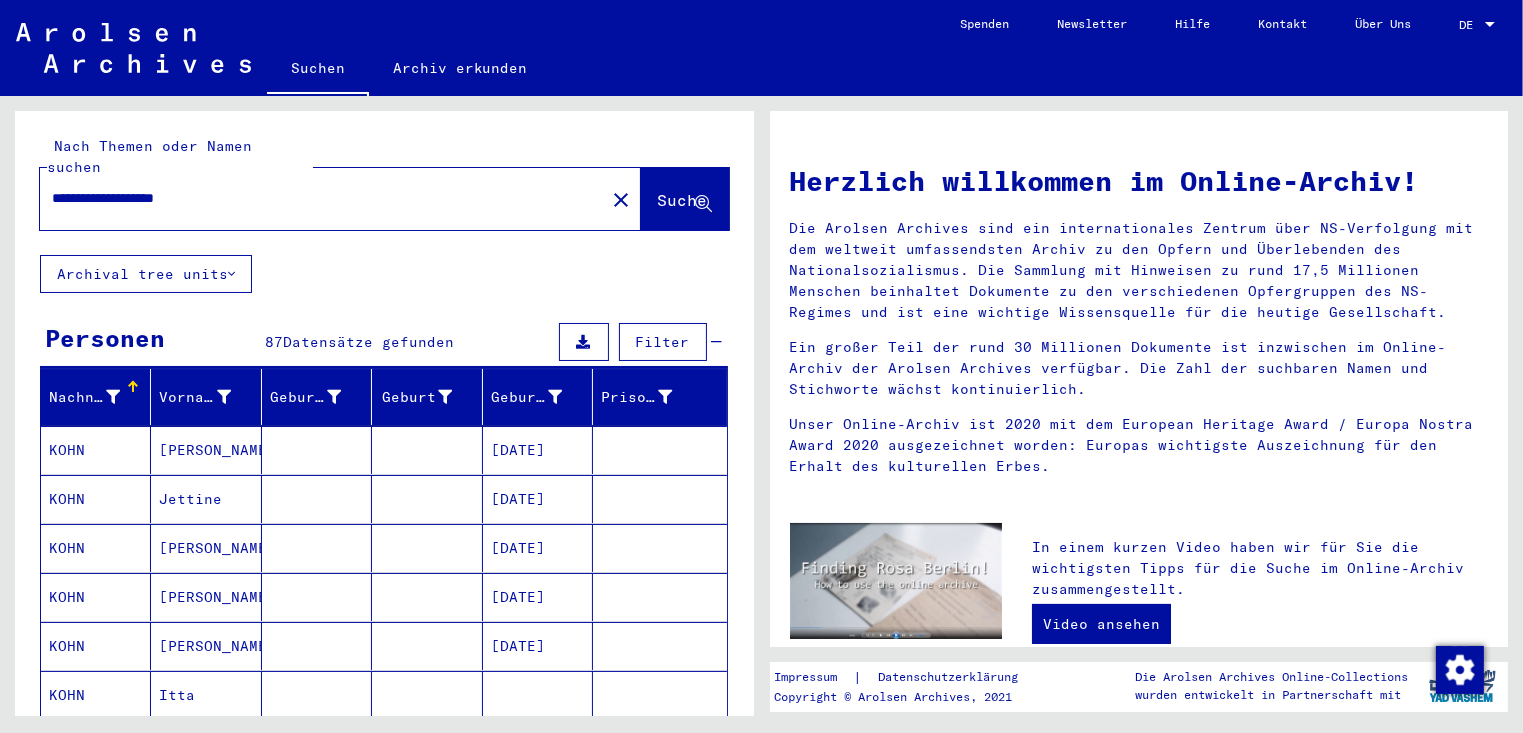 type on "**********" 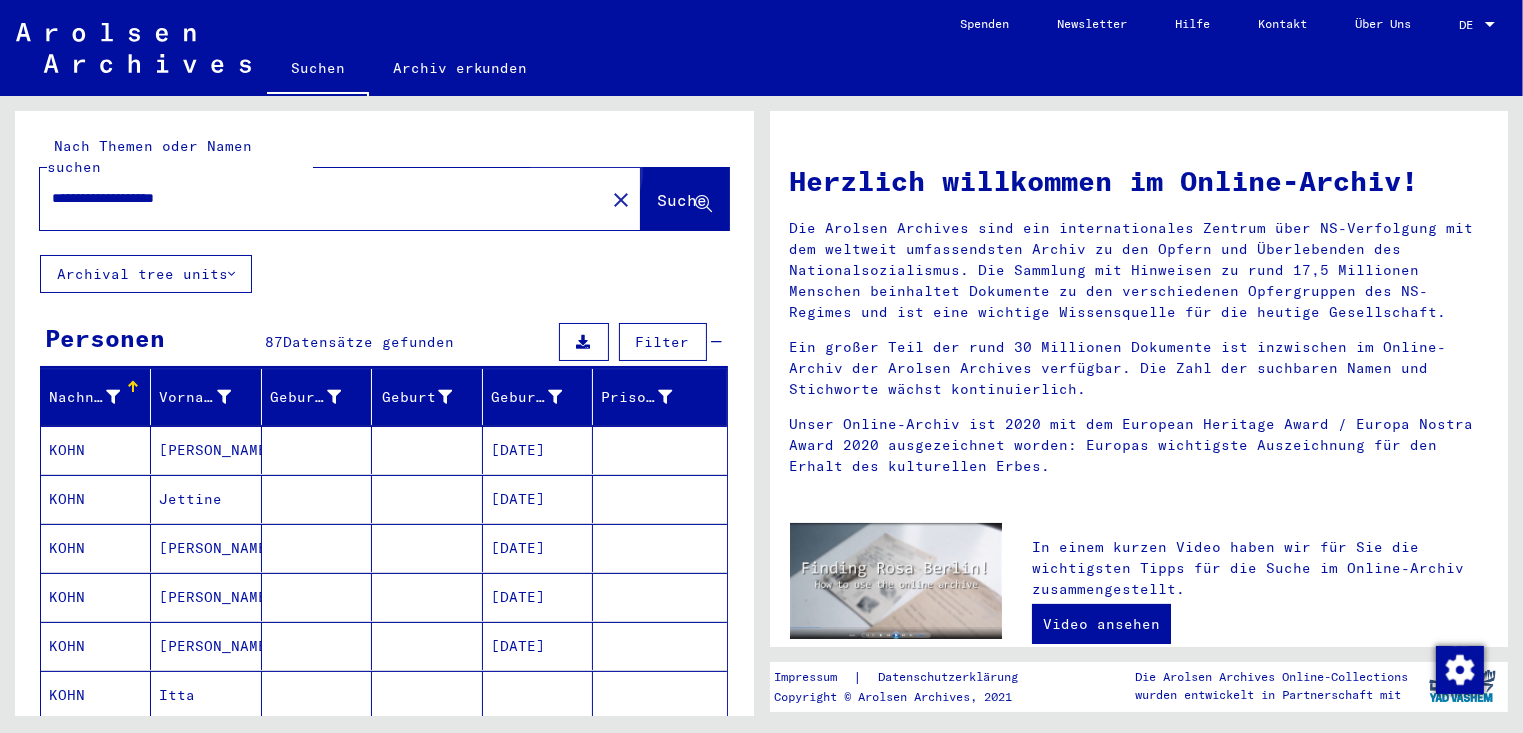 click on "Suche" 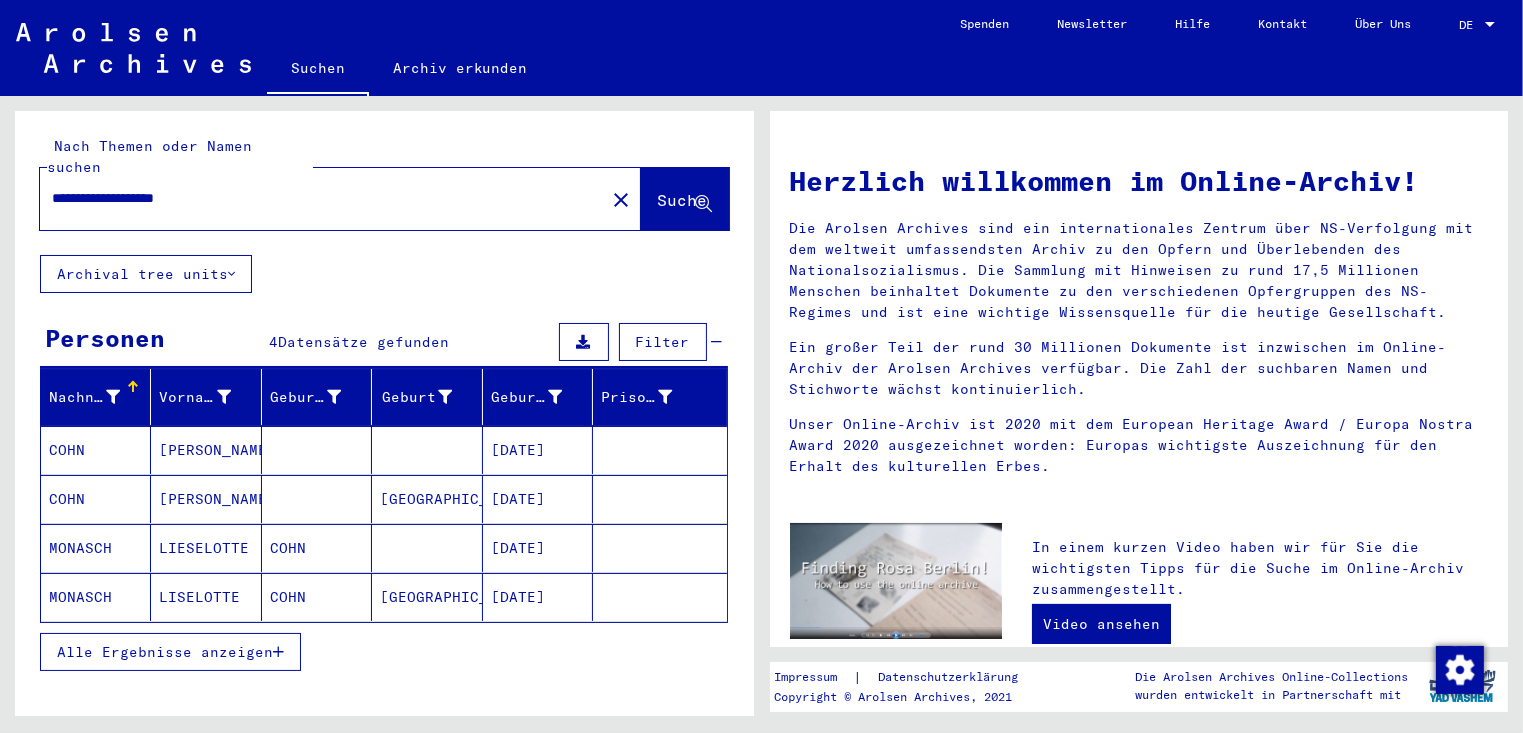 scroll, scrollTop: 77, scrollLeft: 0, axis: vertical 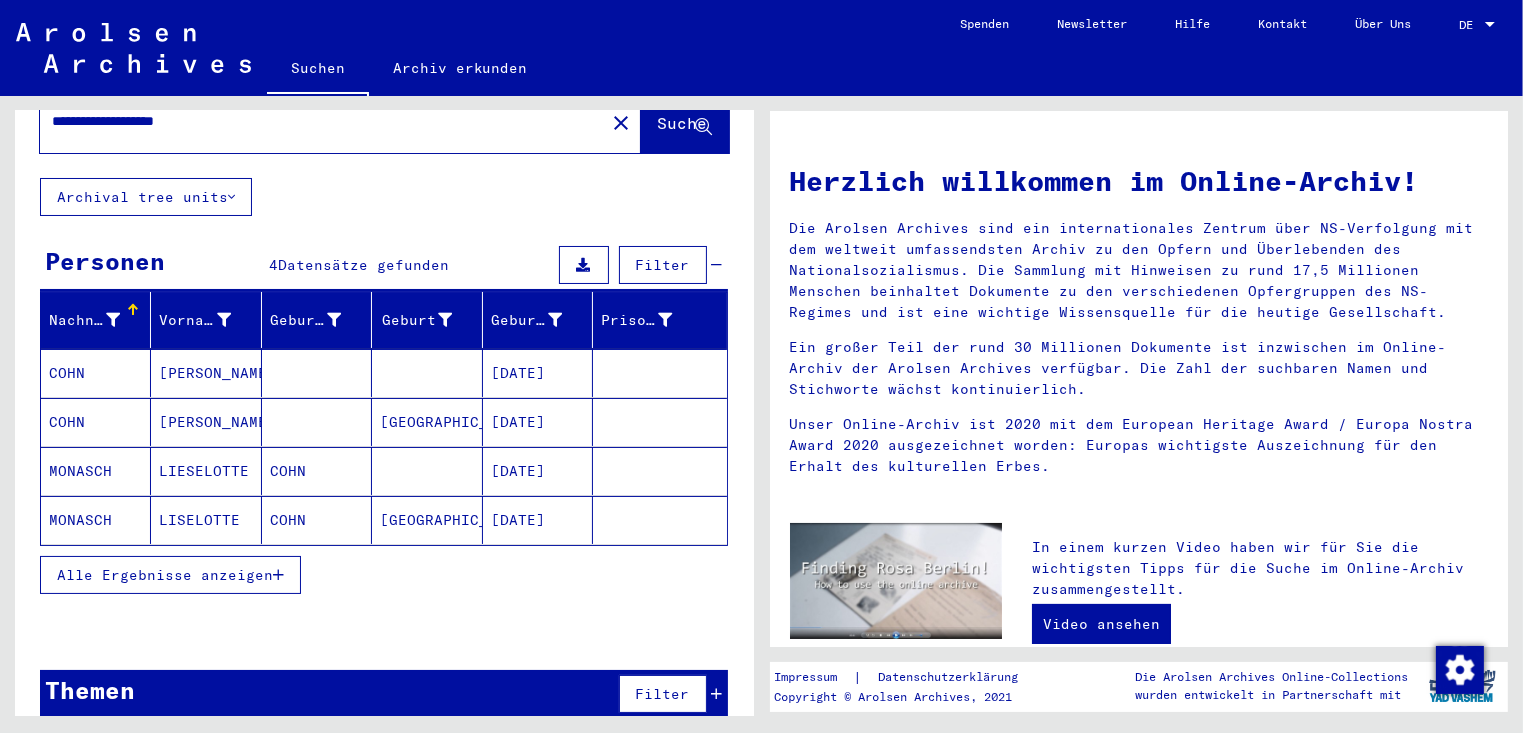 click on "[DATE]" at bounding box center [538, 520] 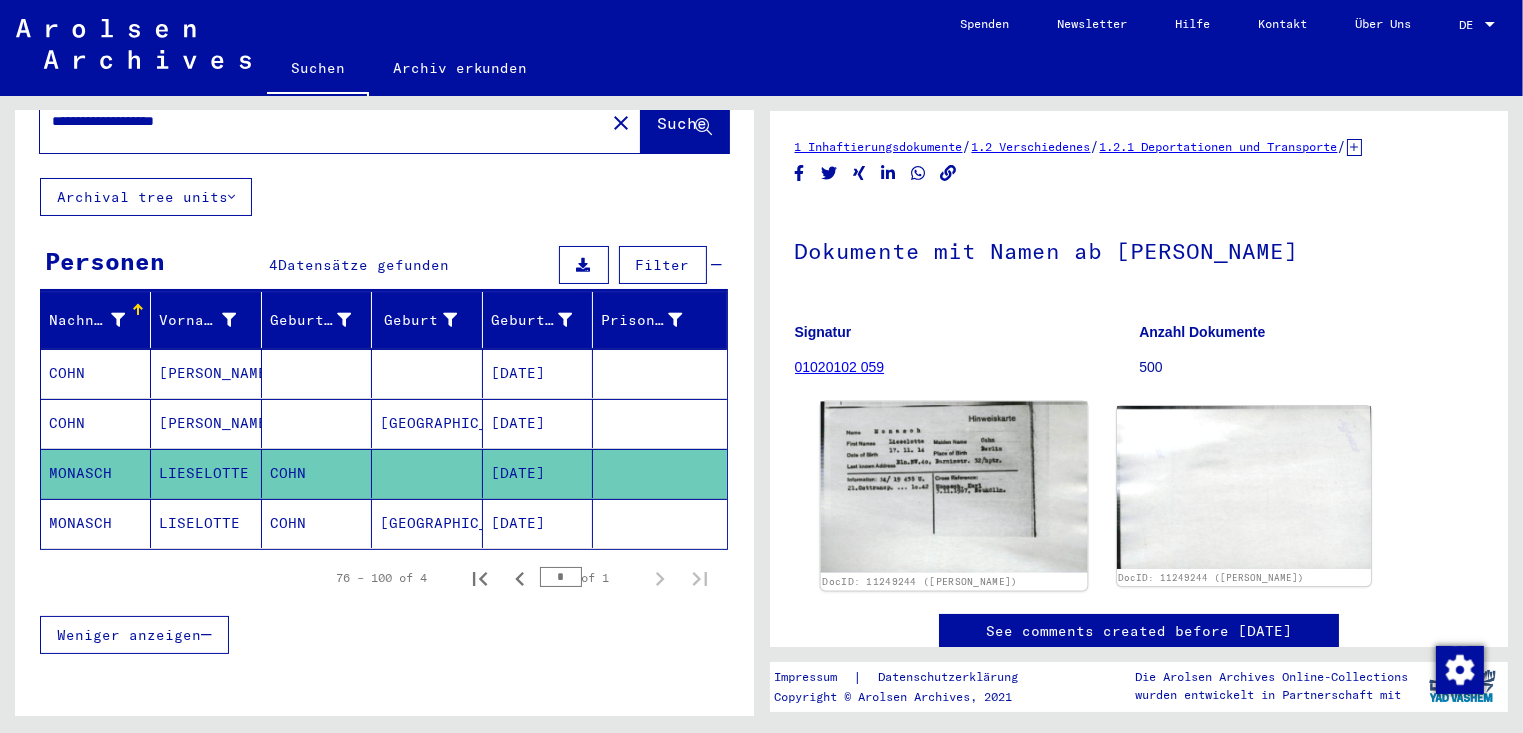 click 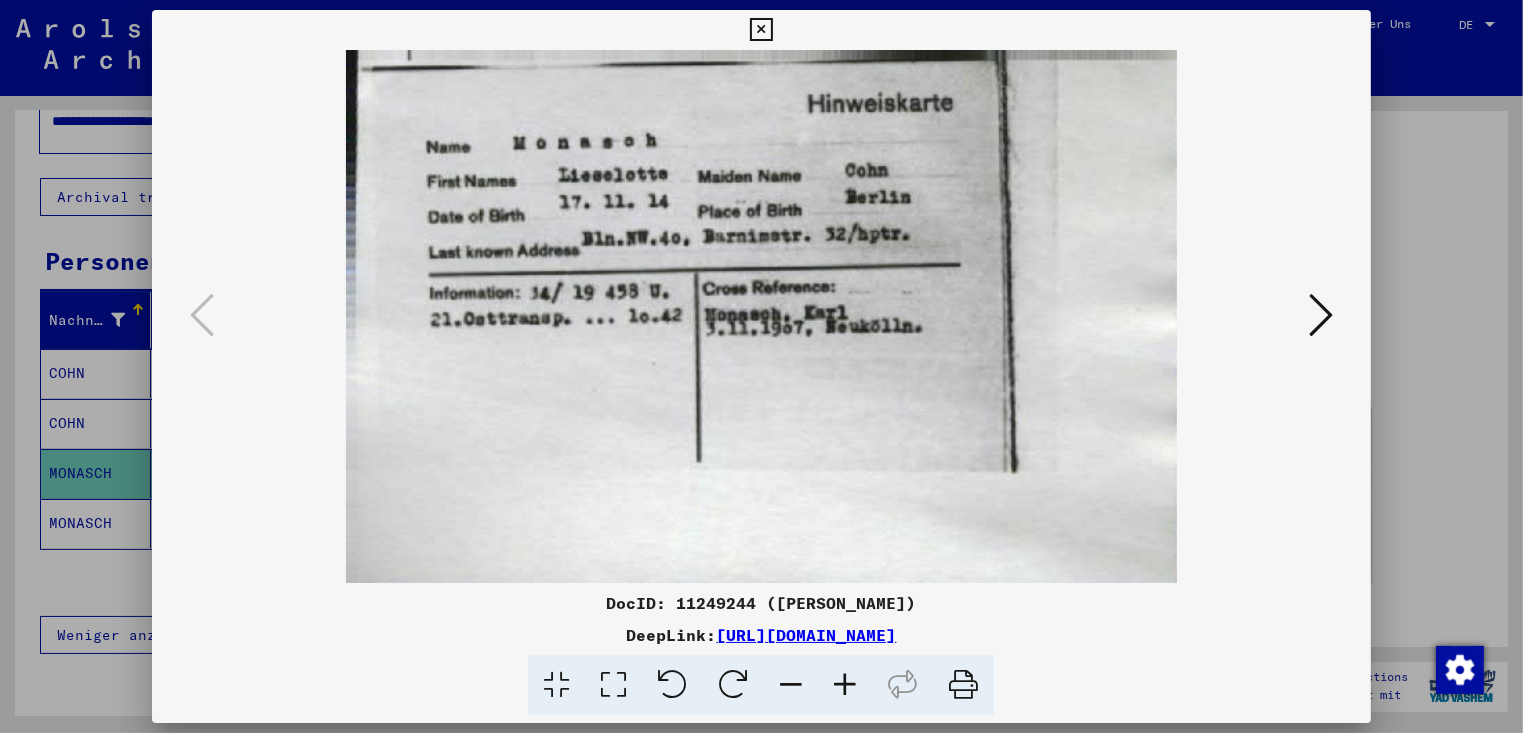 scroll, scrollTop: 0, scrollLeft: 0, axis: both 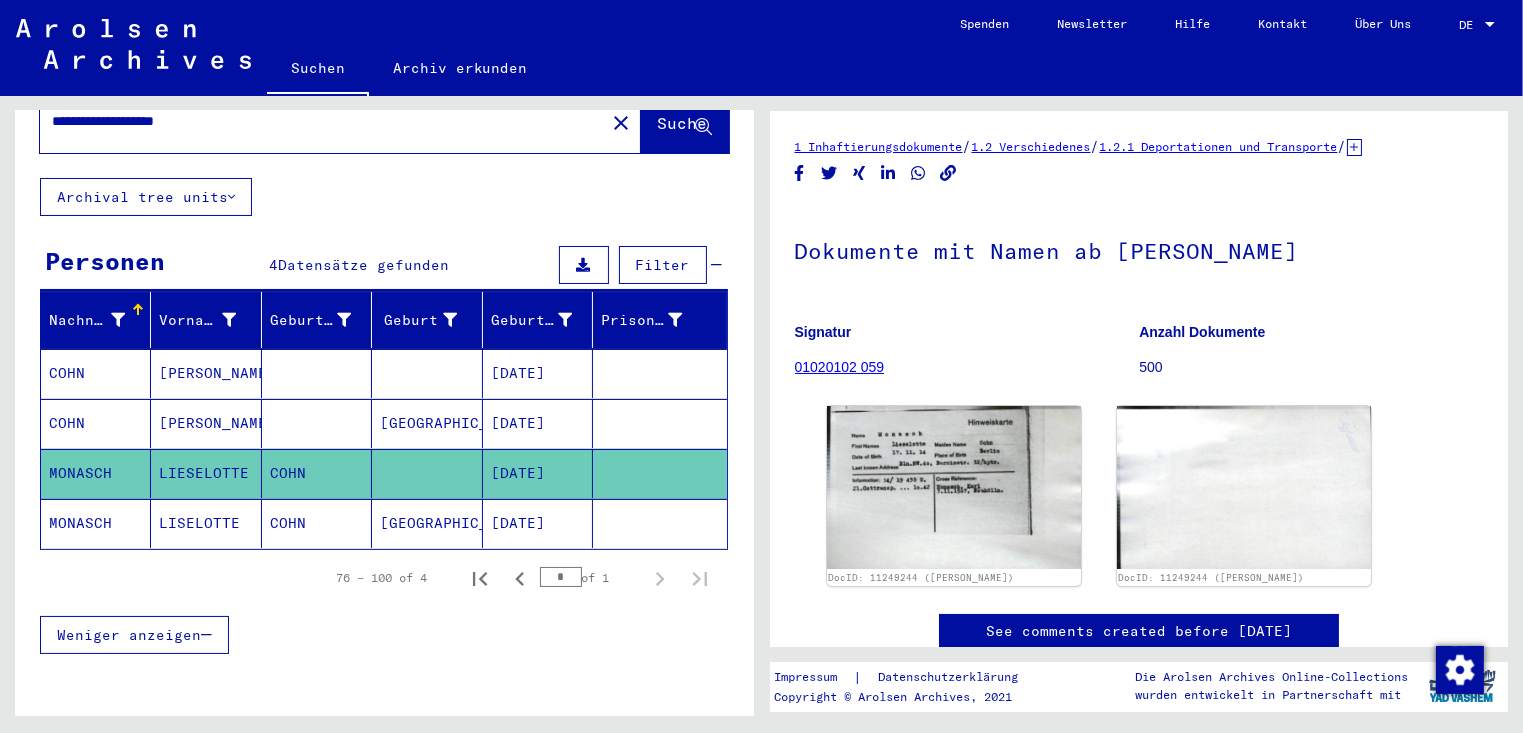 click on "[DATE]" 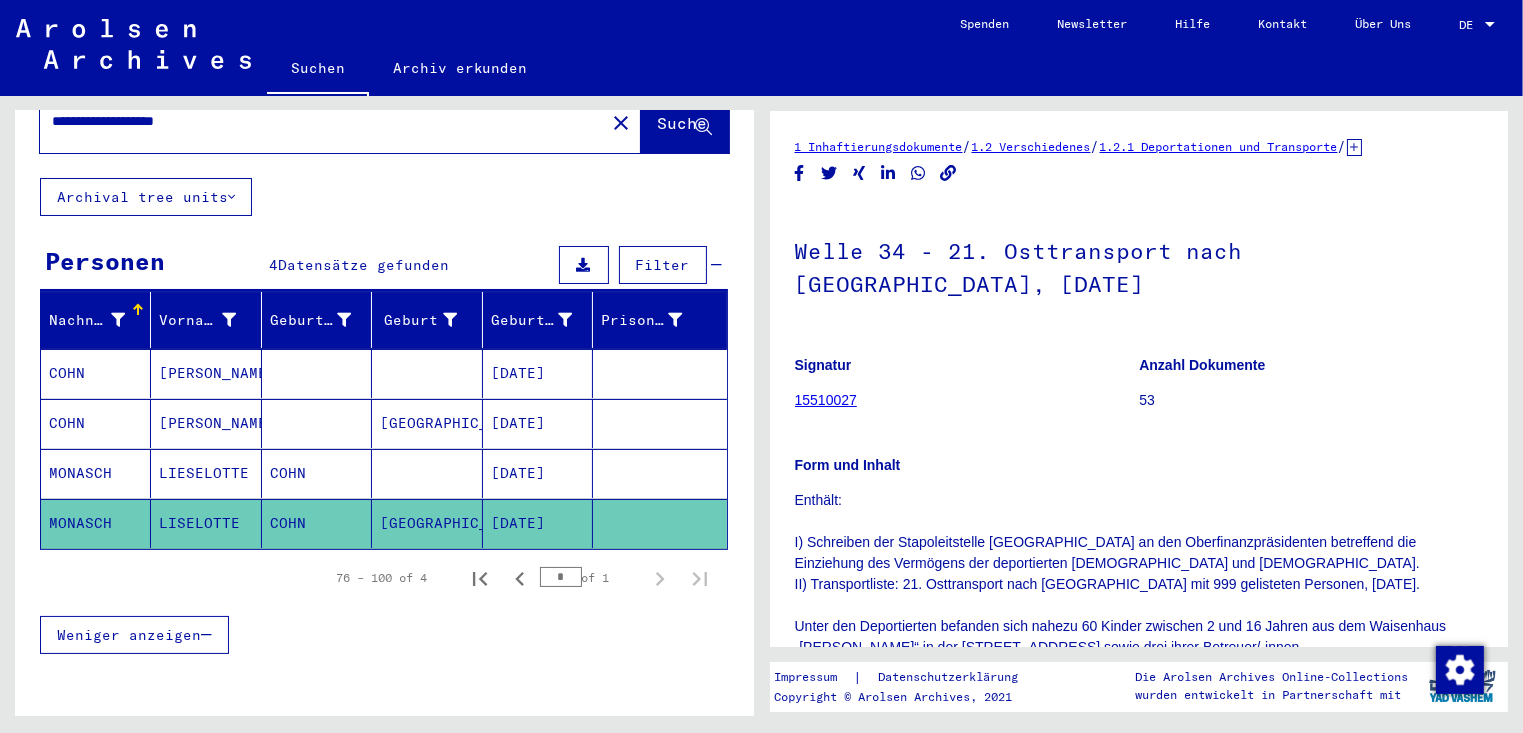 scroll, scrollTop: 0, scrollLeft: 0, axis: both 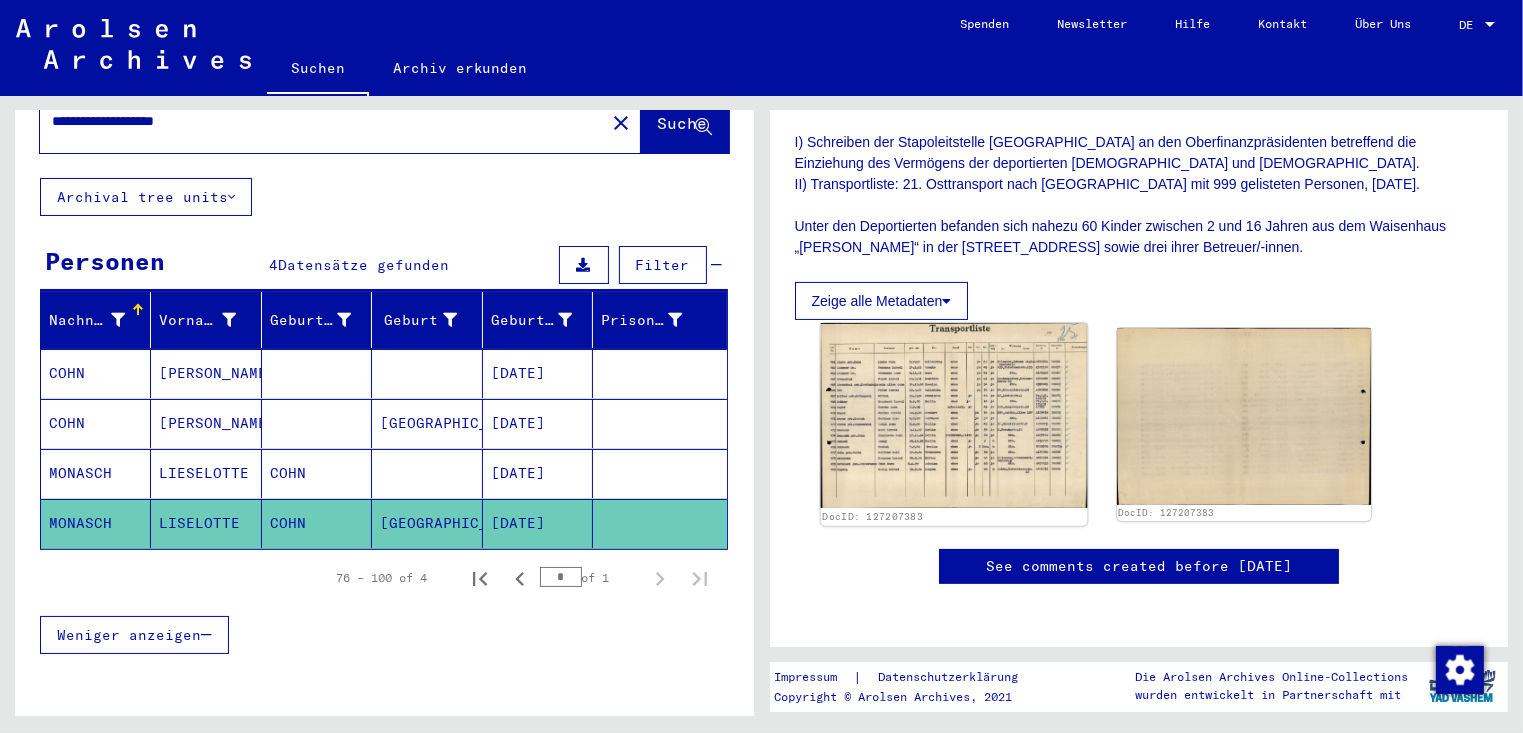 click 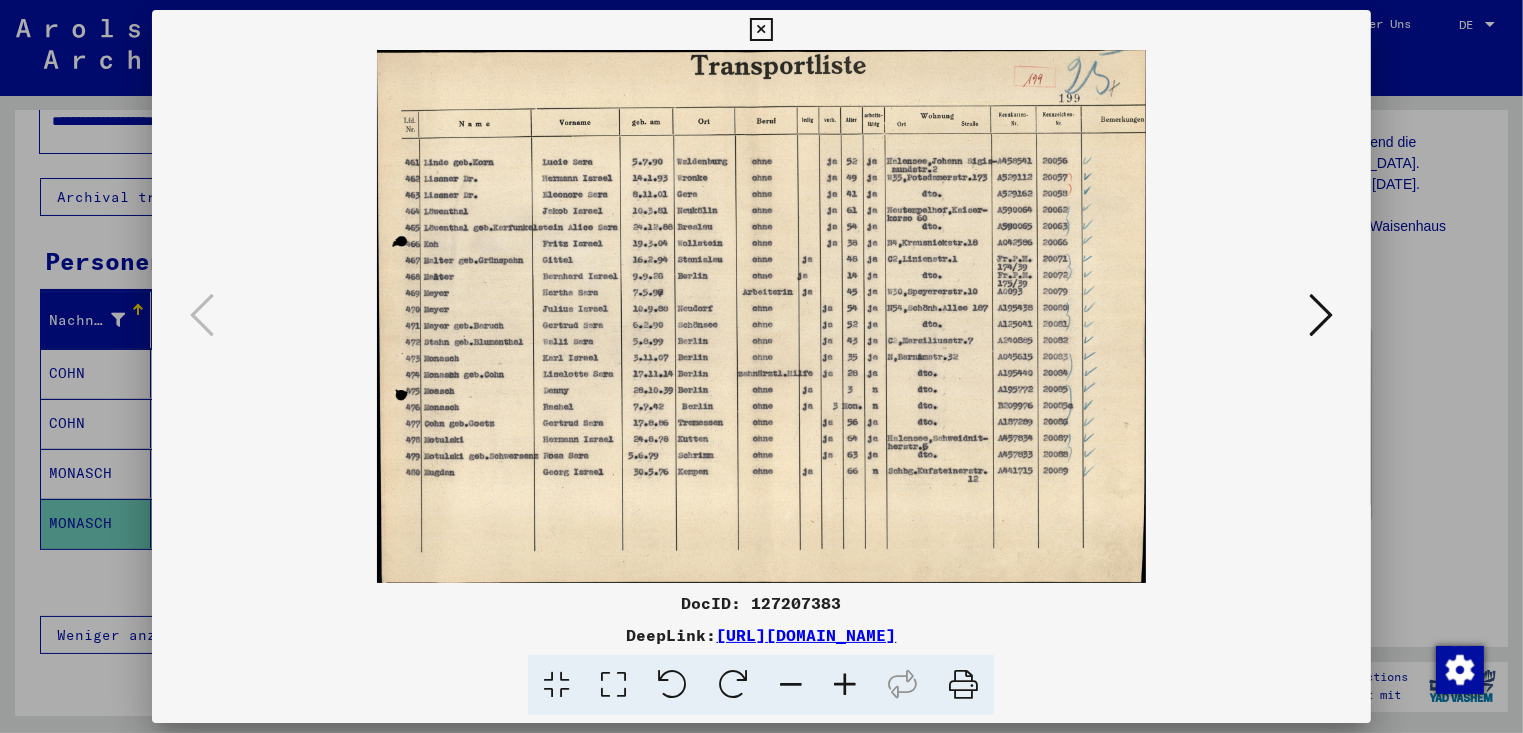 click at bounding box center [845, 685] 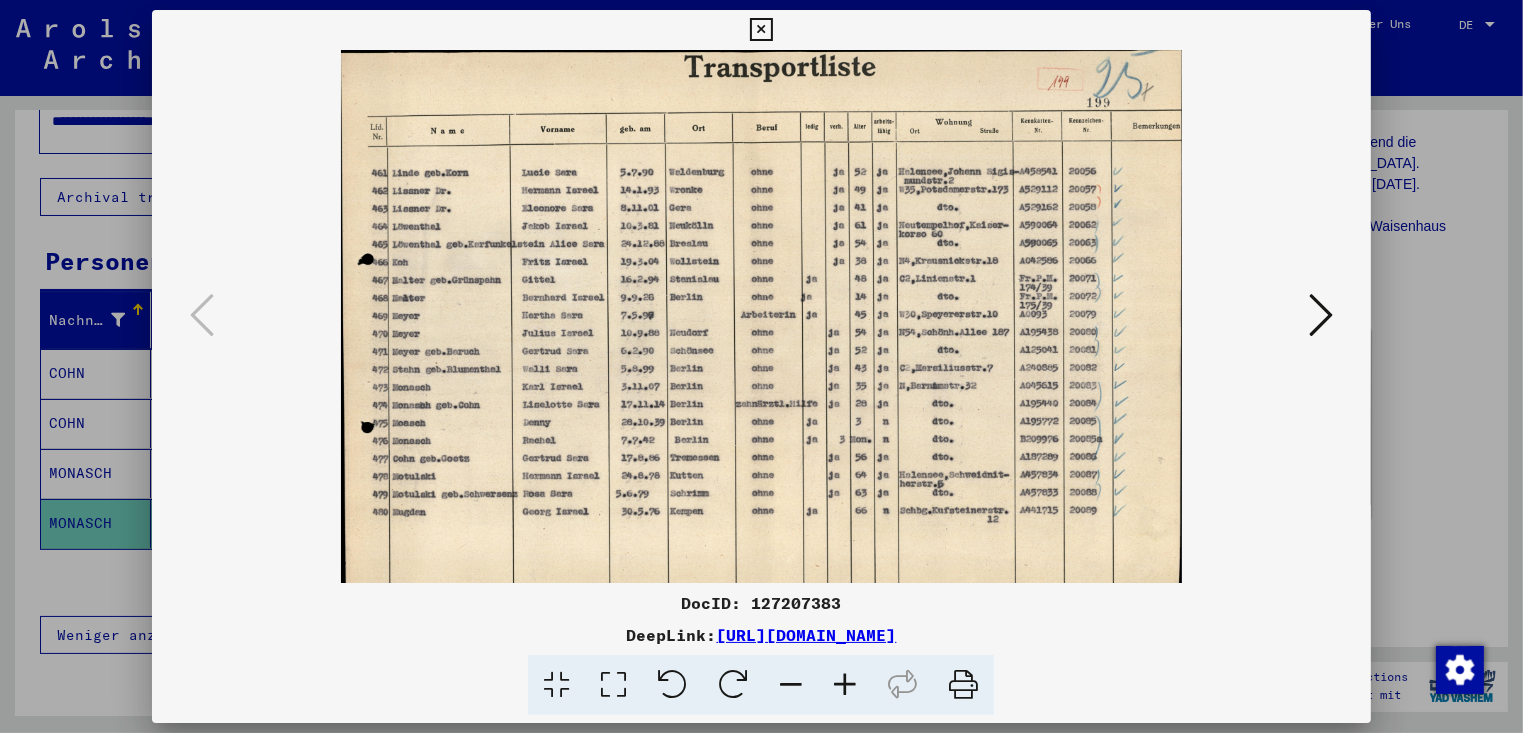 click at bounding box center (845, 685) 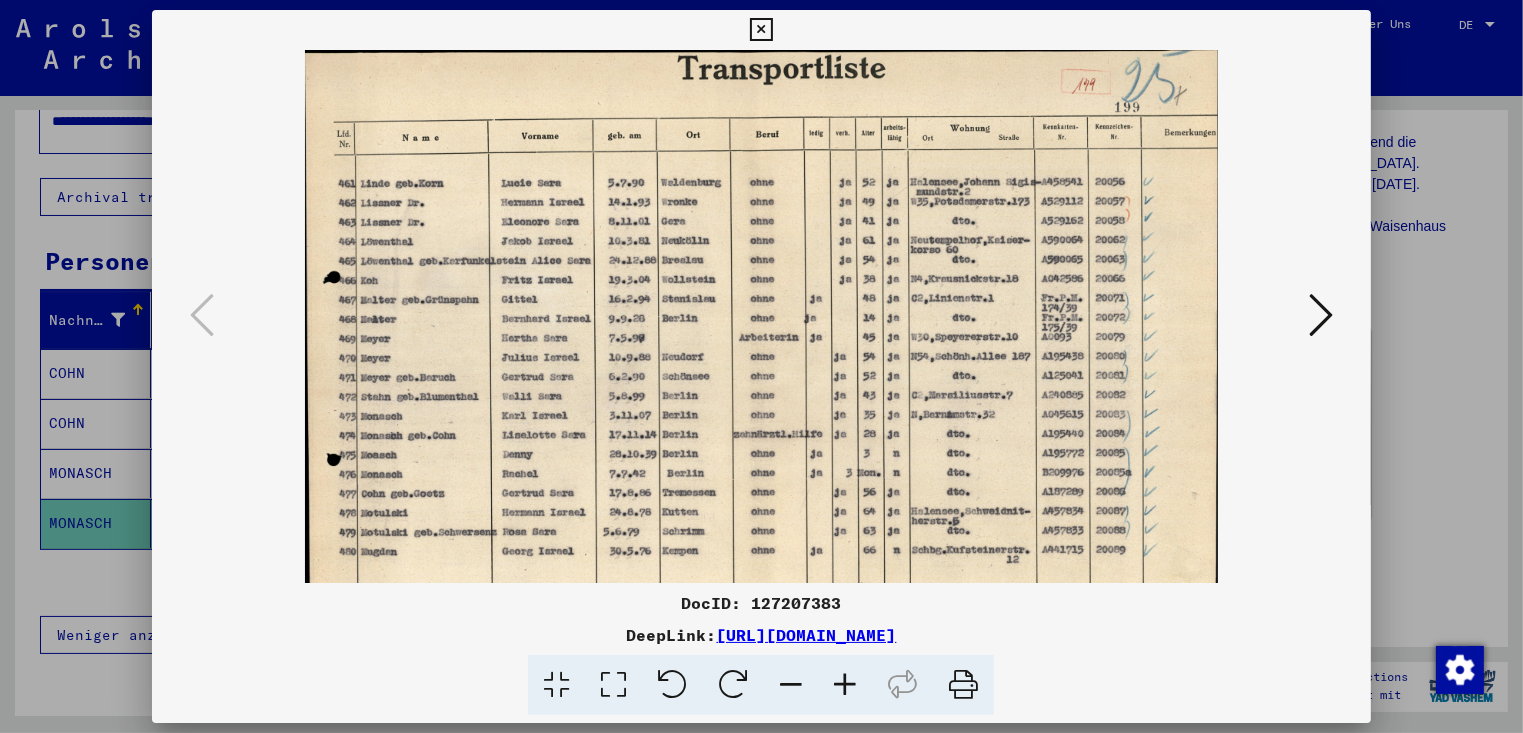 click at bounding box center (845, 685) 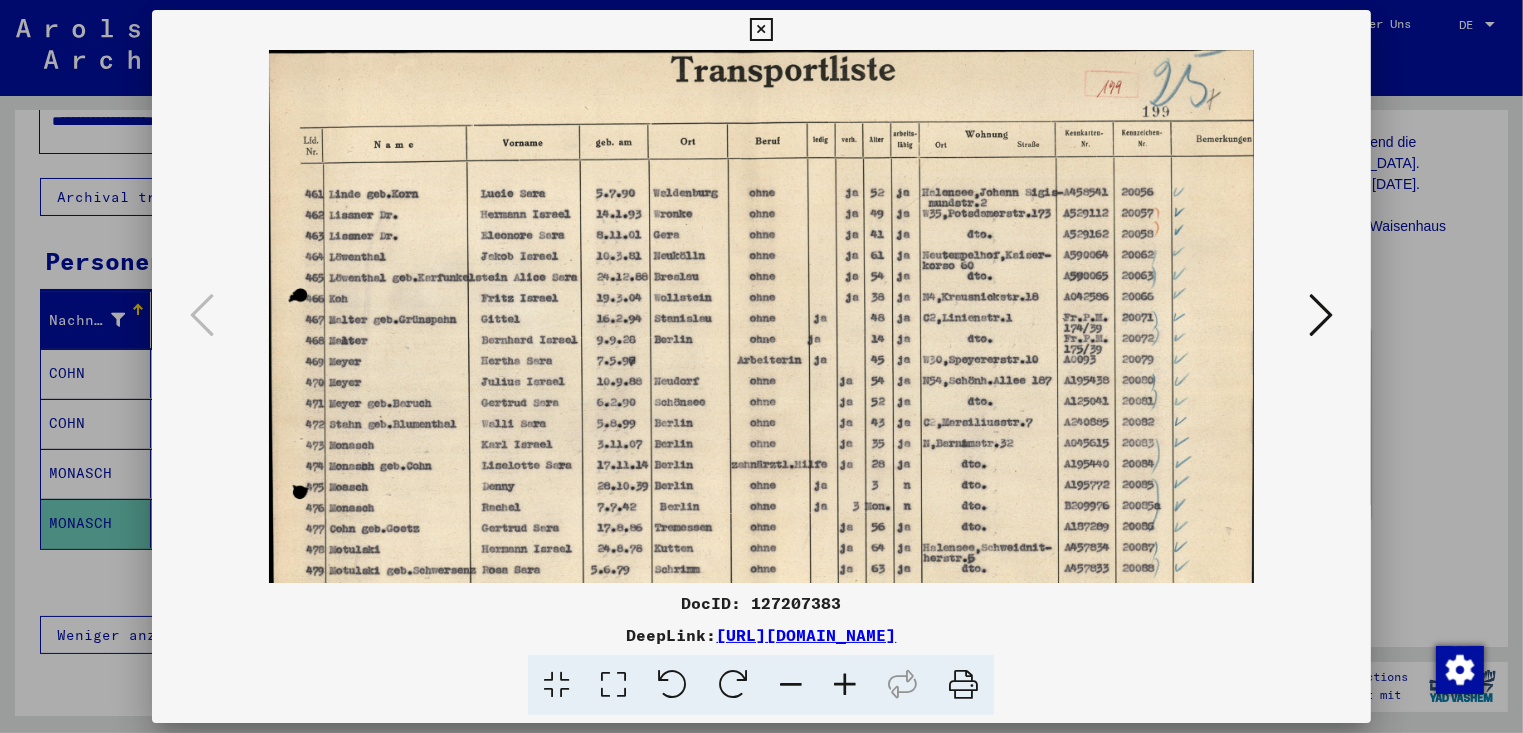 click at bounding box center [845, 685] 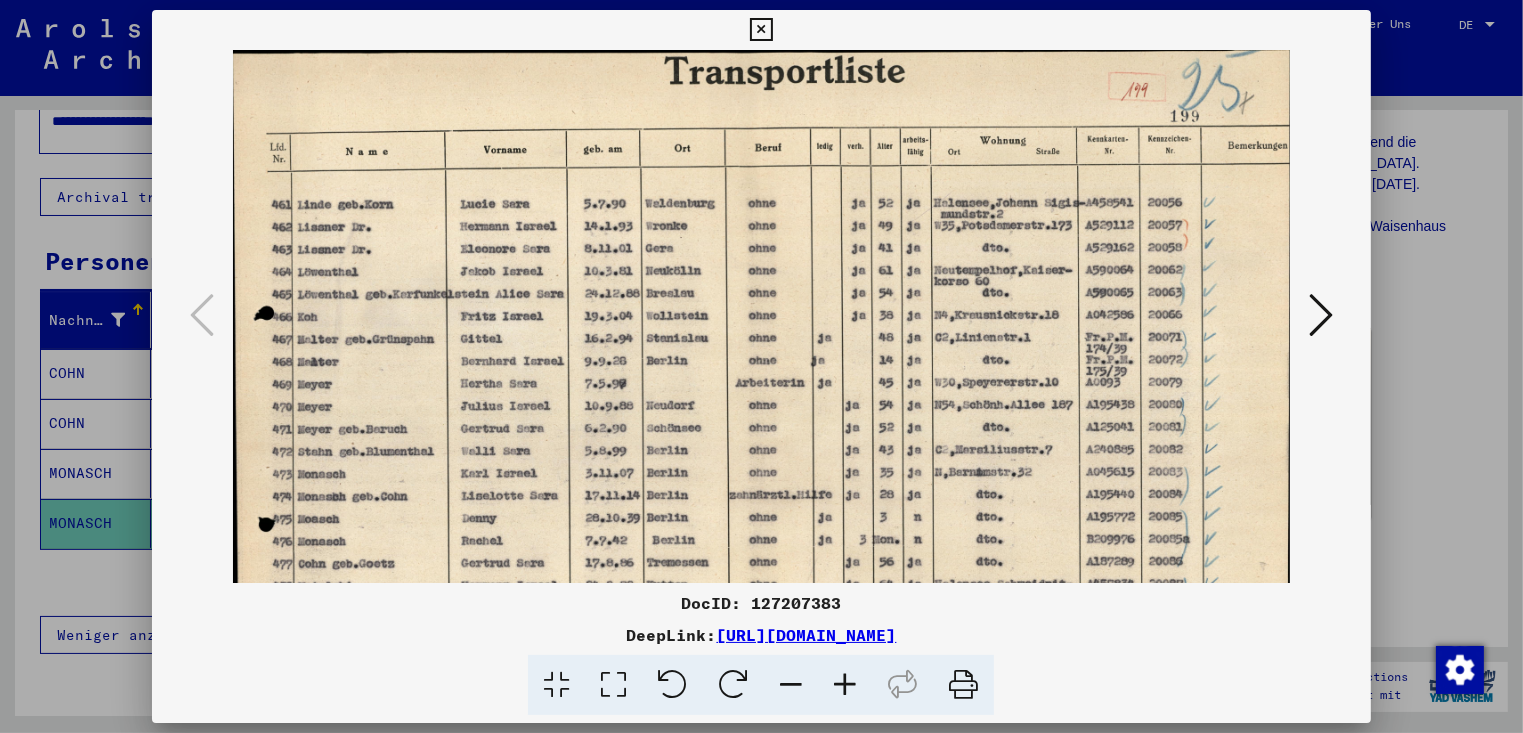 click at bounding box center [845, 685] 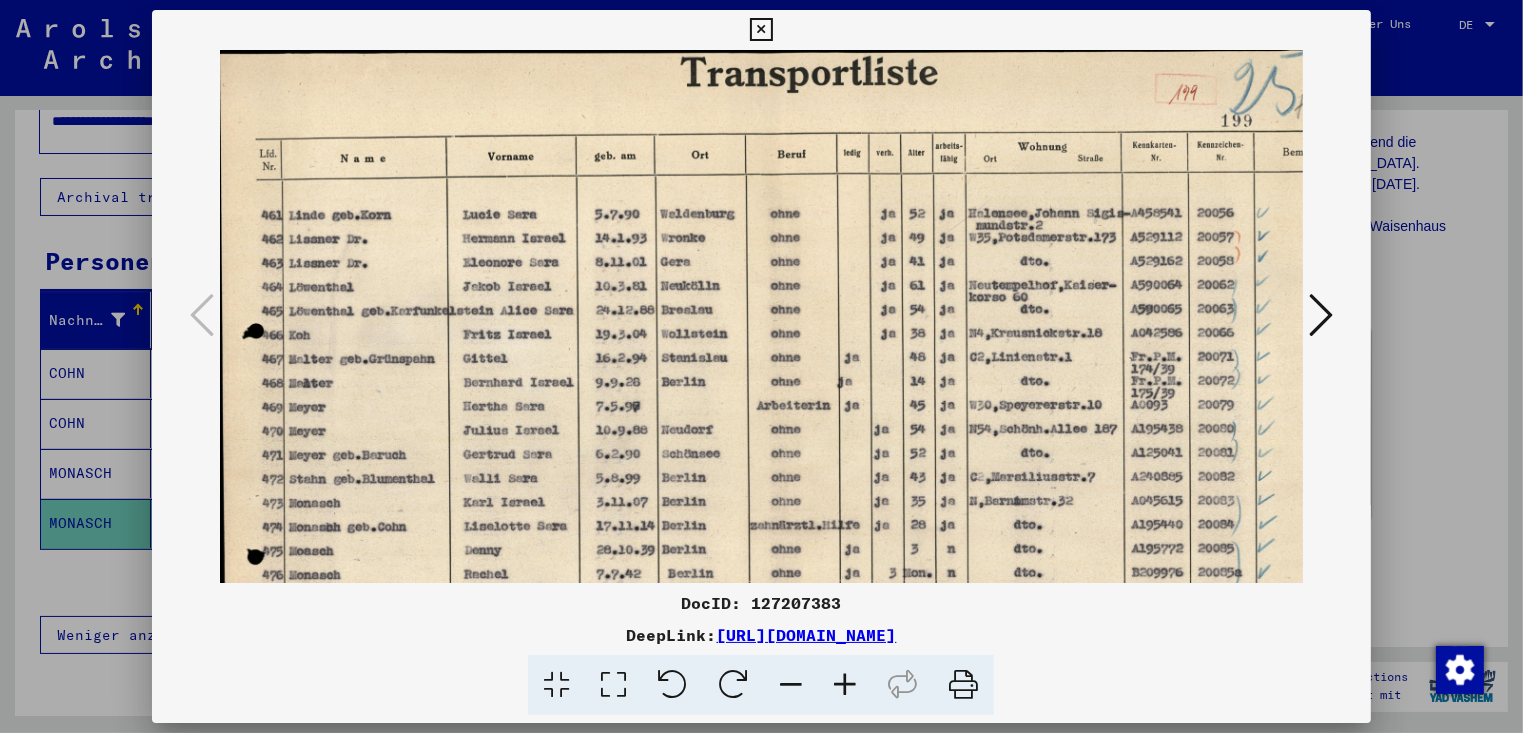 click at bounding box center (845, 685) 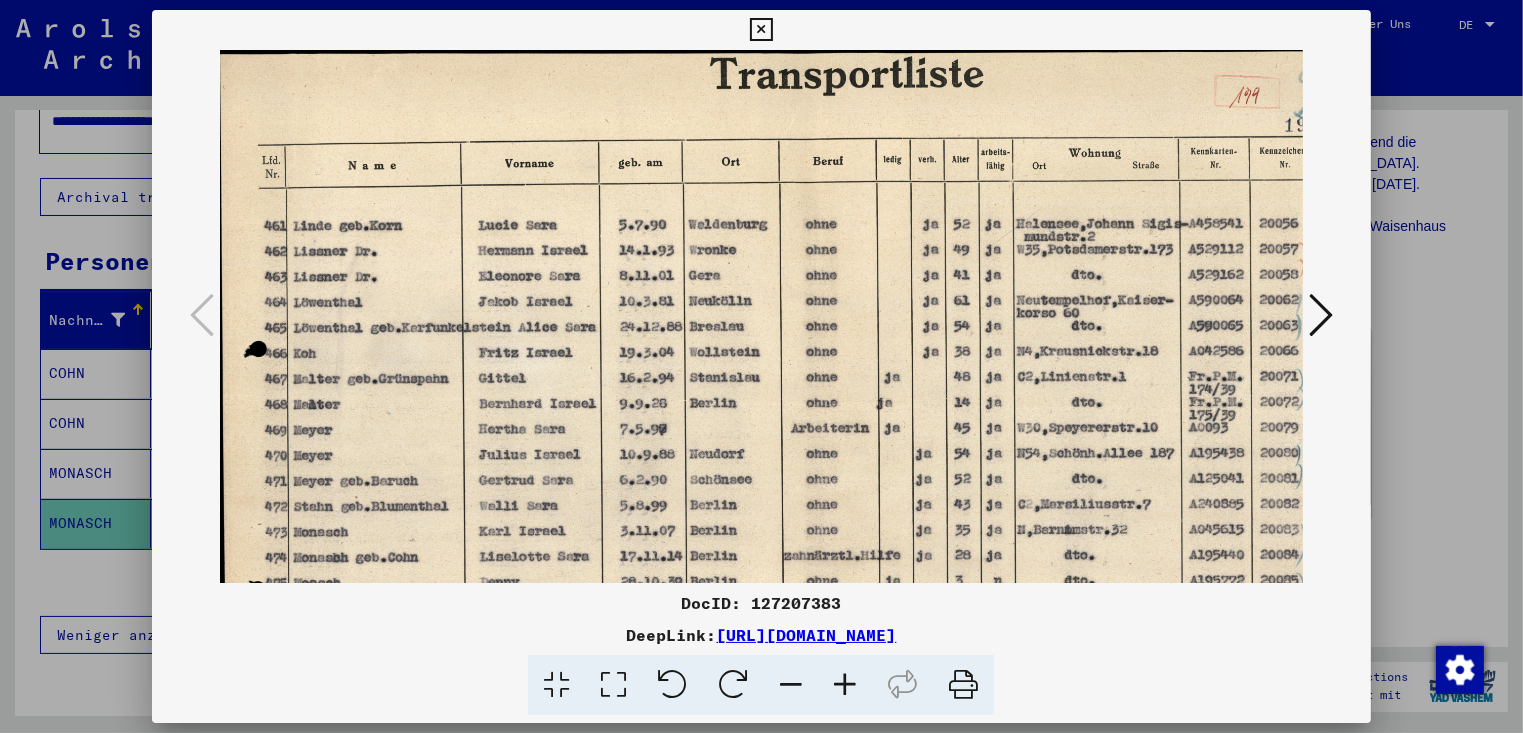 click at bounding box center [845, 685] 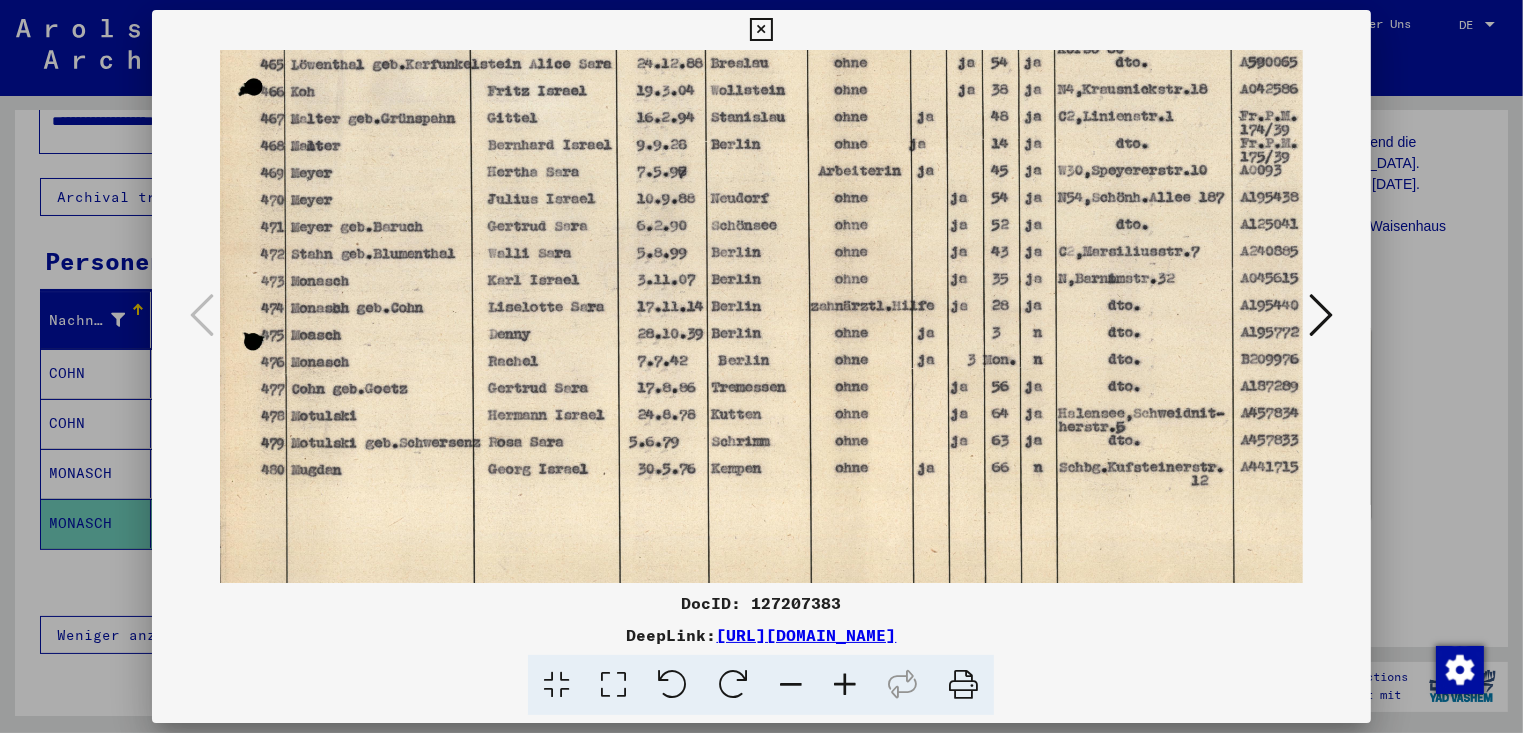 scroll, scrollTop: 280, scrollLeft: 8, axis: both 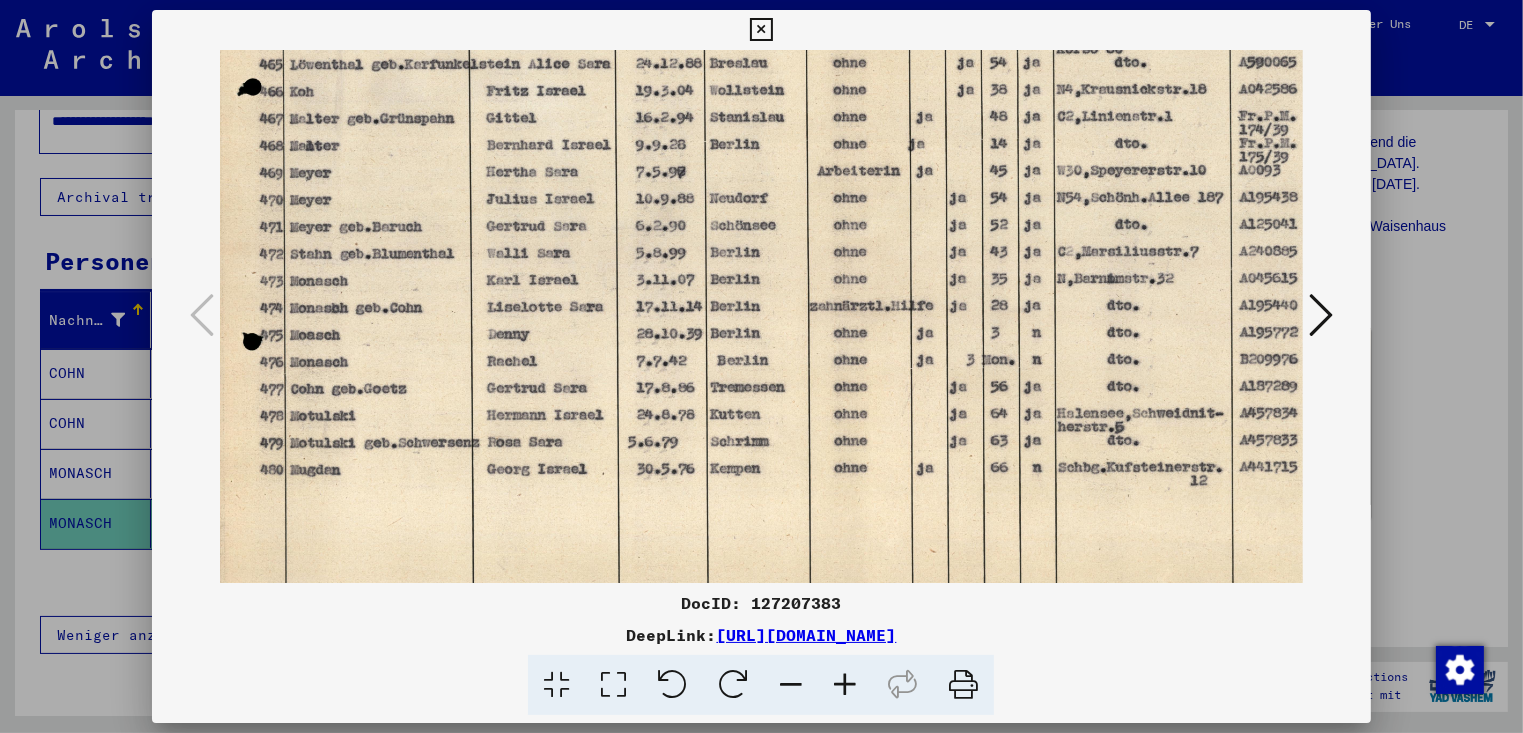 drag, startPoint x: 513, startPoint y: 359, endPoint x: 528, endPoint y: 58, distance: 301.37354 